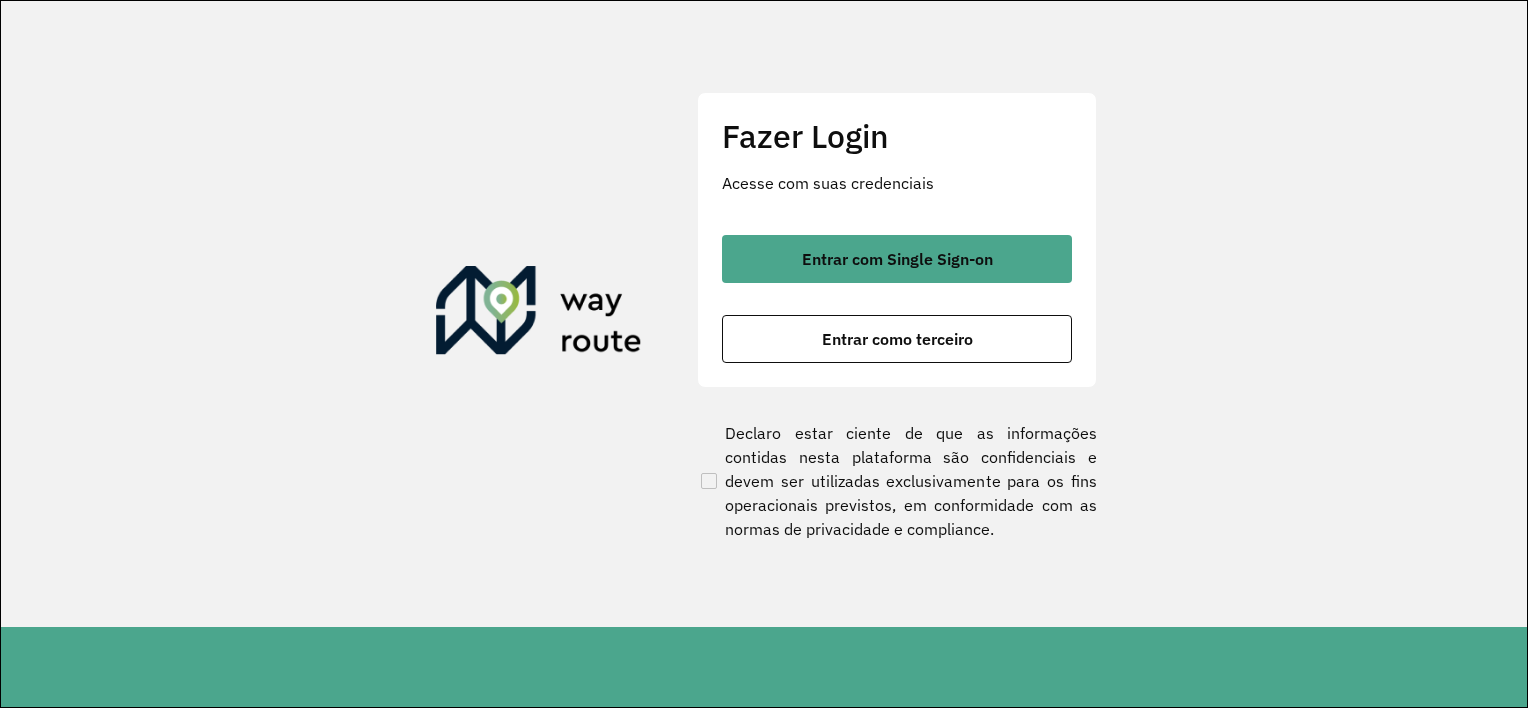 scroll, scrollTop: 0, scrollLeft: 0, axis: both 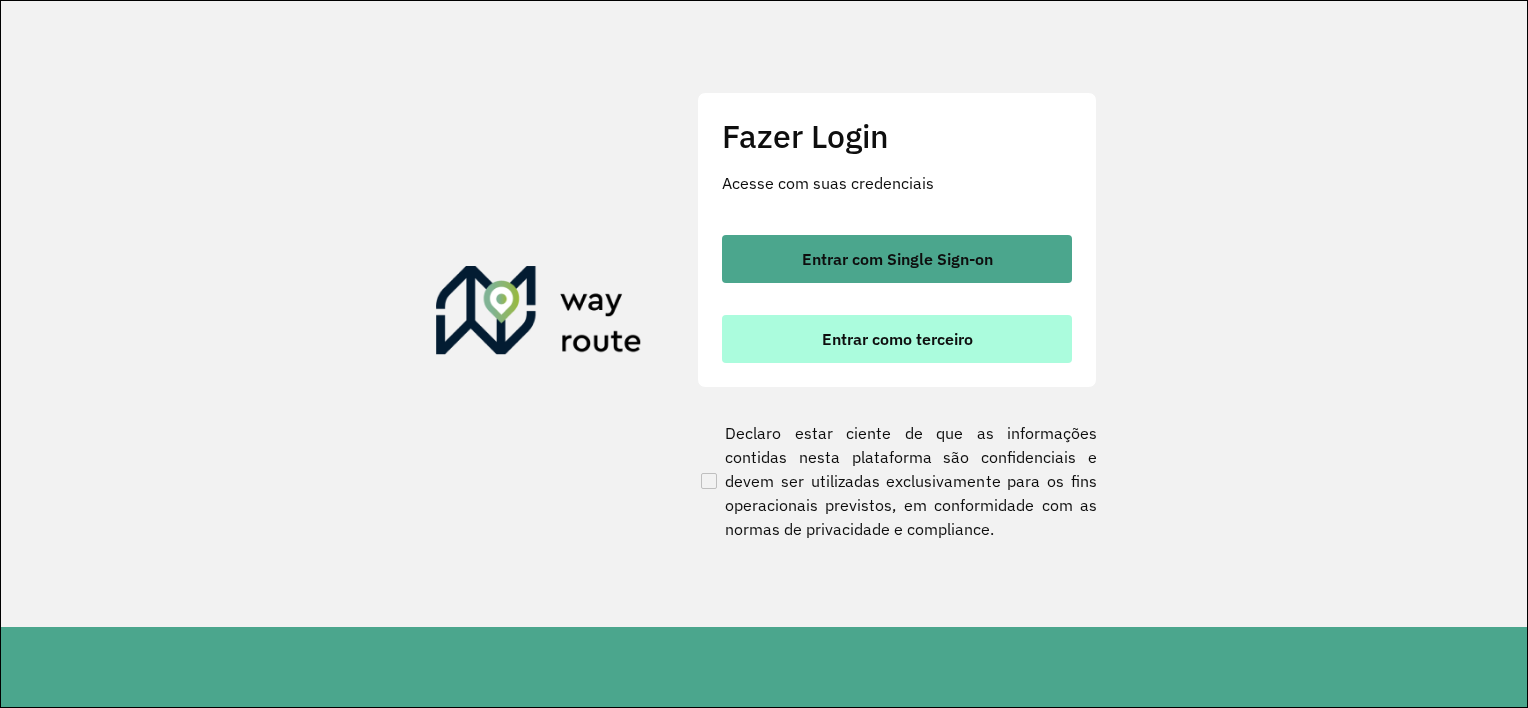 click on "Entrar como terceiro" at bounding box center (897, 339) 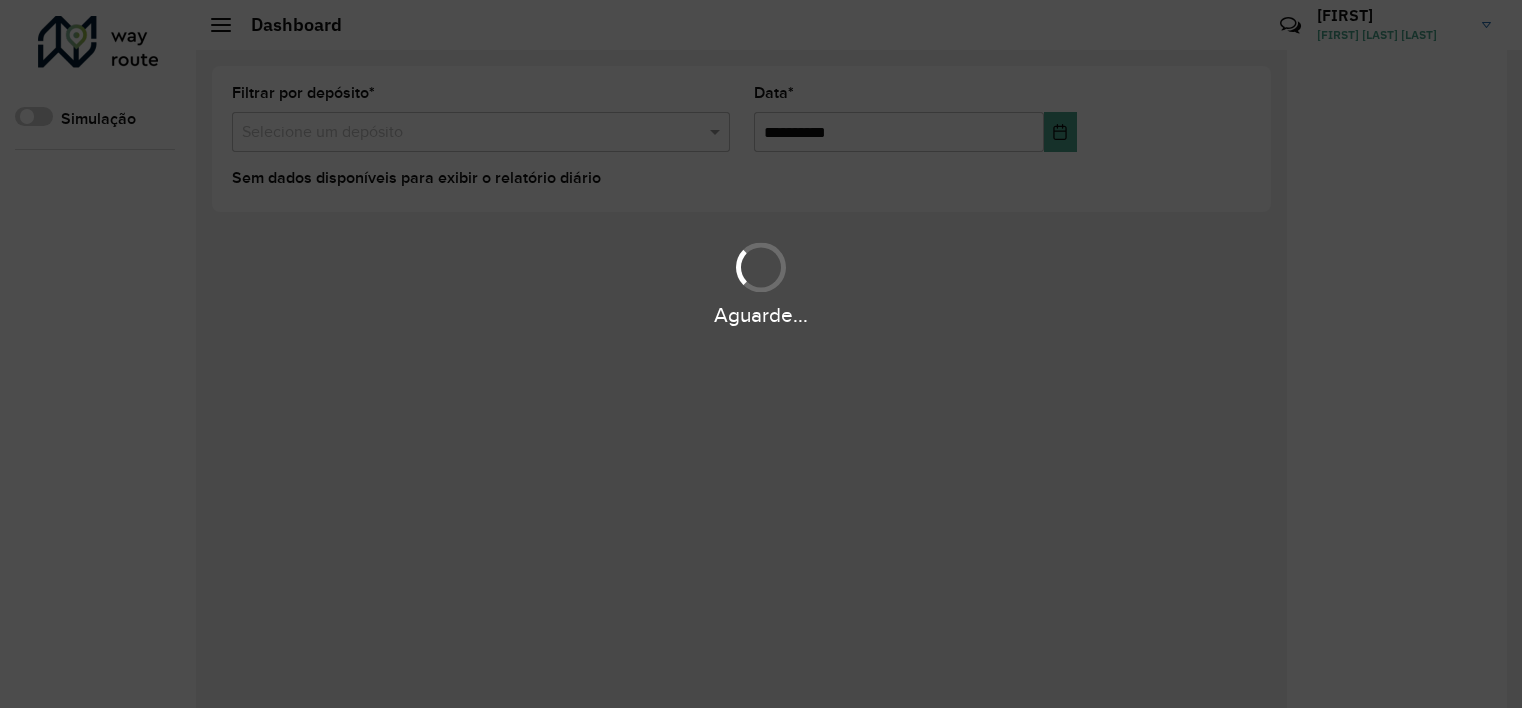 scroll, scrollTop: 0, scrollLeft: 0, axis: both 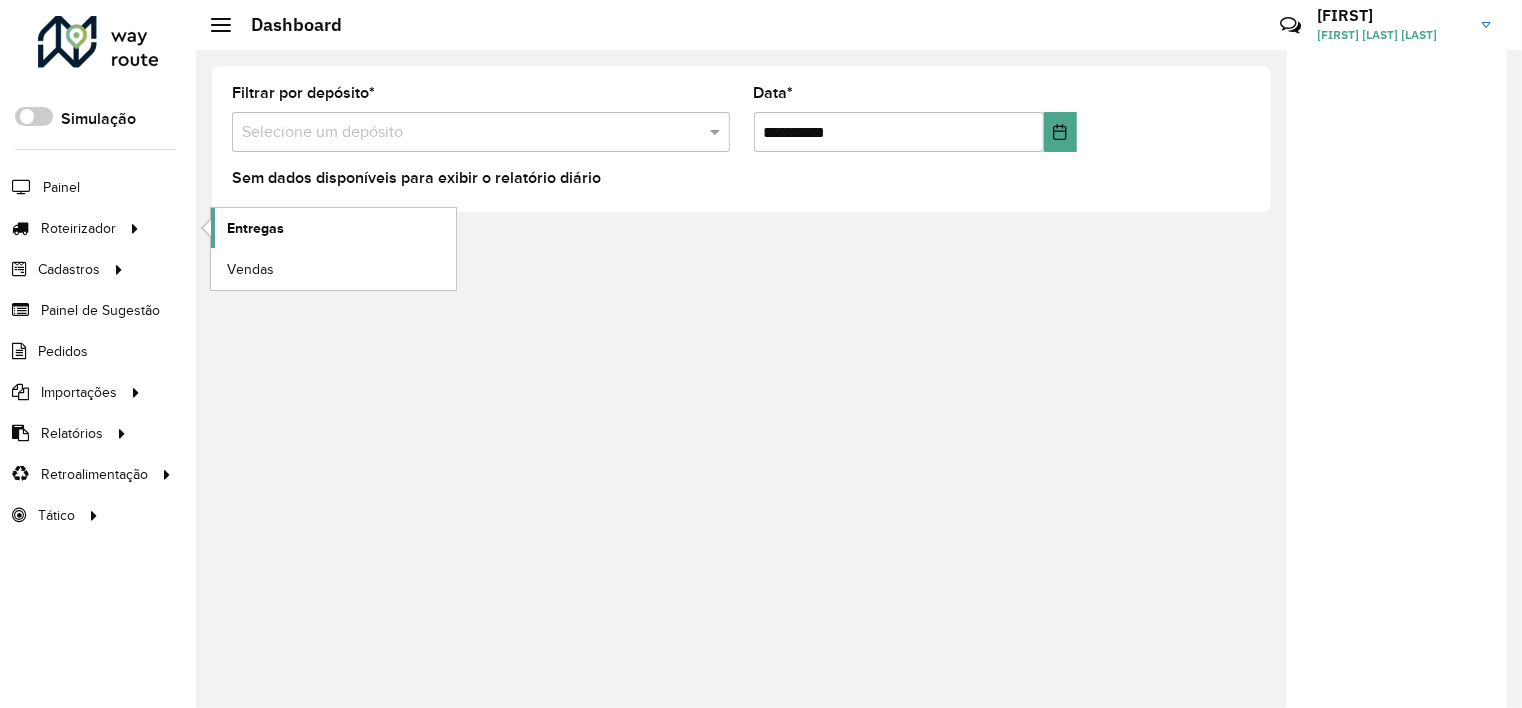 click on "Entregas" 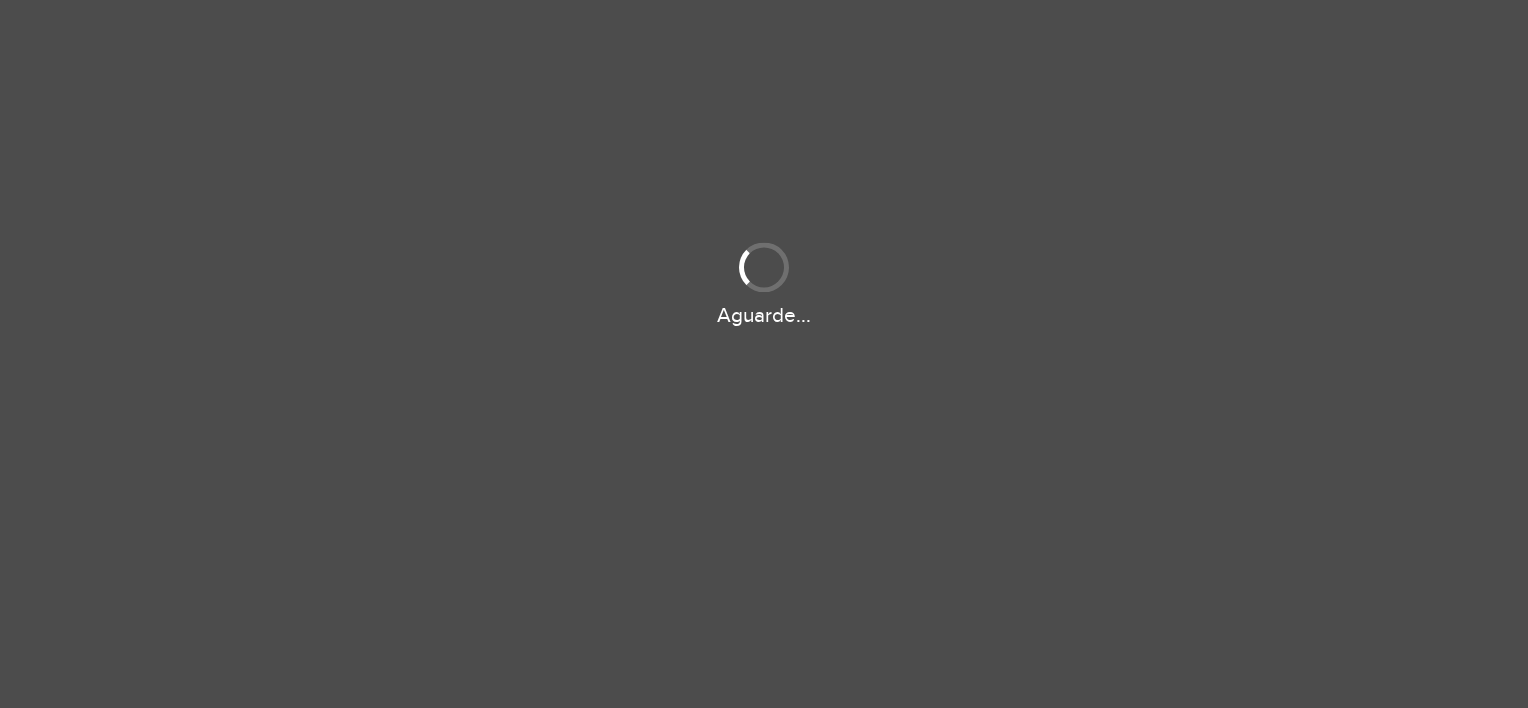 scroll, scrollTop: 0, scrollLeft: 0, axis: both 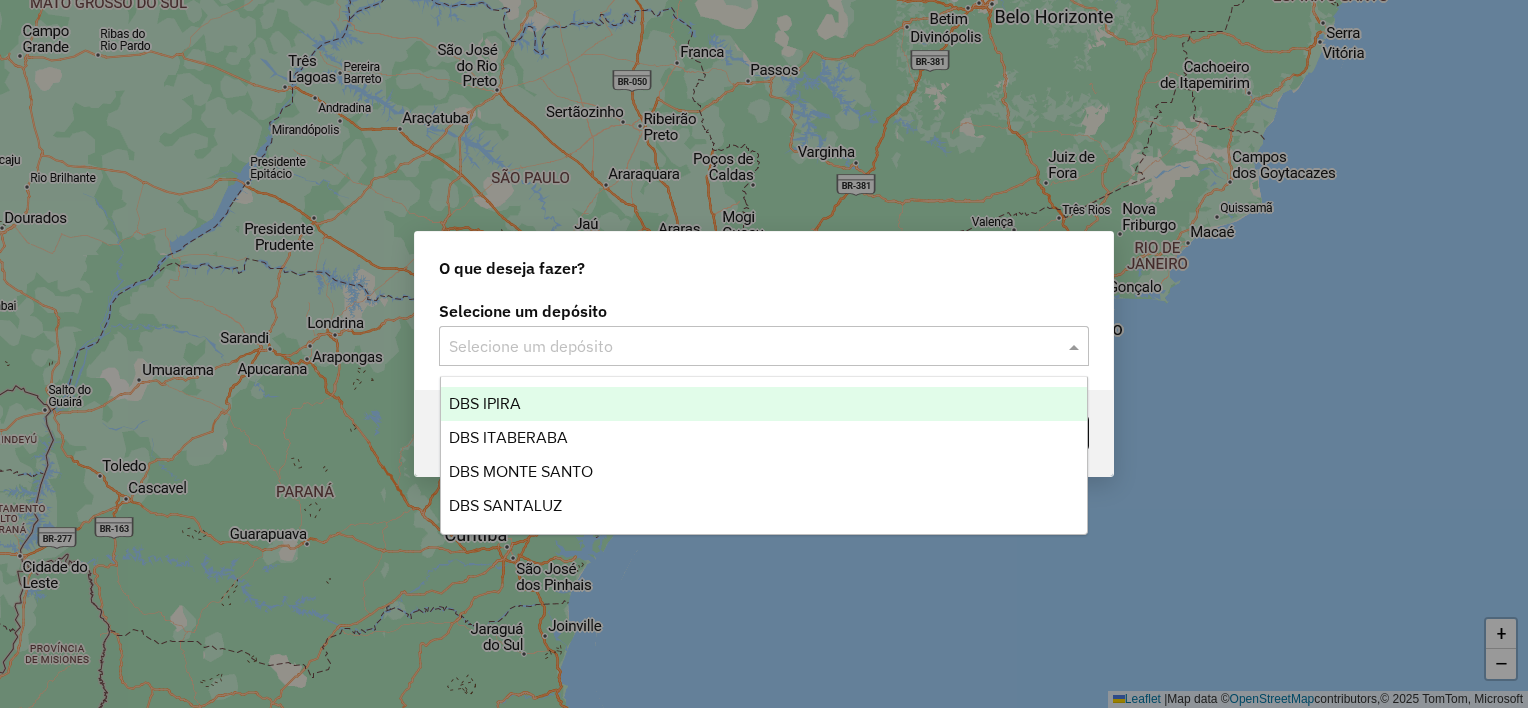 click 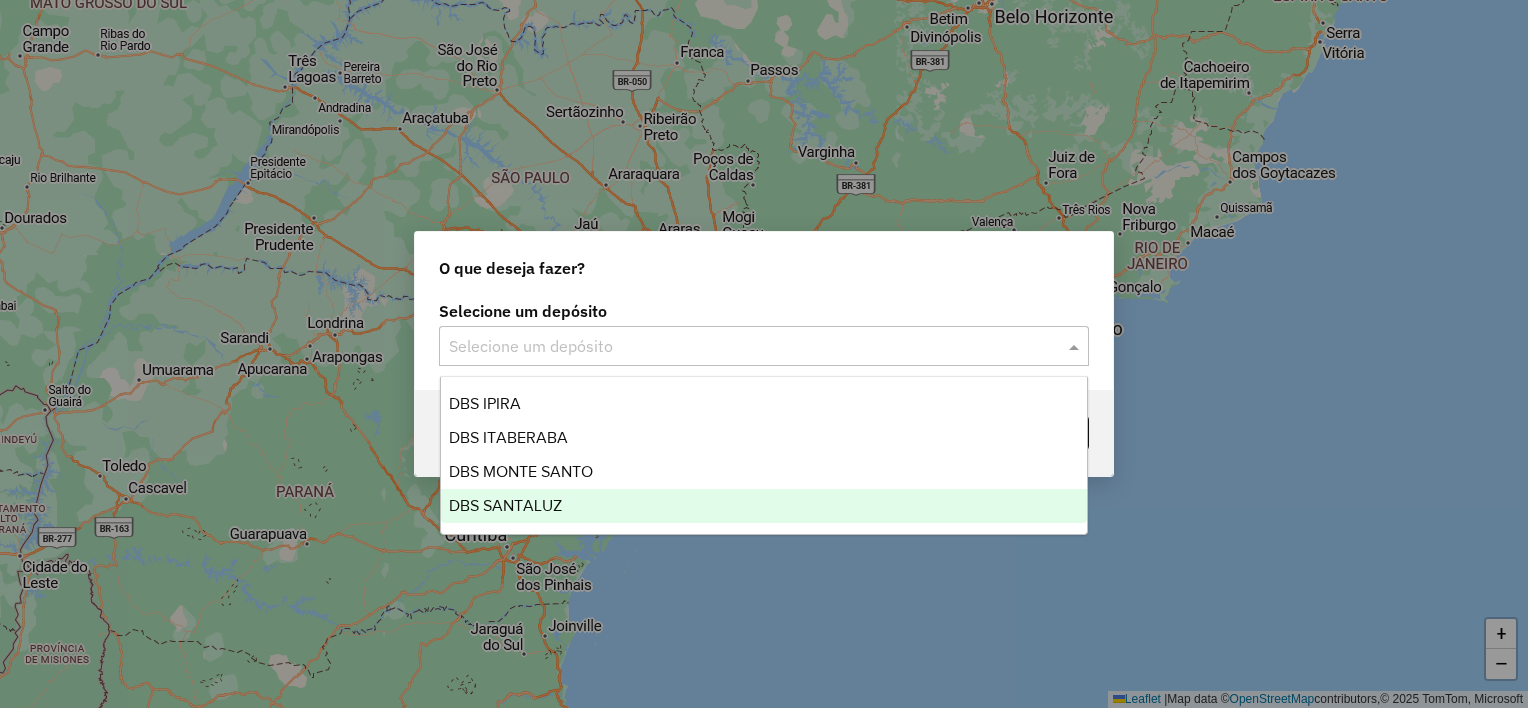 click on "DBS SANTALUZ" at bounding box center [764, 506] 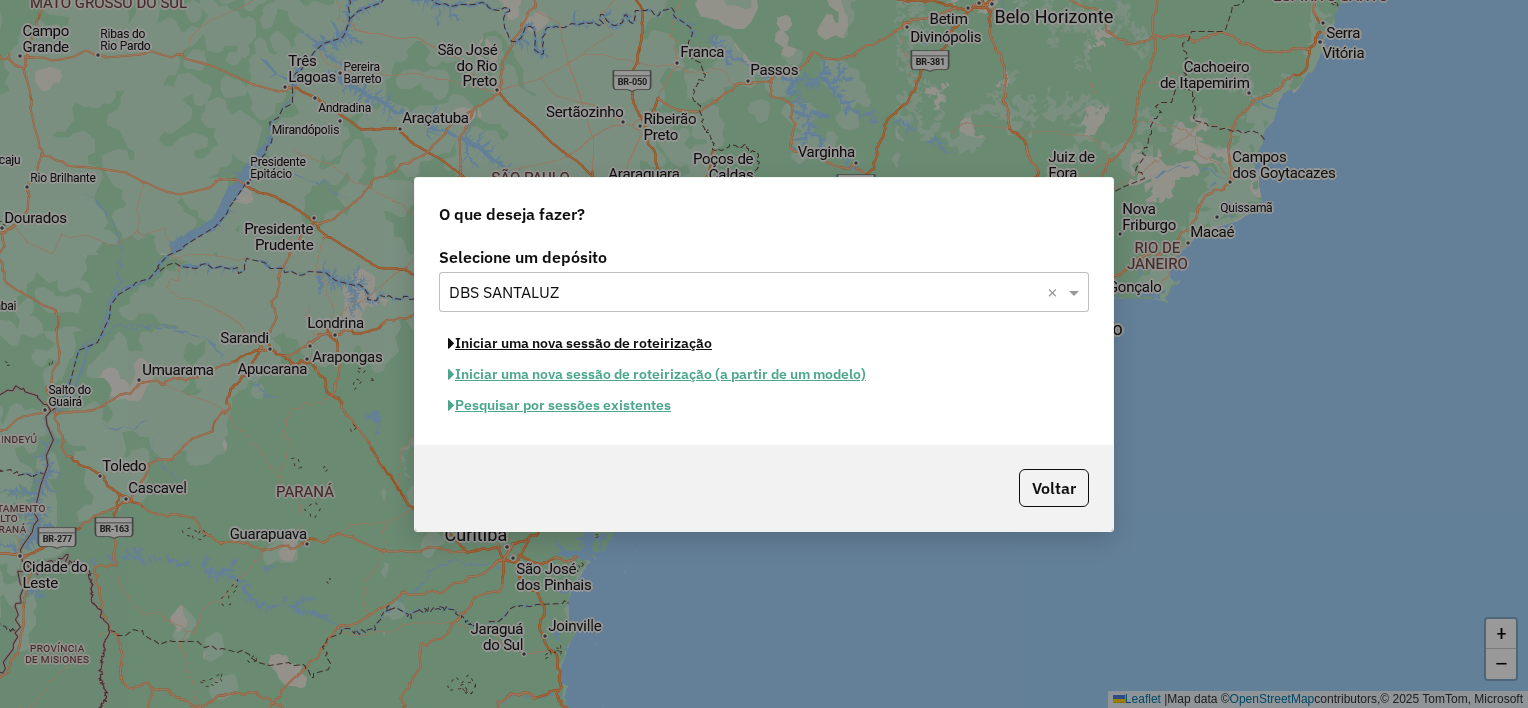 click on "Iniciar uma nova sessão de roteirização" 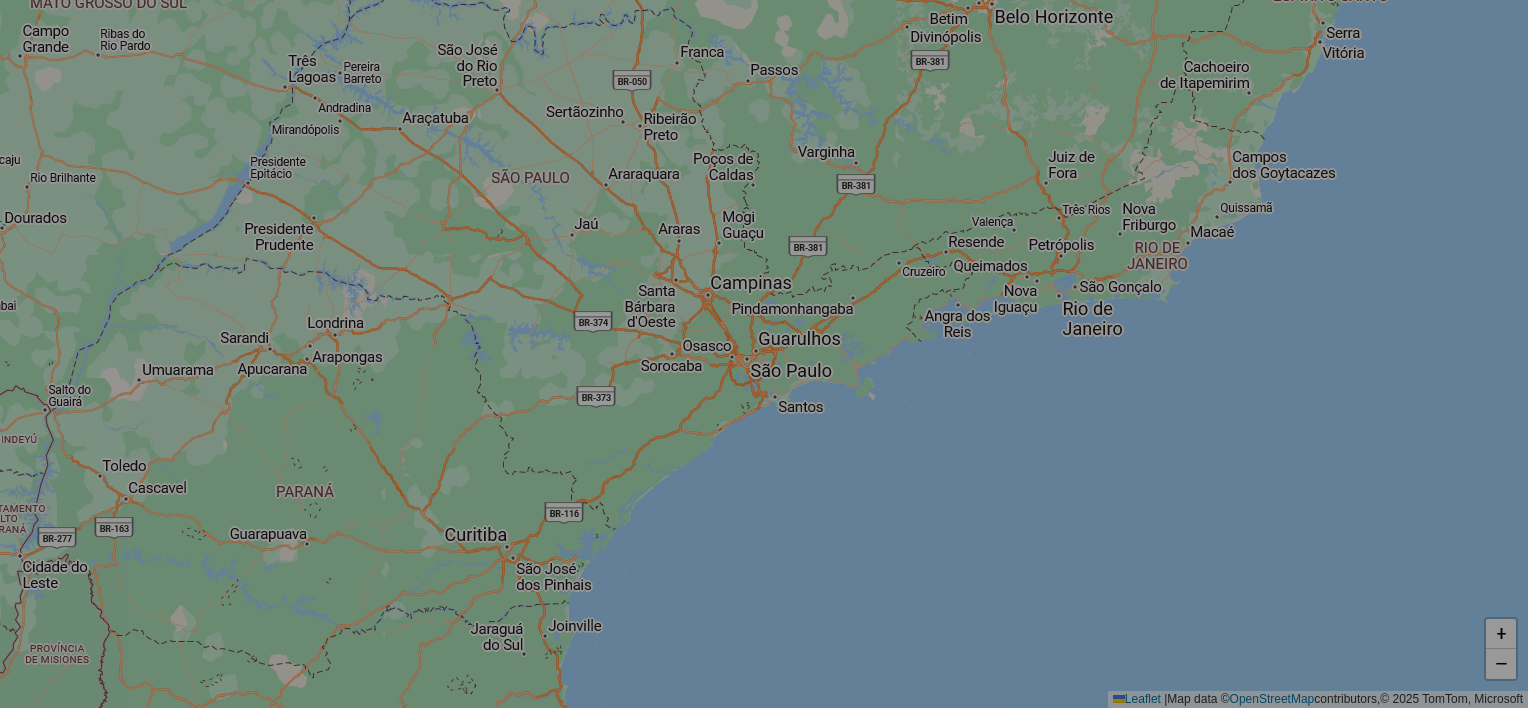 select on "*" 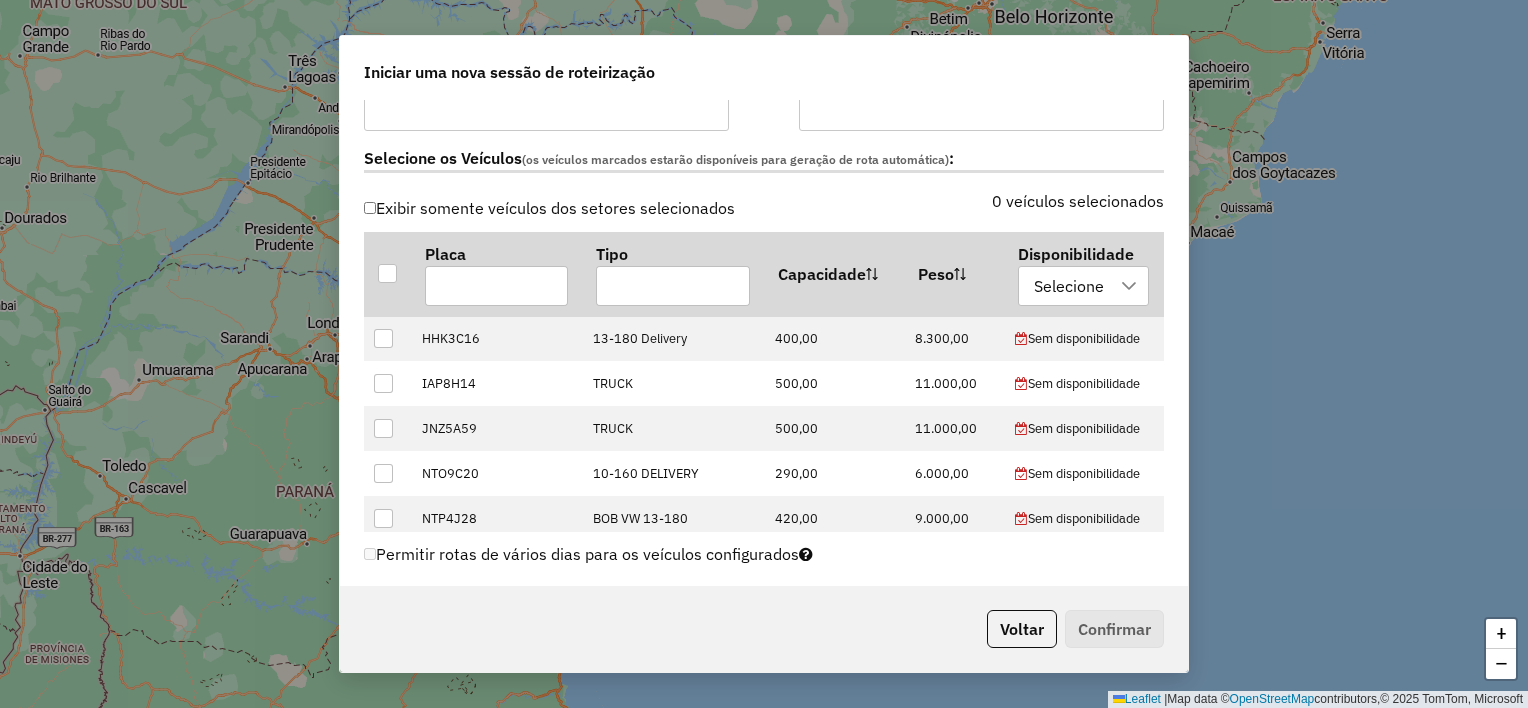 scroll, scrollTop: 500, scrollLeft: 0, axis: vertical 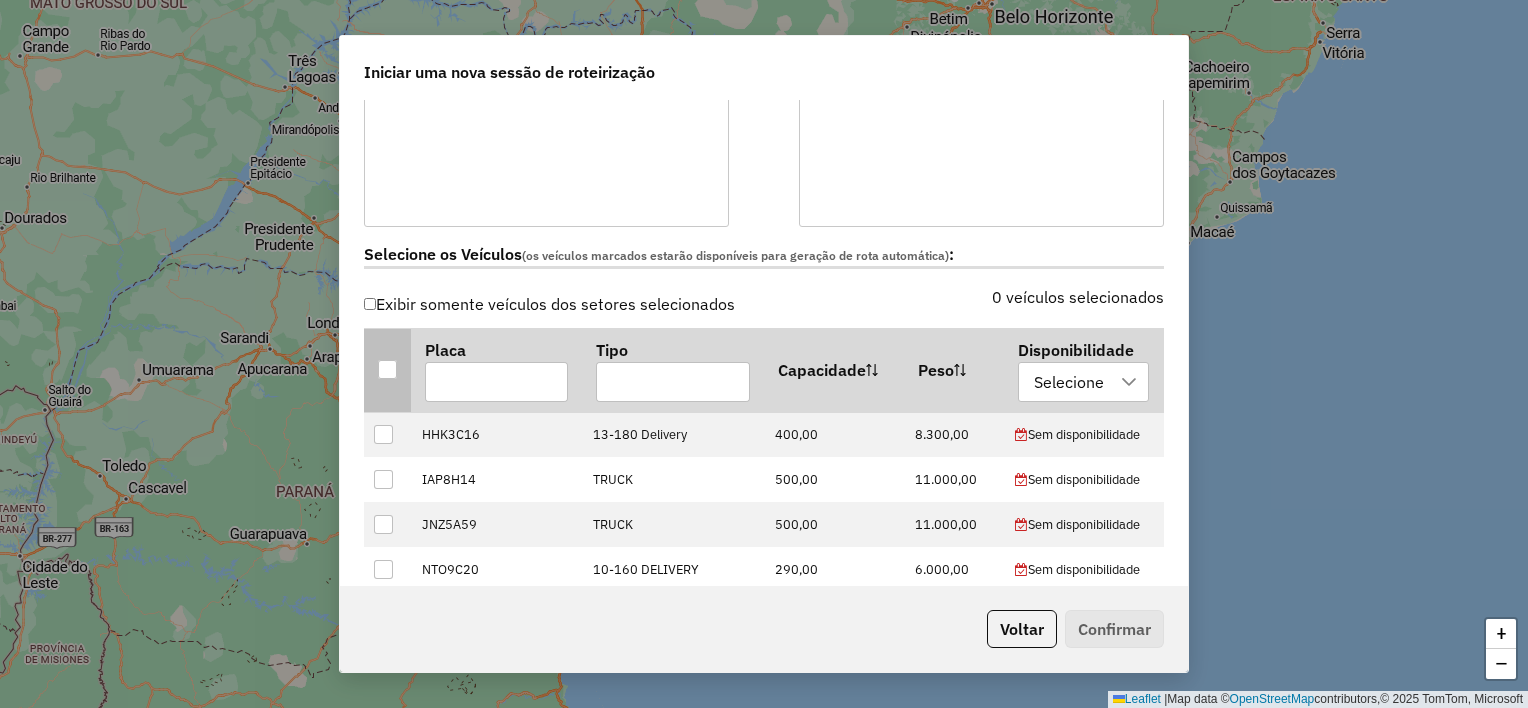 click at bounding box center (387, 369) 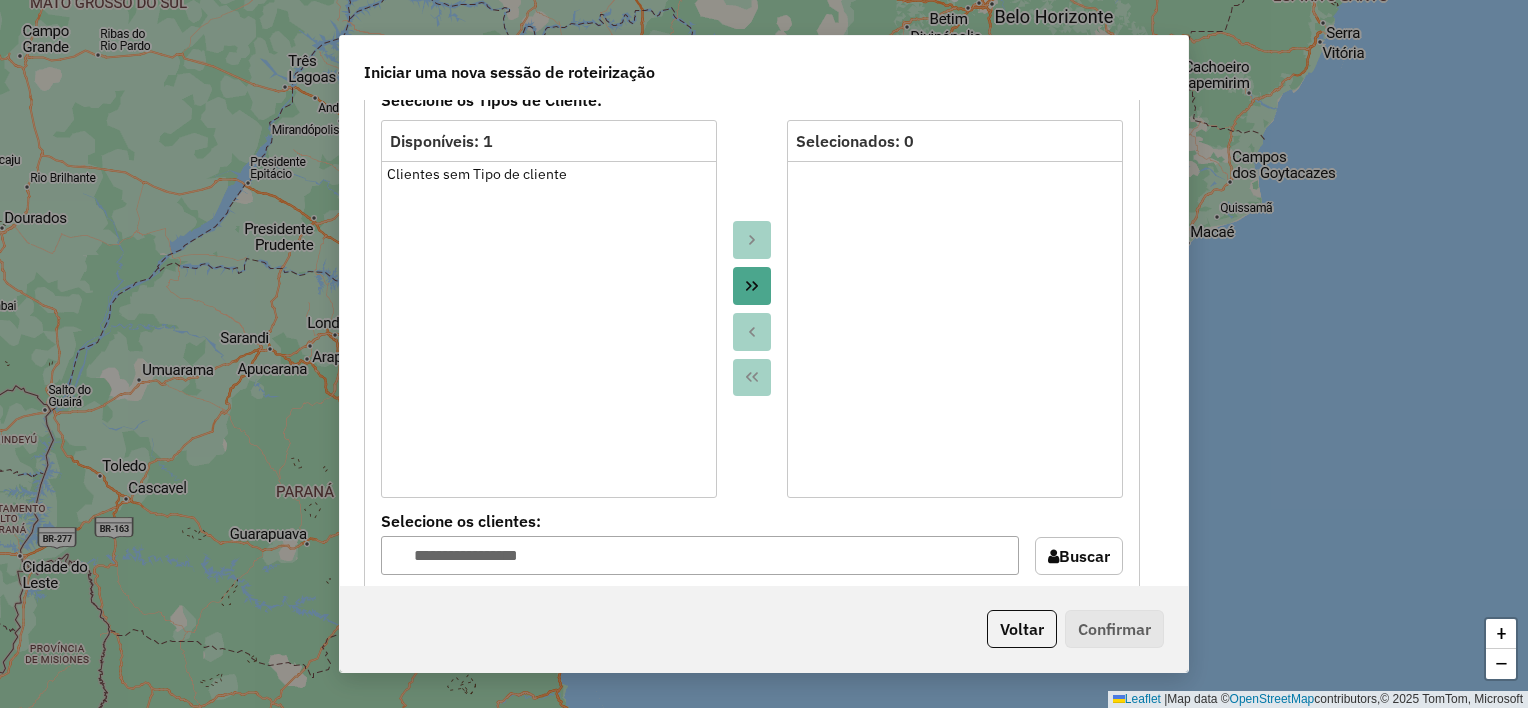 scroll, scrollTop: 1900, scrollLeft: 0, axis: vertical 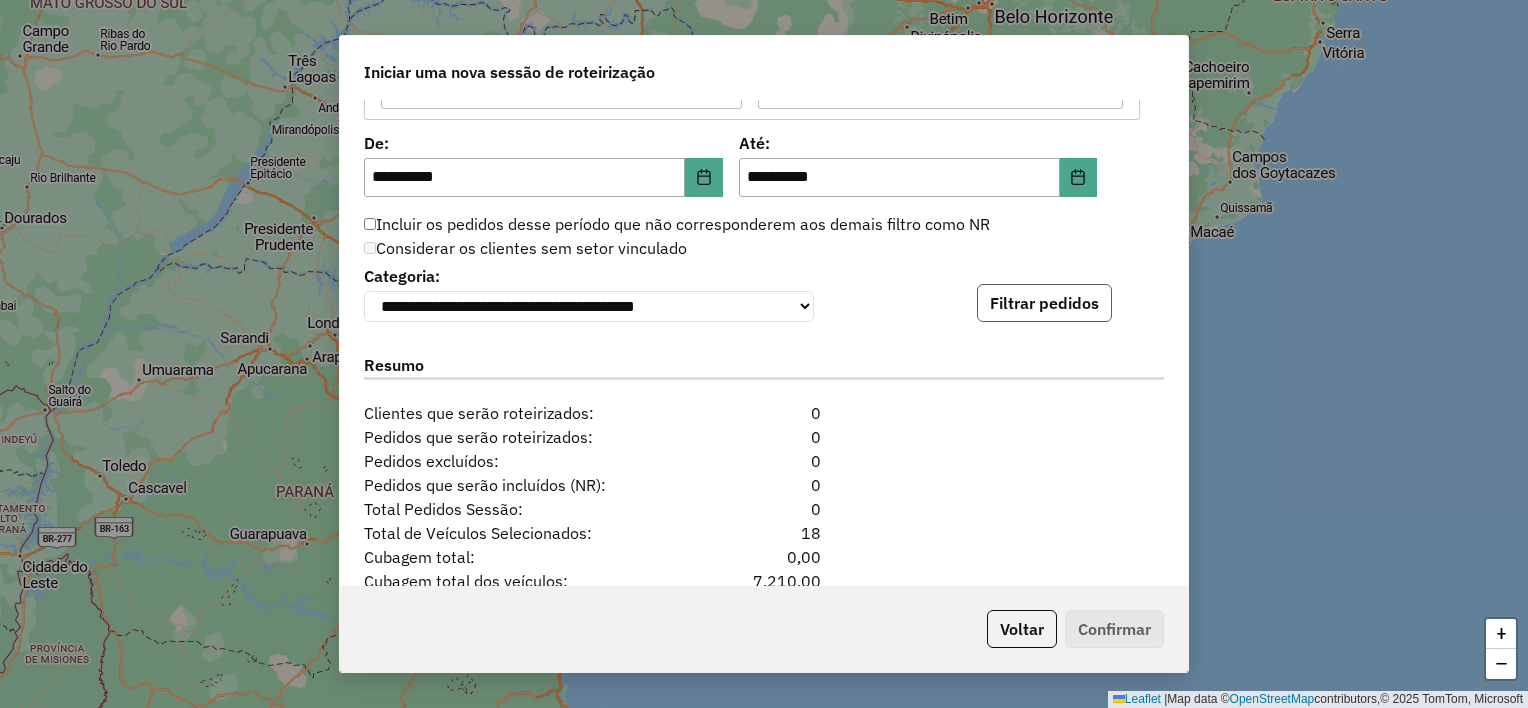 click on "Filtrar pedidos" 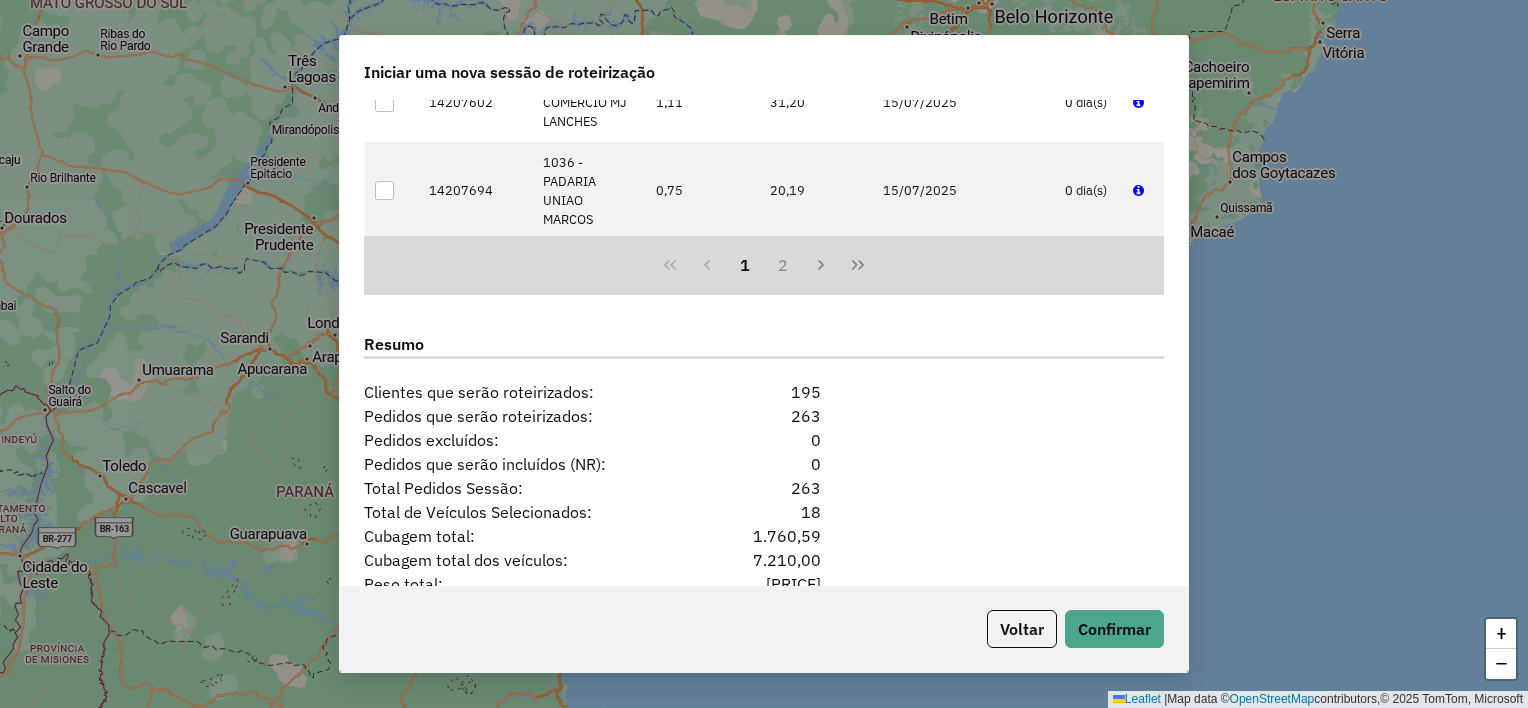scroll, scrollTop: 2460, scrollLeft: 0, axis: vertical 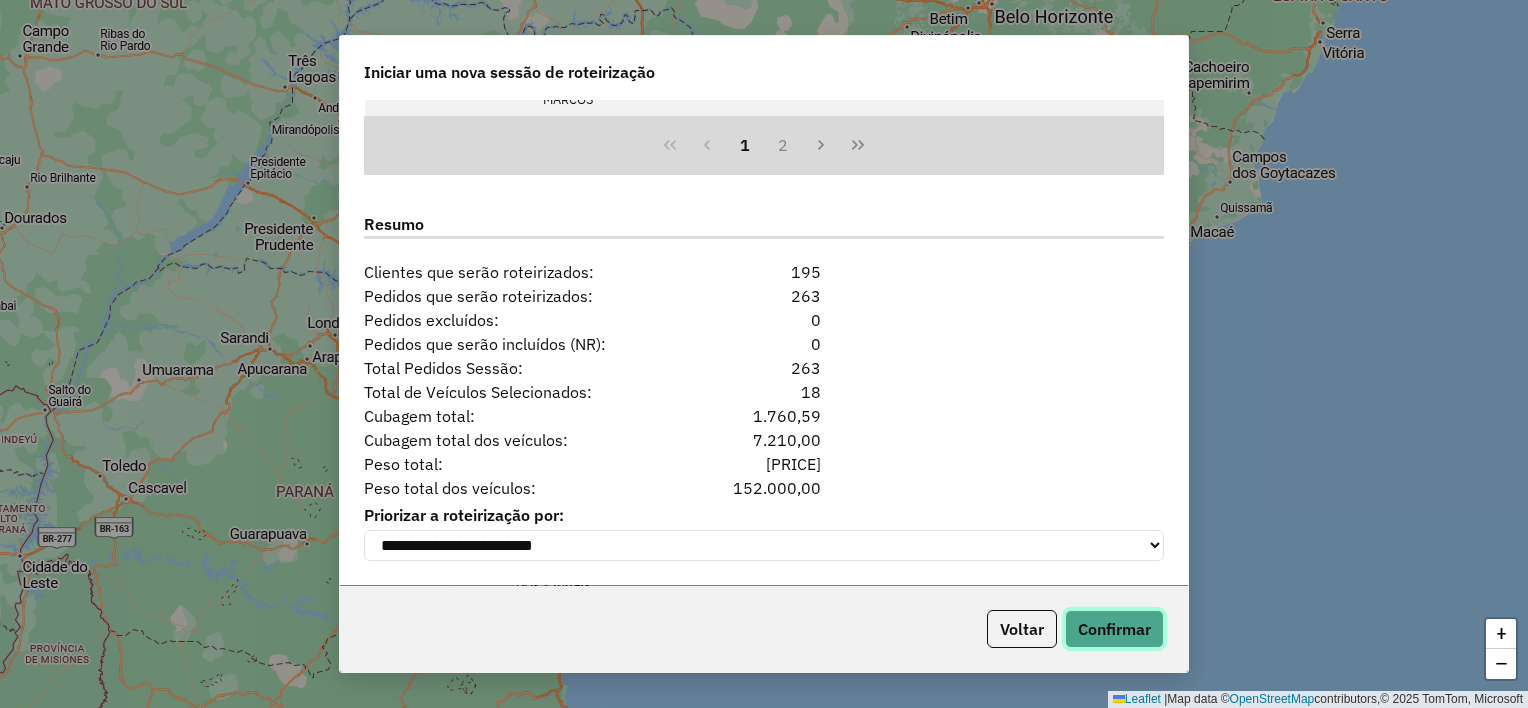 click on "Confirmar" 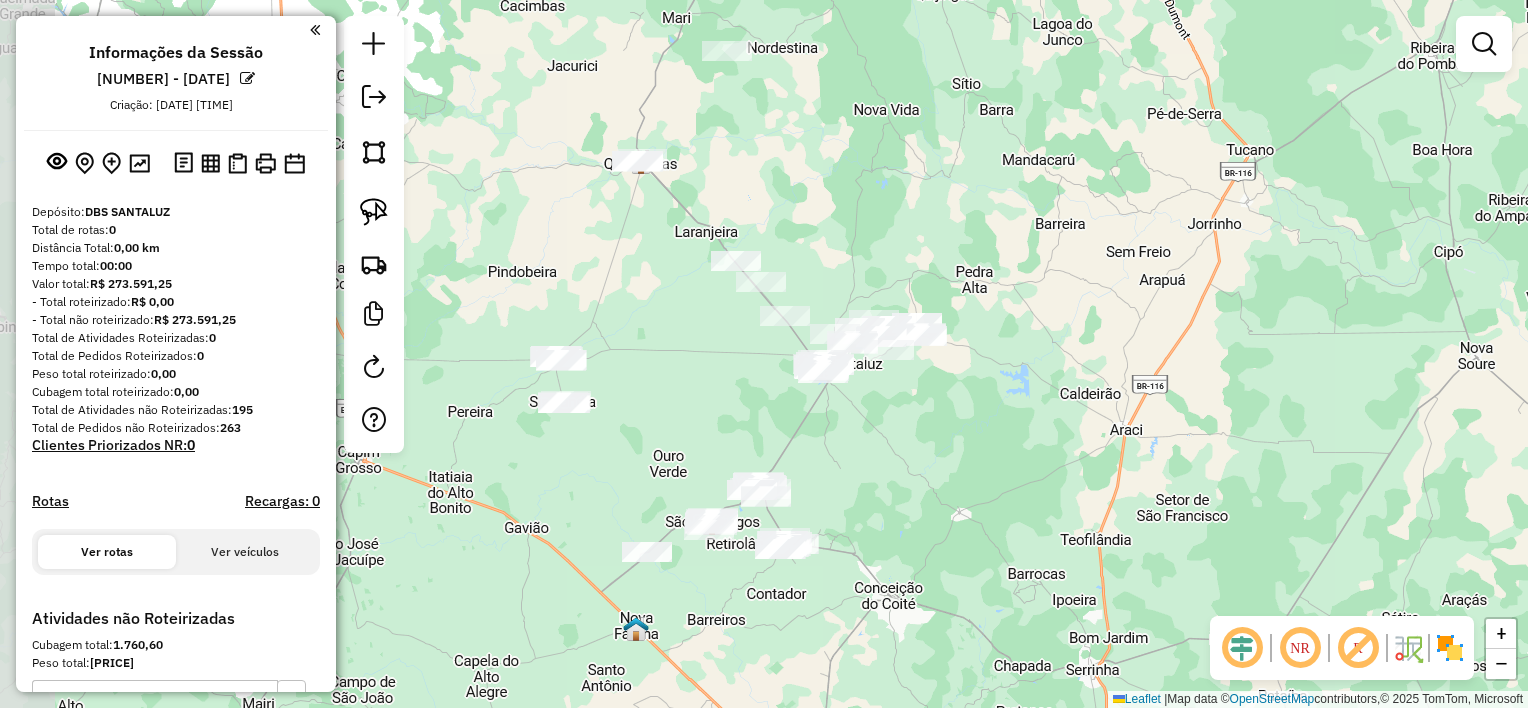drag, startPoint x: 922, startPoint y: 433, endPoint x: 1084, endPoint y: 494, distance: 173.10402 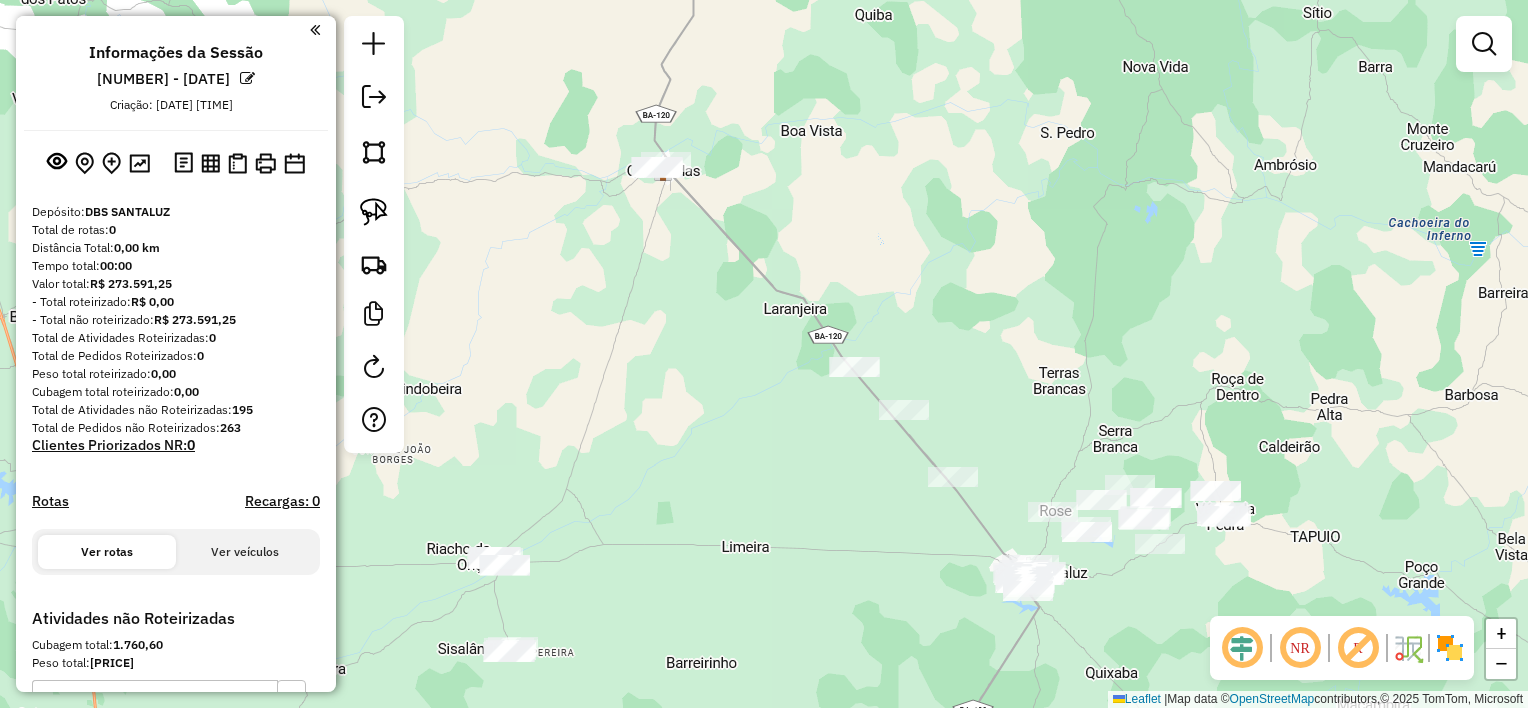 drag, startPoint x: 843, startPoint y: 322, endPoint x: 793, endPoint y: 457, distance: 143.9618 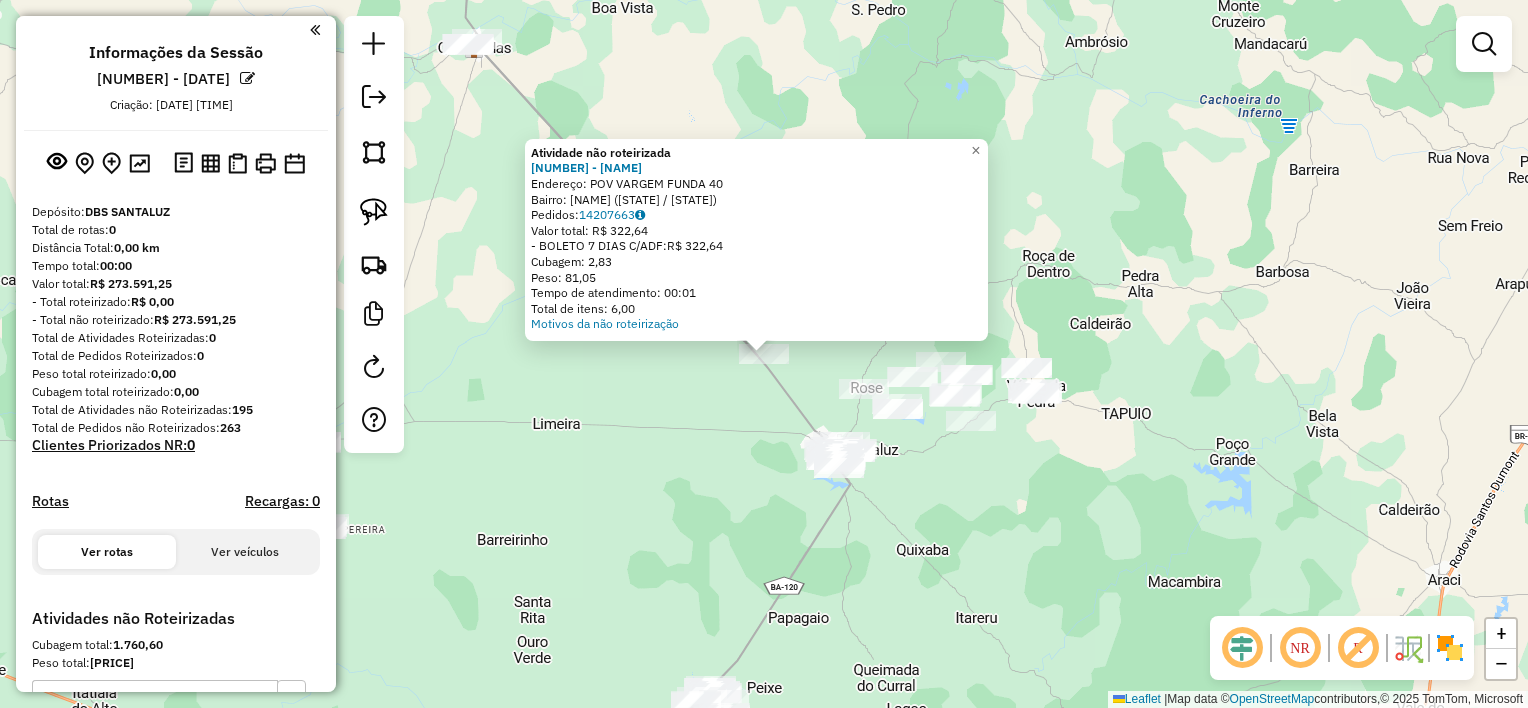 click on "Atividade não roteirizada [NUMBER] - [NAME] Endereço: POV [NAME] [NUMBER] Bairro: [CITY] ([CITY] / [STATE]) Pedidos: [NUMBER] Valor total: R$ [NUMBER] - BOLETO [NUMBER] DIAS C/ADF: R$ [NUMBER] Cubagem: [NUMBER] Peso: [NUMBER] Tempo de atendimento: [TIME] Total de itens: [NUMBER] Motivos da não roteirização × Janela de atendimento Grade de atendimento Capacidade Transportadoras Veículos Cliente Pedidos Rotas Selecione os dias de semana para filtrar as janelas de atendimento Seg Ter Qua Qui Sex Sáb Dom Informe o período da janela de atendimento: De: Até: Filtrar exatamente a janela do cliente Considerar janela de atendimento padrão Selecione os dias de semana para filtrar as grades de atendimento Seg Ter Qua Qui Sex Sáb Dom Considerar clientes sem dia de atendimento cadastrado Clientes fora do dia de atendimento selecionado Filtrar as atividades entre os valores definidos abaixo: Peso mínimo: Peso máximo: Cubagem mínima: Cubagem máxima: De: Até:" 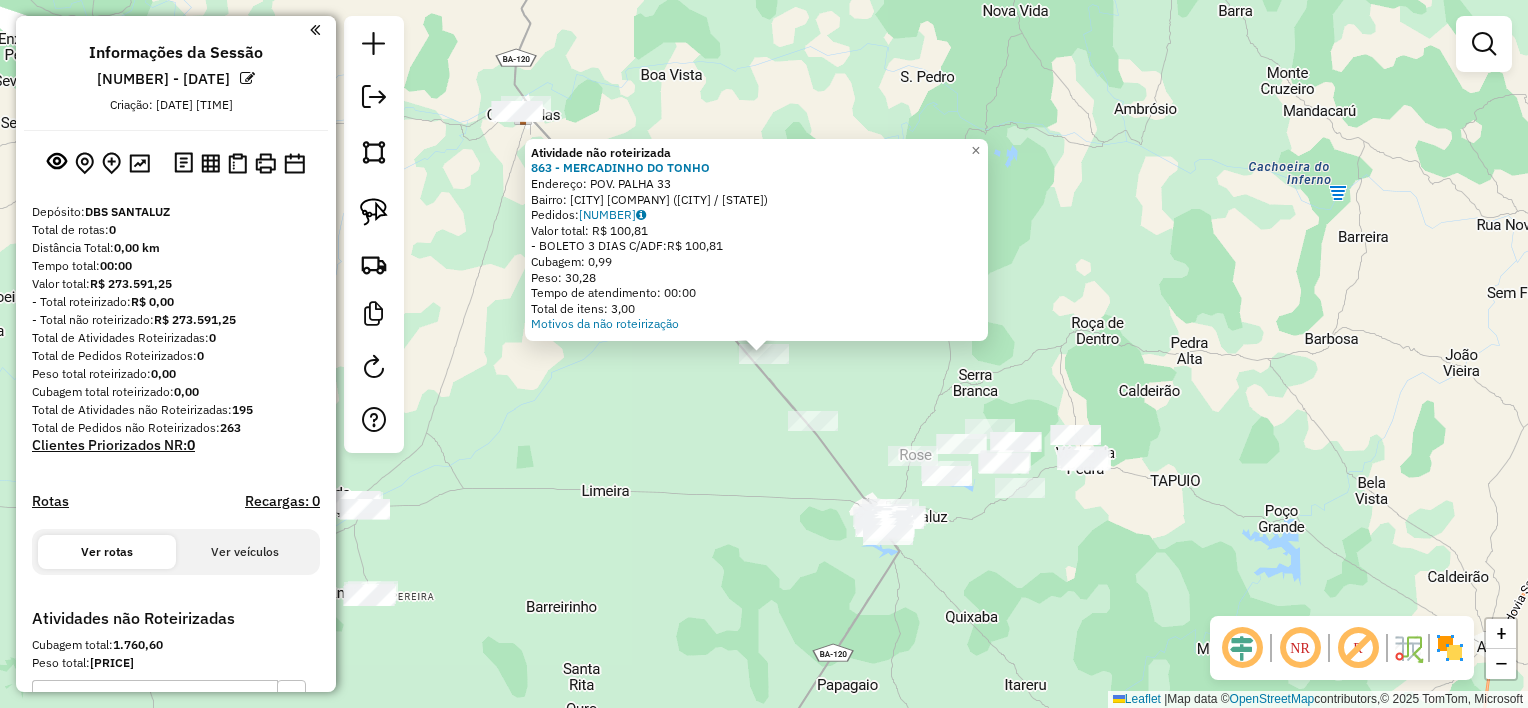 click on "[NUMBER] - MERCEARIA EMPORIO [NUMBER]" 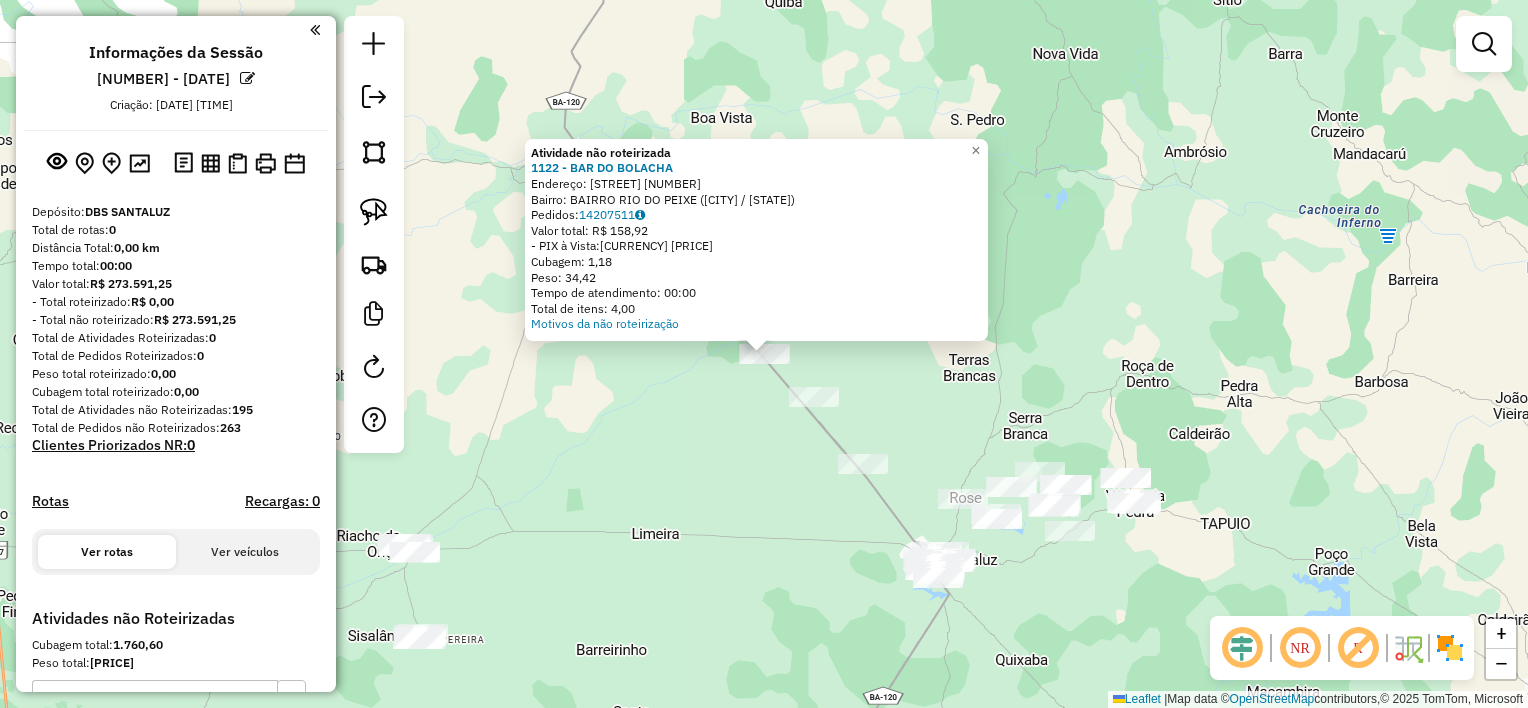 click on "Atividade não roteirizada [NUMBER] - [NAME] Endereço: [NAME] [NUMBER] Bairro: [CITY] [NAME] ([CITY] / [STATE]) Pedidos: [NUMBER] Valor total: R$ [NUMBER] - [PAYMENT] à Vista: R$ [NUMBER] Cubagem: [NUMBER] Peso: [NUMBER] Tempo de atendimento: [TIME] Total de itens: [NUMBER] Motivos da não roteirização × Janela de atendimento Grade de atendimento Capacidade Transportadoras Veículos Cliente Pedidos Rotas Selecione os dias de semana para filtrar as janelas de atendimento Seg Ter Qua Qui Sex Sáb Dom Informe o período da janela de atendimento: De: Até: Filtrar exatamente a janela do cliente Considerar janela de atendimento padrão Selecione os dias de semana para filtrar as grades de atendimento Seg Ter Qua Qui Sex Sáb Dom Considerar clientes sem dia de atendimento cadastrado Clientes fora do dia de atendimento selecionado Filtrar as atividades entre os valores definidos abaixo: Peso mínimo: Peso máximo: Cubagem mínima: Cubagem máxima: De: Até: +" 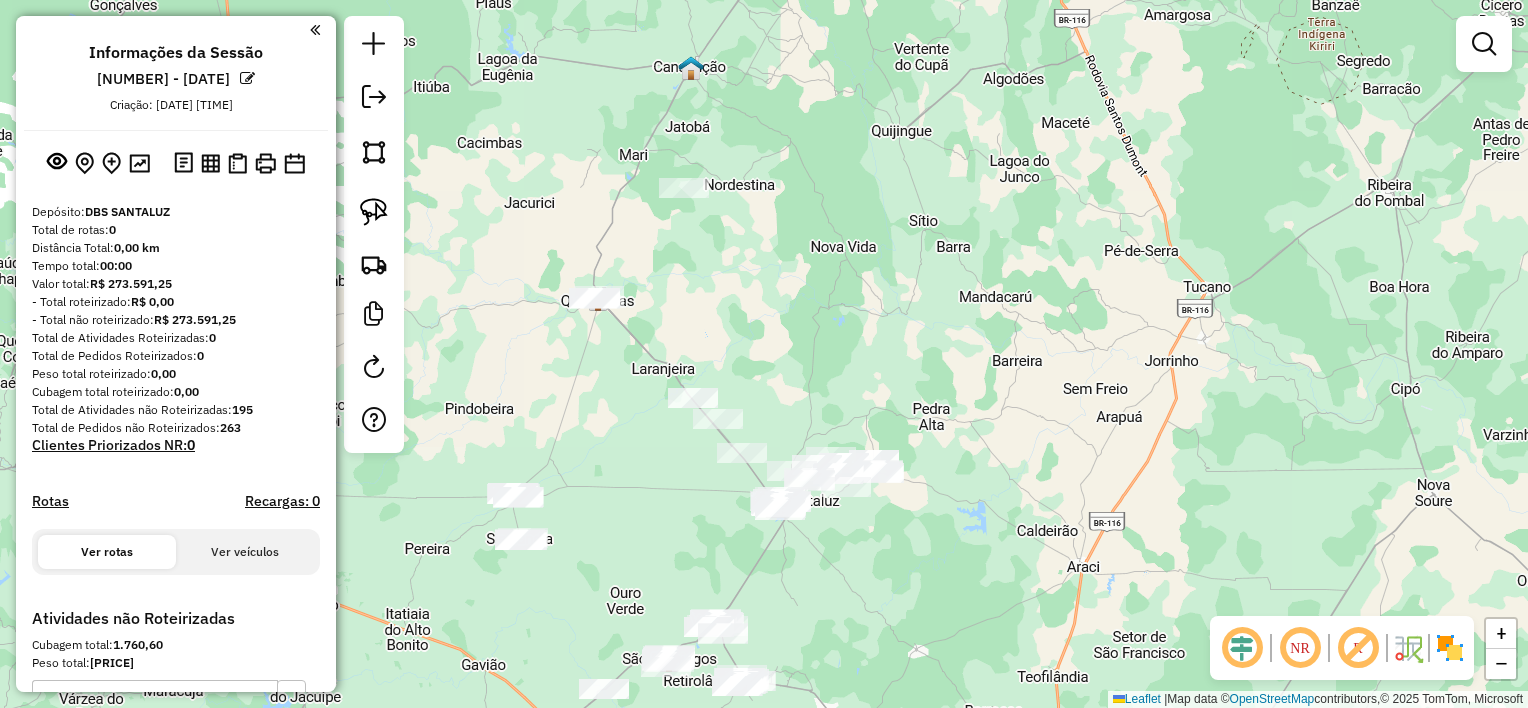 drag, startPoint x: 674, startPoint y: 327, endPoint x: 675, endPoint y: 337, distance: 10.049875 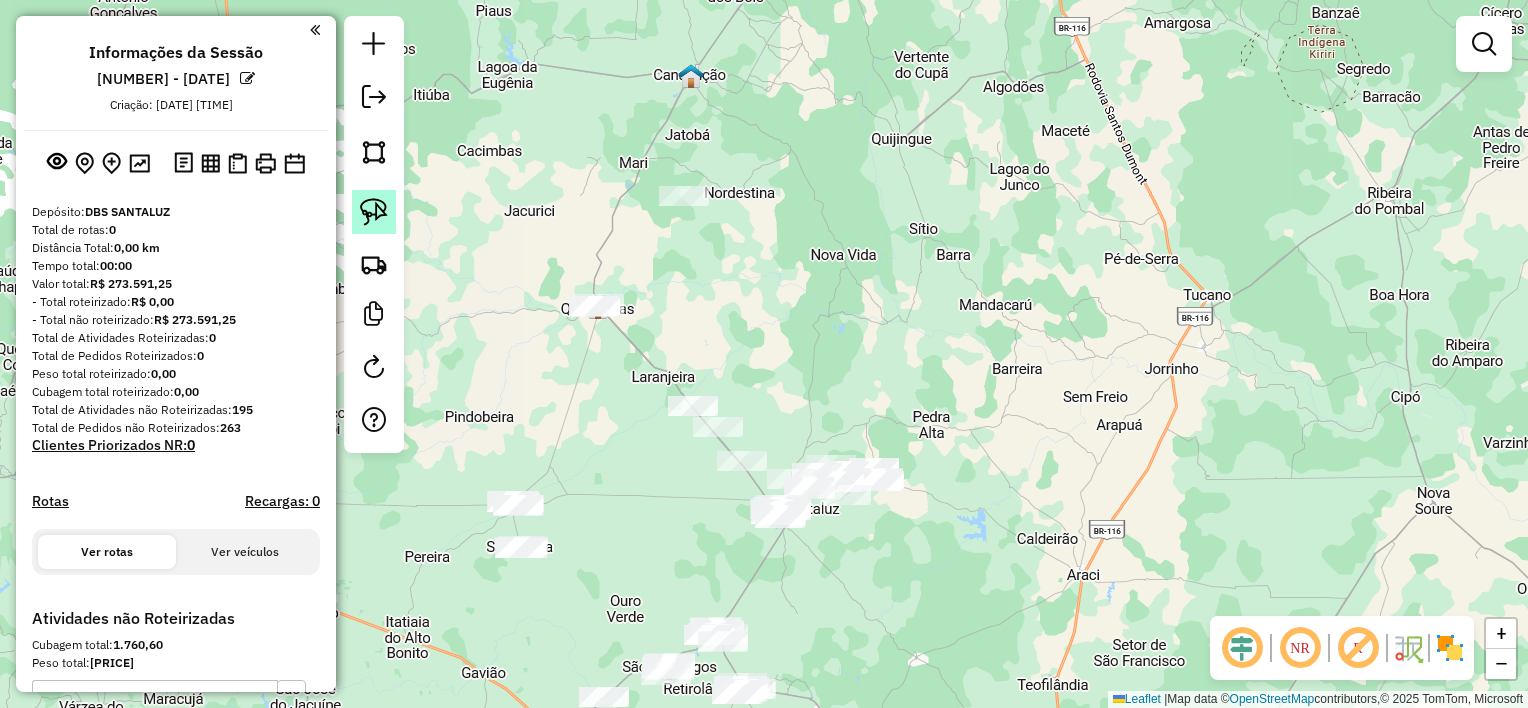 click 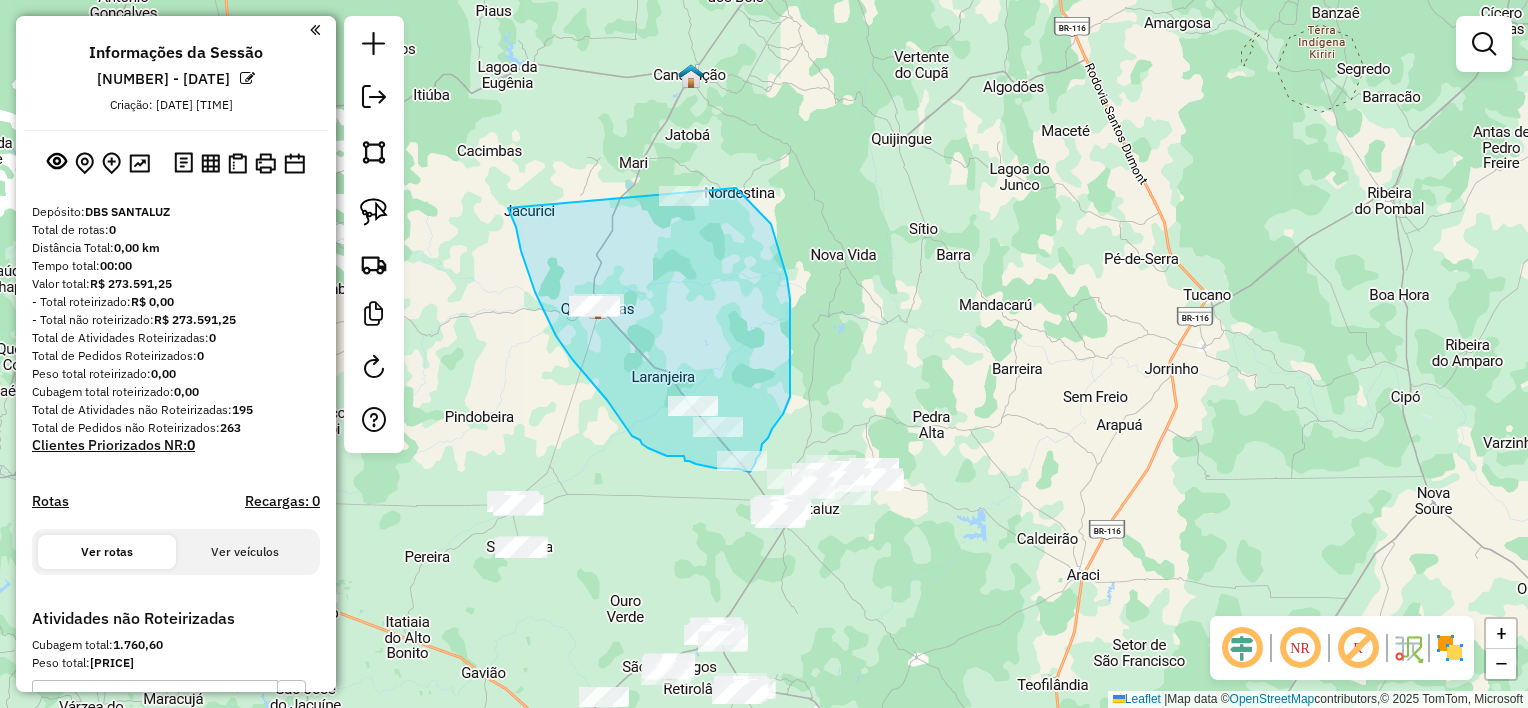 drag, startPoint x: 531, startPoint y: 281, endPoint x: 703, endPoint y: 152, distance: 215 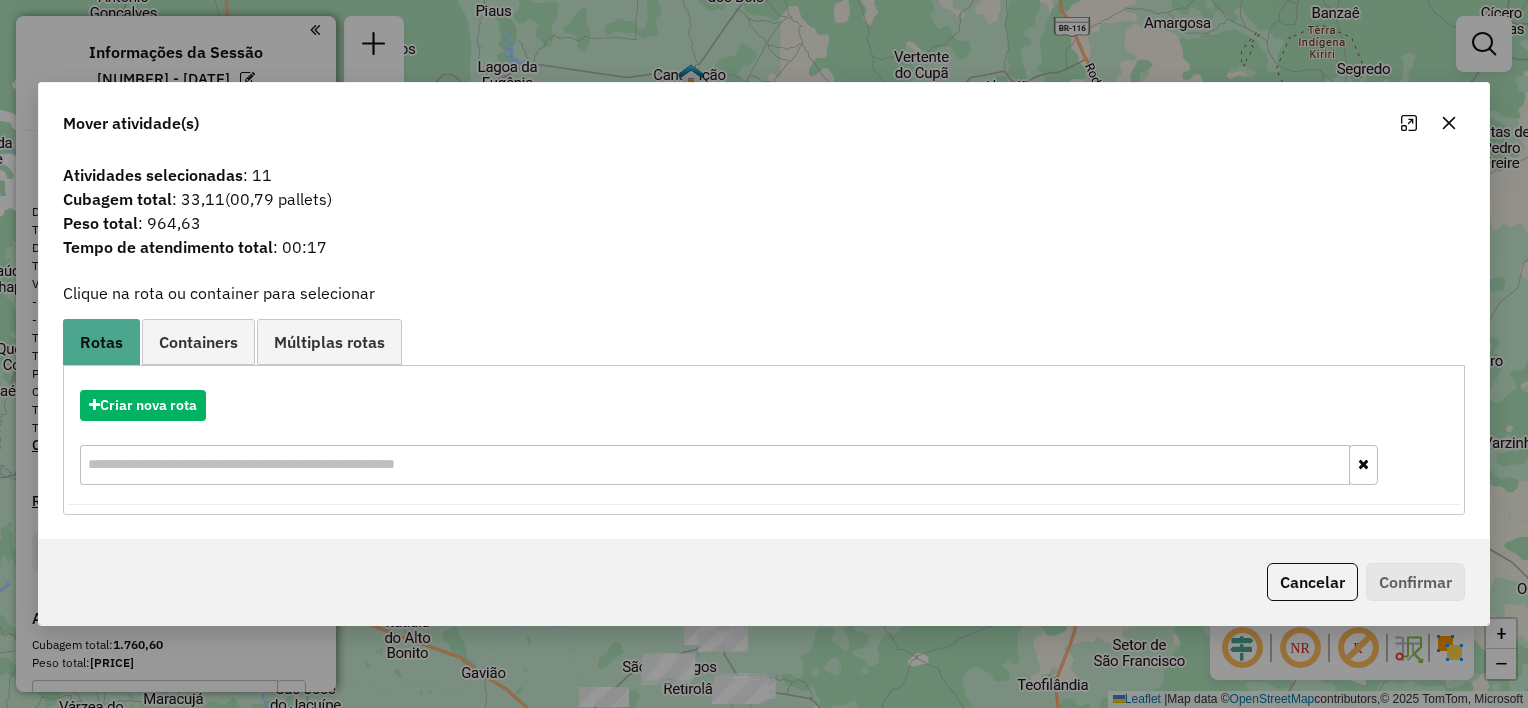 click 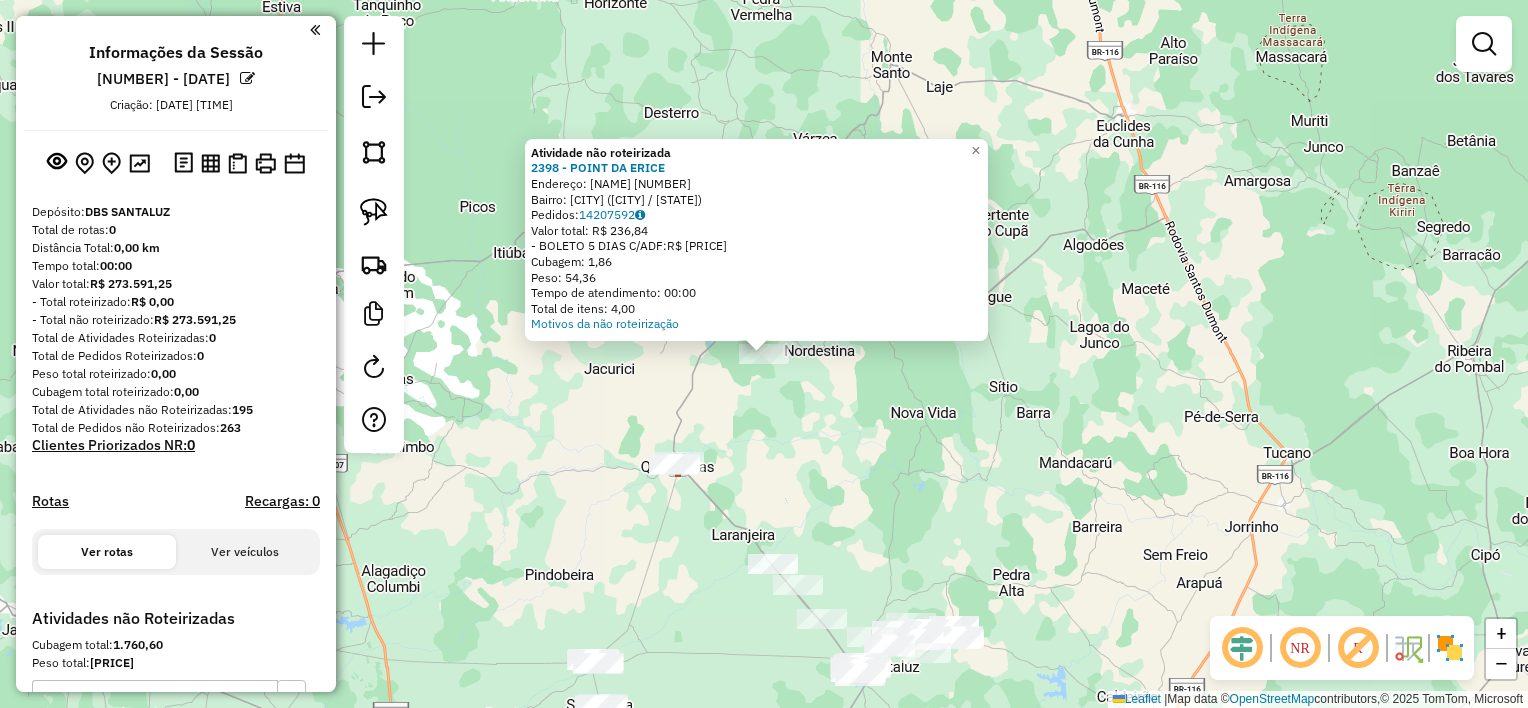 click on "Atividade não roteirizada 2398 - POINT DA ERICE Endereço: SAO TOME DE SOUZA [NUMBER] Bairro: CENTRO ([CITY] / [STATE]) Pedidos: 14207592 Valor total: R$ 236,84 - BOLETO 5 DIAS C/ADF: R$ 236,84 Cubagem: 1,86 Peso: 54,36 Tempo de atendimento: 00:00 Total de itens: 4,00 Motivos da não roteirização × Janela de atendimento Grade de atendimento Capacidade Transportadoras Veículos Cliente Pedidos Rotas Selecione os dias de semana para filtrar as janelas de atendimento Seg Ter Qua Qui Sex Sáb Dom Informe o período da janela de atendimento: De: Até: Filtrar exatamente a janela do cliente Considerar janela de atendimento padrão Selecione os dias de semana para filtrar as grades de atendimento Seg Ter Qua Qui Sex Sáb Dom Considerar clientes sem dia de atendimento cadastrado Peso mínimo: Peso máximo: Cubagem mínima: Cubagem máxima: De: De:" 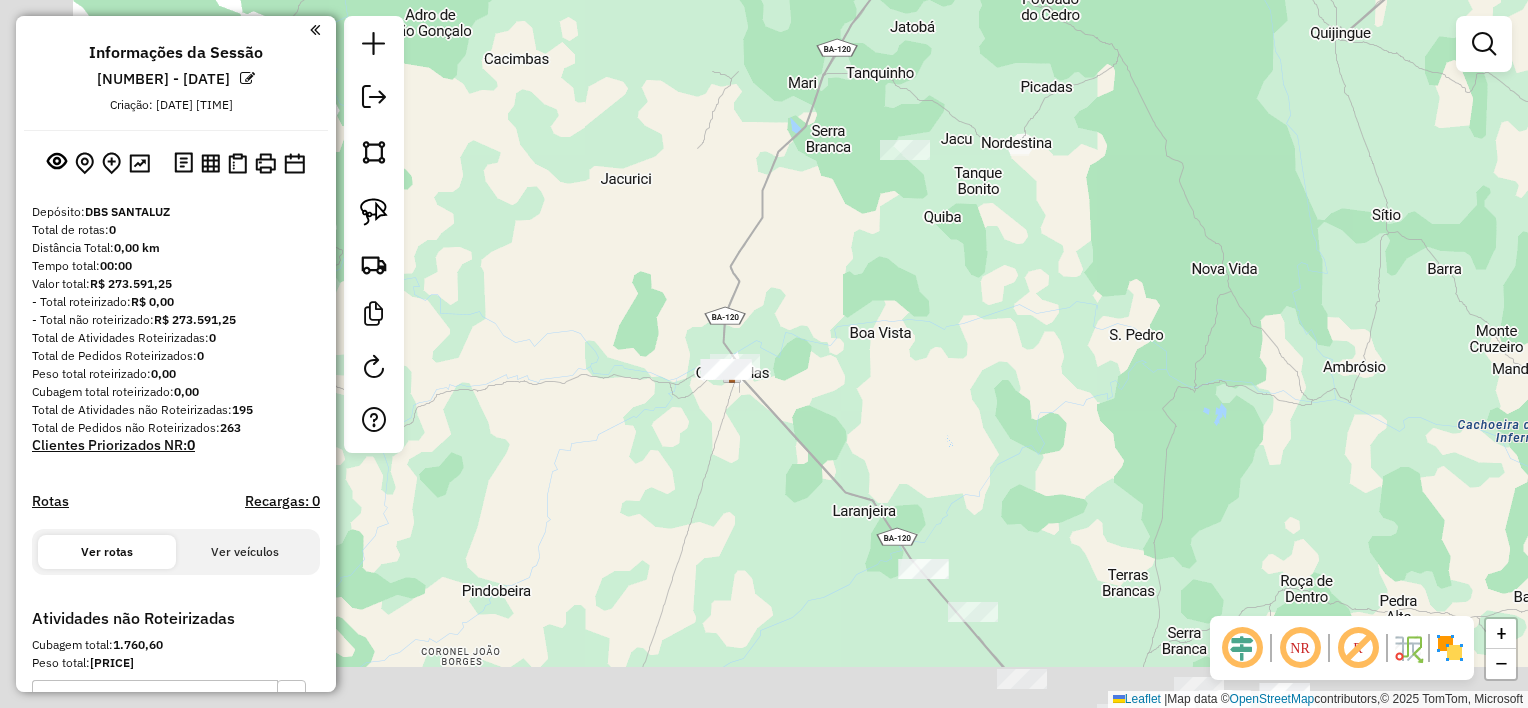 drag, startPoint x: 728, startPoint y: 446, endPoint x: 862, endPoint y: 224, distance: 259.30676 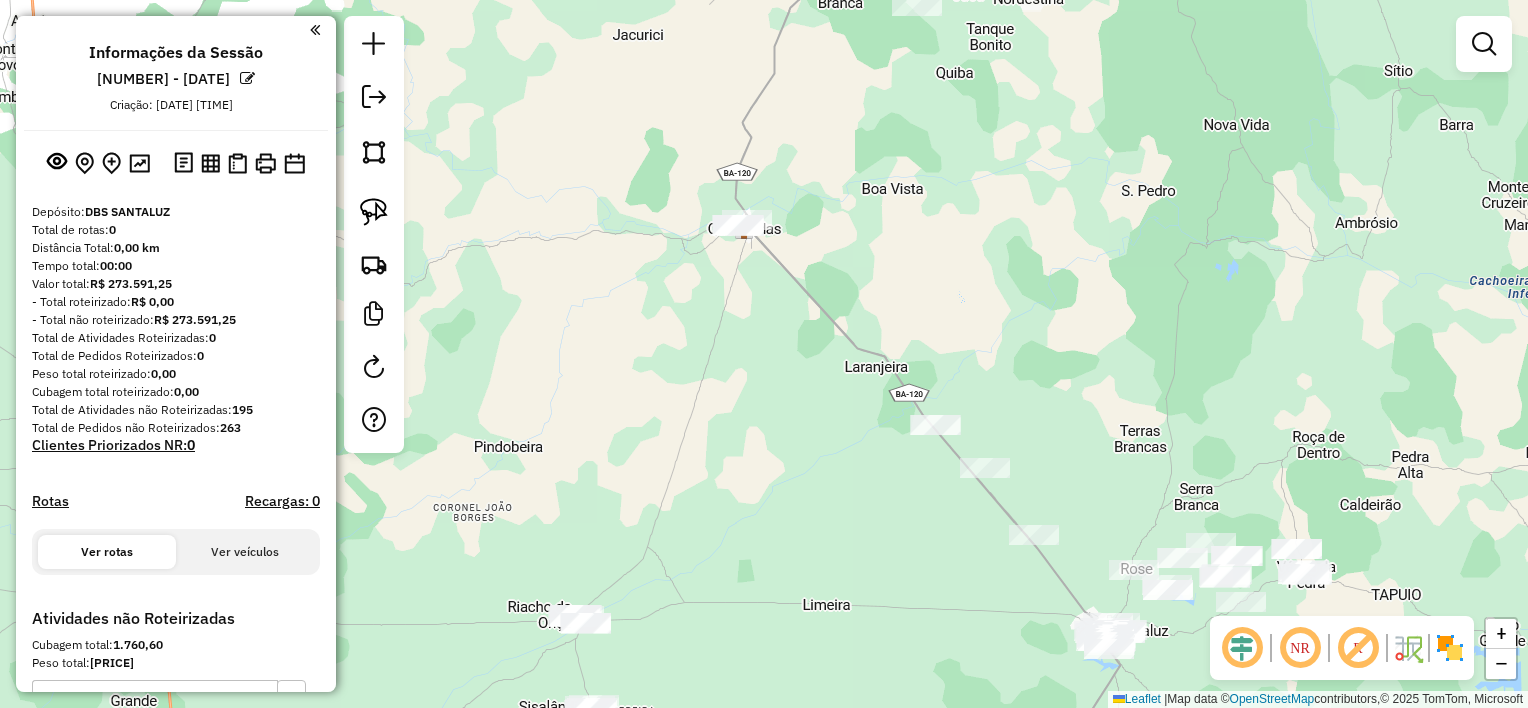 drag, startPoint x: 787, startPoint y: 339, endPoint x: 784, endPoint y: 300, distance: 39.115215 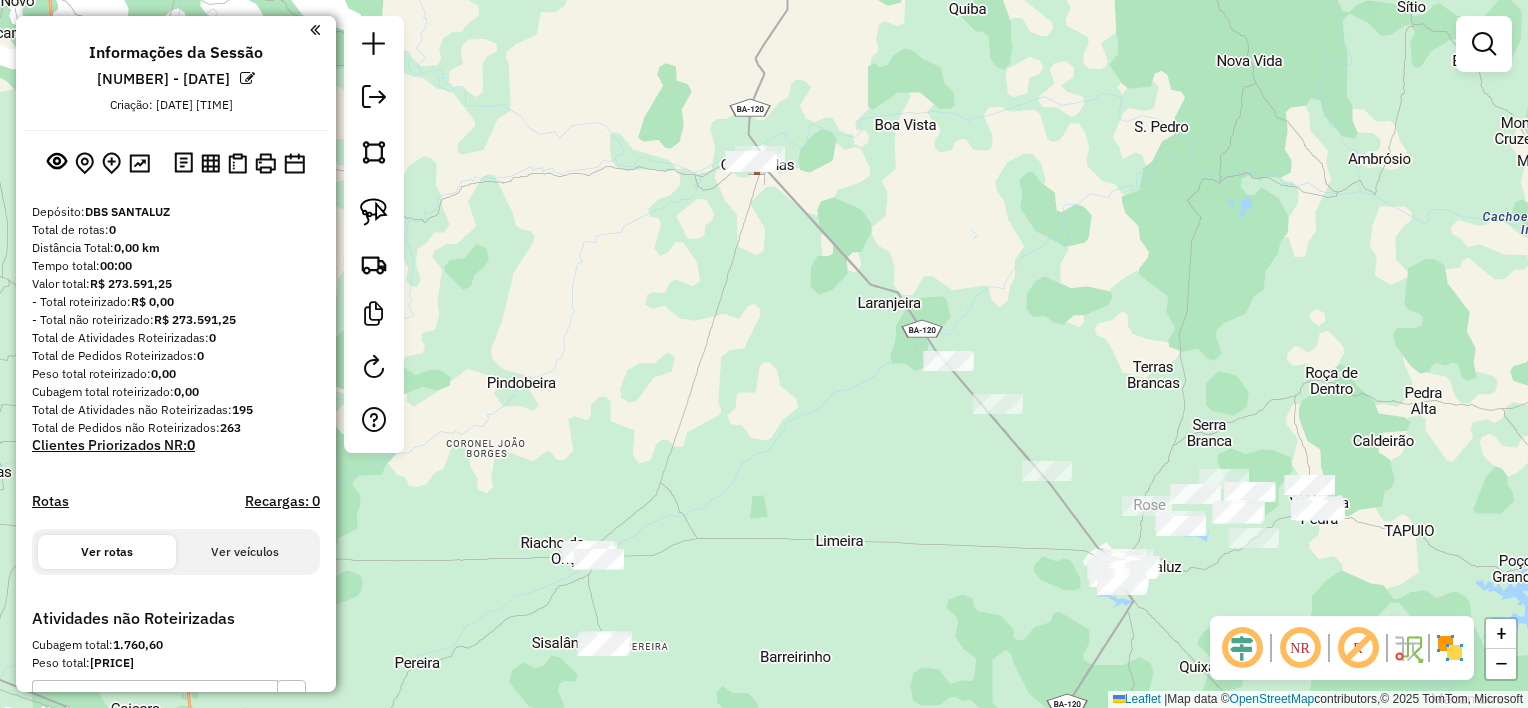 drag, startPoint x: 767, startPoint y: 462, endPoint x: 832, endPoint y: 267, distance: 205.54805 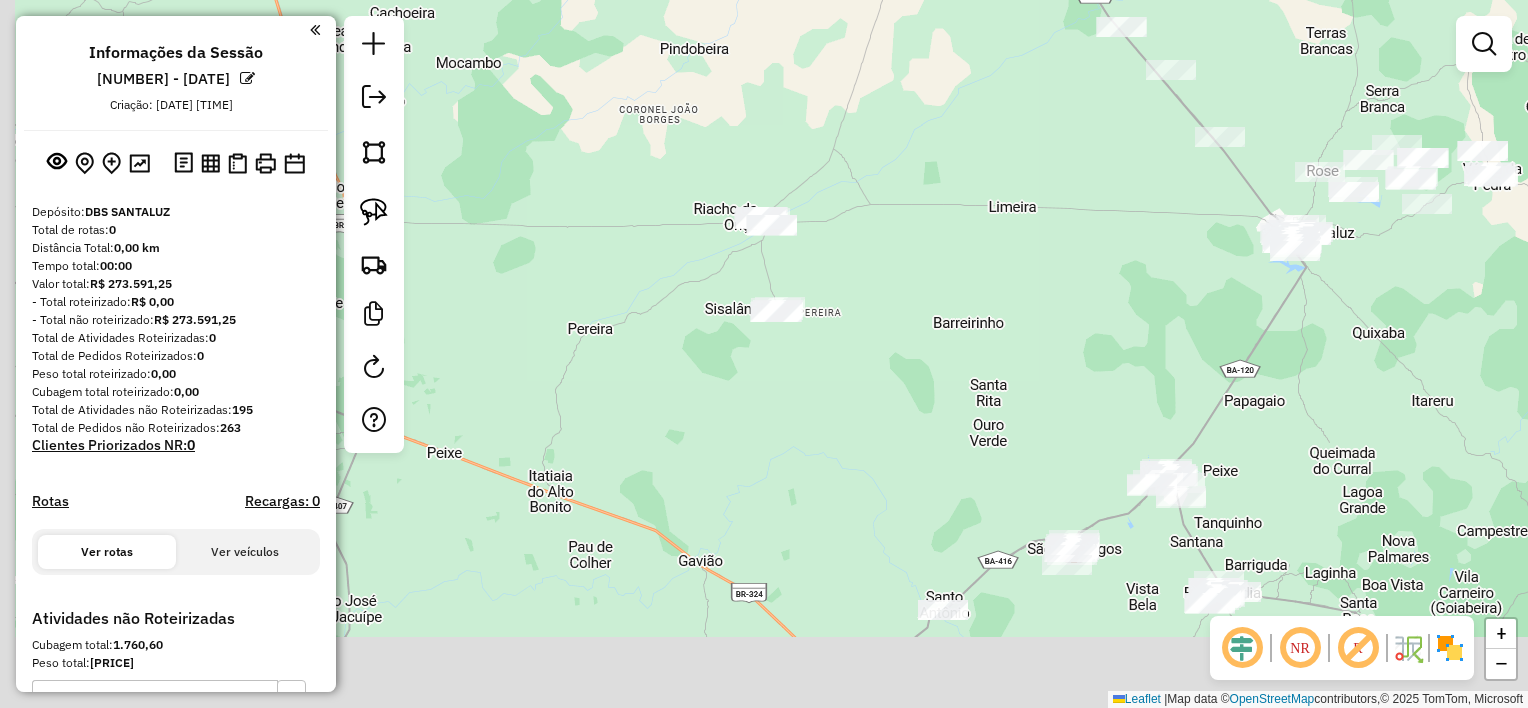 drag, startPoint x: 784, startPoint y: 419, endPoint x: 895, endPoint y: 277, distance: 180.23596 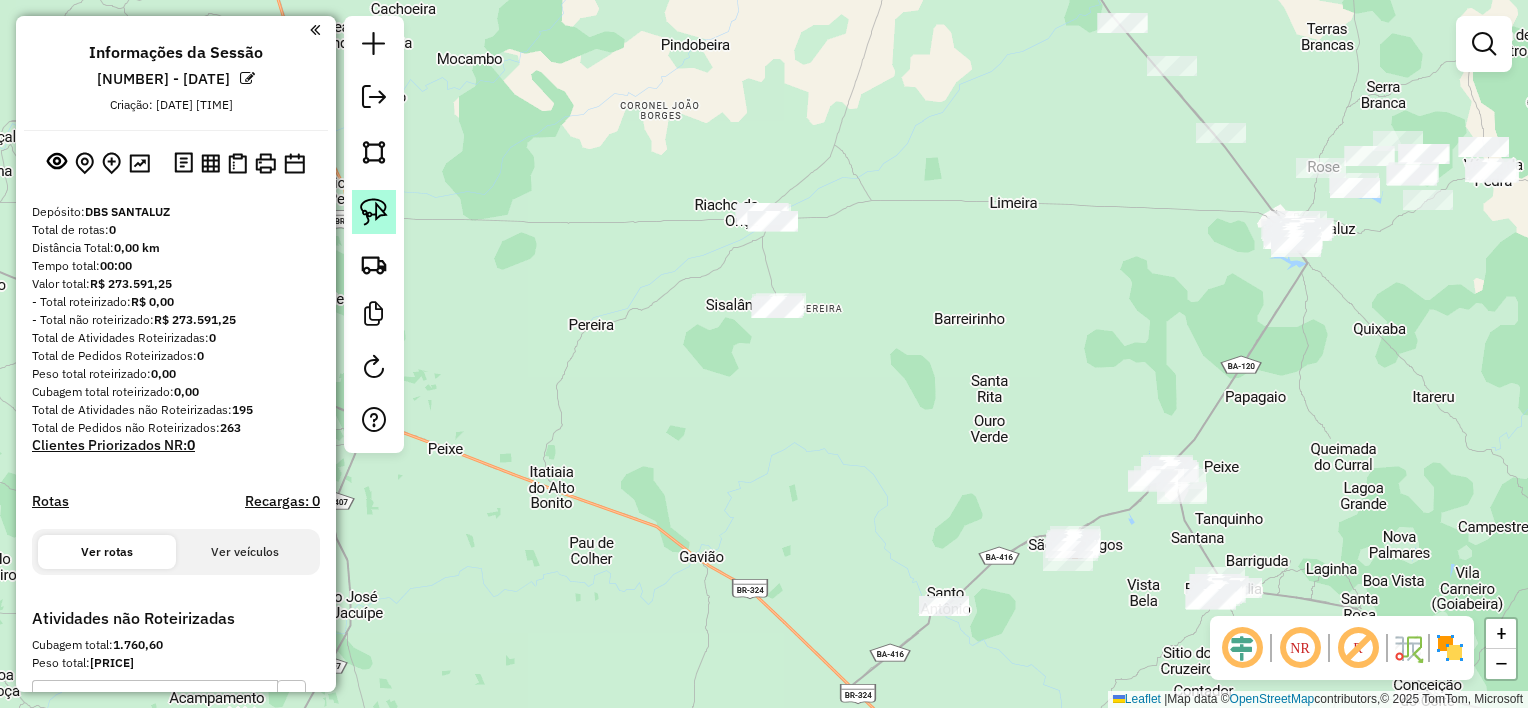 click 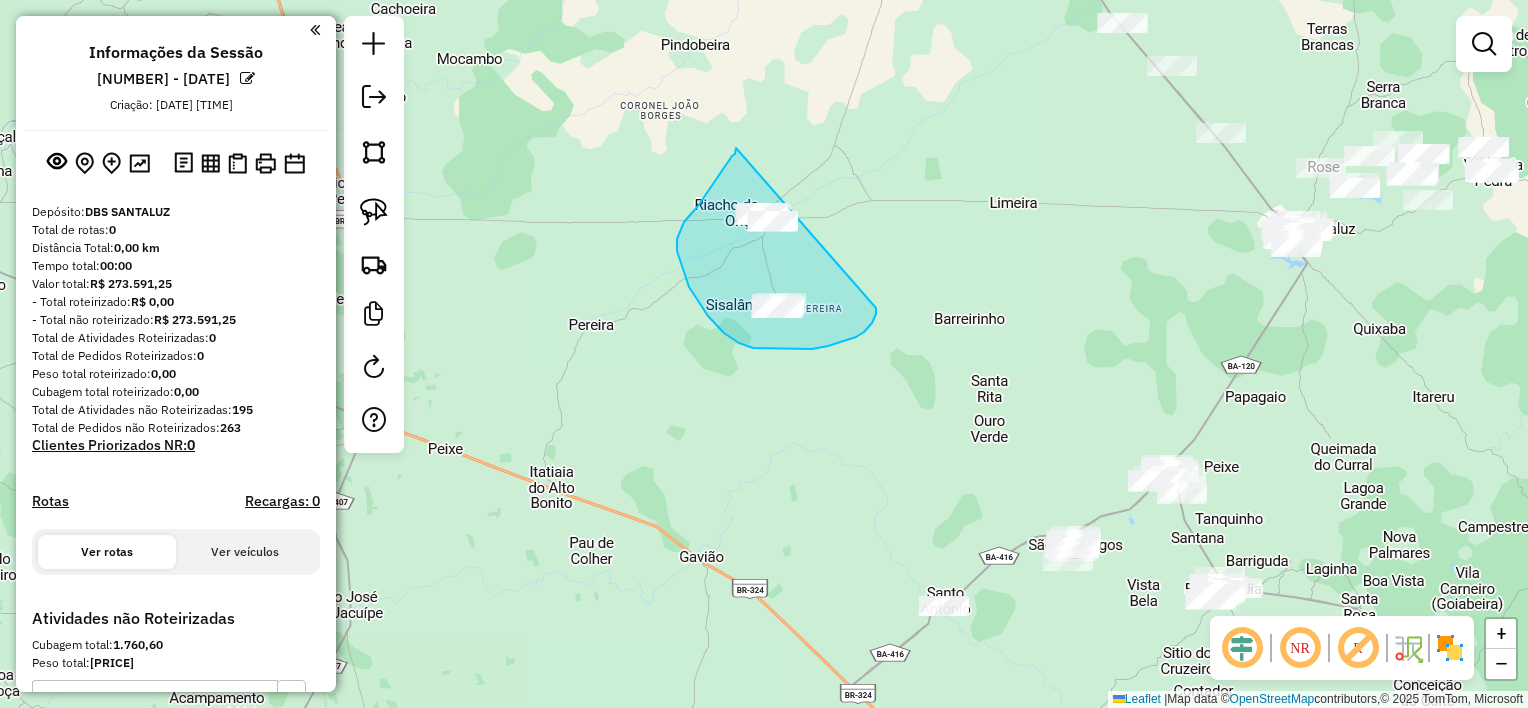 drag, startPoint x: 736, startPoint y: 148, endPoint x: 843, endPoint y: 182, distance: 112.27199 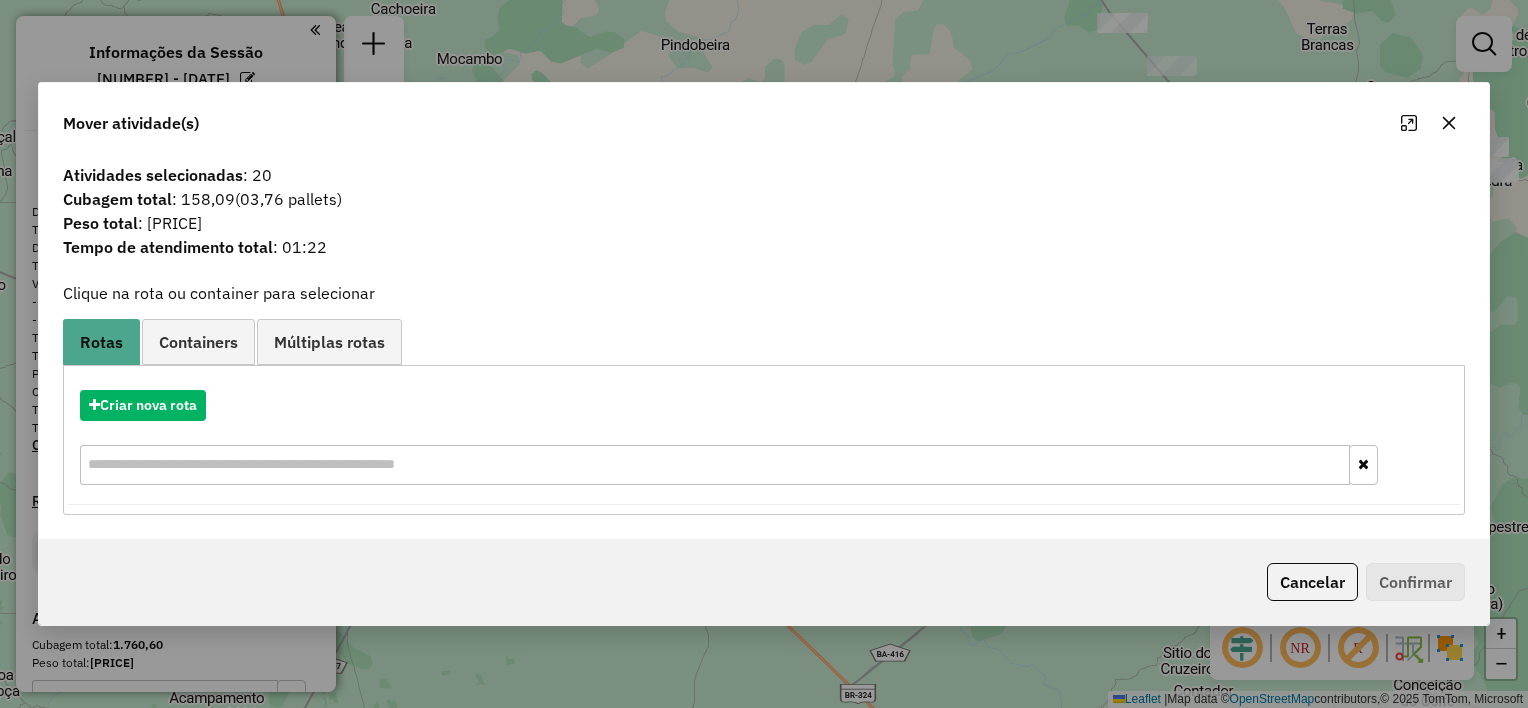 click 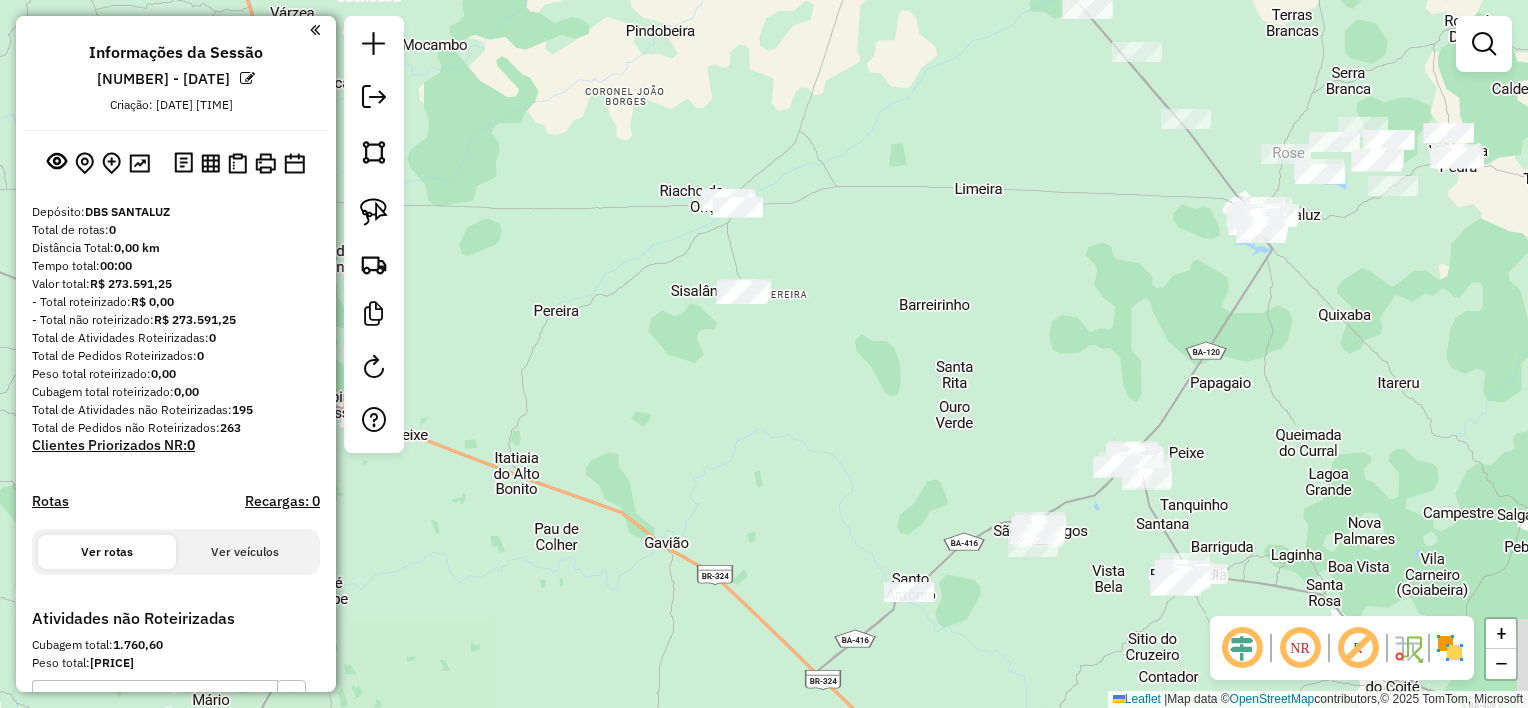 drag, startPoint x: 911, startPoint y: 470, endPoint x: 664, endPoint y: 410, distance: 254.183 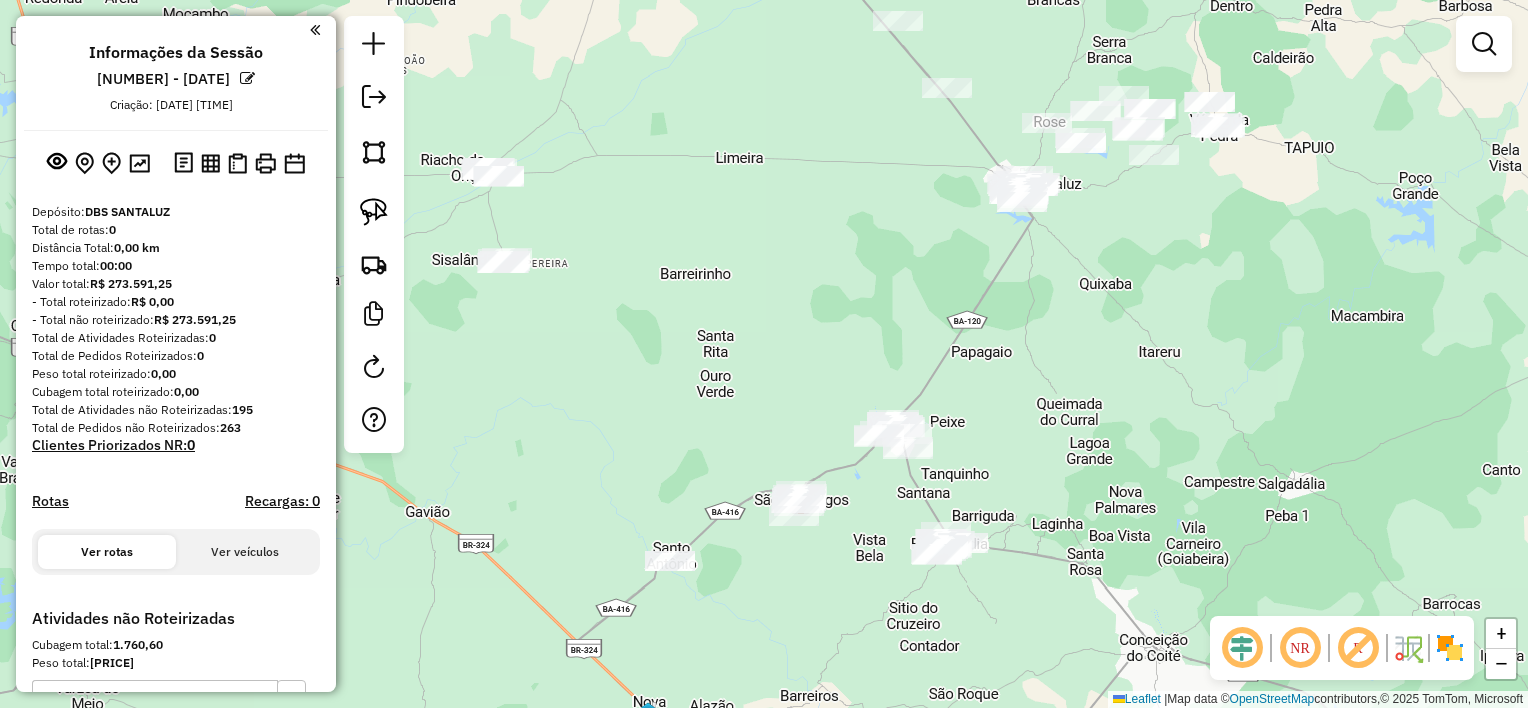 drag, startPoint x: 776, startPoint y: 376, endPoint x: 720, endPoint y: 418, distance: 70 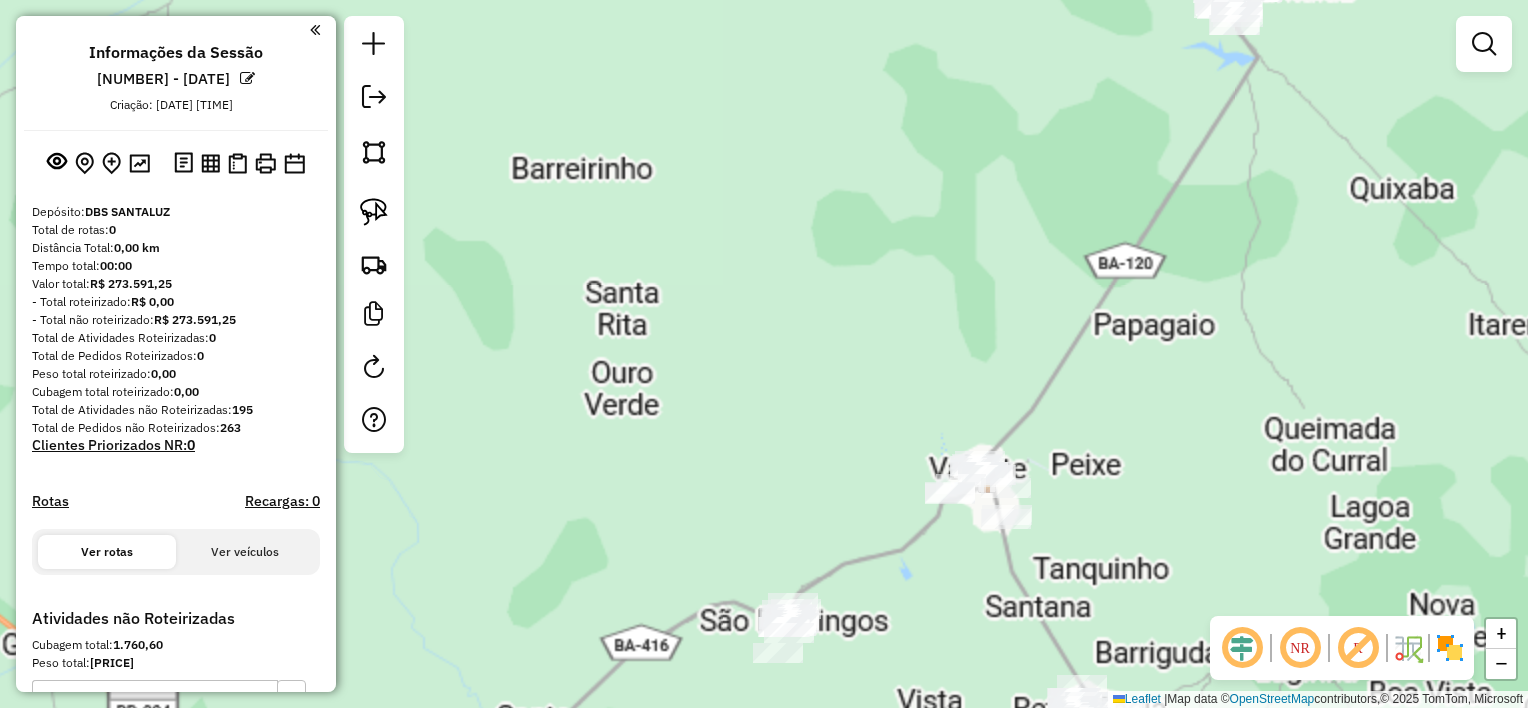 drag, startPoint x: 716, startPoint y: 430, endPoint x: 690, endPoint y: 364, distance: 70.93659 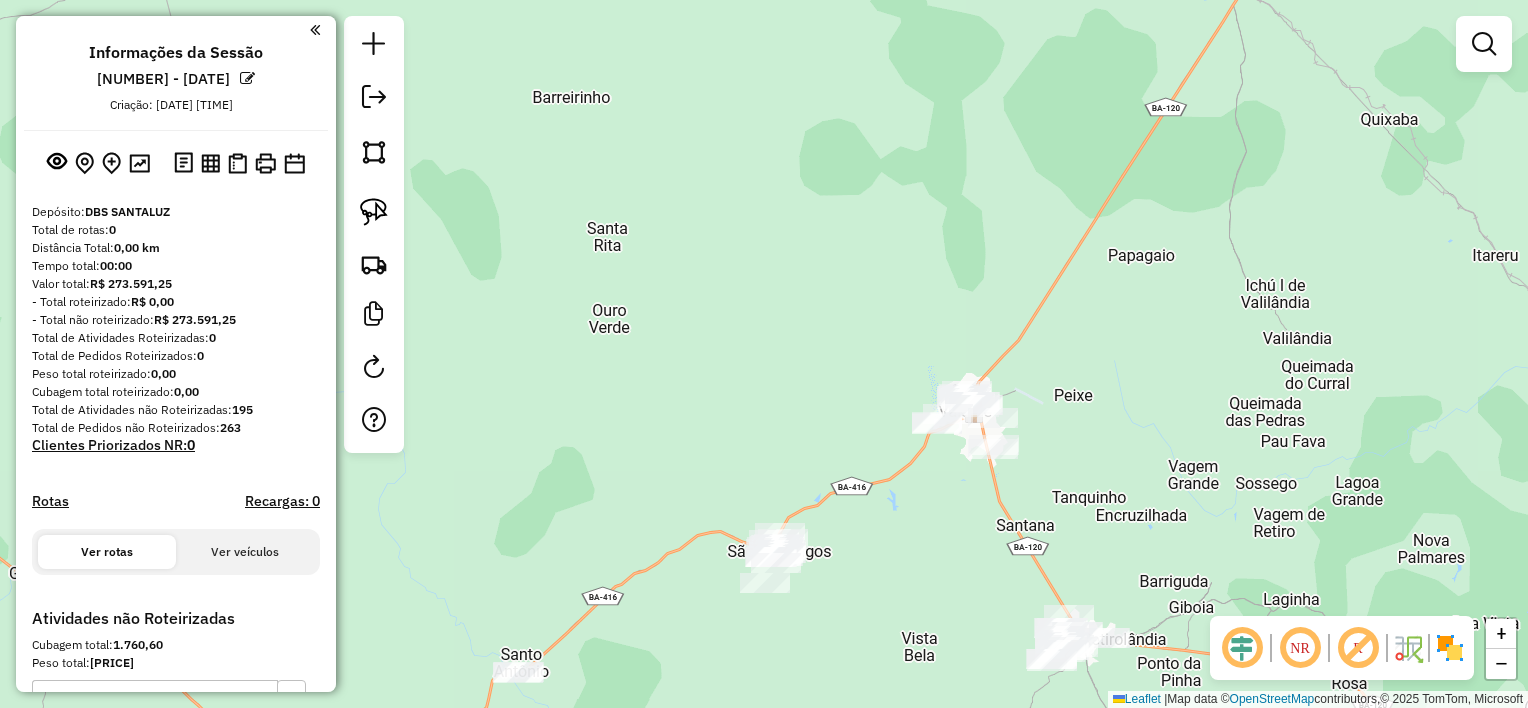 drag, startPoint x: 723, startPoint y: 363, endPoint x: 805, endPoint y: 234, distance: 152.85614 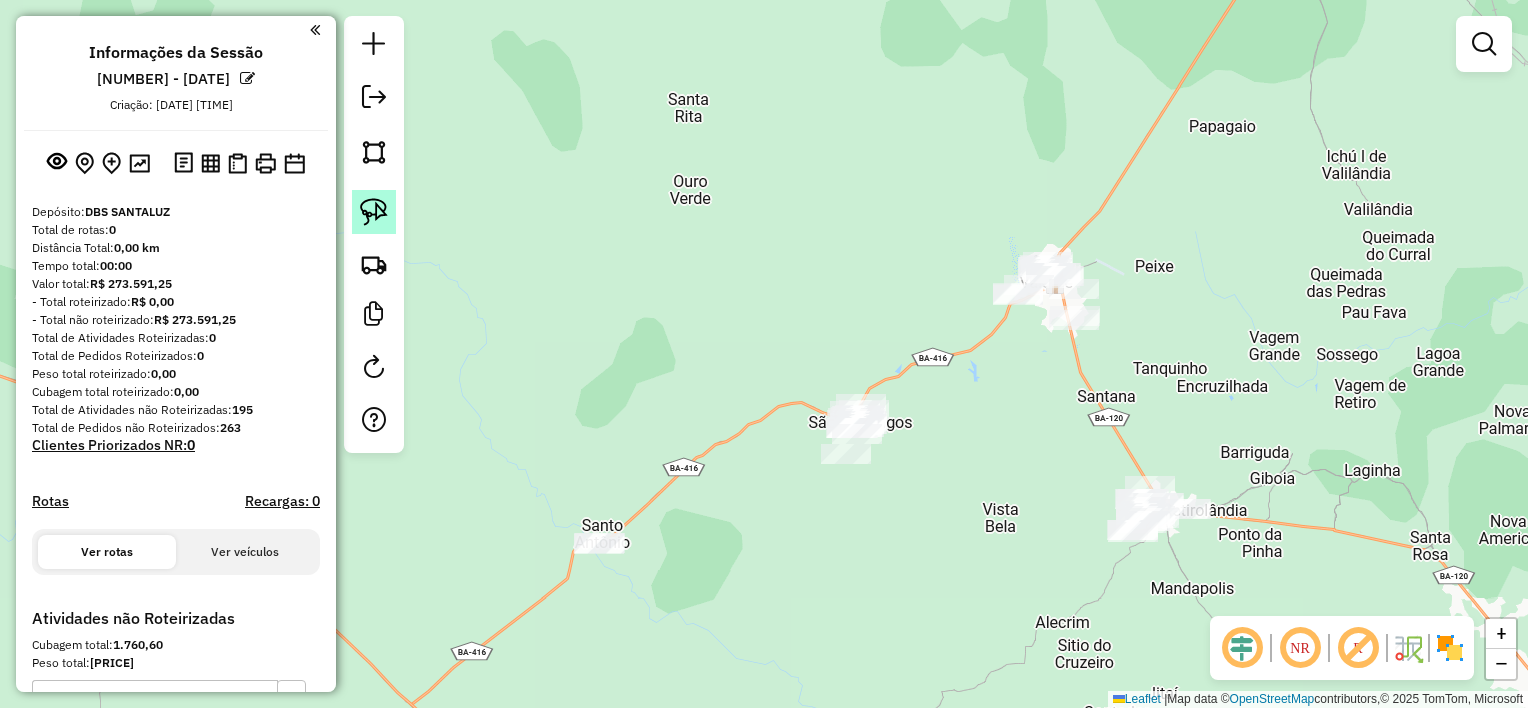click 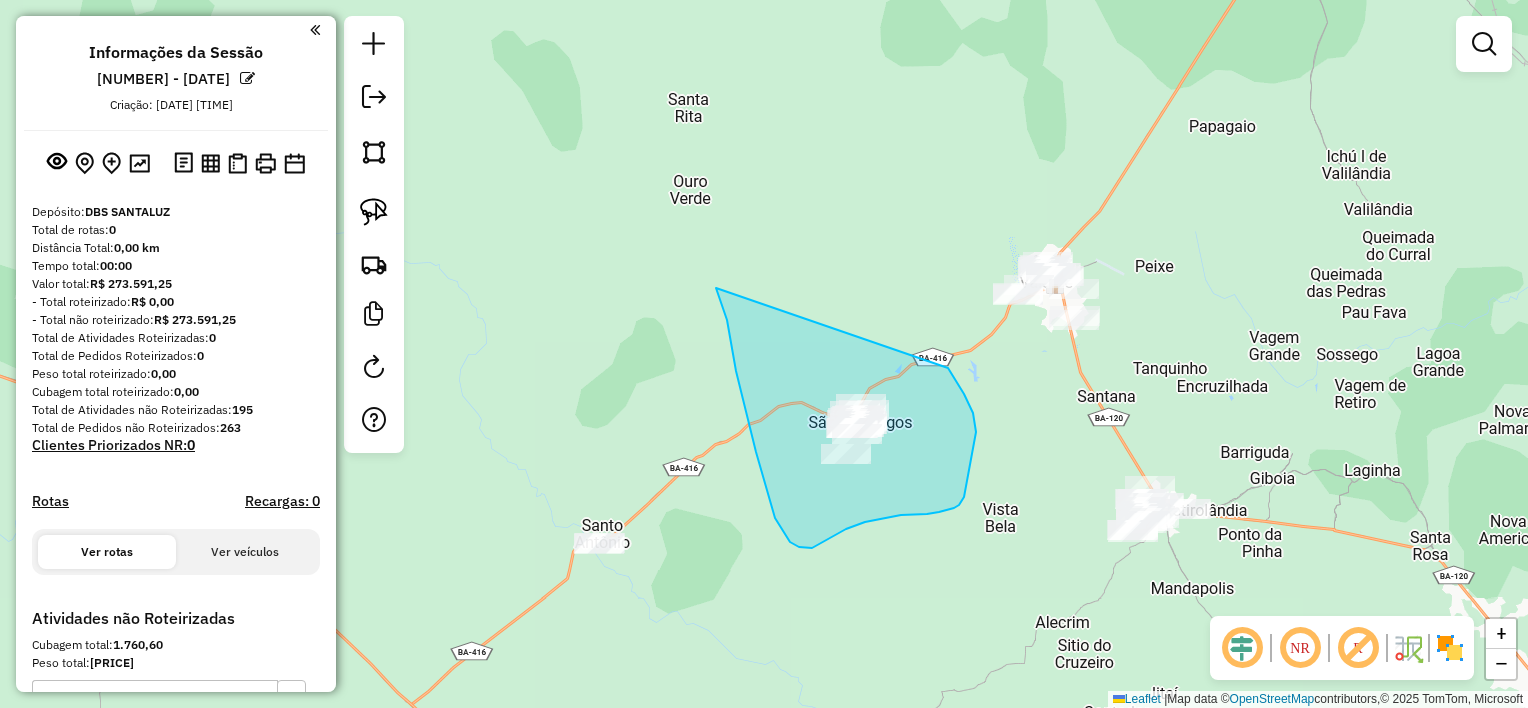 drag, startPoint x: 734, startPoint y: 357, endPoint x: 948, endPoint y: 368, distance: 214.28252 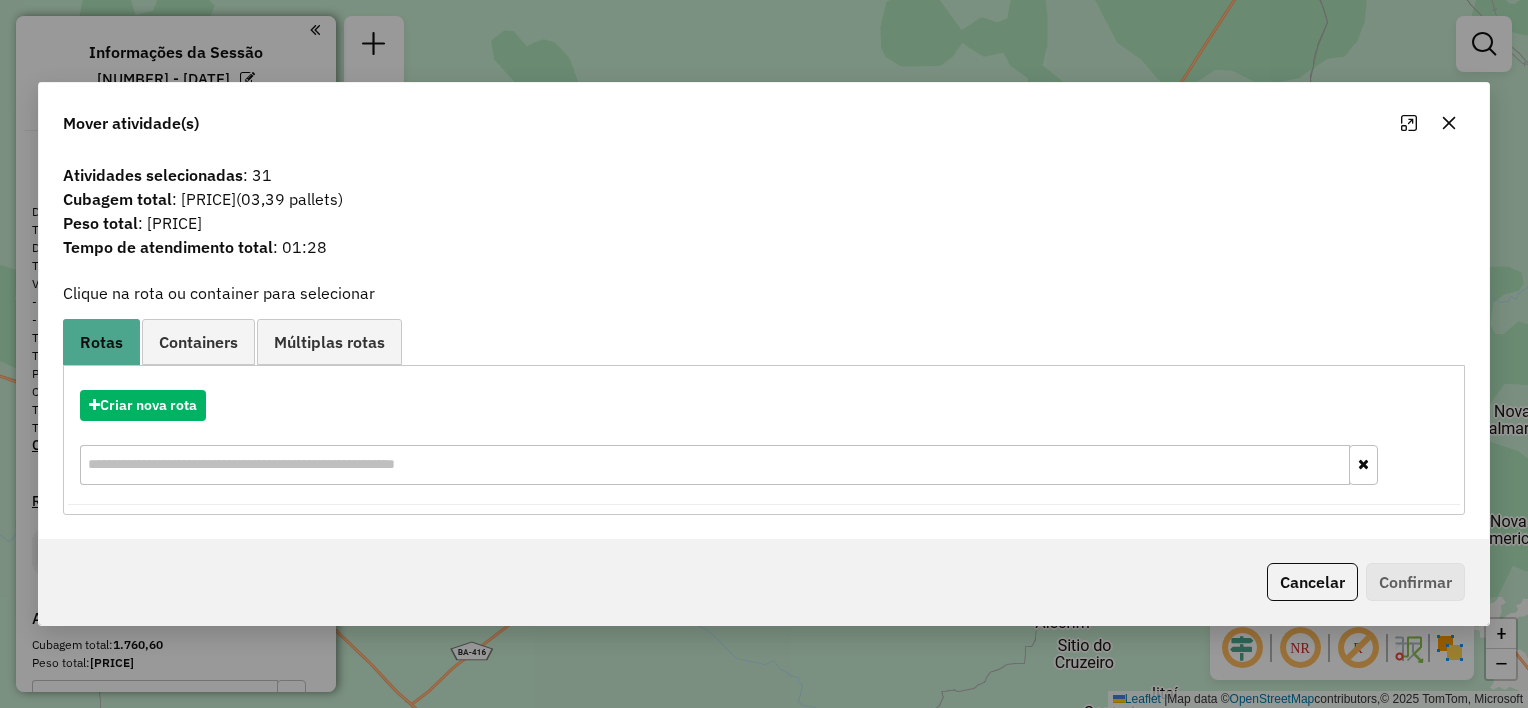 click 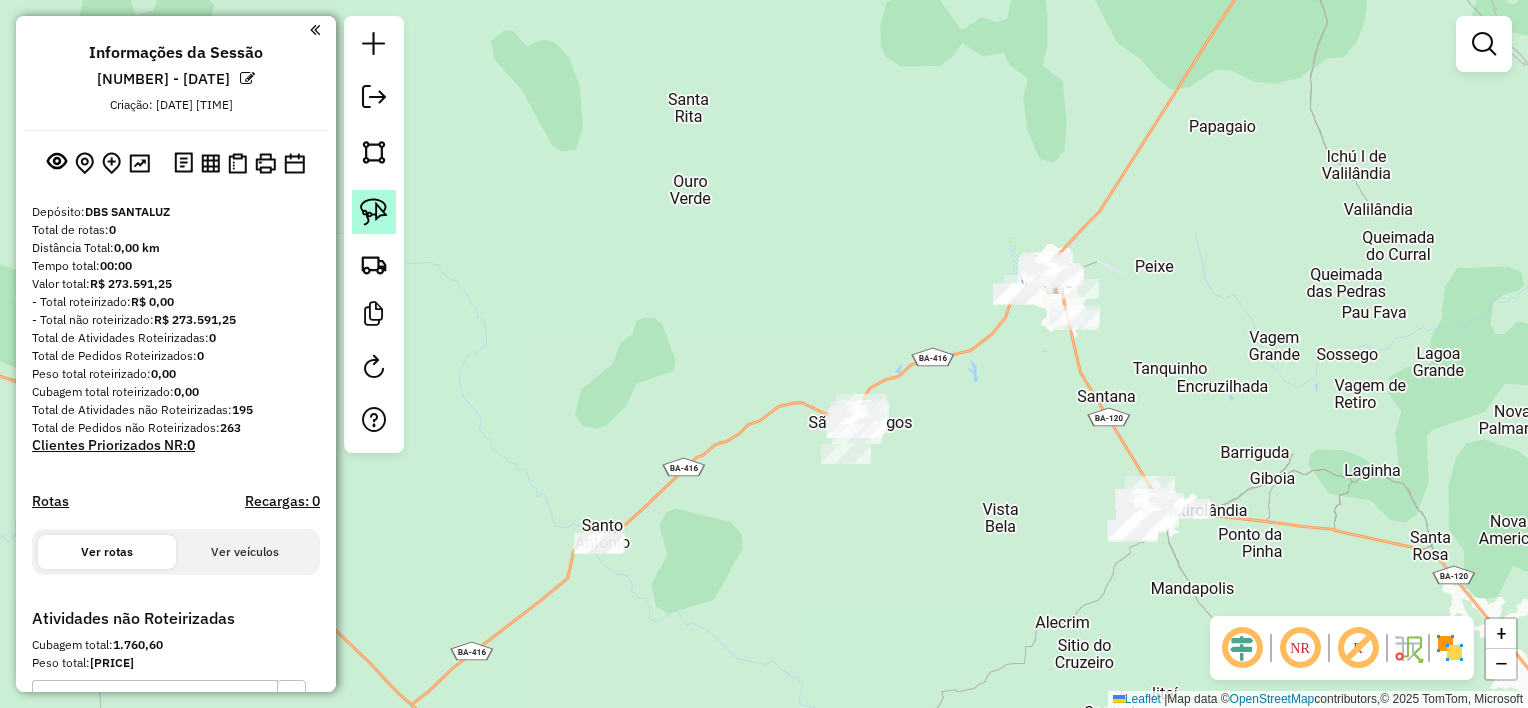click 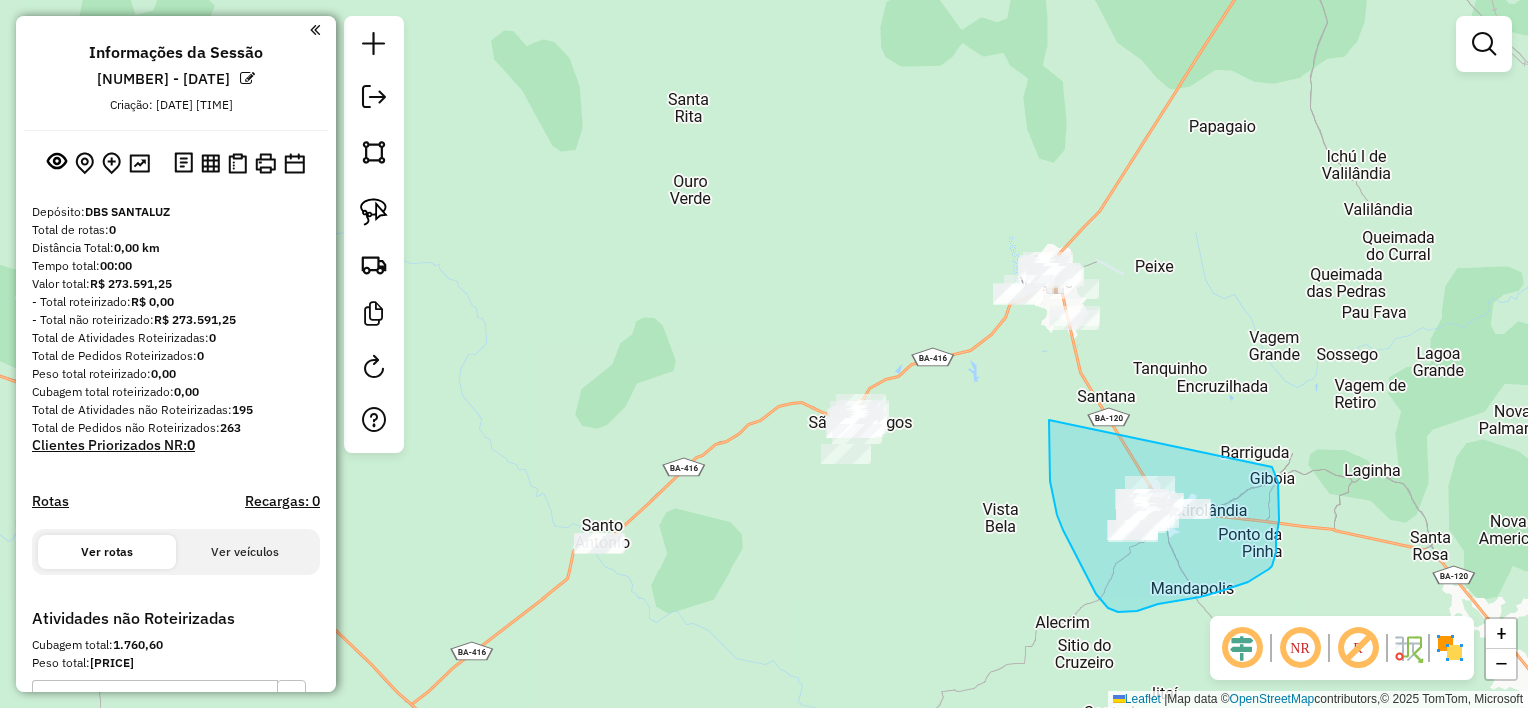 drag, startPoint x: 1050, startPoint y: 437, endPoint x: 1271, endPoint y: 467, distance: 223.0269 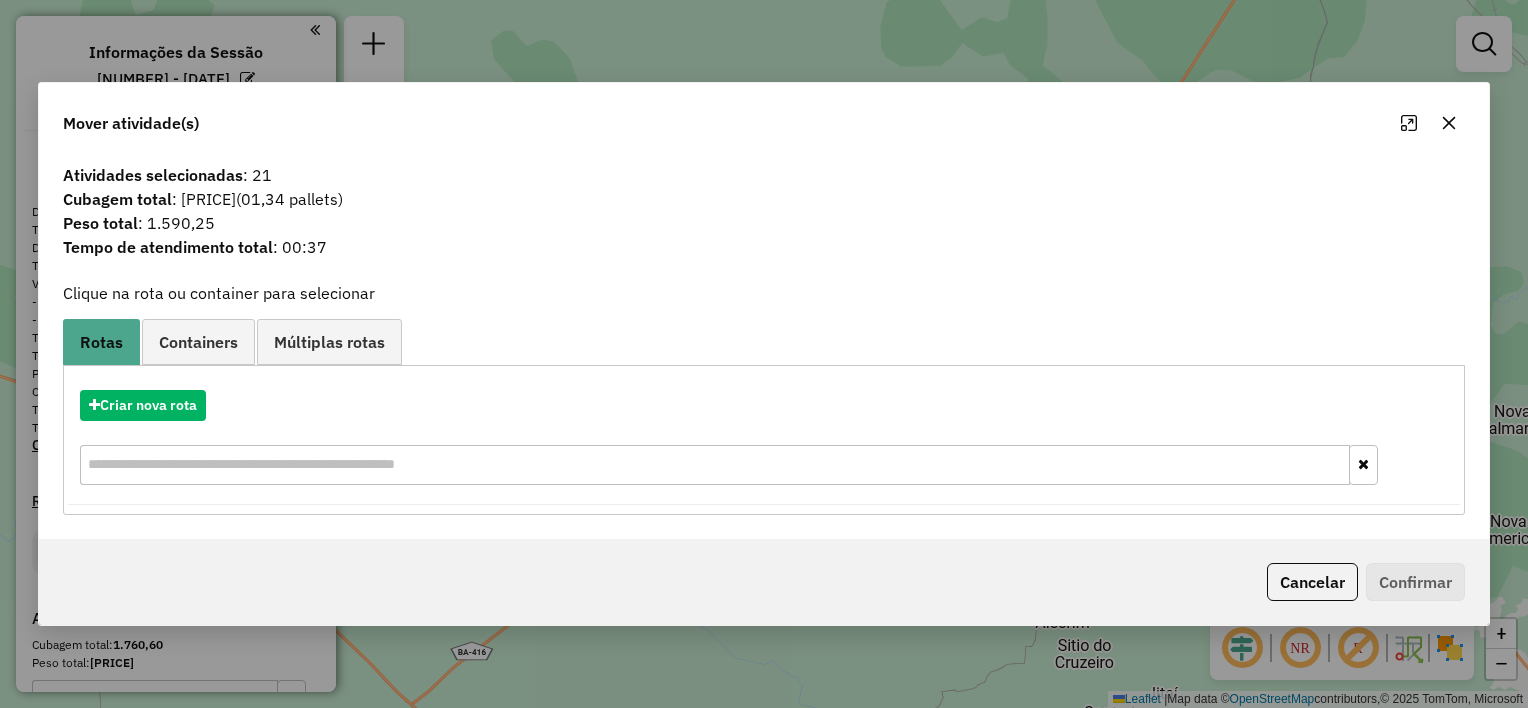 click 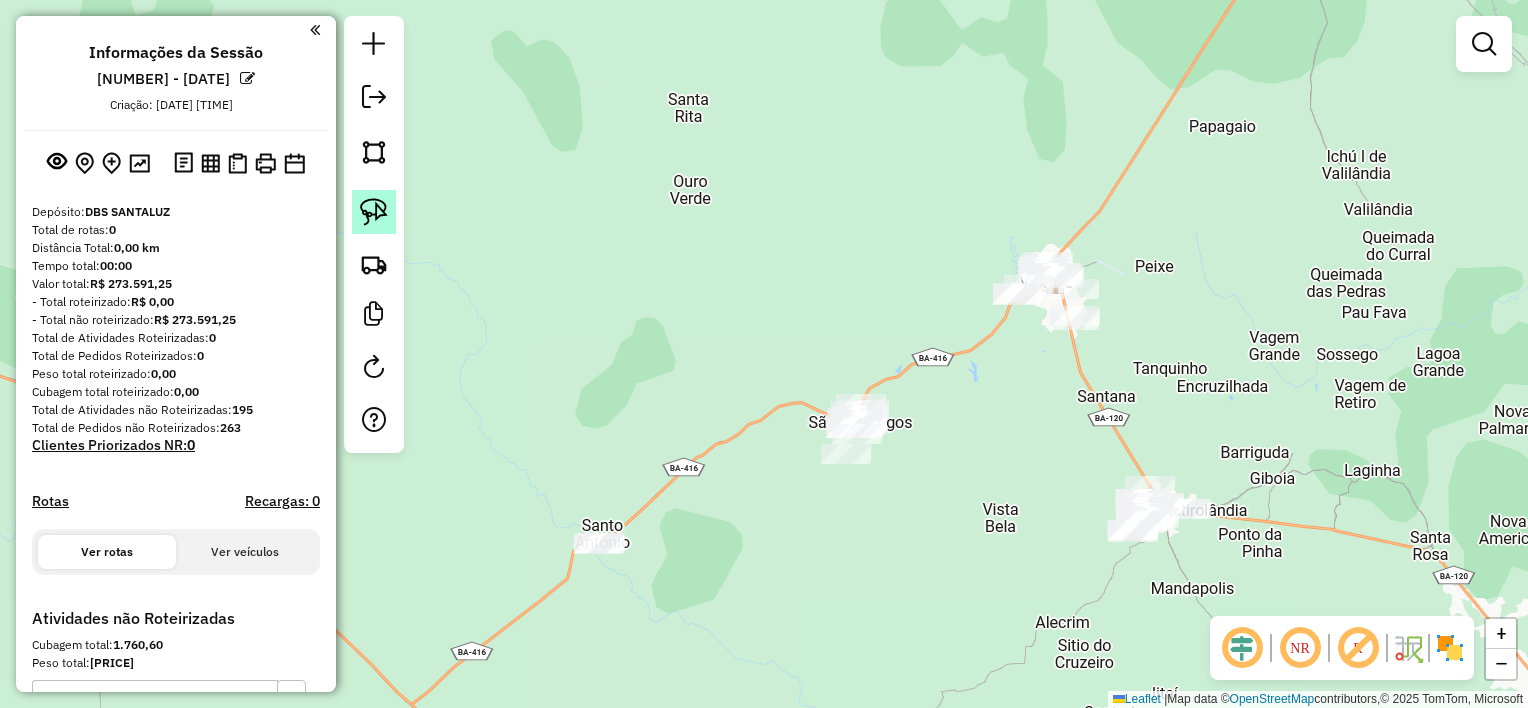 click 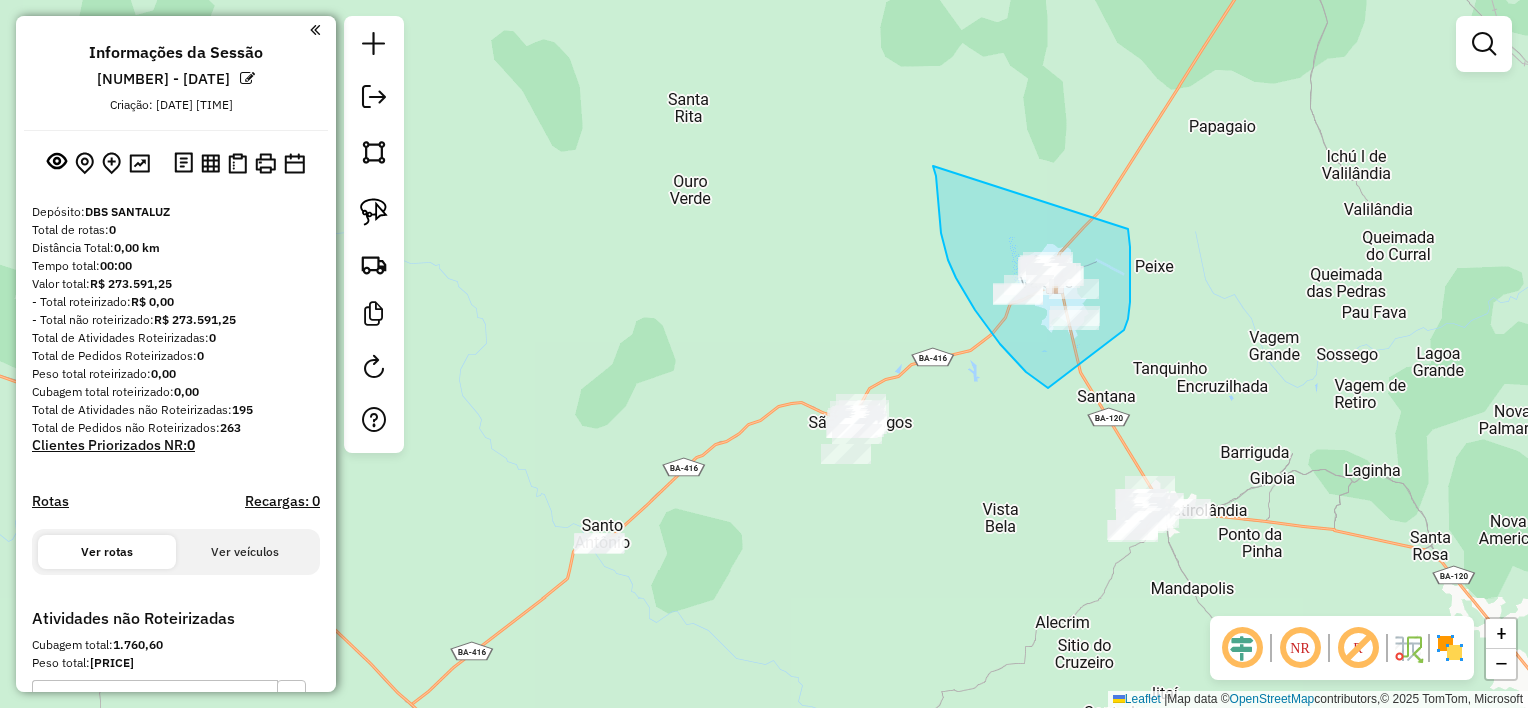 drag, startPoint x: 983, startPoint y: 321, endPoint x: 1115, endPoint y: 228, distance: 161.47136 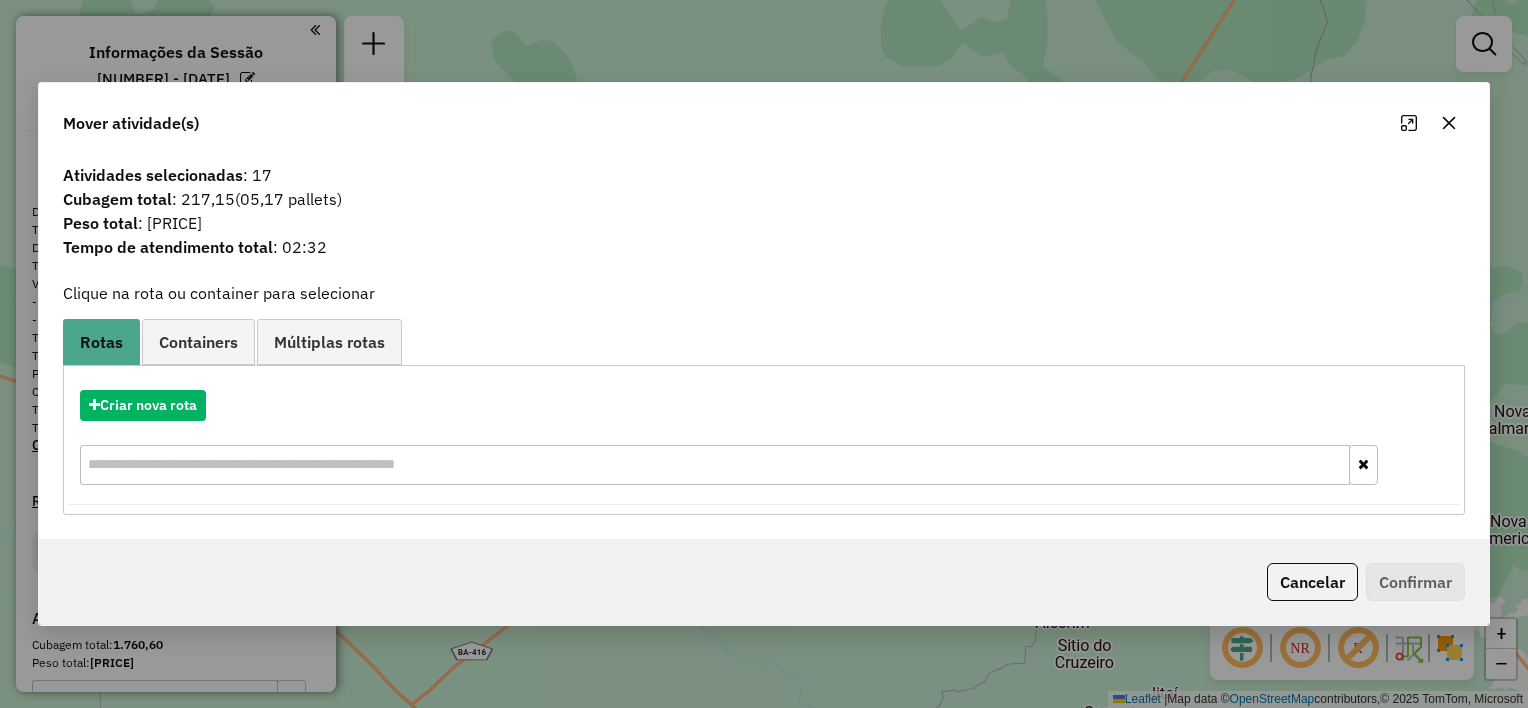 click 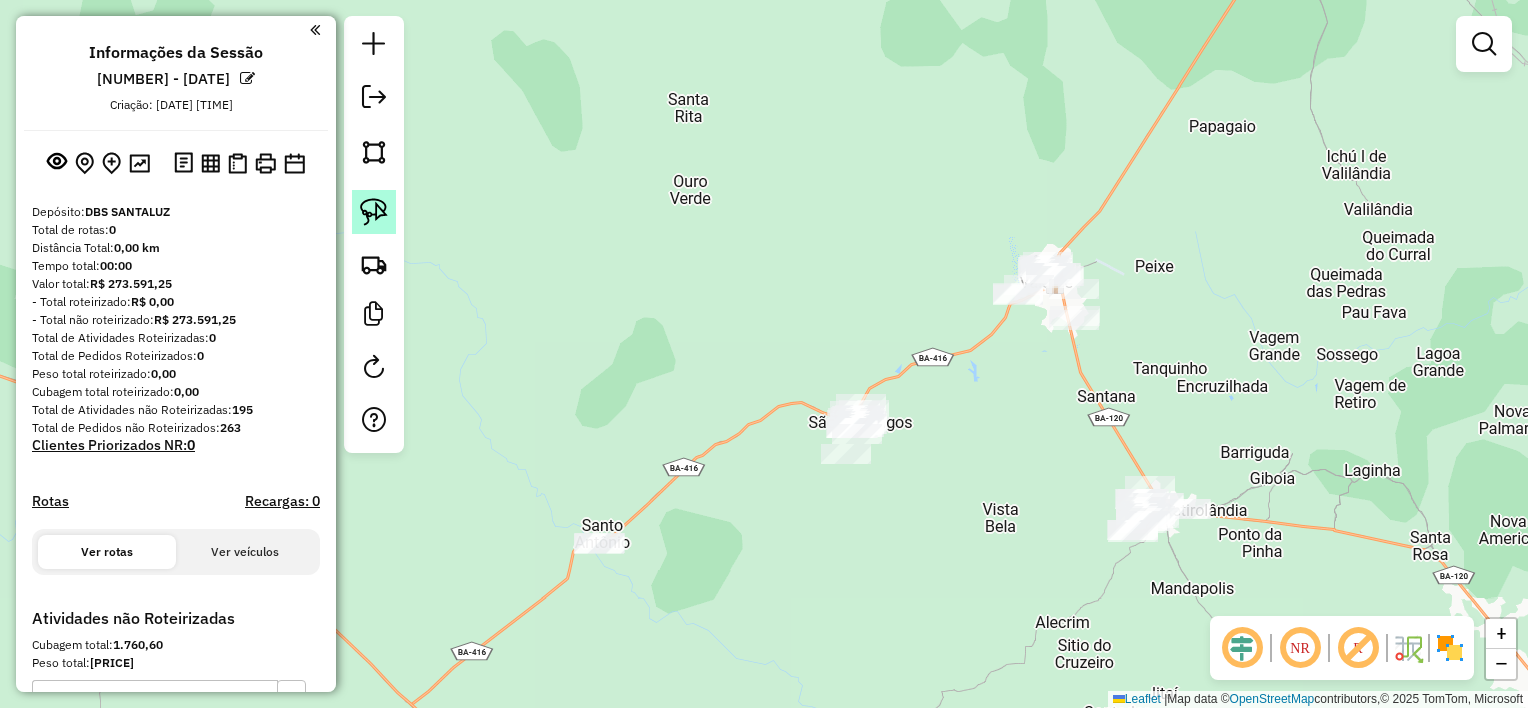click 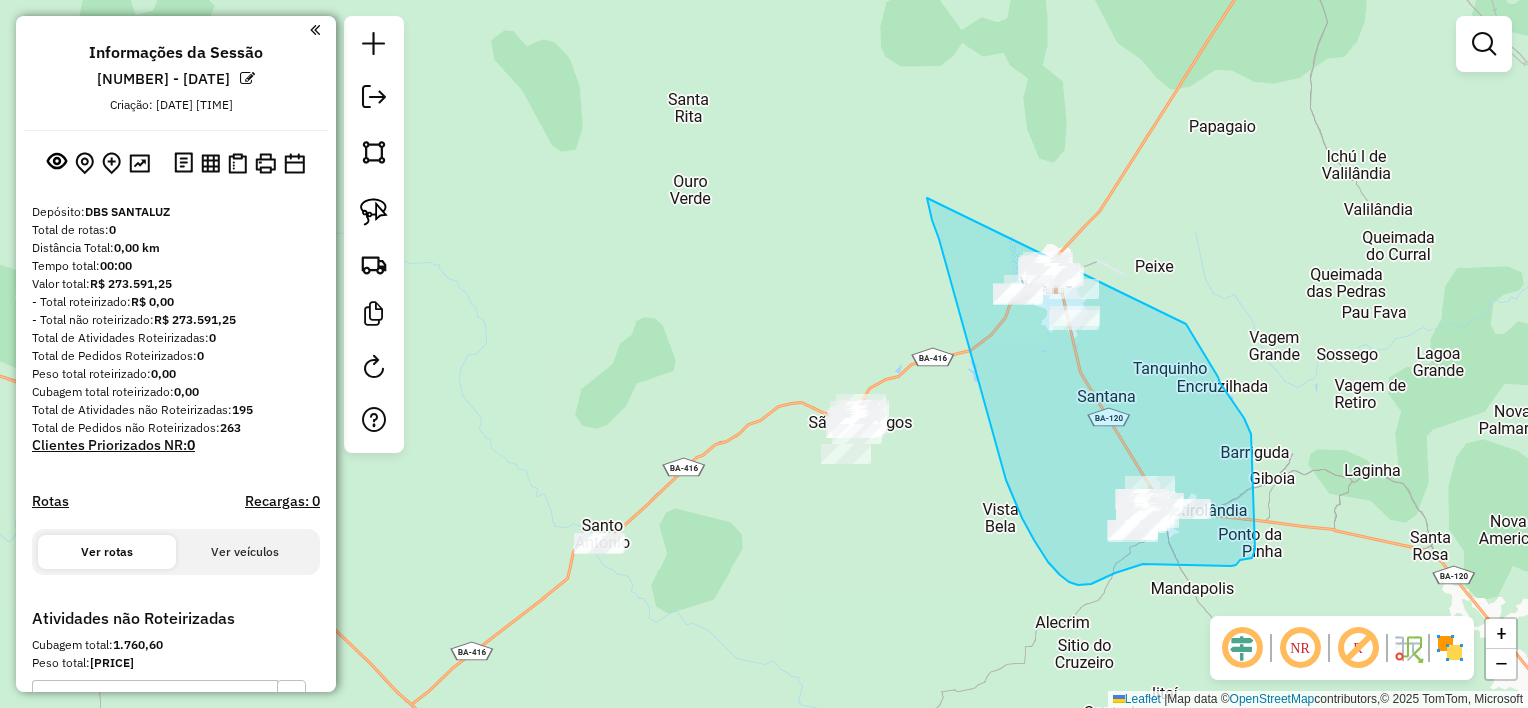drag, startPoint x: 964, startPoint y: 328, endPoint x: 1139, endPoint y: 231, distance: 200.08498 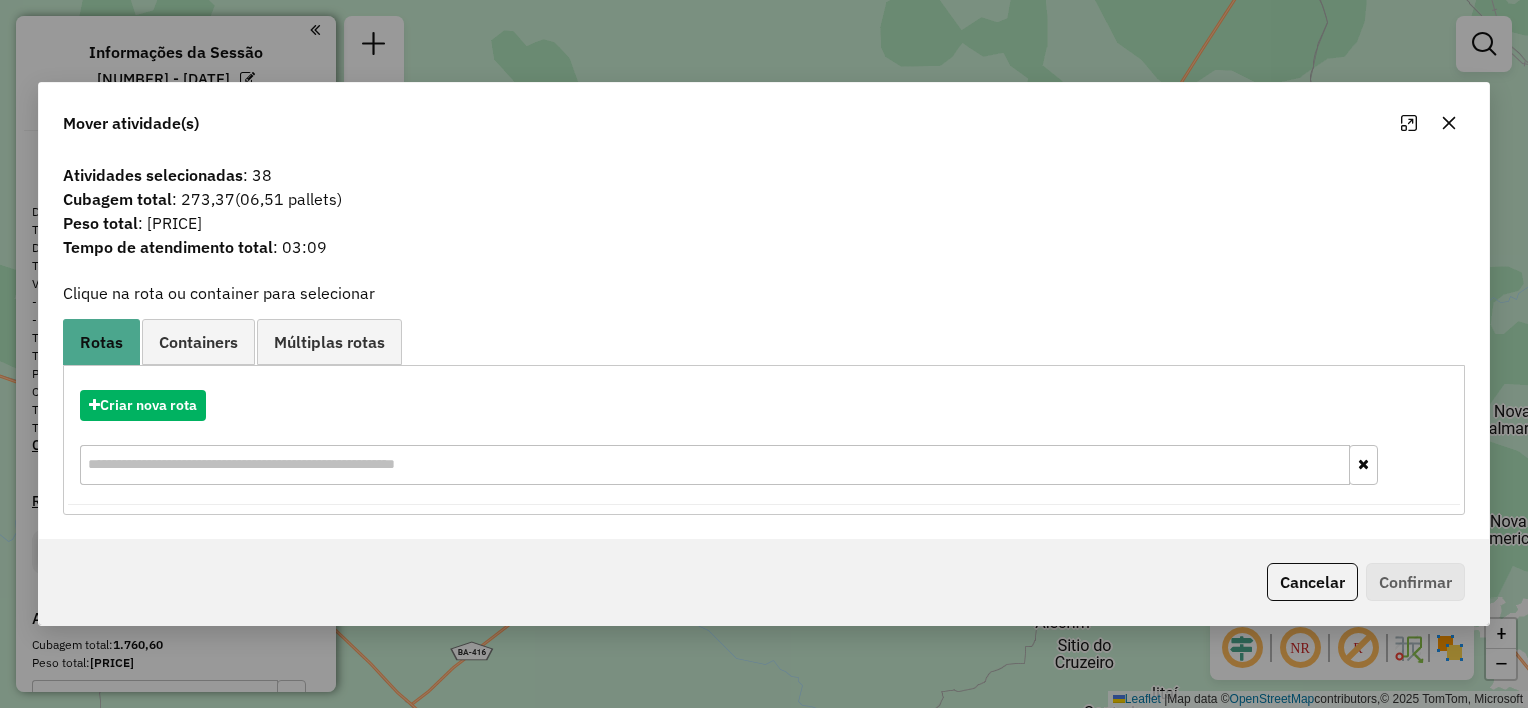 click 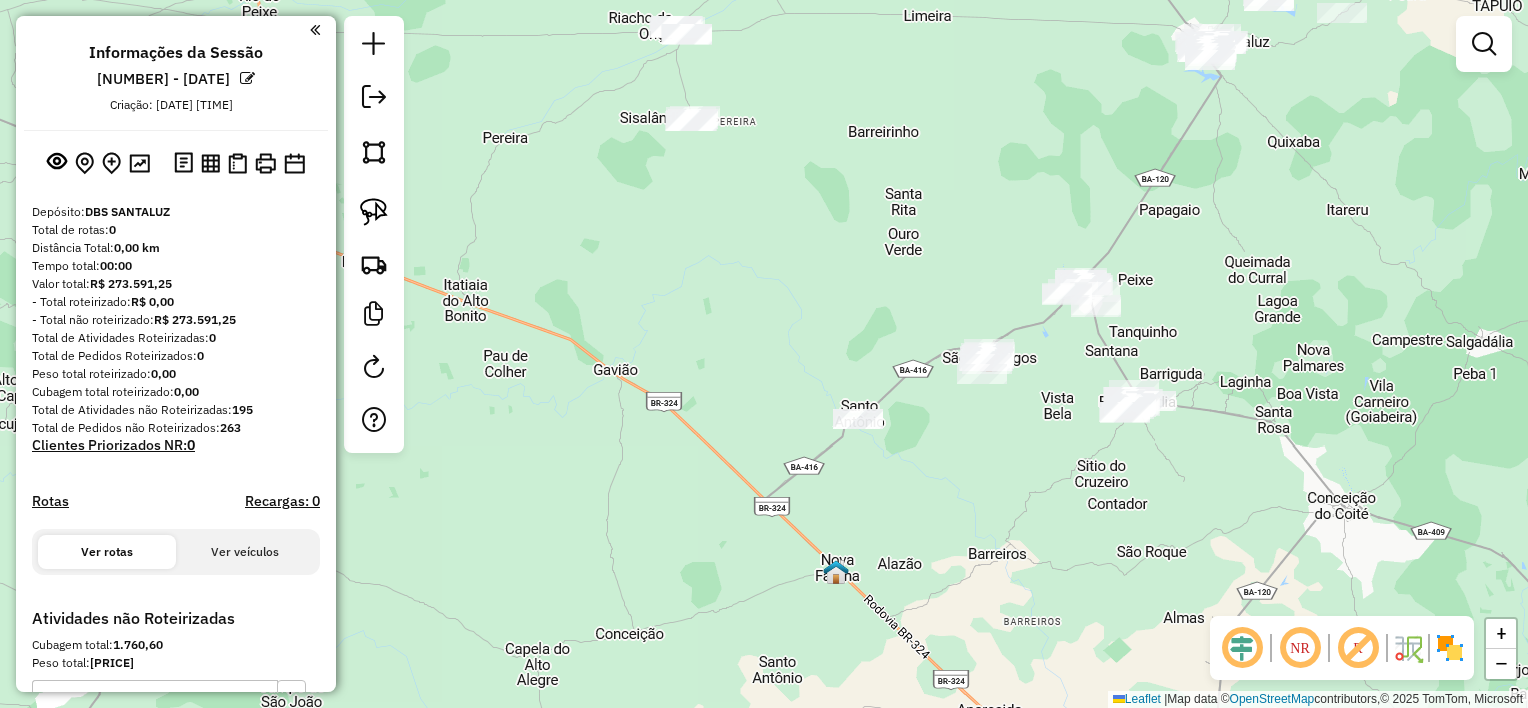 drag, startPoint x: 1160, startPoint y: 238, endPoint x: 1087, endPoint y: 417, distance: 193.31322 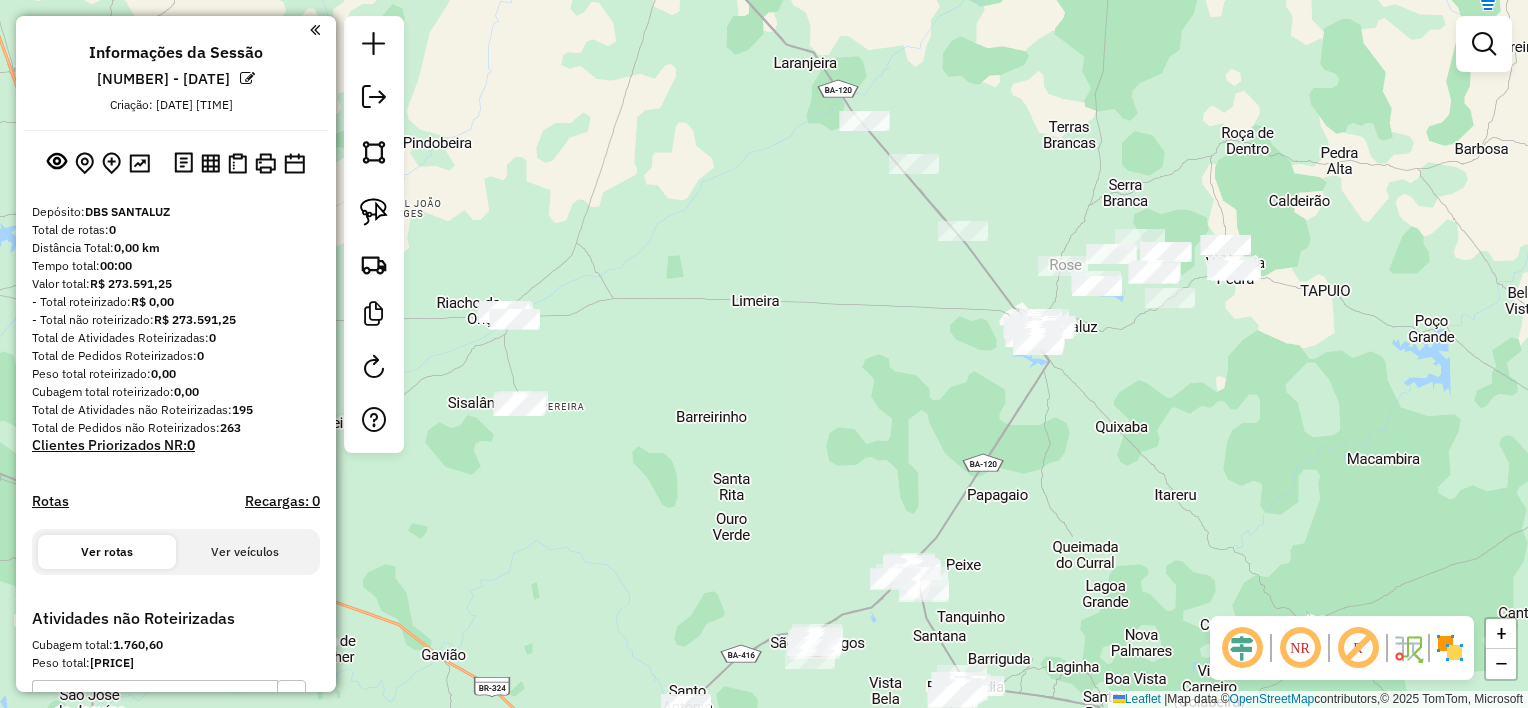 drag, startPoint x: 1175, startPoint y: 302, endPoint x: 1006, endPoint y: 428, distance: 210.80086 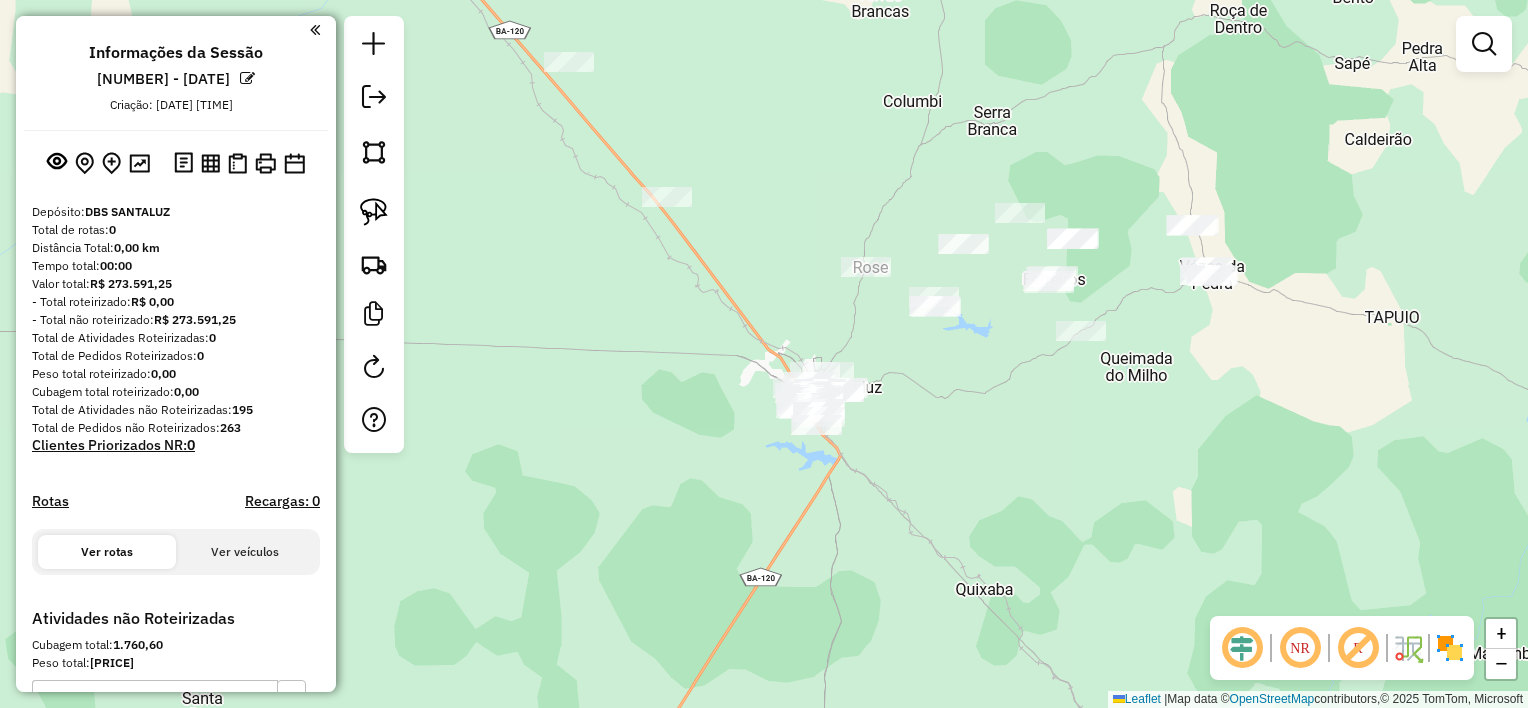 drag, startPoint x: 1067, startPoint y: 347, endPoint x: 884, endPoint y: 446, distance: 208.06248 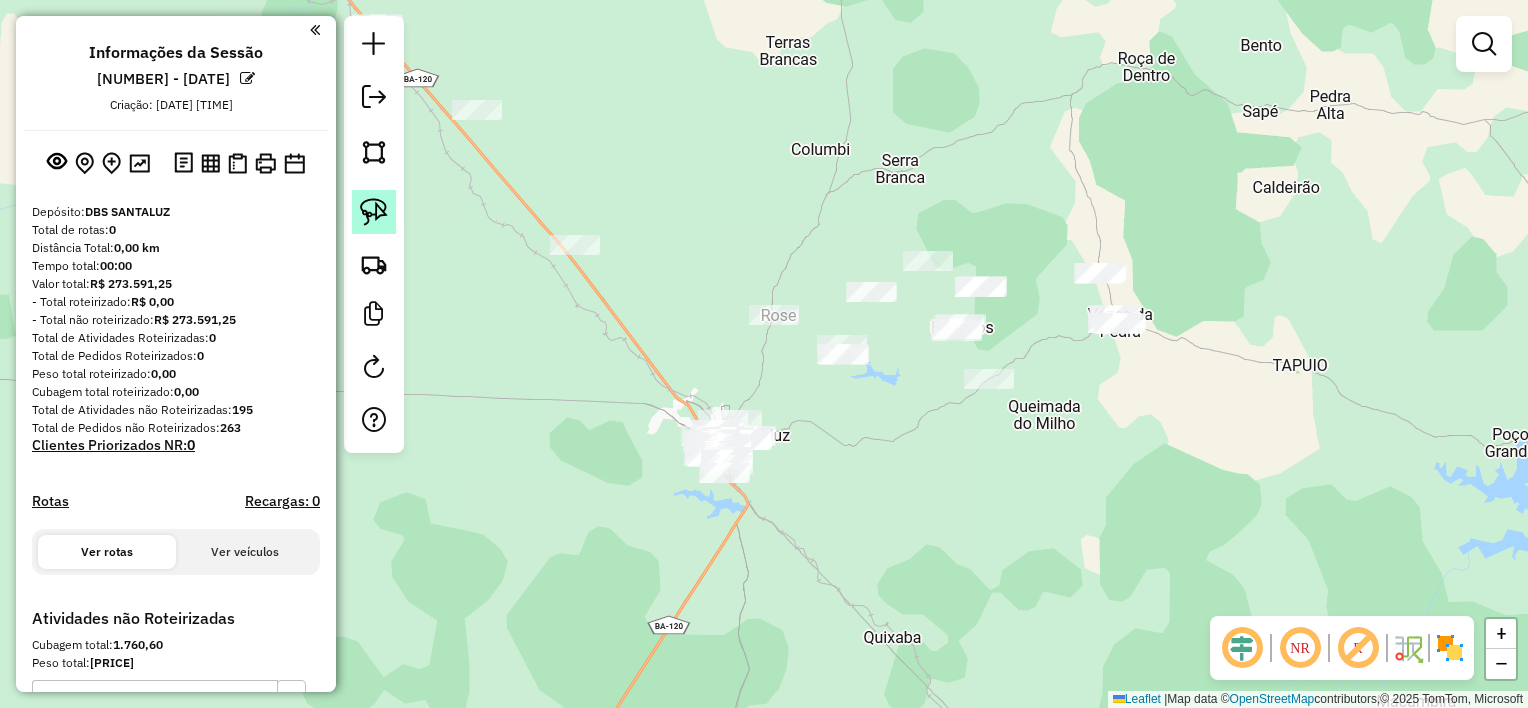 click 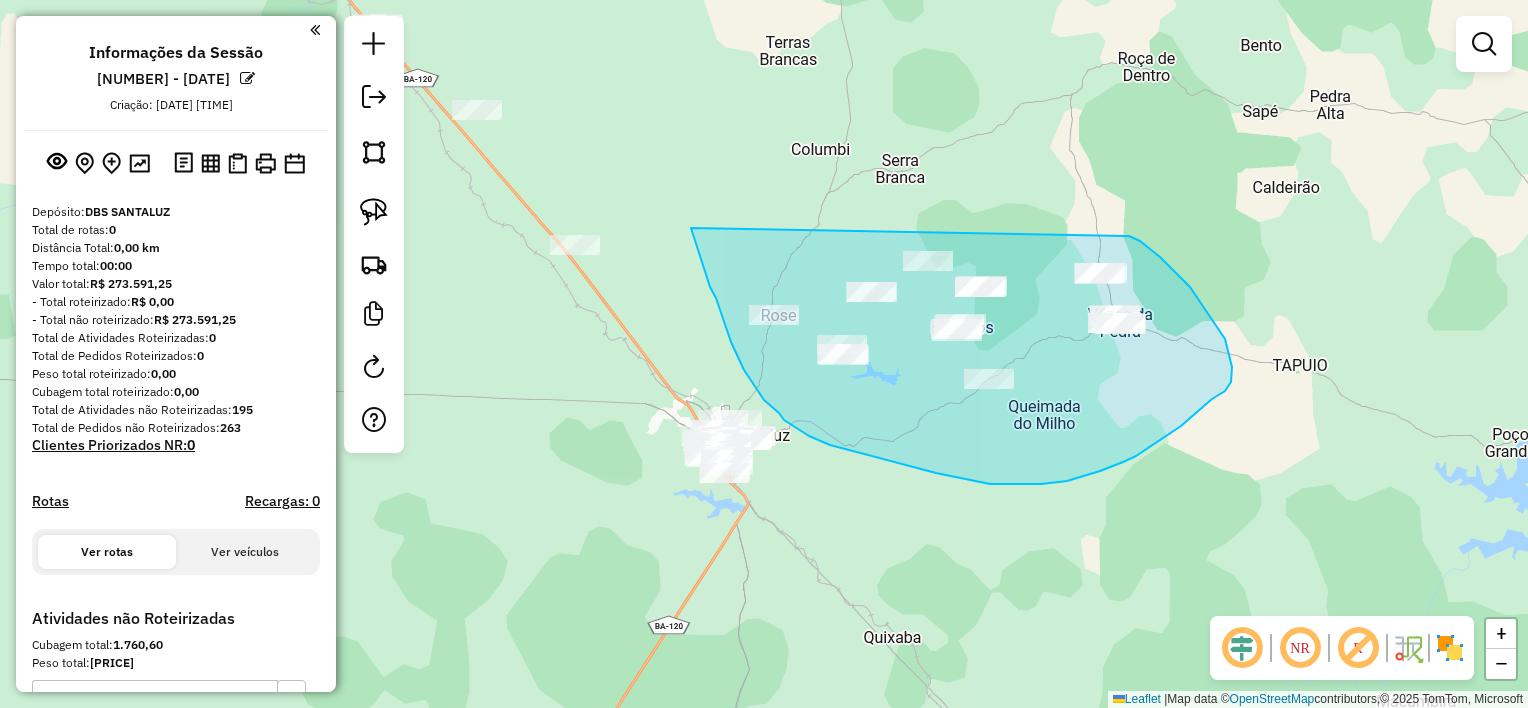 drag, startPoint x: 691, startPoint y: 228, endPoint x: 1129, endPoint y: 236, distance: 438.07306 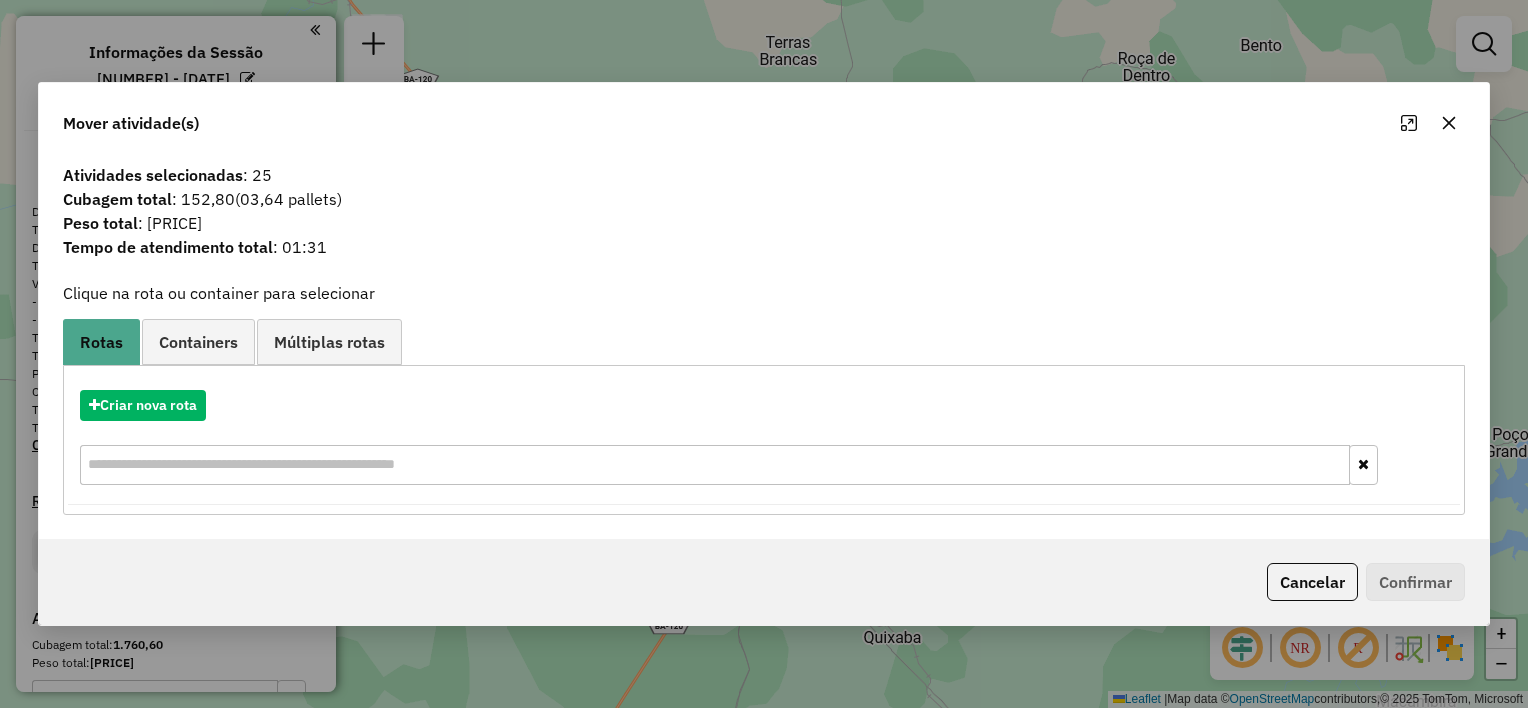 click 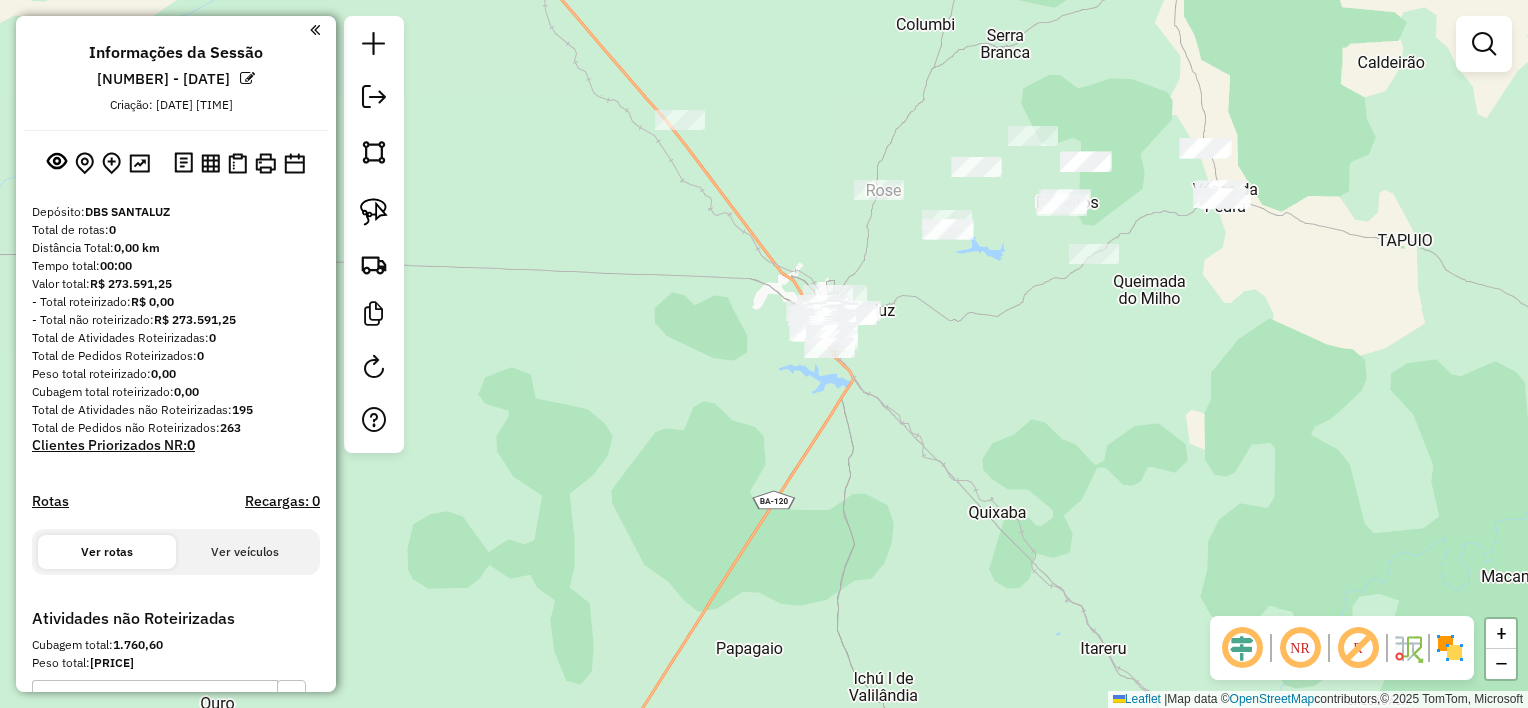 drag, startPoint x: 803, startPoint y: 422, endPoint x: 914, endPoint y: 279, distance: 181.02486 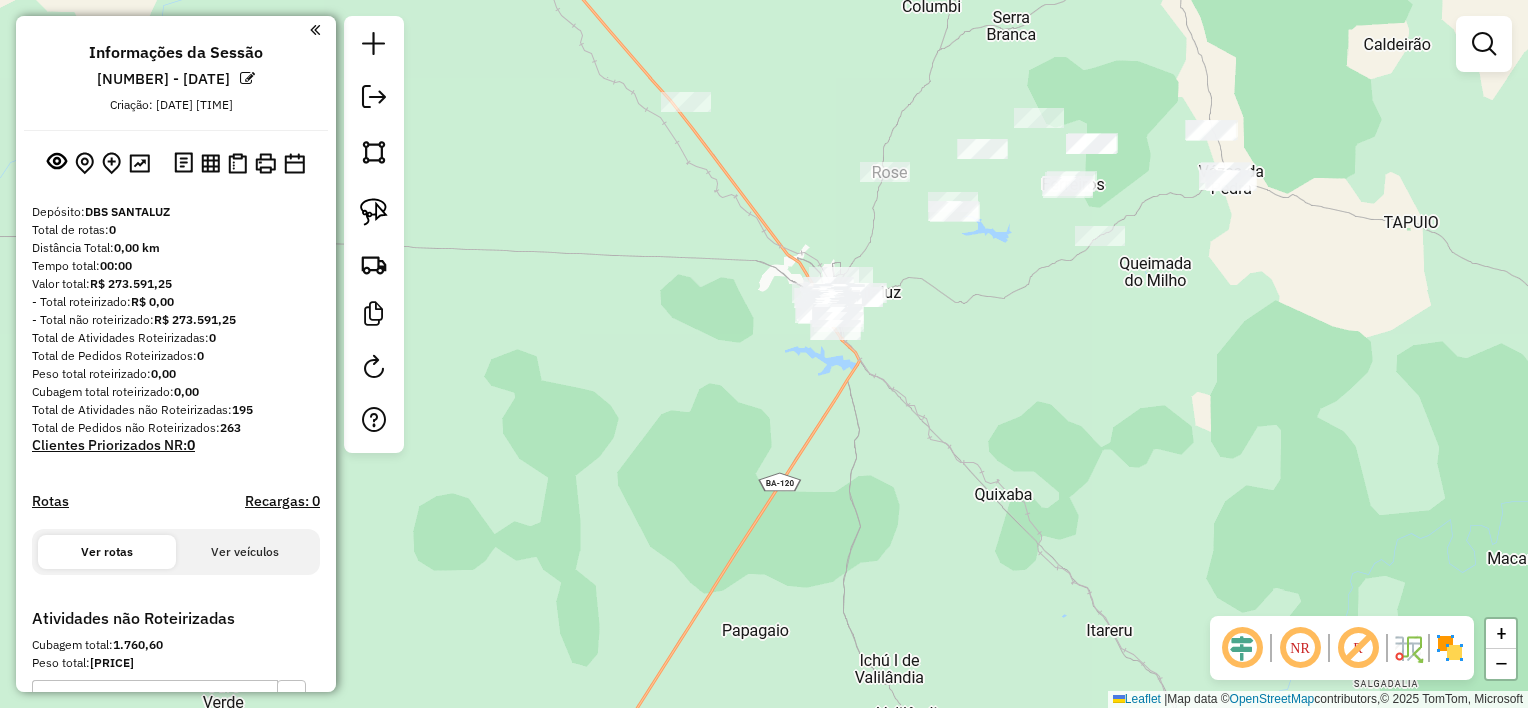click 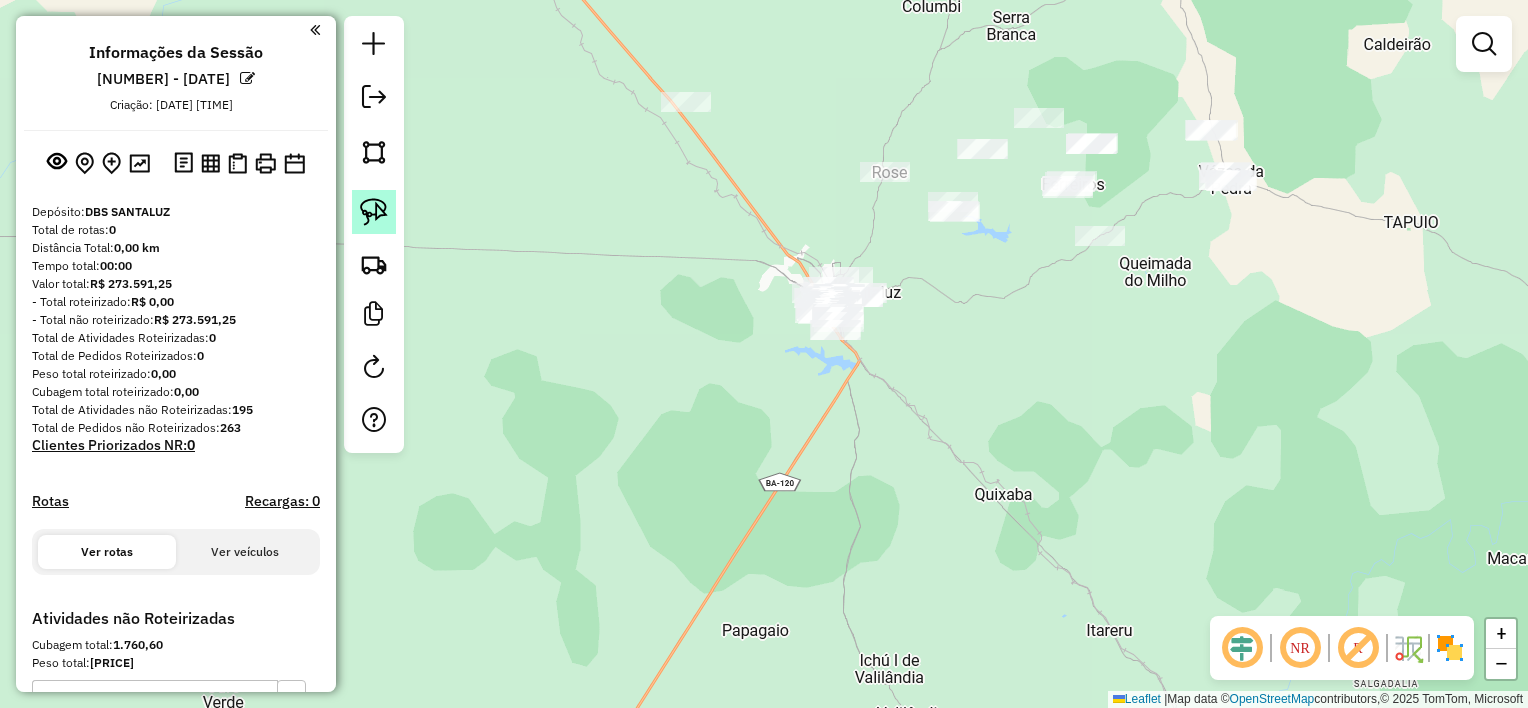 drag, startPoint x: 388, startPoint y: 219, endPoint x: 588, endPoint y: 244, distance: 201.55644 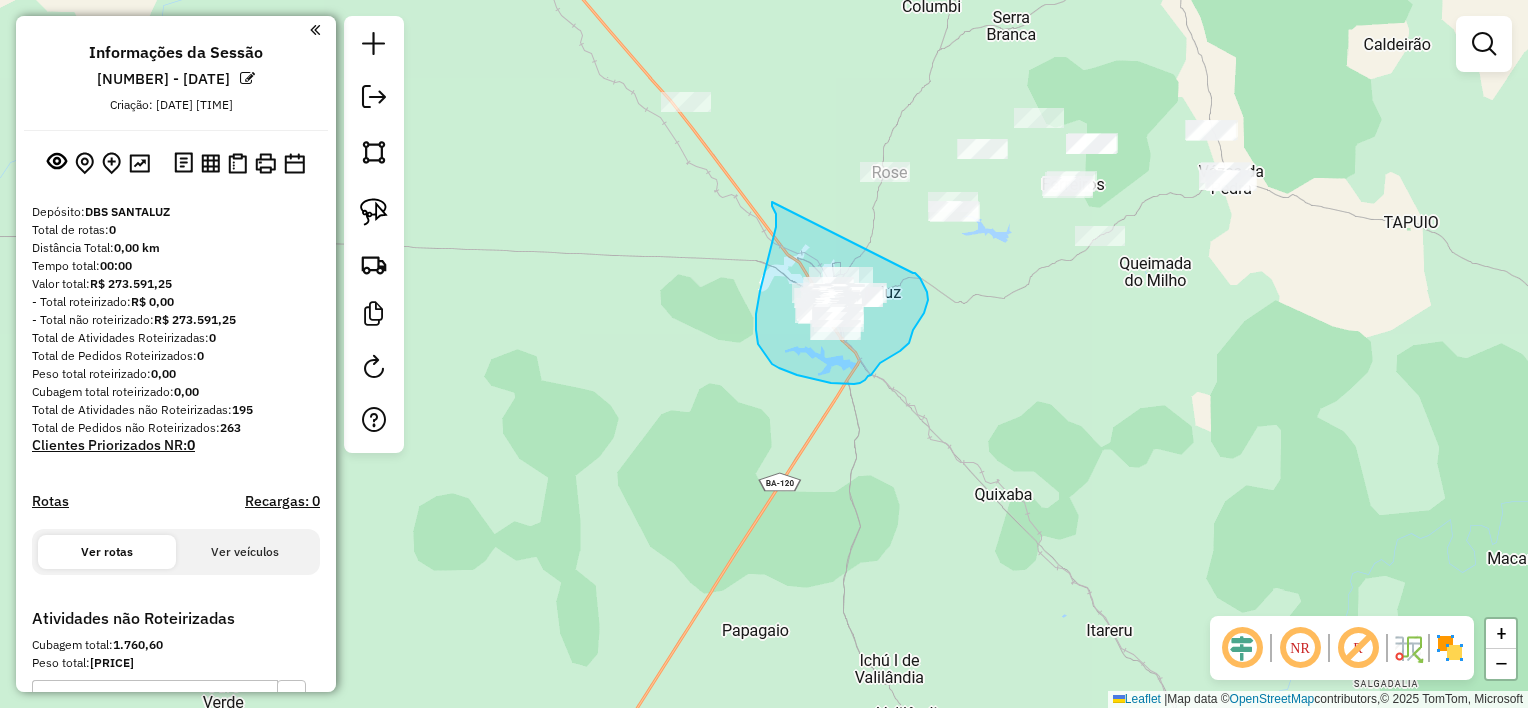 drag, startPoint x: 776, startPoint y: 214, endPoint x: 909, endPoint y: 273, distance: 145.49915 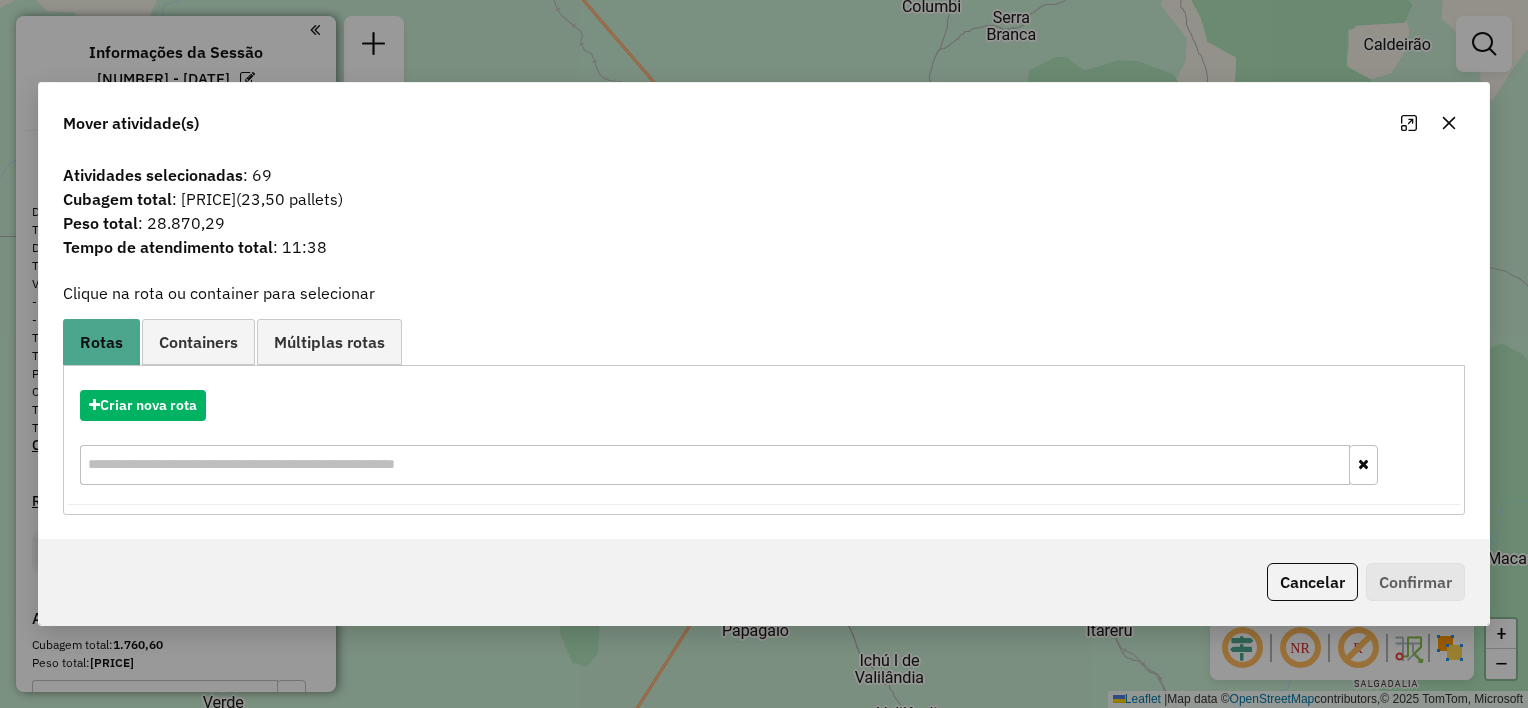 drag, startPoint x: 1447, startPoint y: 132, endPoint x: 1420, endPoint y: 145, distance: 29.966648 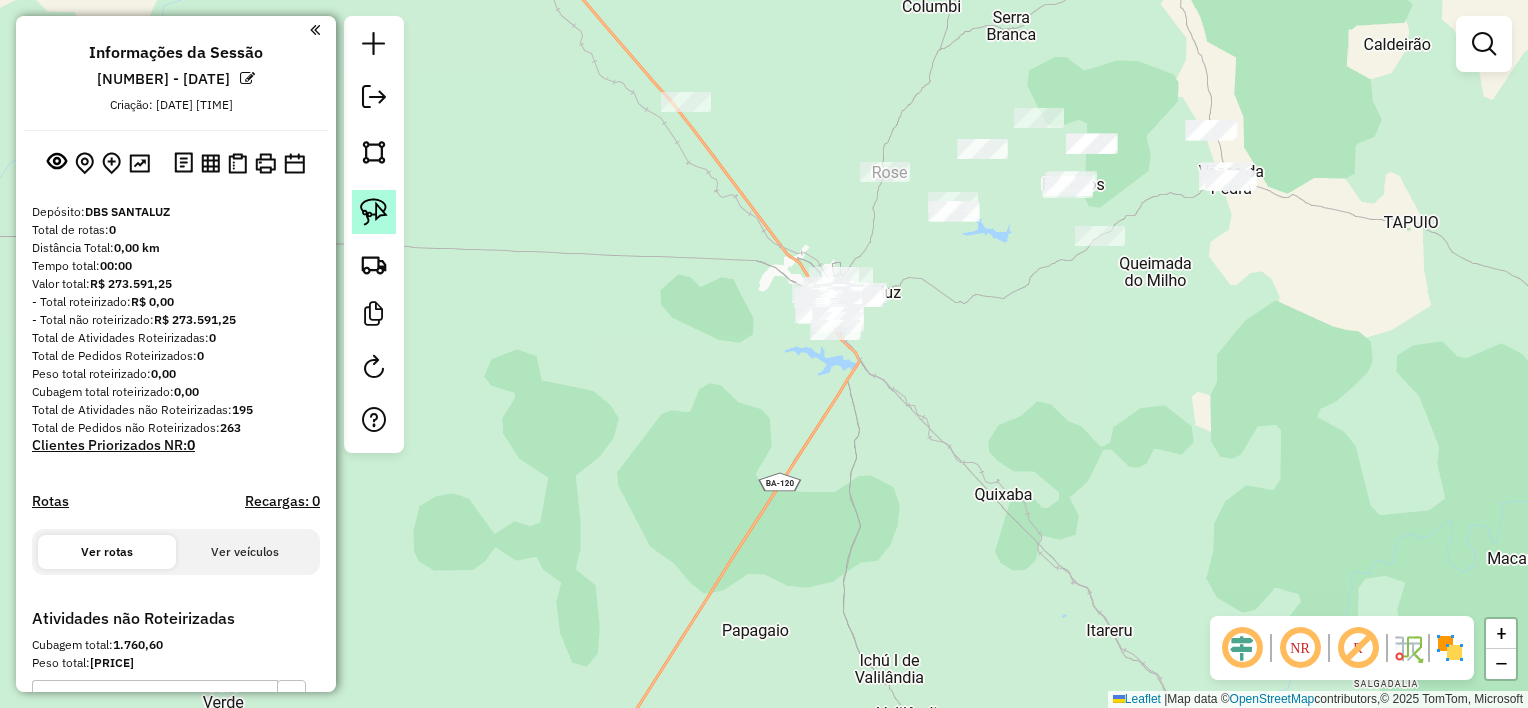 click 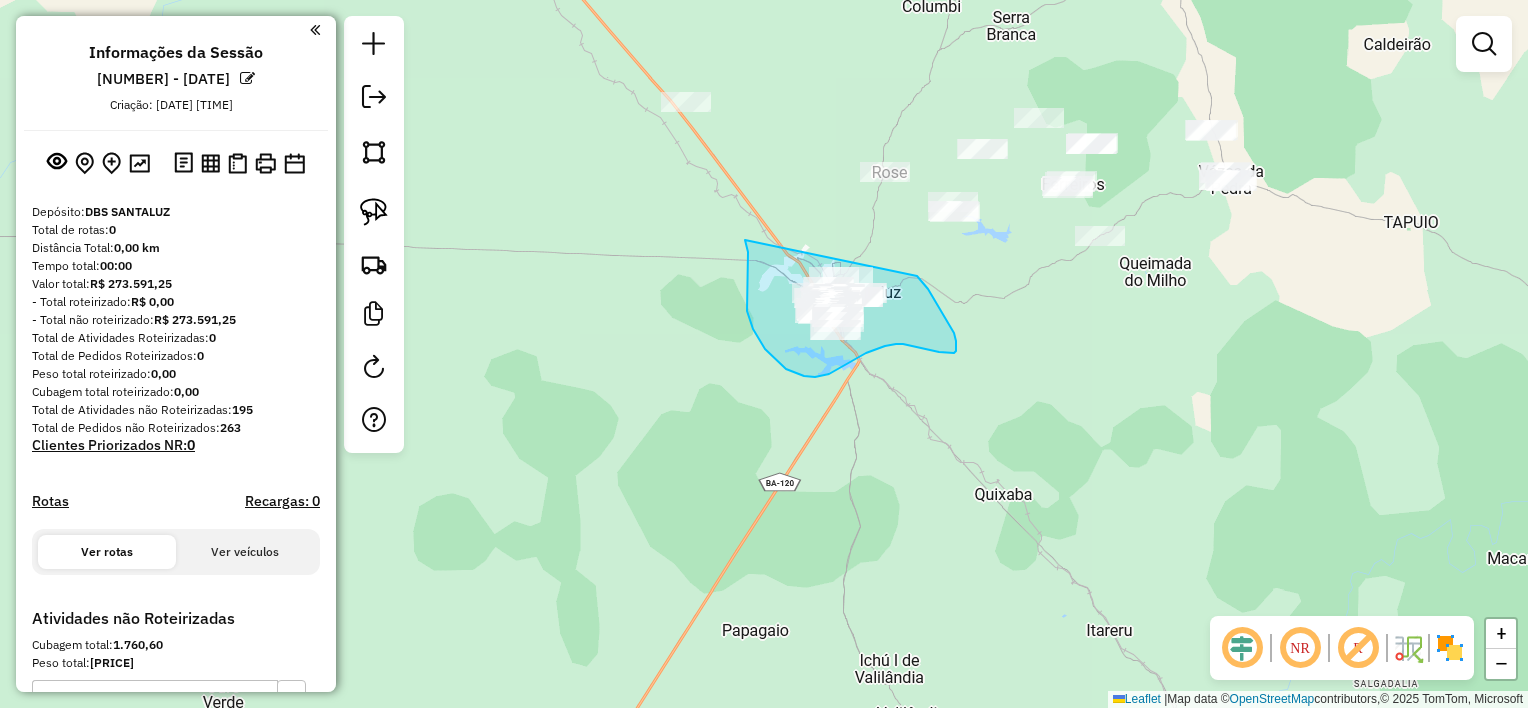 drag, startPoint x: 745, startPoint y: 244, endPoint x: 900, endPoint y: 248, distance: 155.0516 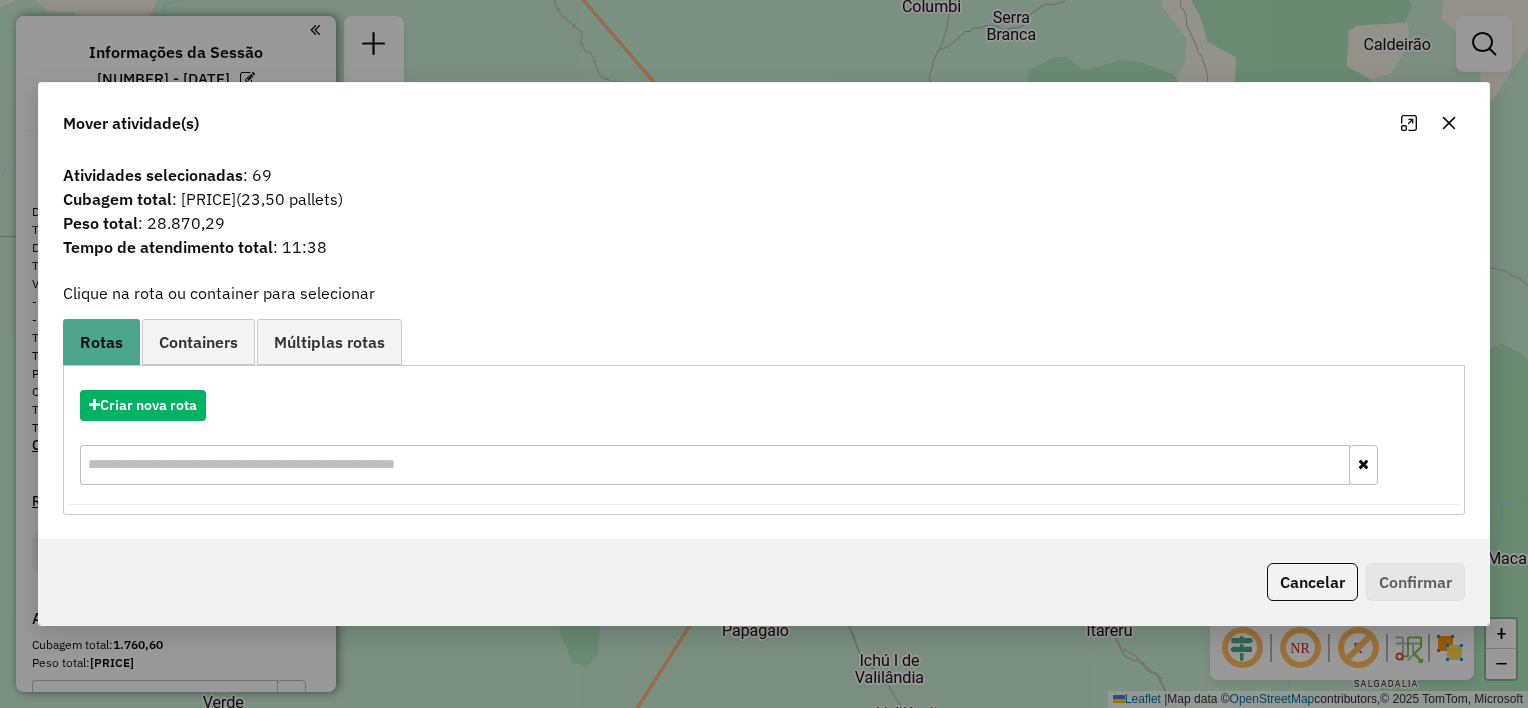 click 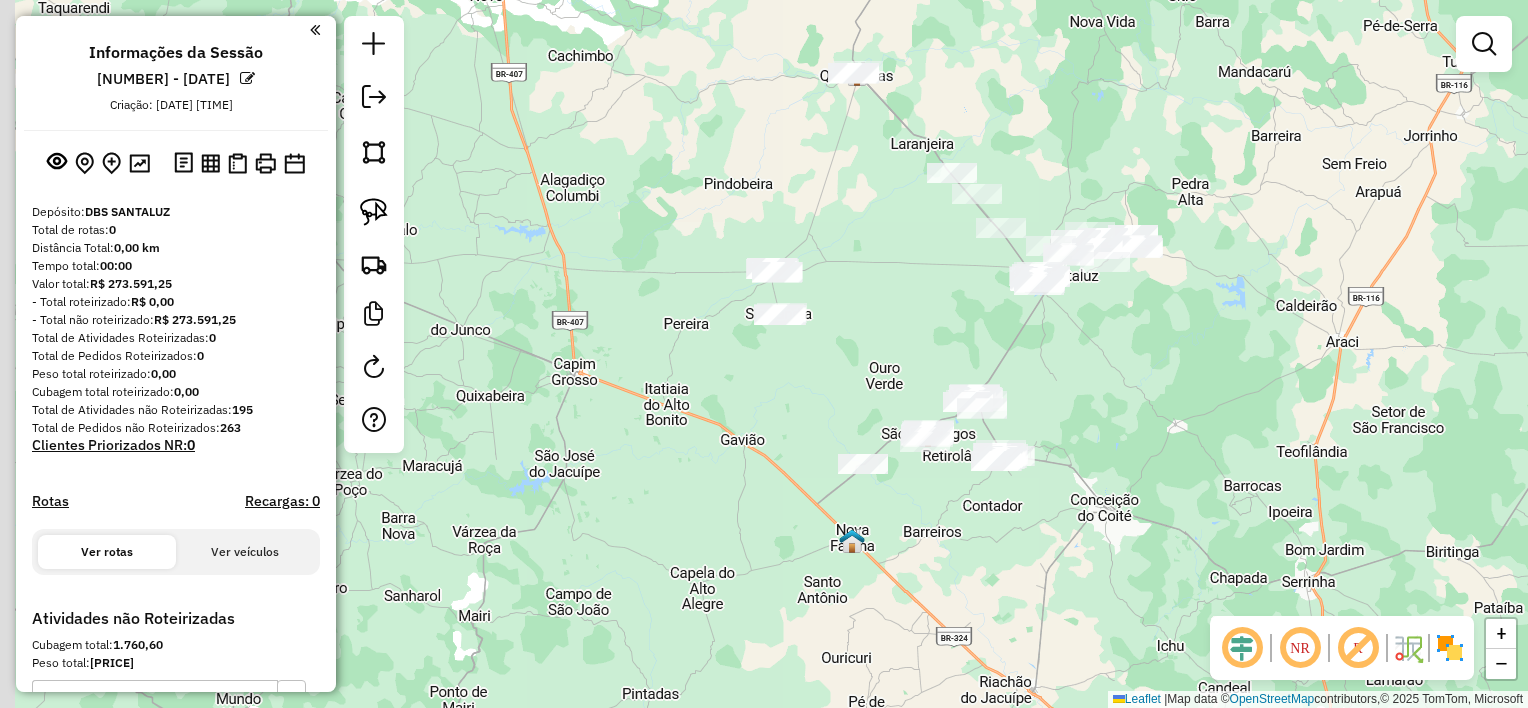 drag, startPoint x: 1096, startPoint y: 331, endPoint x: 1095, endPoint y: 312, distance: 19.026299 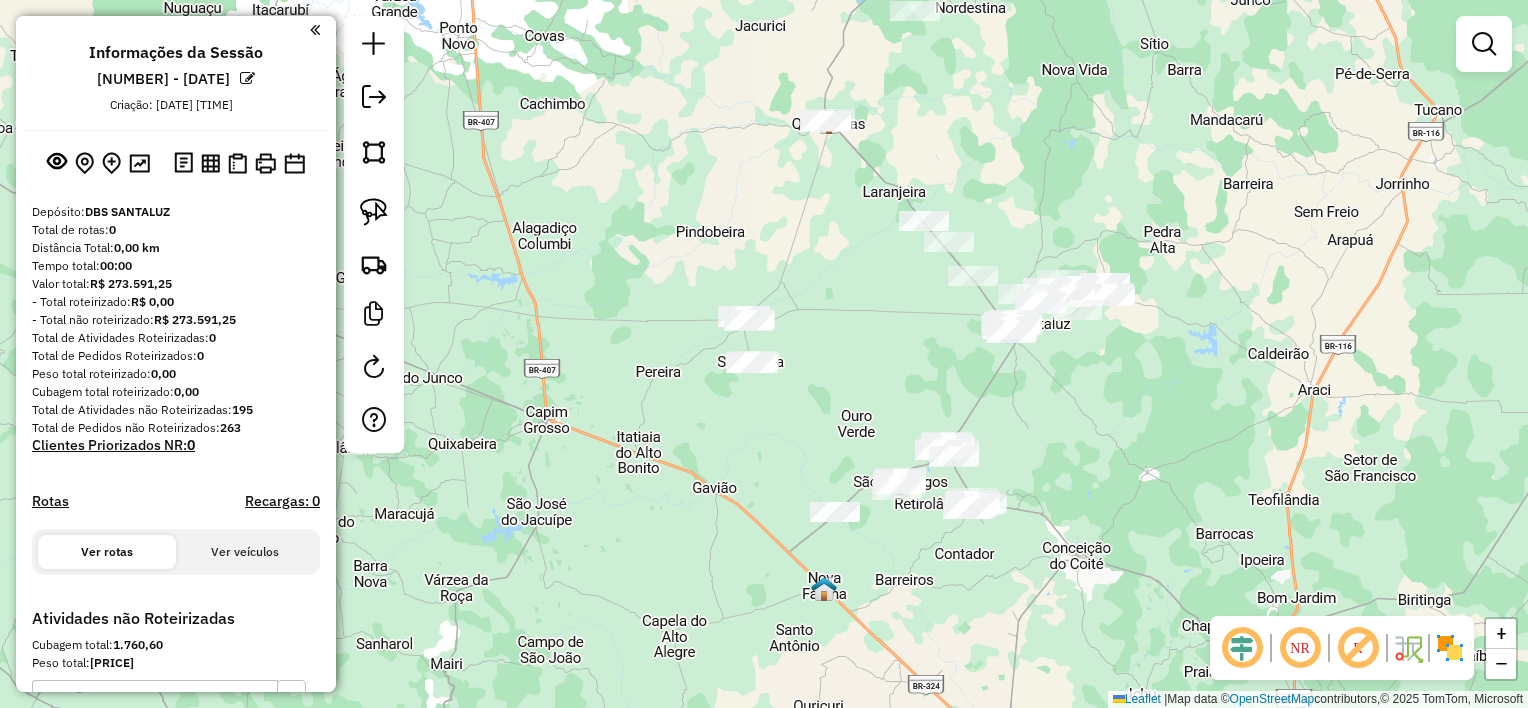 drag, startPoint x: 939, startPoint y: 256, endPoint x: 904, endPoint y: 322, distance: 74.70609 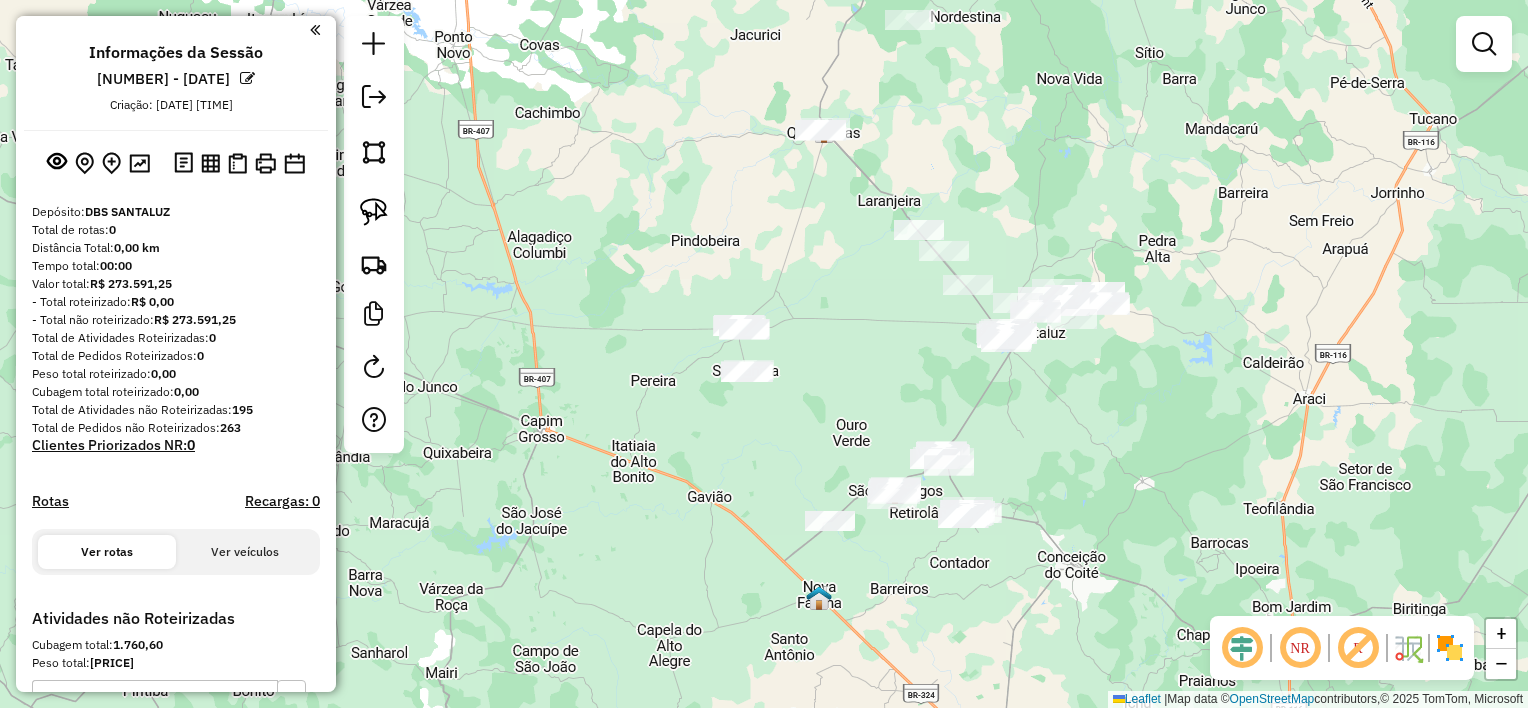 drag, startPoint x: 904, startPoint y: 322, endPoint x: 843, endPoint y: 389, distance: 90.60905 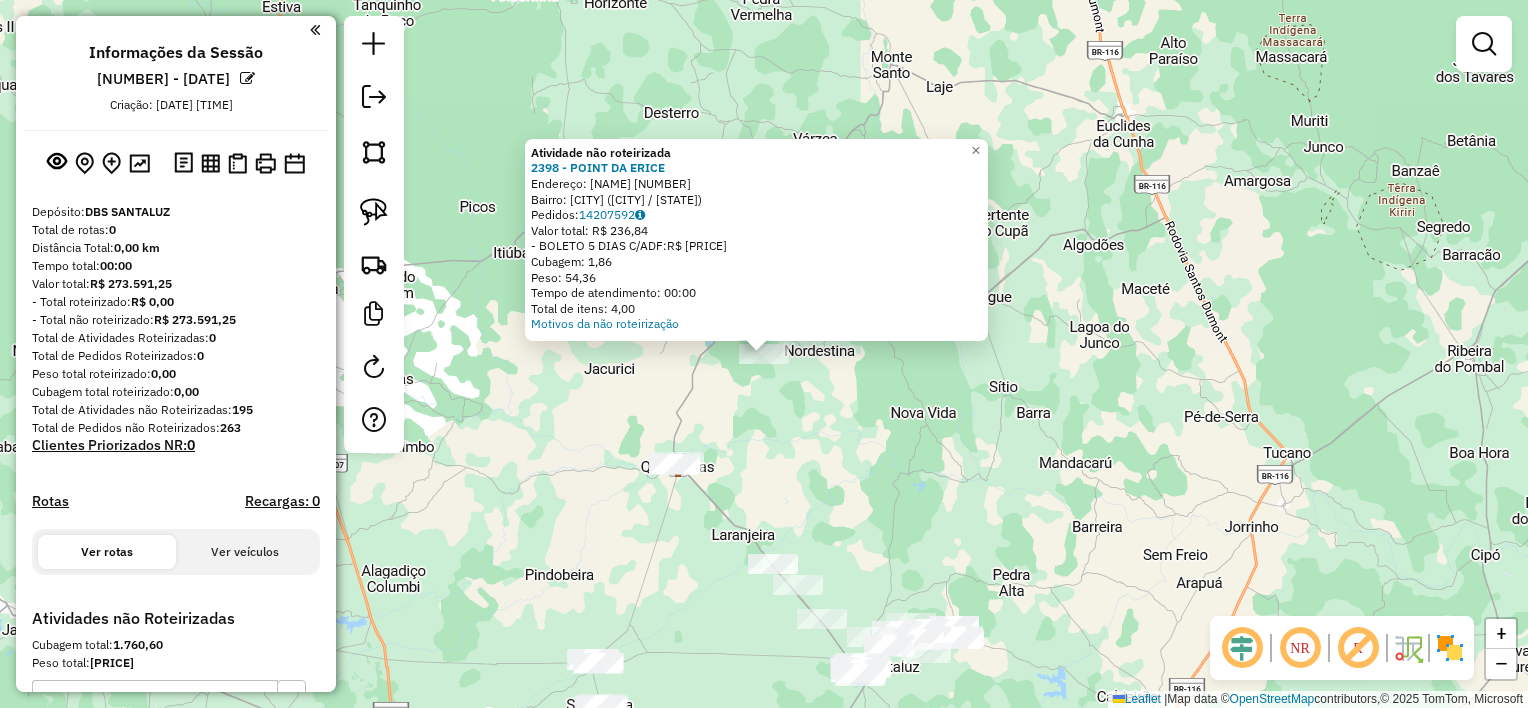 click on "Atividade não roteirizada 2398 - POINT DA ERICE Endereço: SAO TOME DE SOUZA [NUMBER] Bairro: CENTRO ([CITY] / [STATE]) Pedidos: 14207592 Valor total: R$ 236,84 - BOLETO 5 DIAS C/ADF: R$ 236,84 Cubagem: 1,86 Peso: 54,36 Tempo de atendimento: 00:00 Total de itens: 4,00 Motivos da não roteirização × Janela de atendimento Grade de atendimento Capacidade Transportadoras Veículos Cliente Pedidos Rotas Selecione os dias de semana para filtrar as janelas de atendimento Seg Ter Qua Qui Sex Sáb Dom Informe o período da janela de atendimento: De: Até: Filtrar exatamente a janela do cliente Considerar janela de atendimento padrão Selecione os dias de semana para filtrar as grades de atendimento Seg Ter Qua Qui Sex Sáb Dom Considerar clientes sem dia de atendimento cadastrado Peso mínimo: Peso máximo: Cubagem mínima: Cubagem máxima: De: De:" 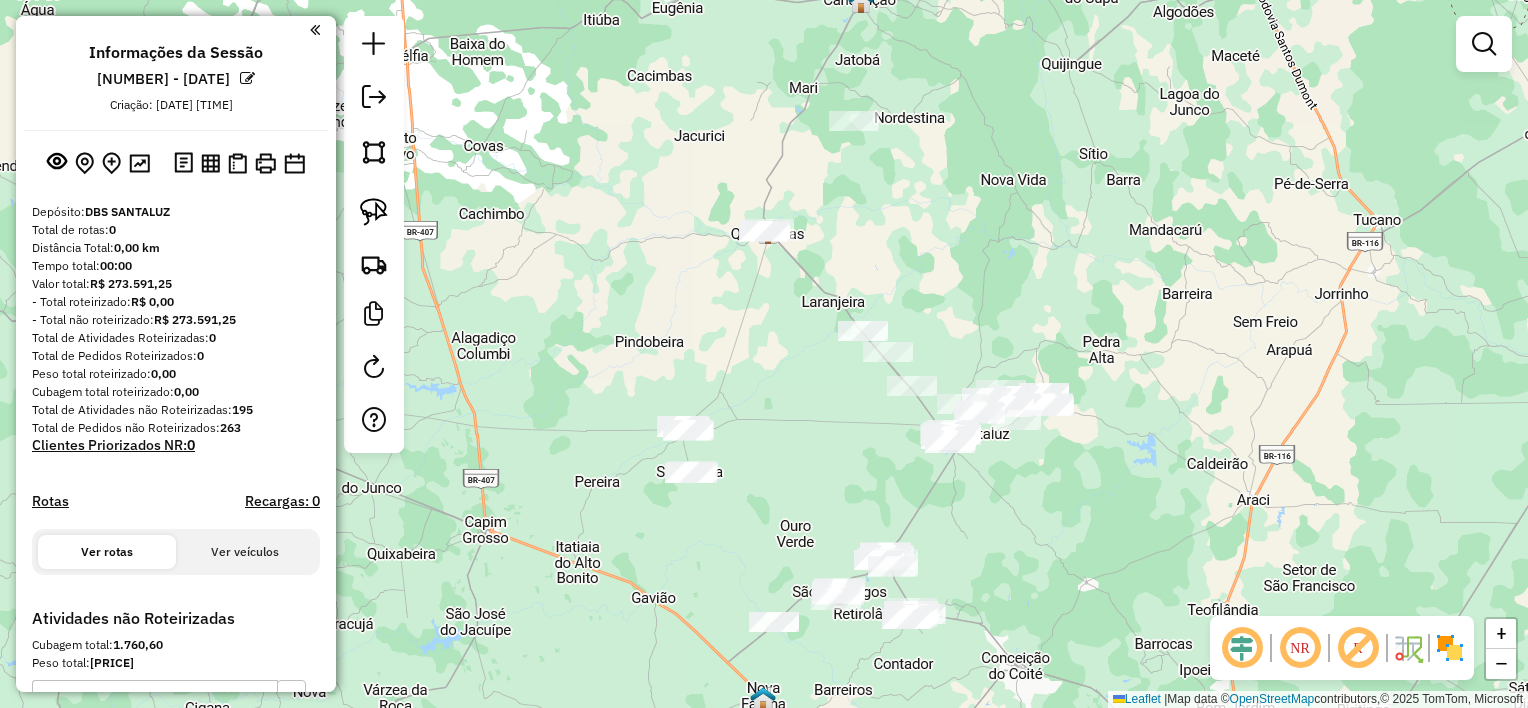 drag, startPoint x: 854, startPoint y: 414, endPoint x: 944, endPoint y: 181, distance: 249.77791 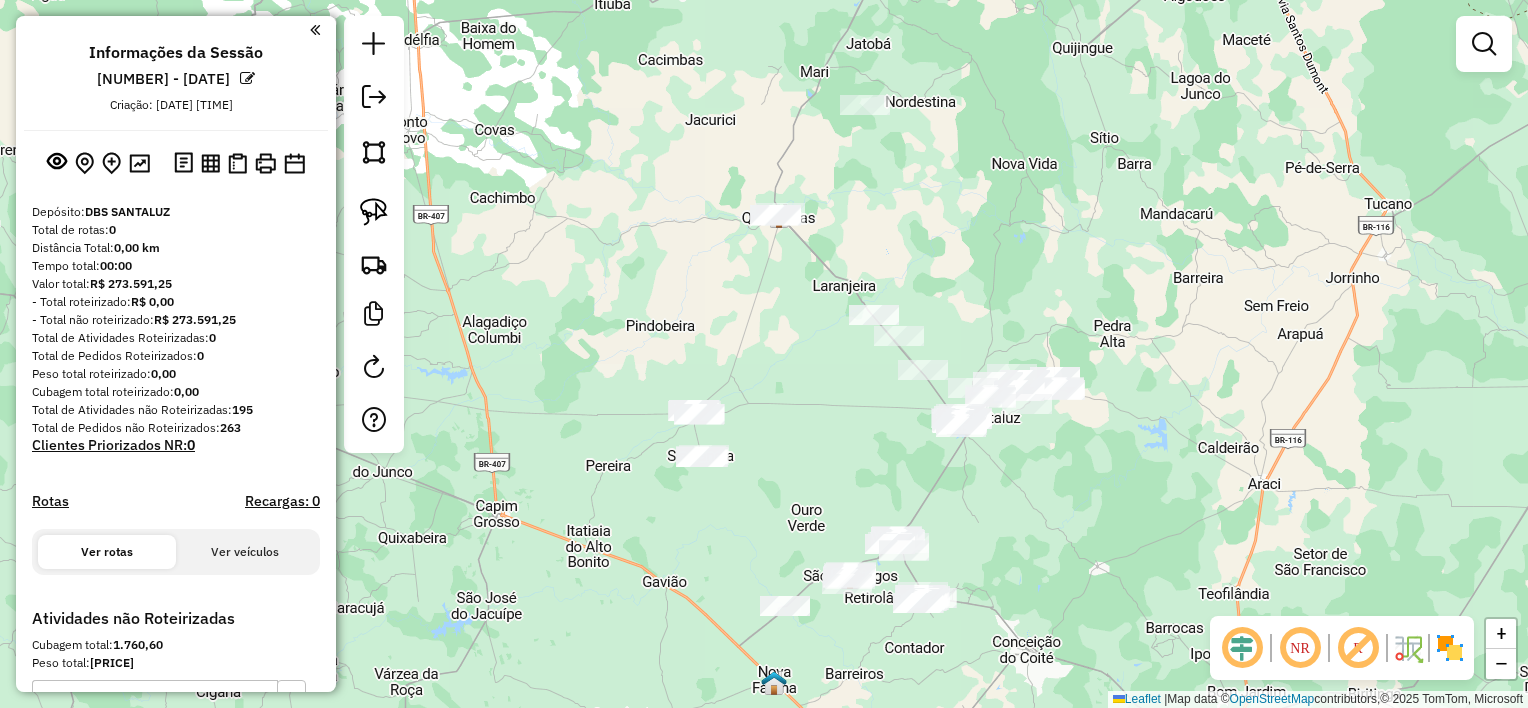 drag, startPoint x: 944, startPoint y: 199, endPoint x: 960, endPoint y: 168, distance: 34.88553 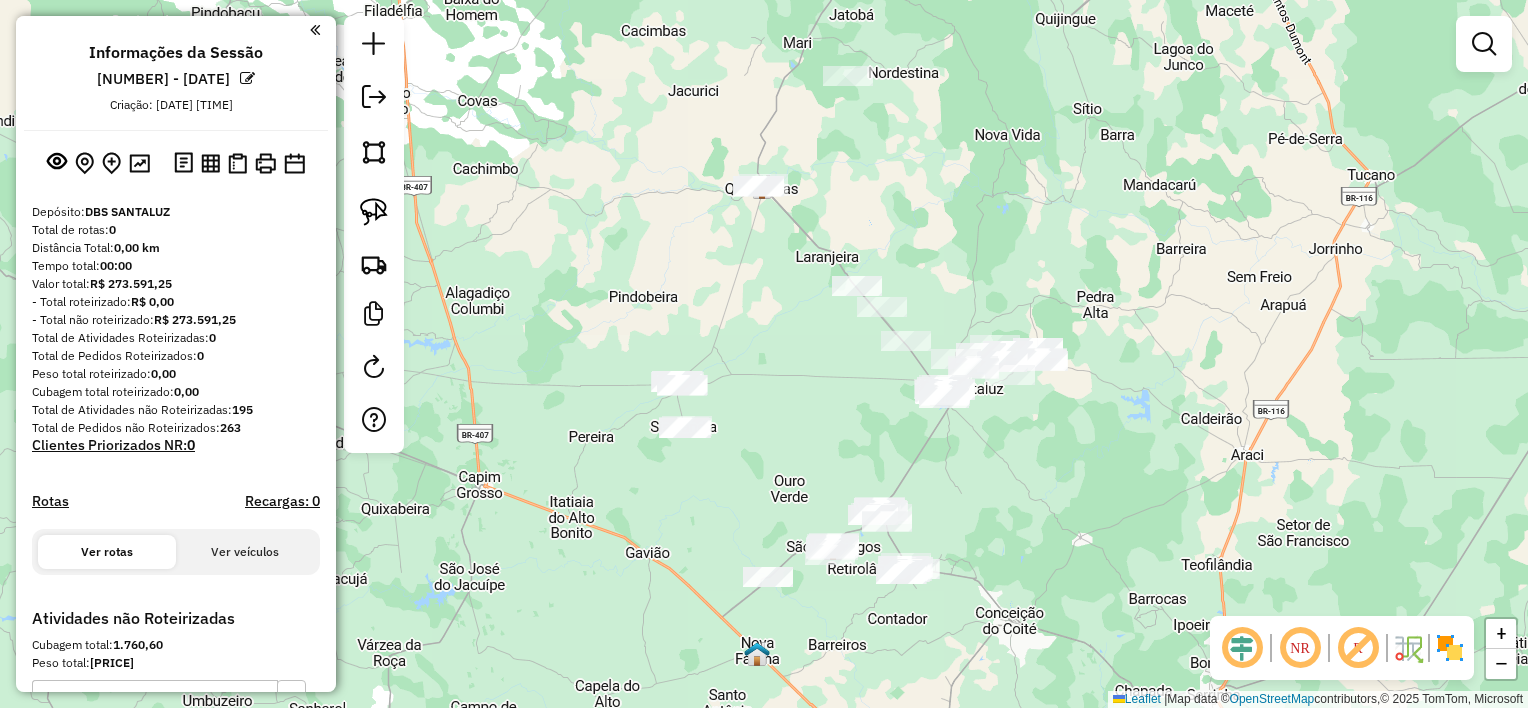 click on "Janela de atendimento Grade de atendimento Capacidade Transportadoras Veículos Cliente Pedidos  Rotas Selecione os dias de semana para filtrar as janelas de atendimento  Seg   Ter   Qua   Qui   Sex   Sáb   Dom  Informe o período da janela de atendimento: De: Até:  Filtrar exatamente a janela do cliente  Considerar janela de atendimento padrão  Selecione os dias de semana para filtrar as grades de atendimento  Seg   Ter   Qua   Qui   Sex   Sáb   Dom   Considerar clientes sem dia de atendimento cadastrado  Clientes fora do dia de atendimento selecionado Filtrar as atividades entre os valores definidos abaixo:  Peso mínimo:   Peso máximo:   Cubagem mínima:   Cubagem máxima:   De:   Até:  Filtrar as atividades entre o tempo de atendimento definido abaixo:  De:   Até:   Considerar capacidade total dos clientes não roteirizados Transportadora: Selecione um ou mais itens Tipo de veículo: Selecione um ou mais itens Veículo: Selecione um ou mais itens Motorista: Selecione um ou mais itens Nome: Rótulo:" 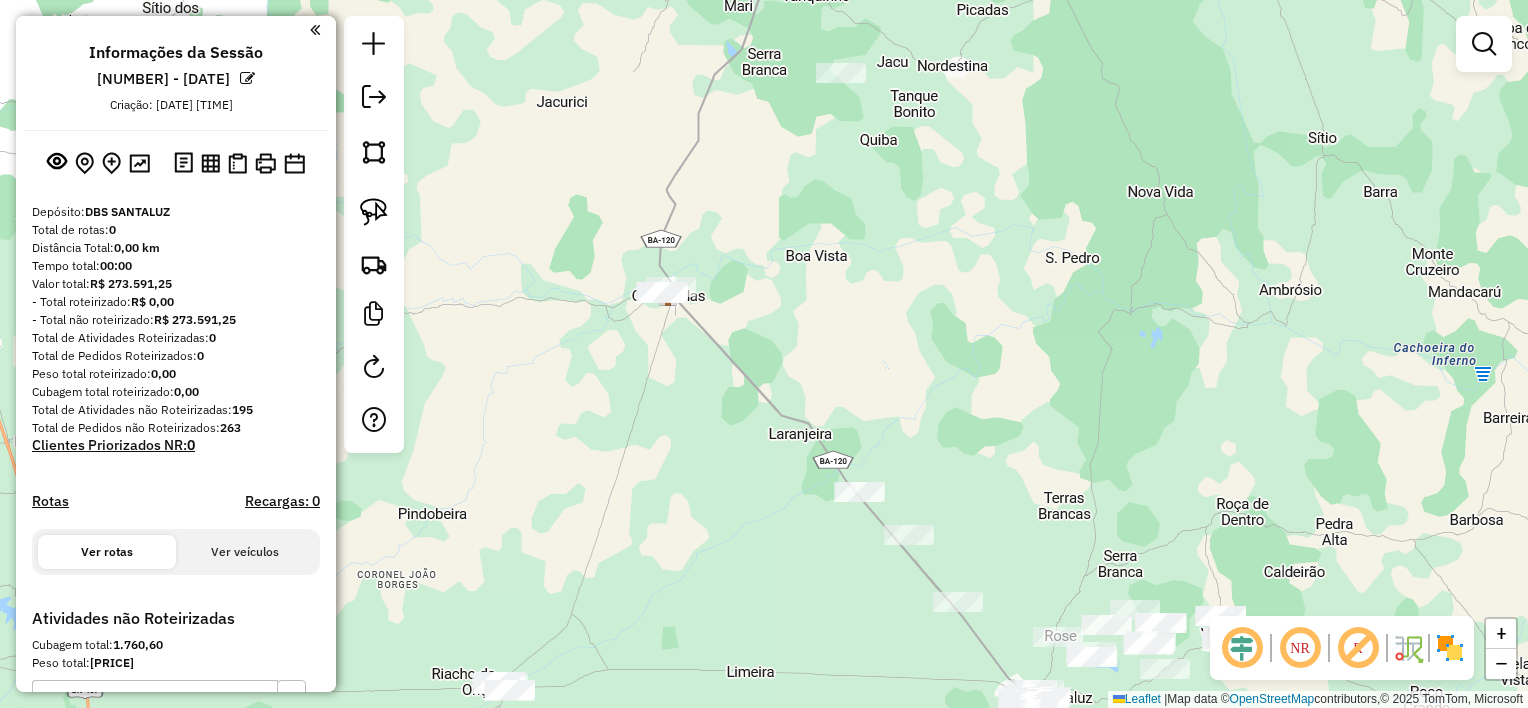 drag, startPoint x: 835, startPoint y: 134, endPoint x: 852, endPoint y: 214, distance: 81.78631 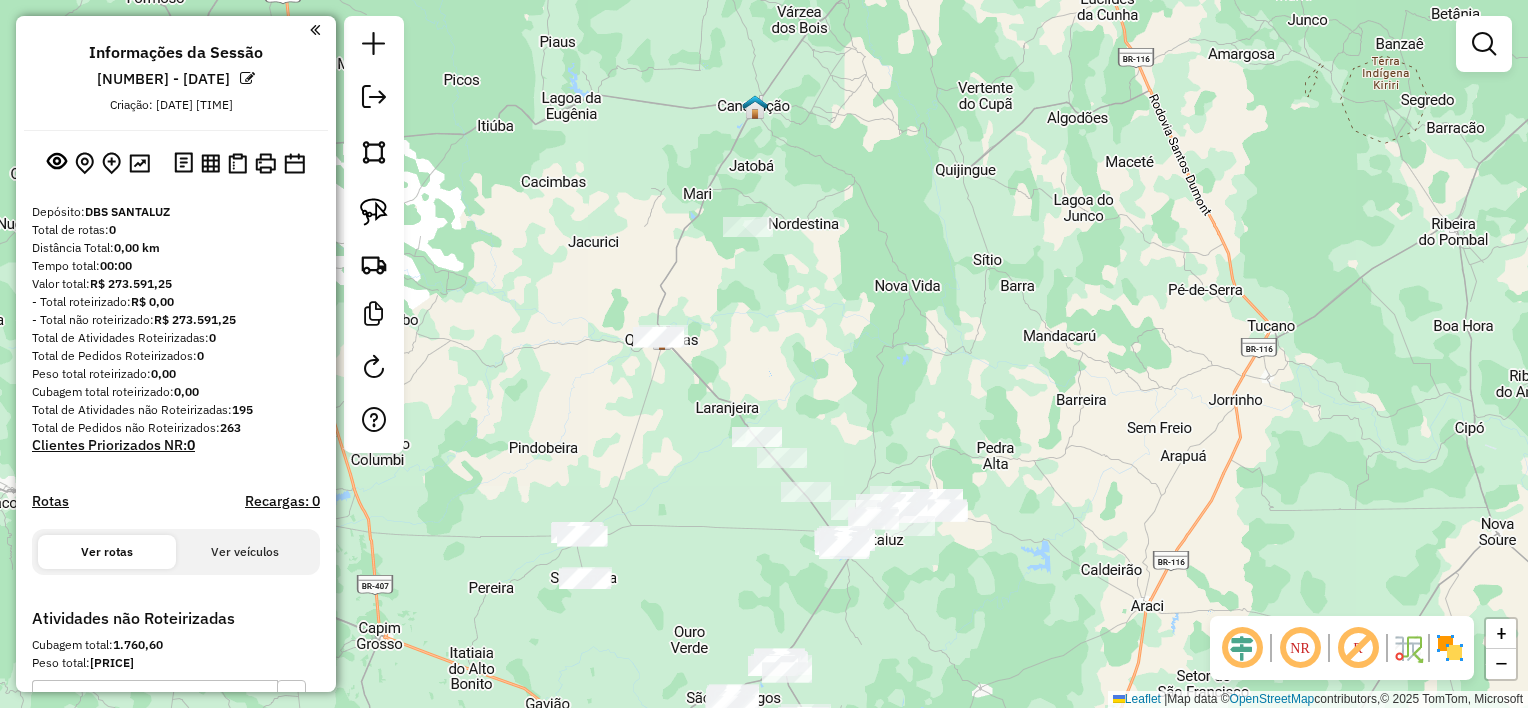 drag, startPoint x: 756, startPoint y: 301, endPoint x: 804, endPoint y: 194, distance: 117.273186 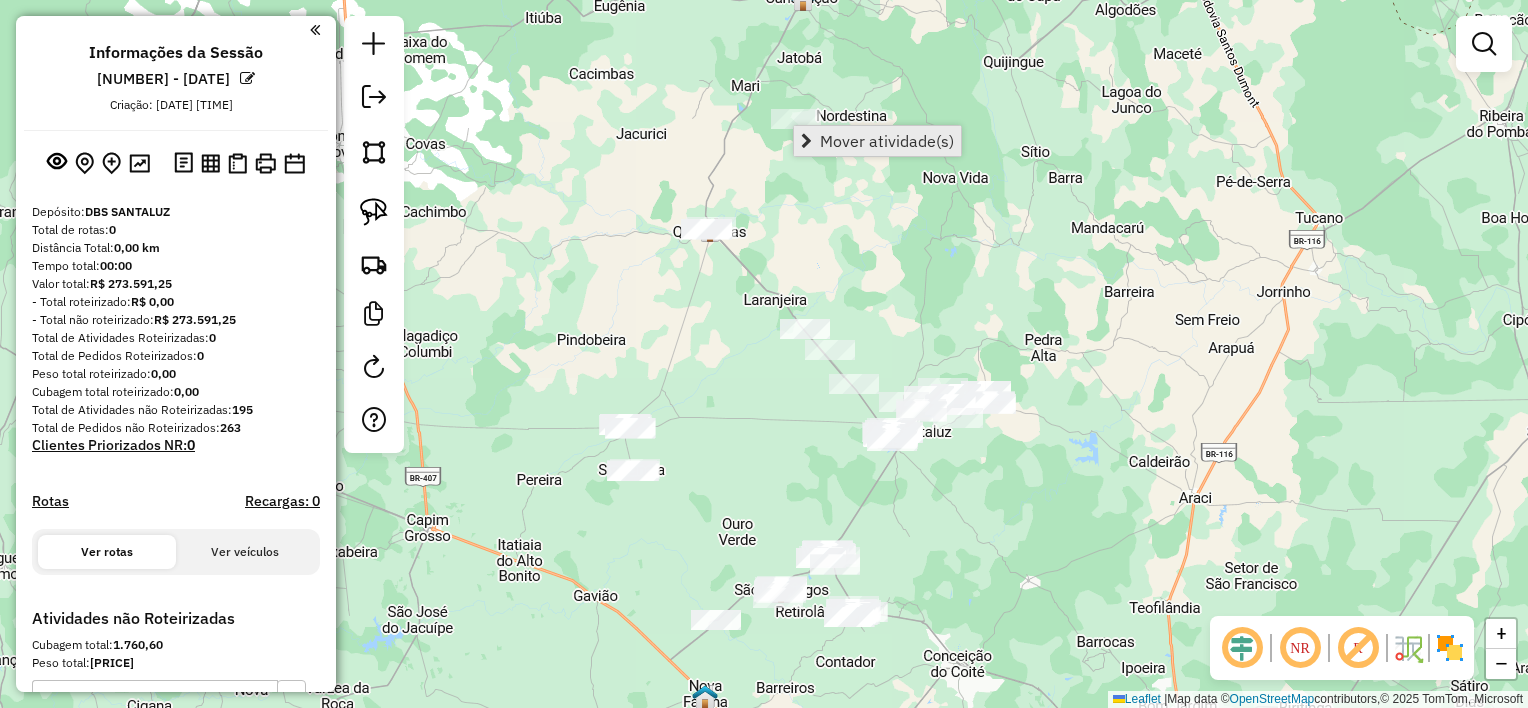 click on "Mover atividade(s)" at bounding box center (877, 141) 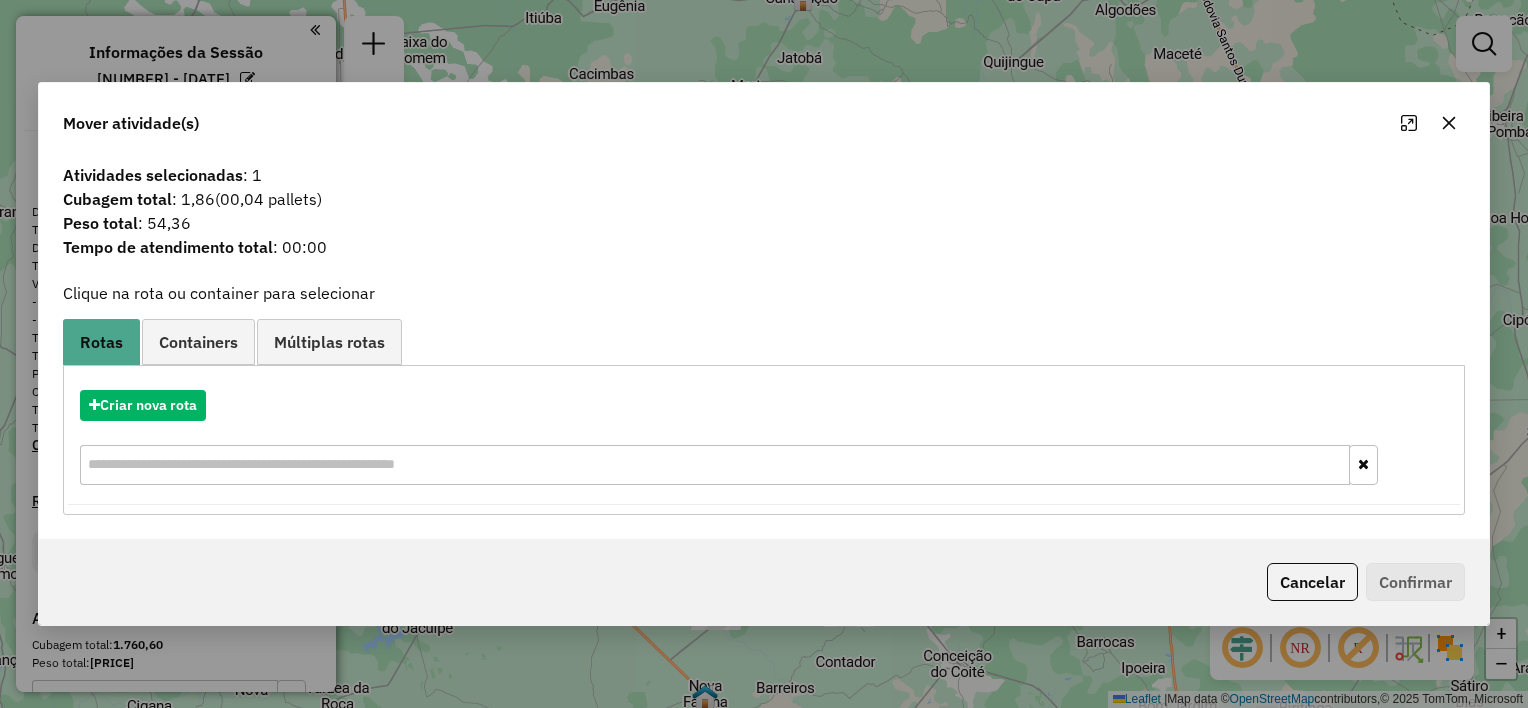 click 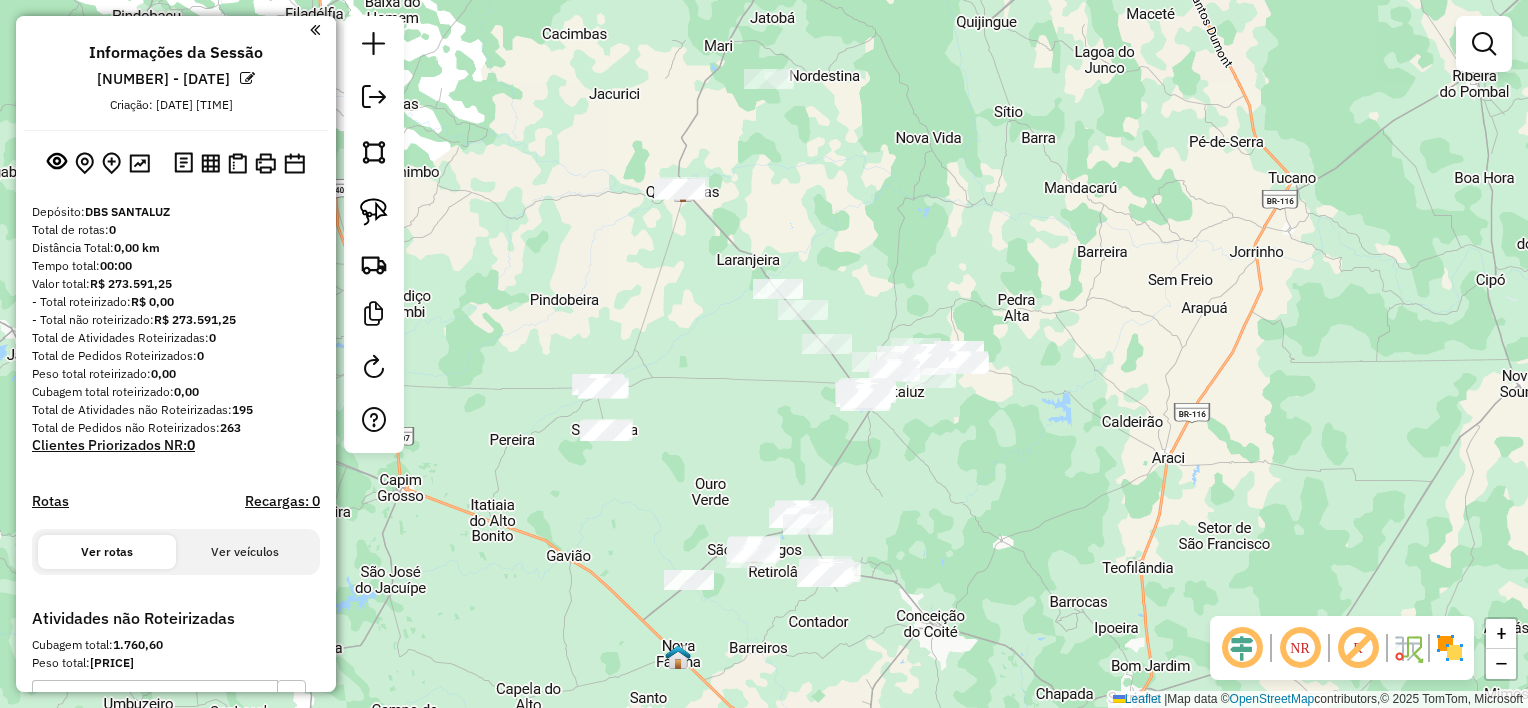 drag, startPoint x: 880, startPoint y: 288, endPoint x: 898, endPoint y: 249, distance: 42.953465 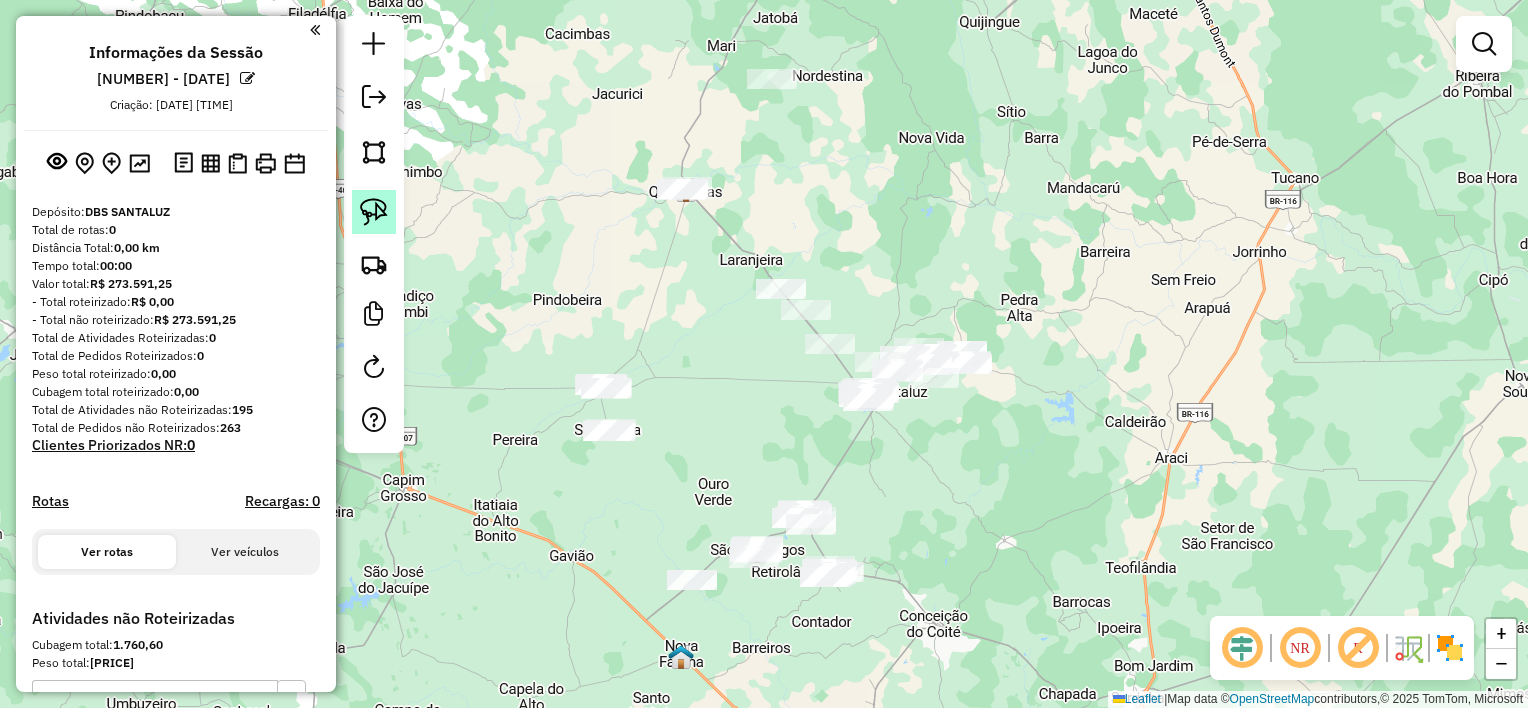 click 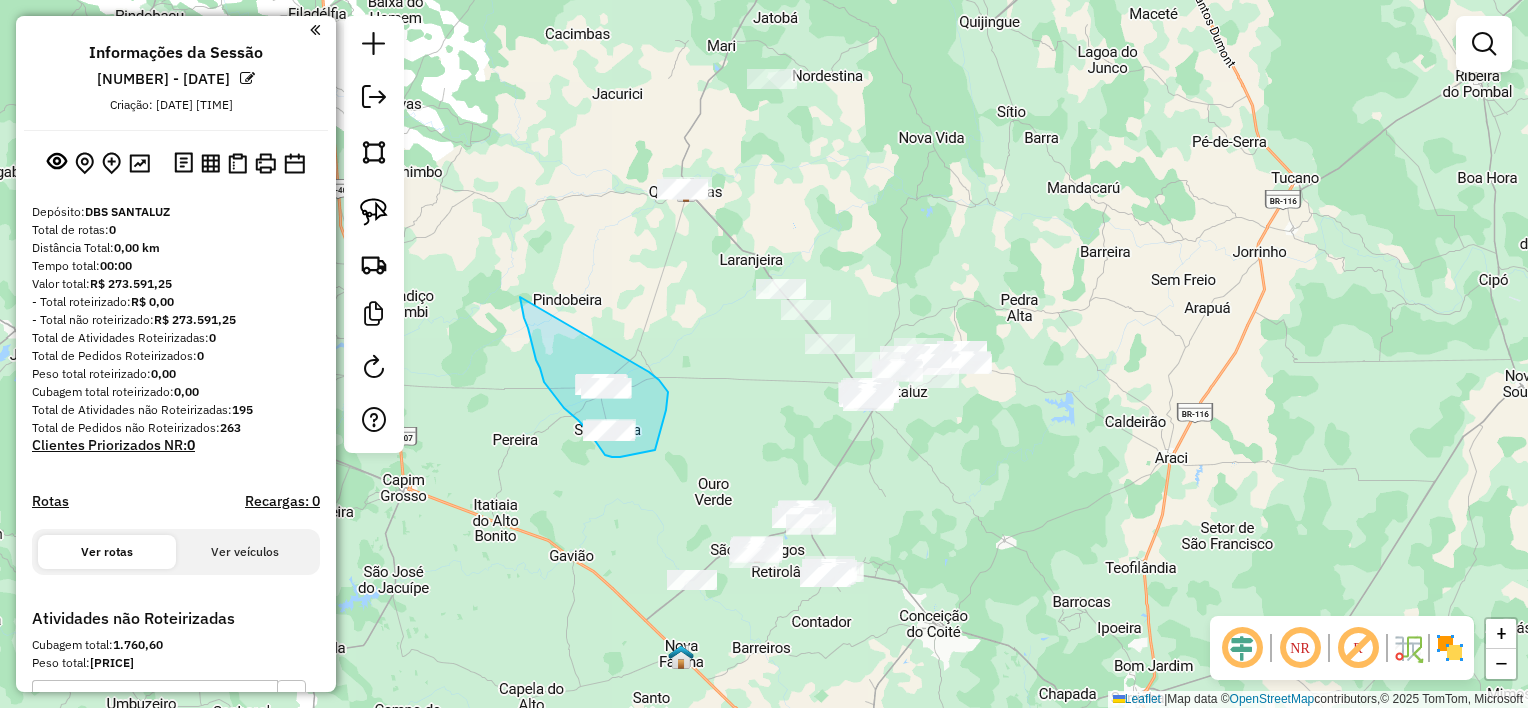 drag, startPoint x: 564, startPoint y: 408, endPoint x: 648, endPoint y: 371, distance: 91.787796 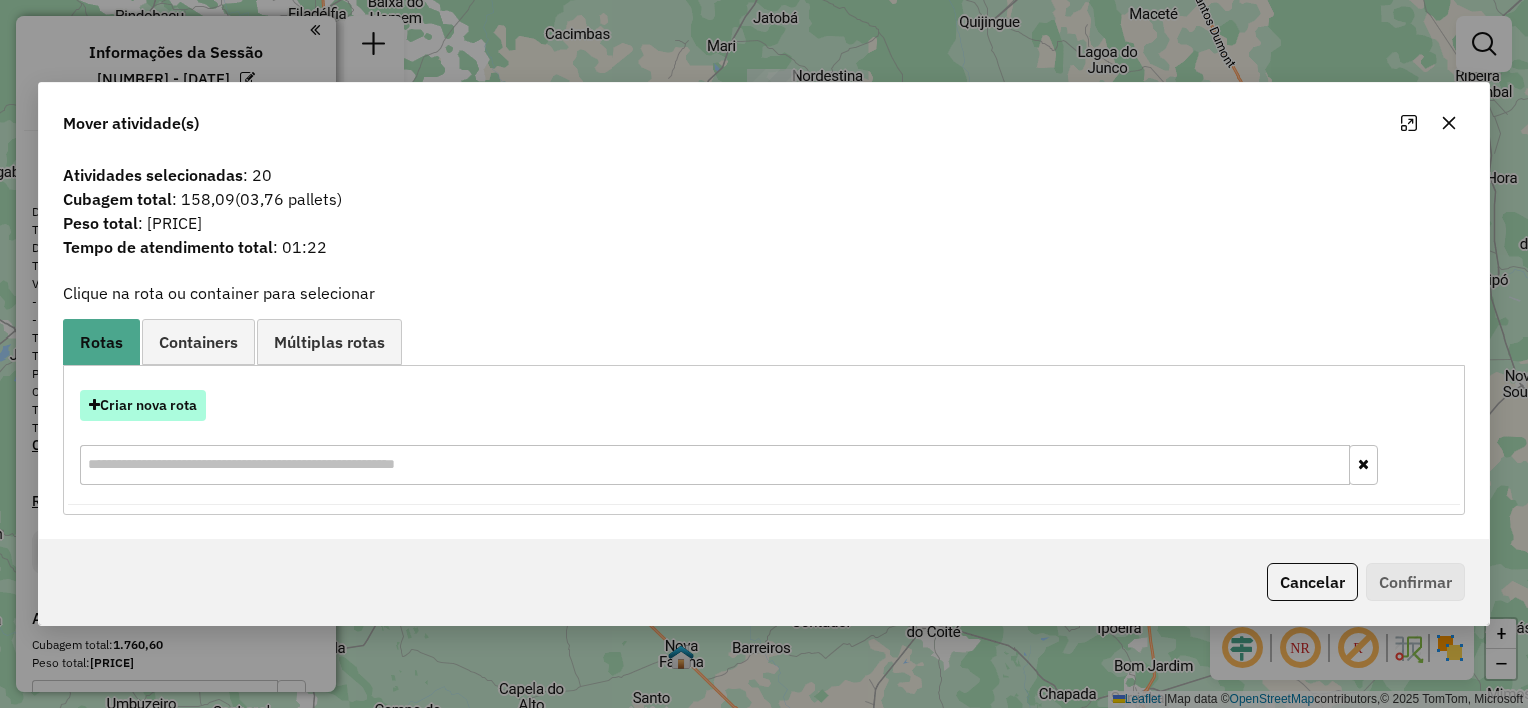 click on "Criar nova rota" at bounding box center (143, 405) 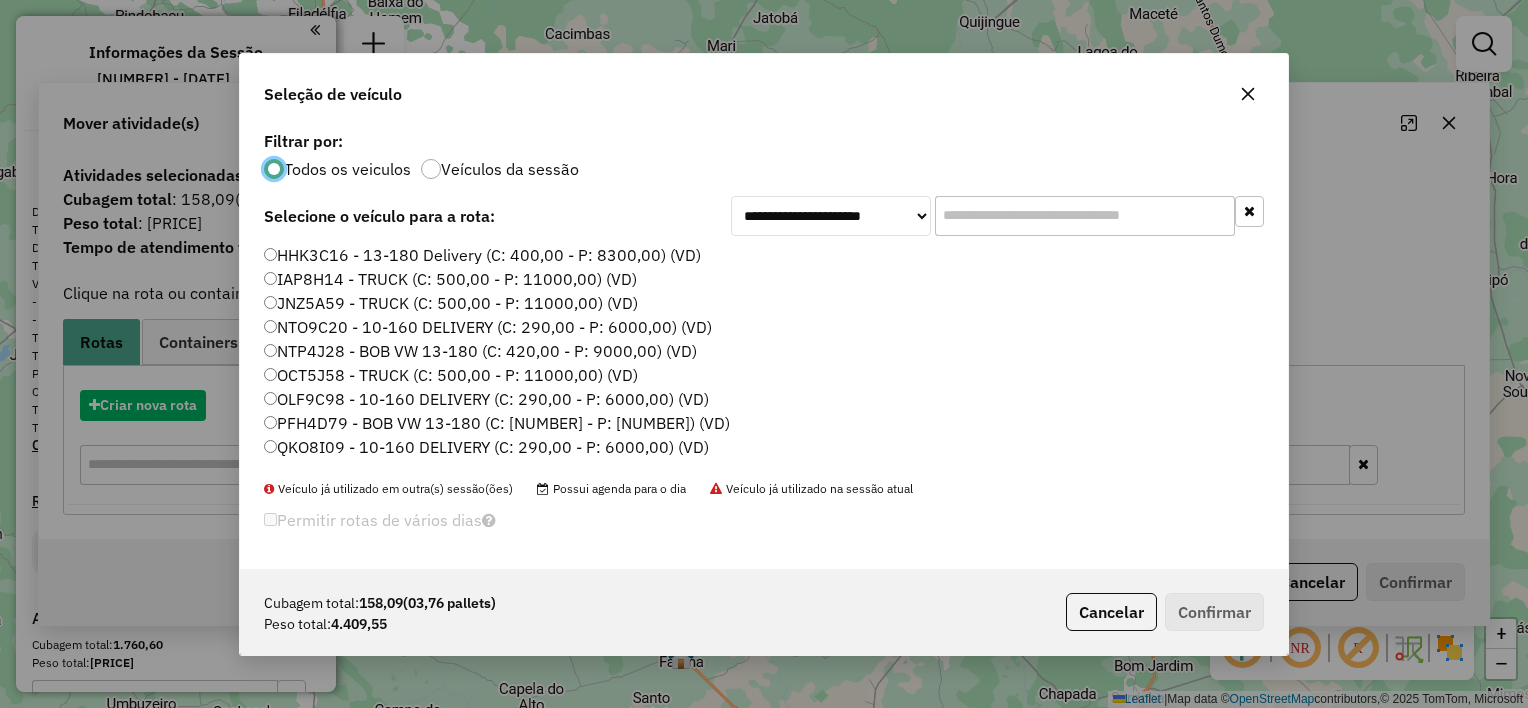 scroll, scrollTop: 10, scrollLeft: 6, axis: both 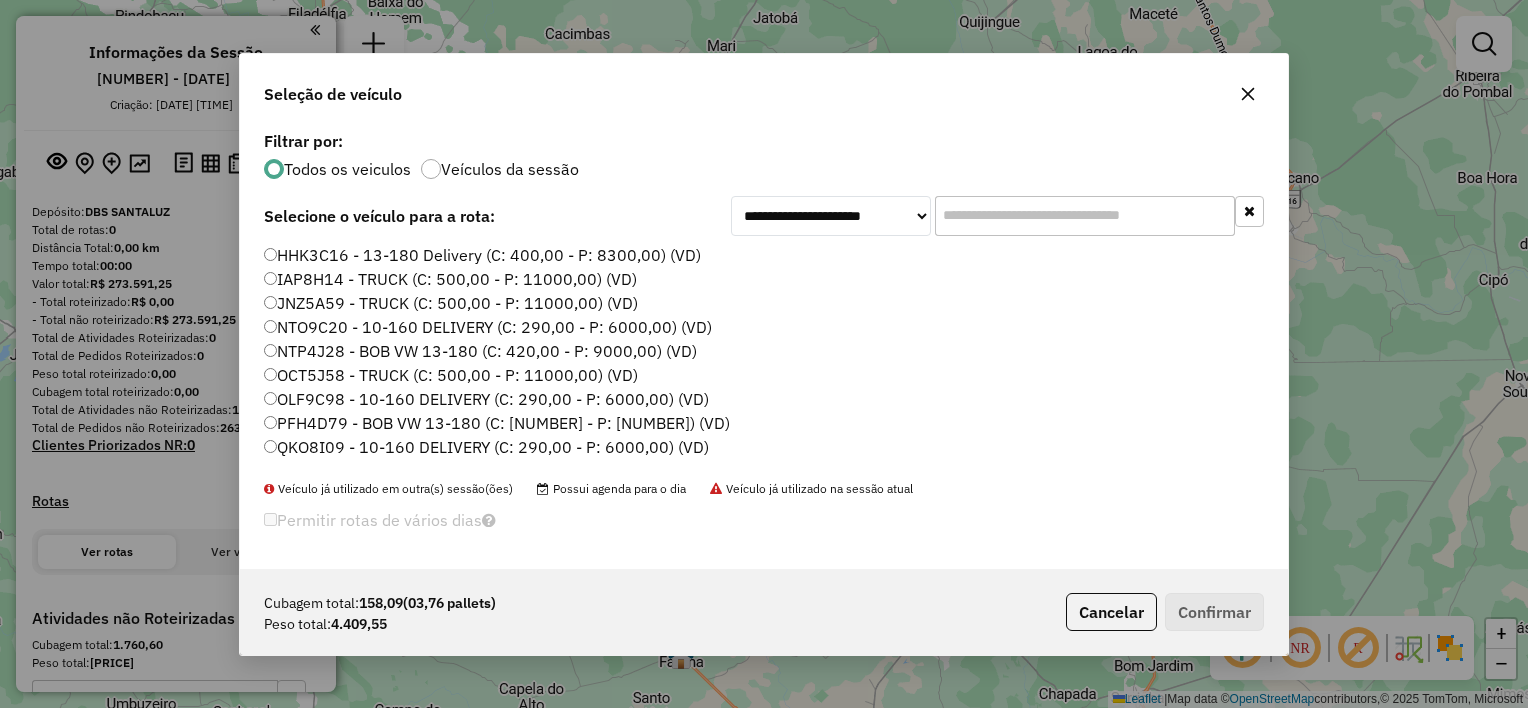 click on "HHK3C16 - 13-180 Delivery  (C: 400,00 - P: 8300,00) (VD)" 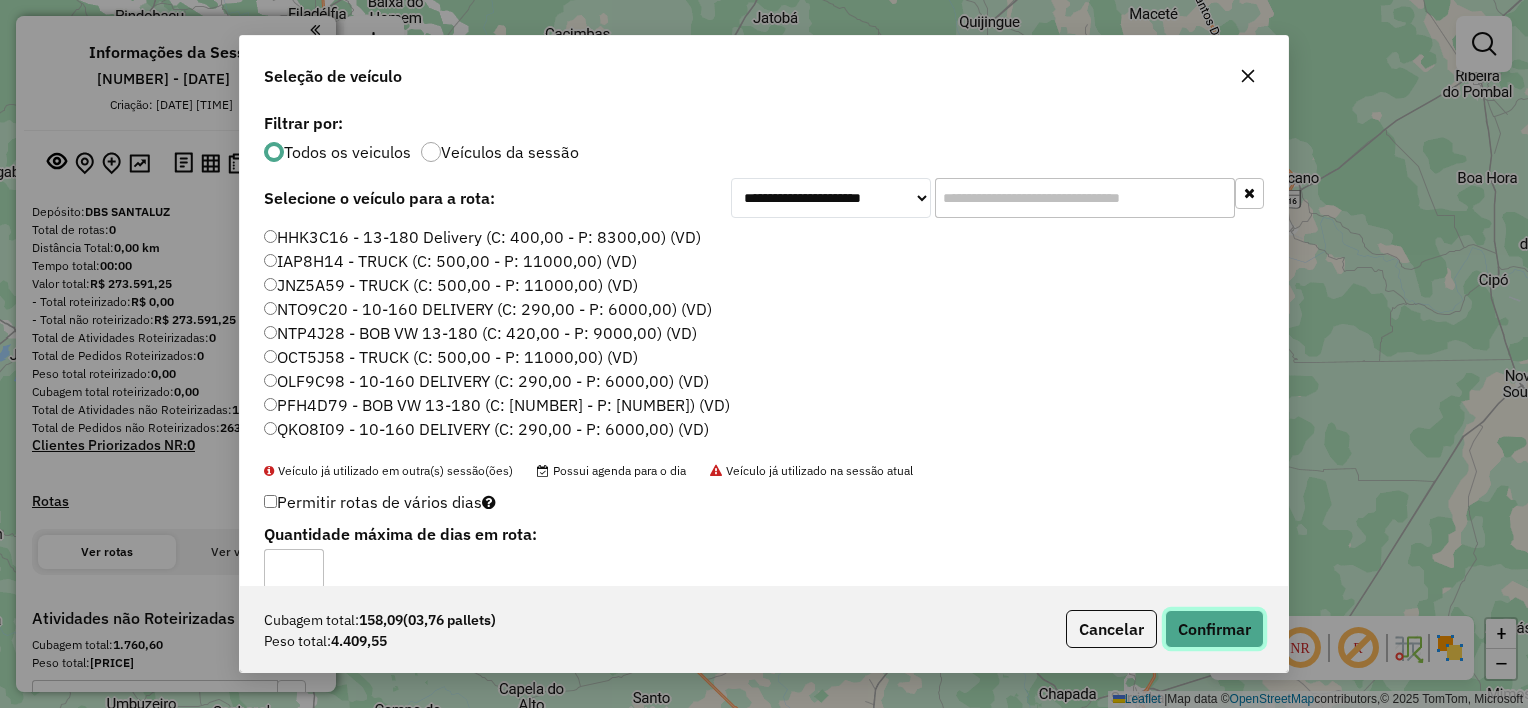 click on "Confirmar" 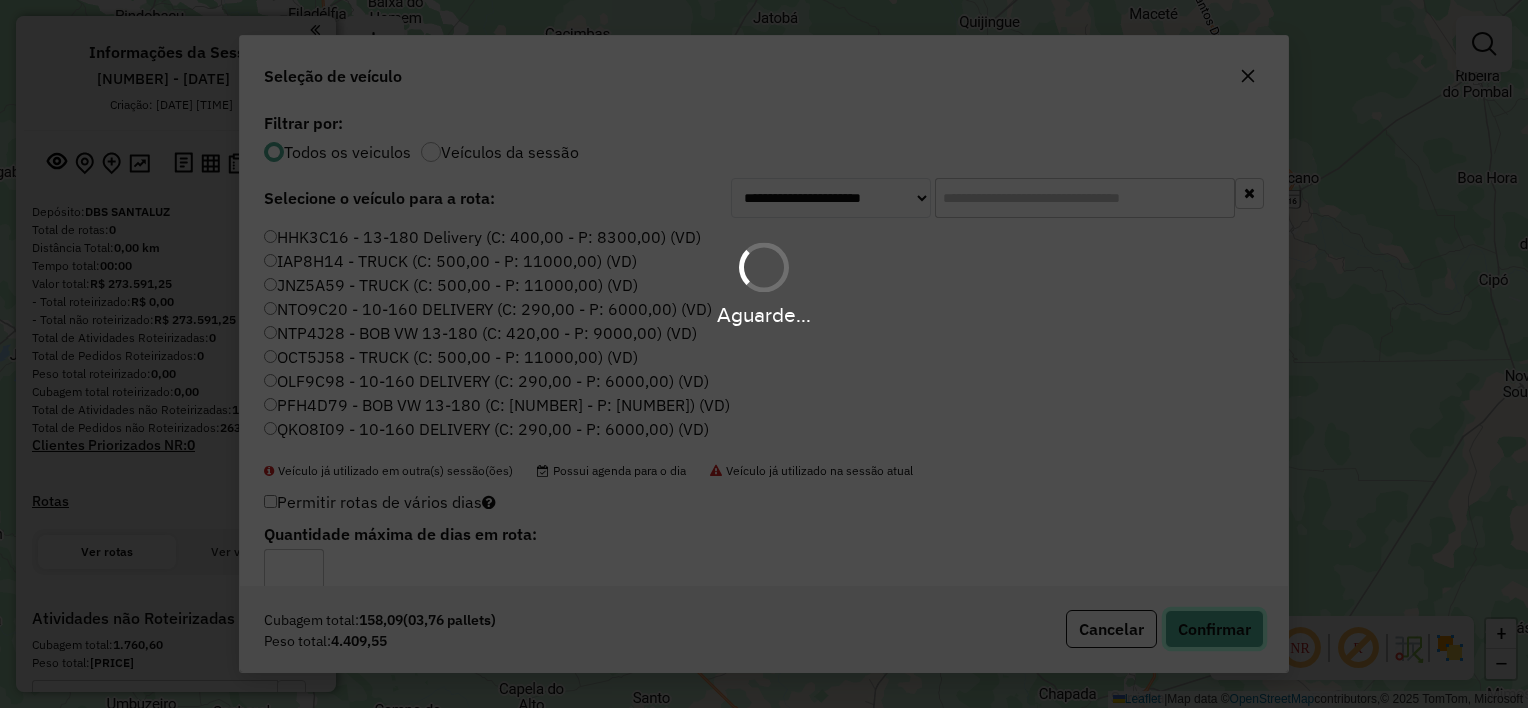 type 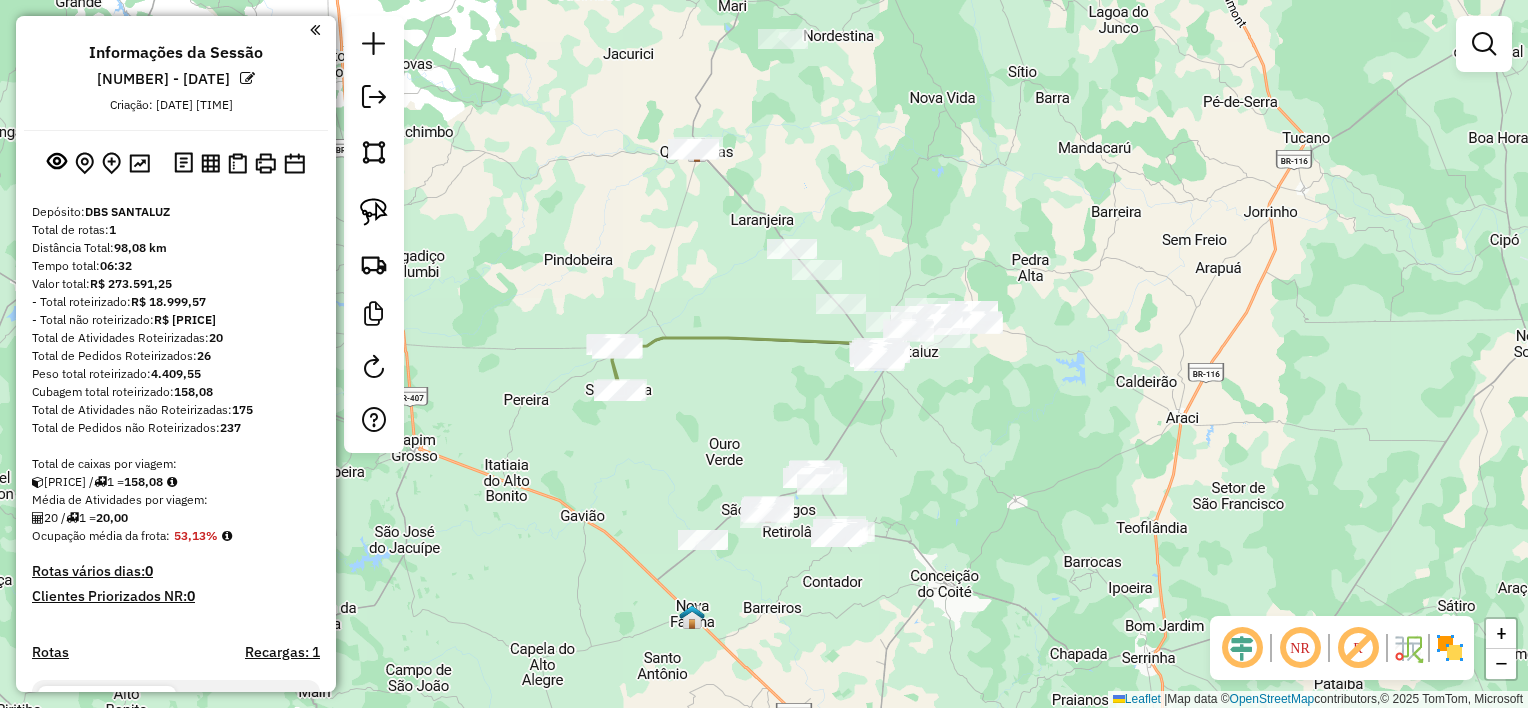 drag, startPoint x: 729, startPoint y: 440, endPoint x: 747, endPoint y: 379, distance: 63.600315 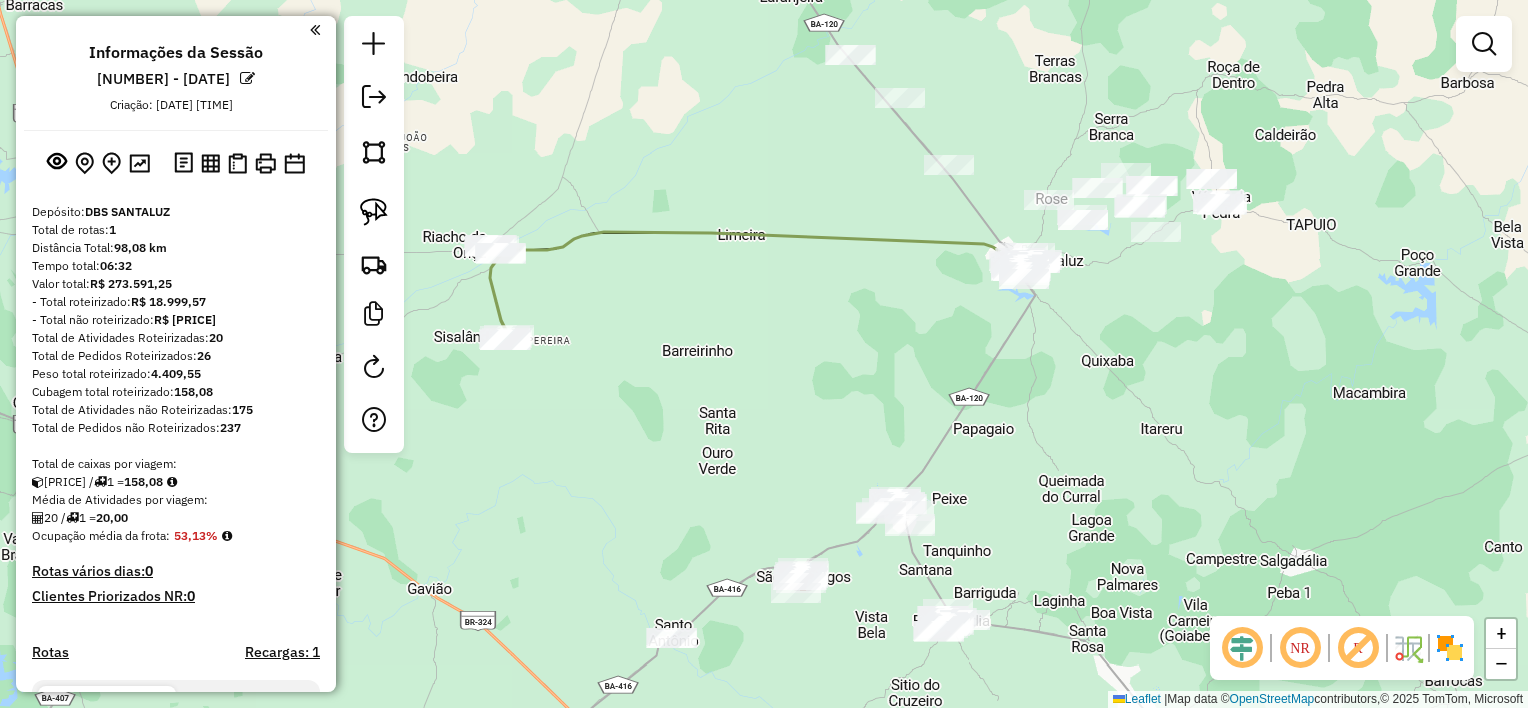 drag, startPoint x: 744, startPoint y: 443, endPoint x: 755, endPoint y: 256, distance: 187.32326 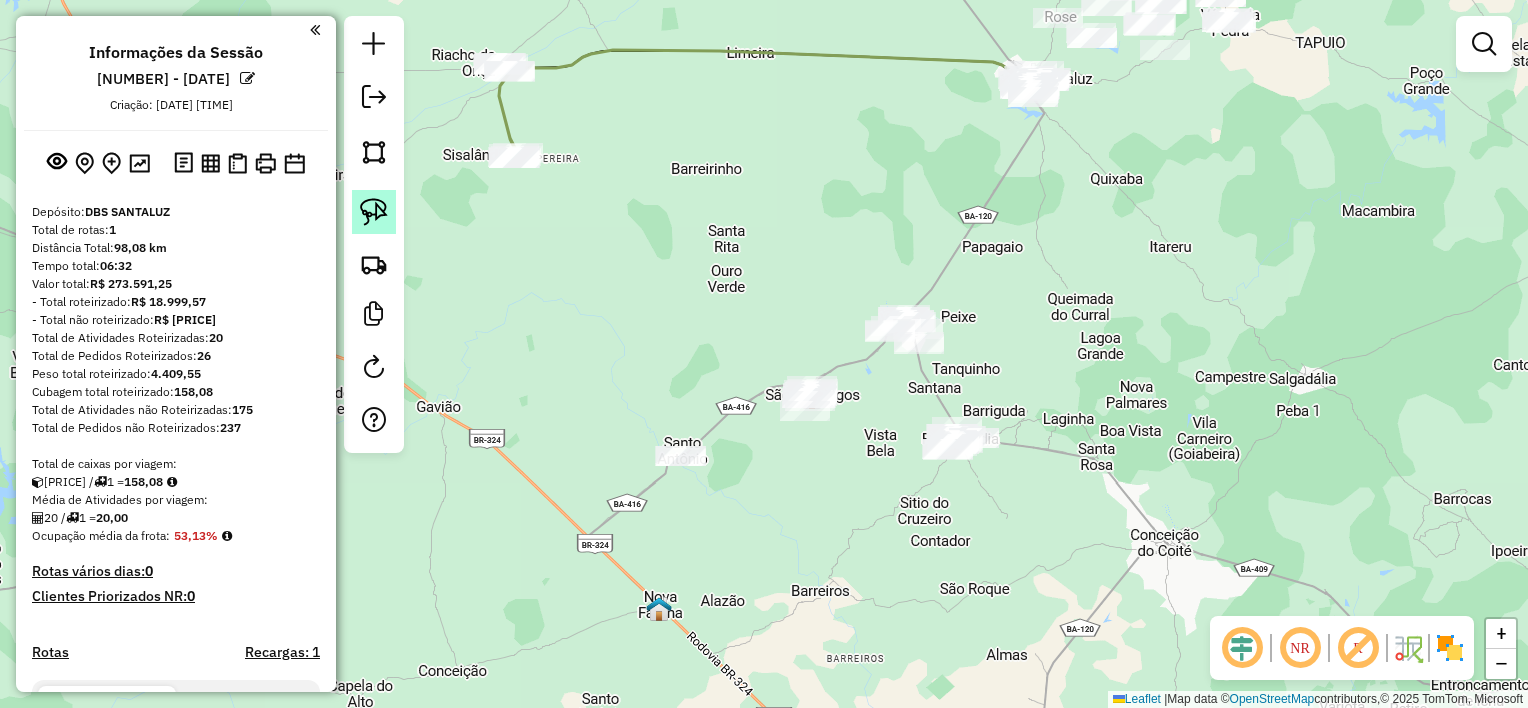 click 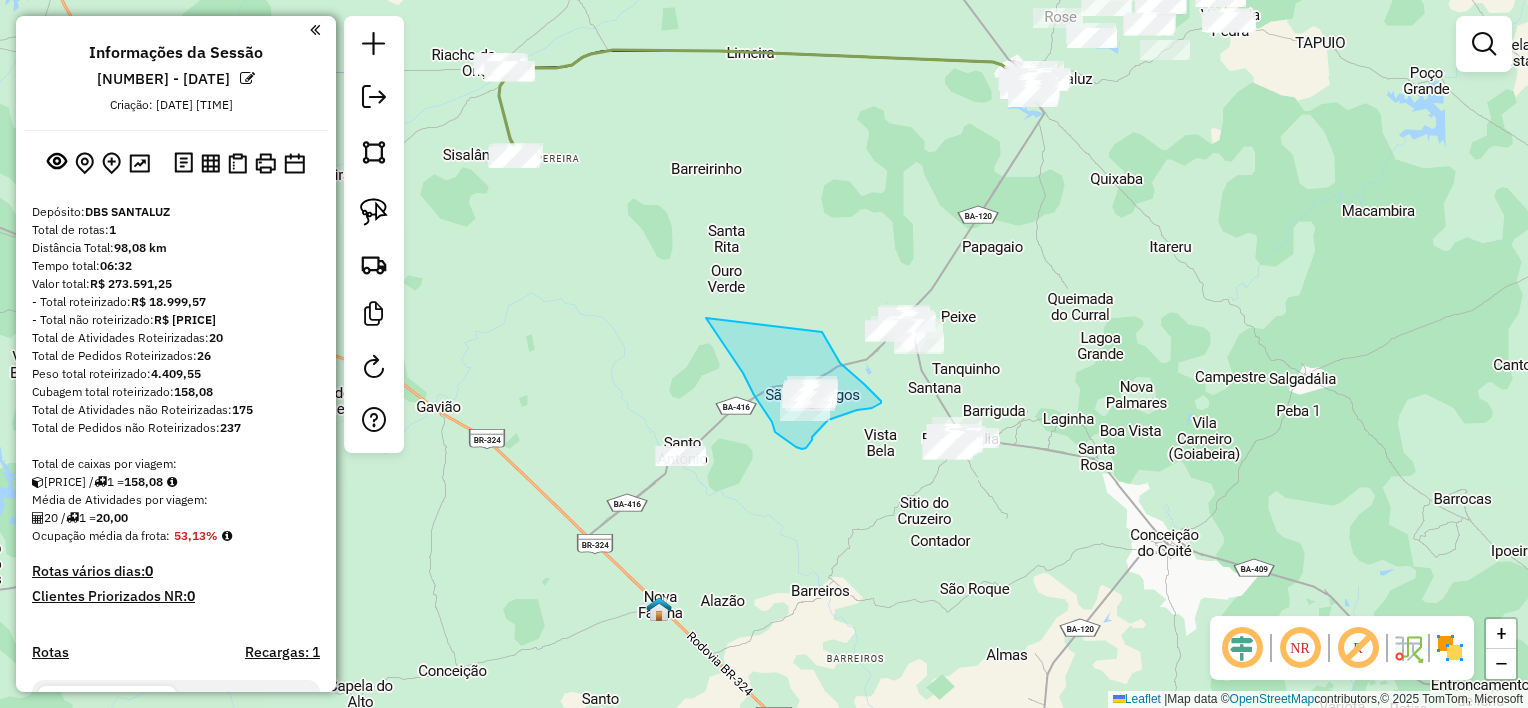 drag, startPoint x: 711, startPoint y: 324, endPoint x: 813, endPoint y: 332, distance: 102.31325 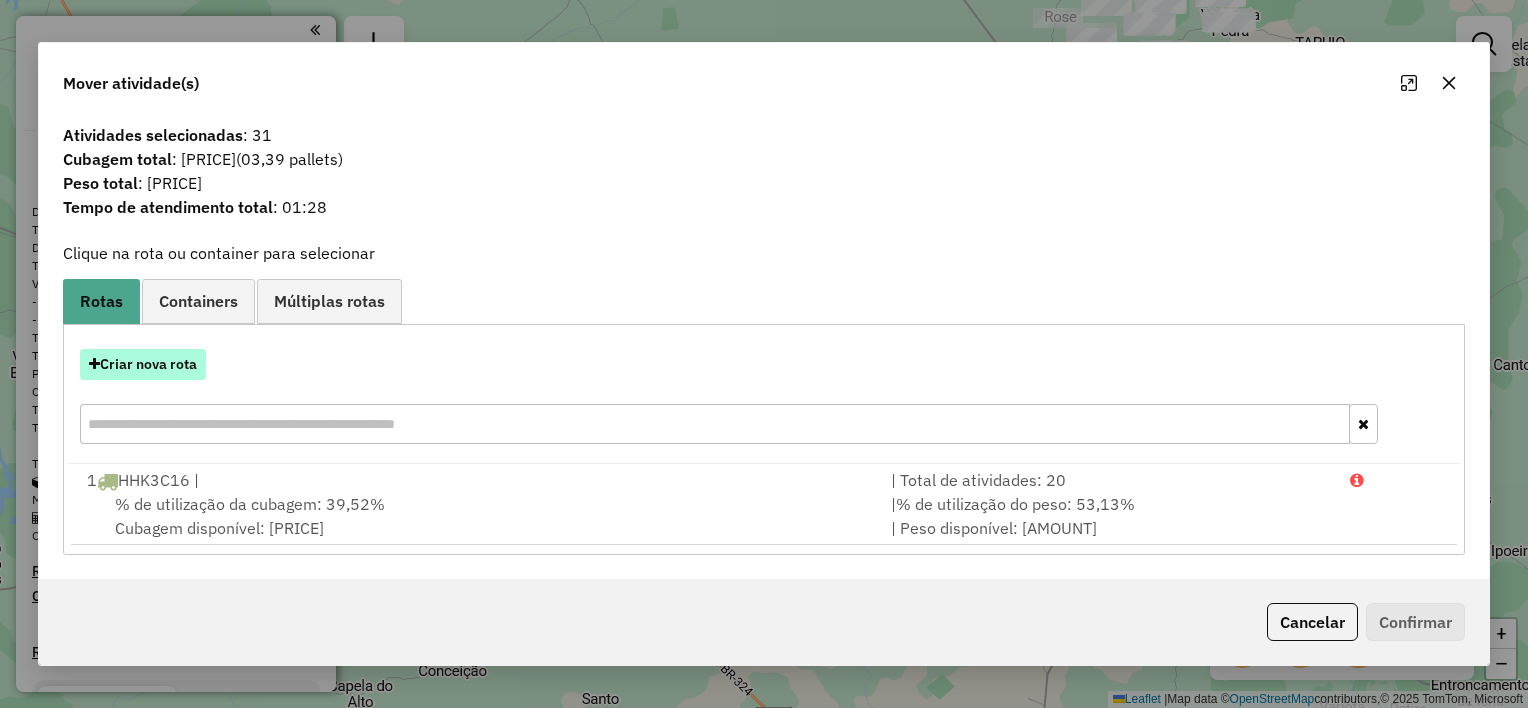 click on "Criar nova rota" at bounding box center (143, 364) 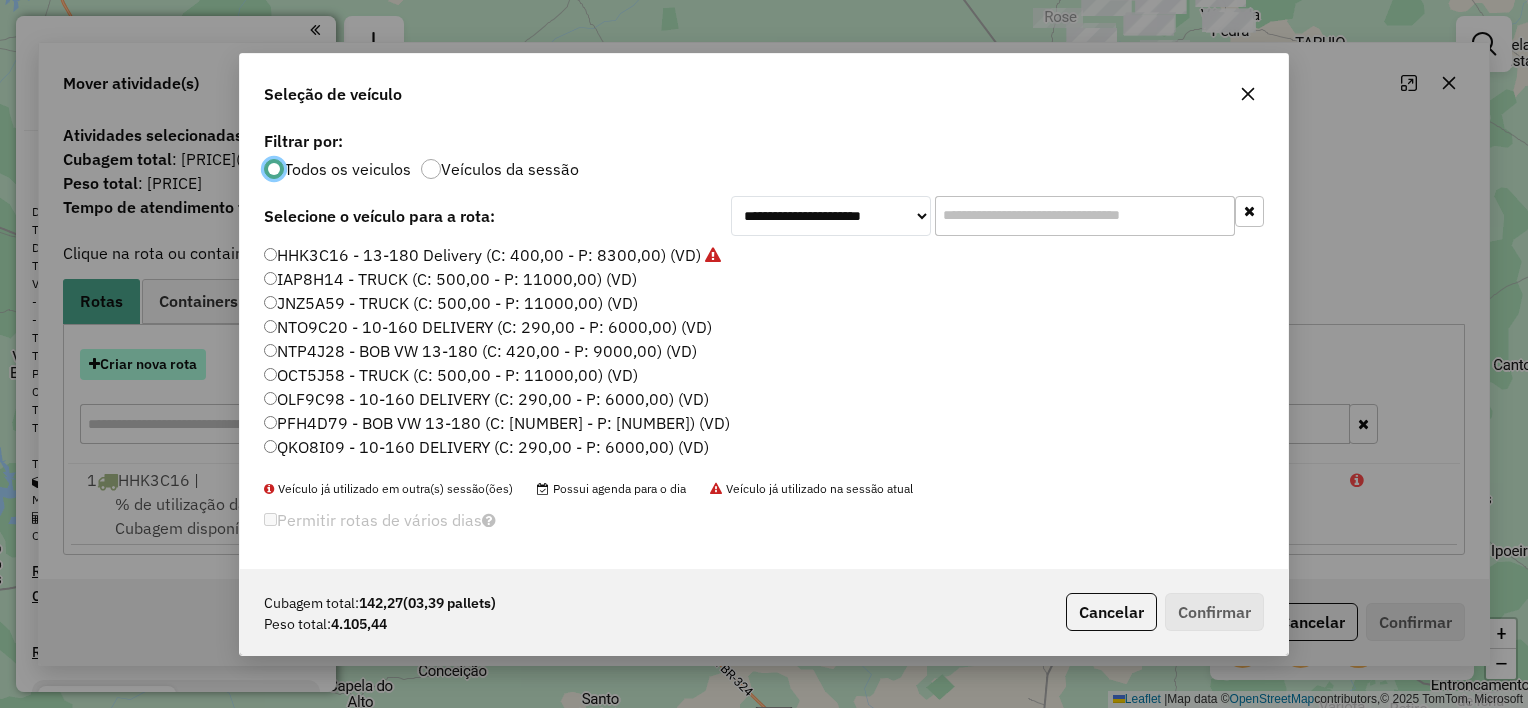 scroll, scrollTop: 10, scrollLeft: 6, axis: both 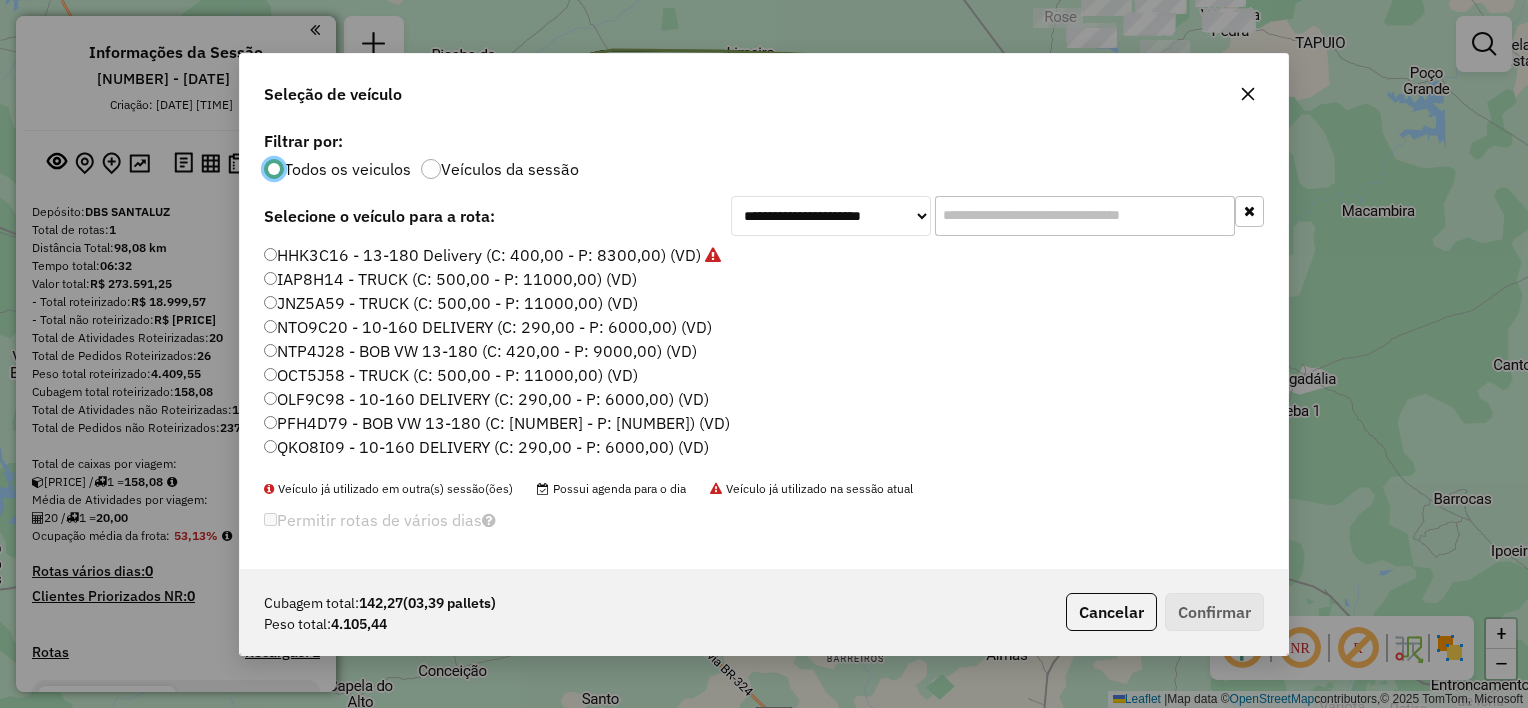 click on "IAP8H14 - TRUCK  (C: 500,00 - P: 11000,00) (VD)" 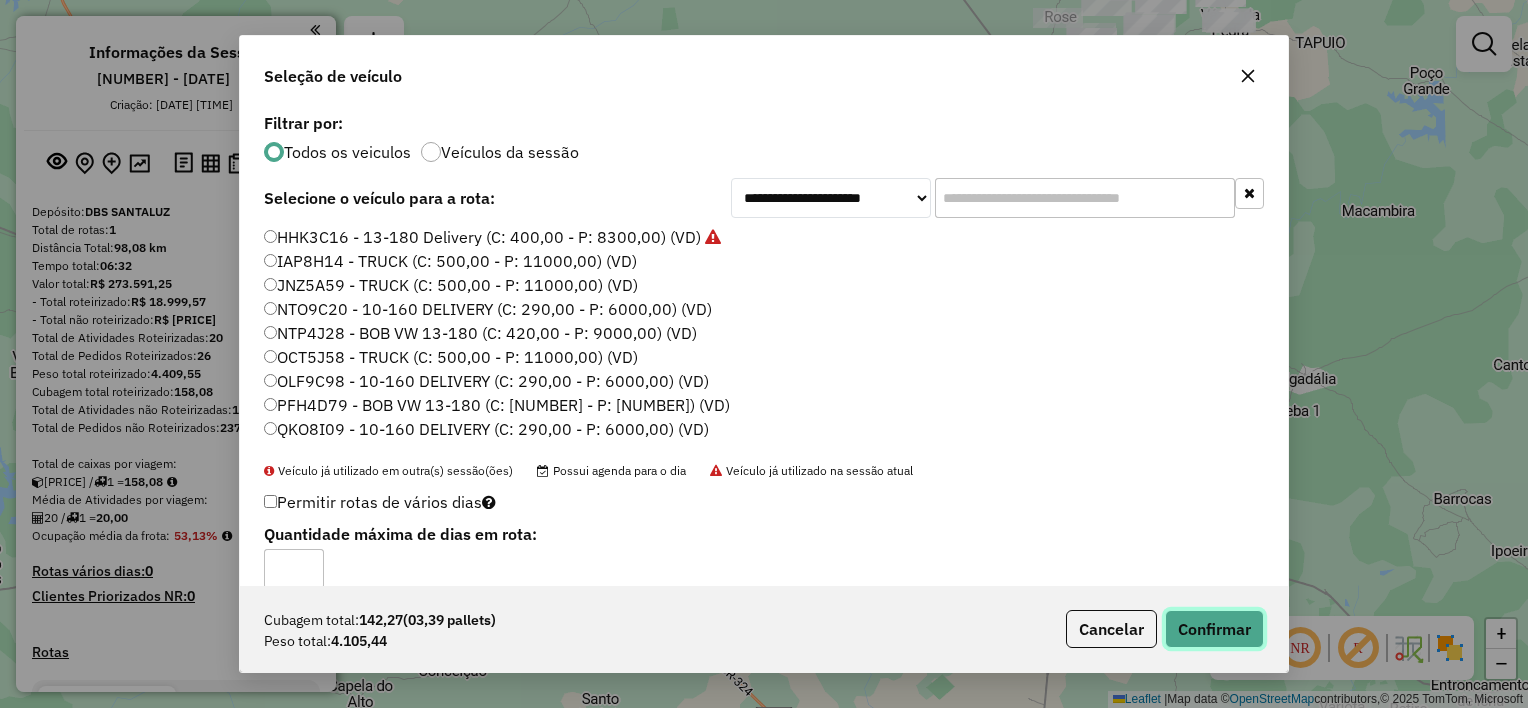 click on "Confirmar" 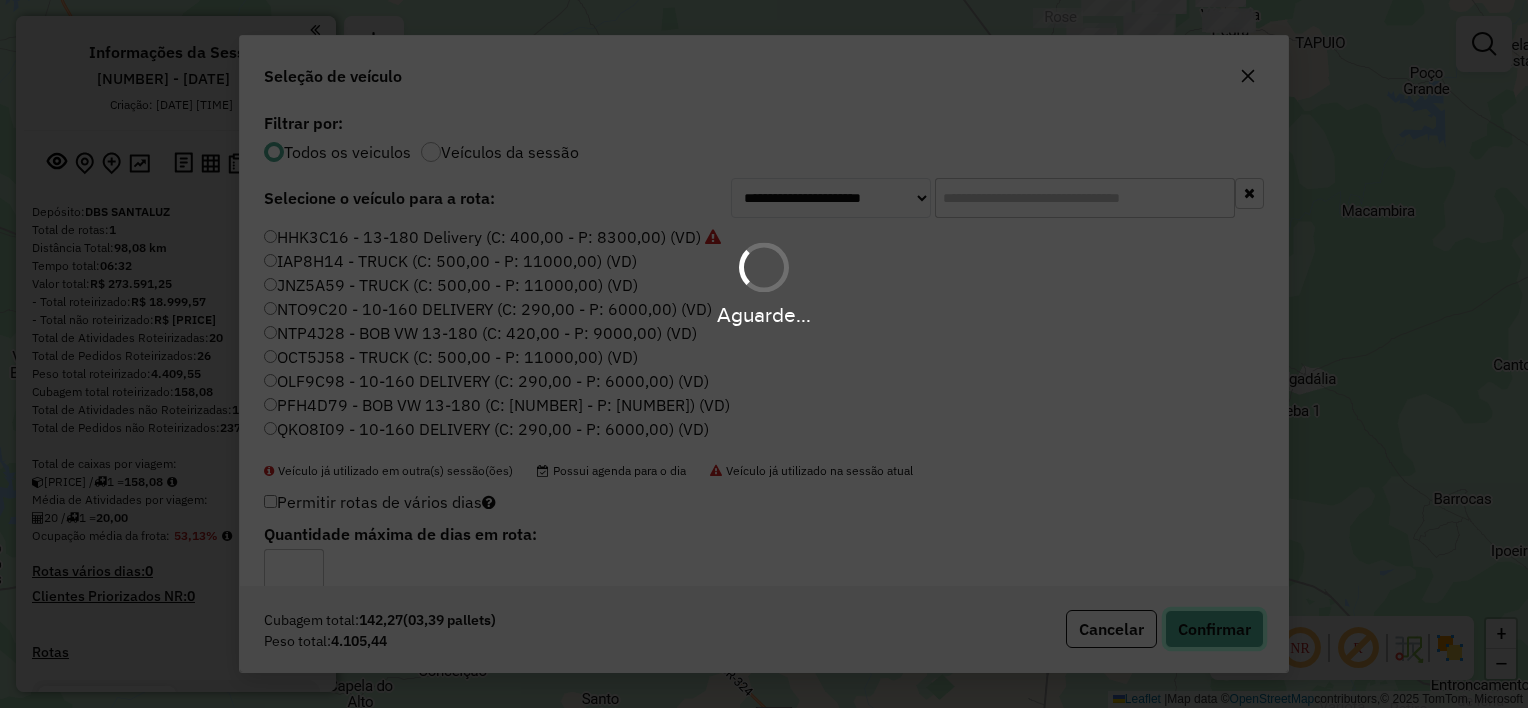 type 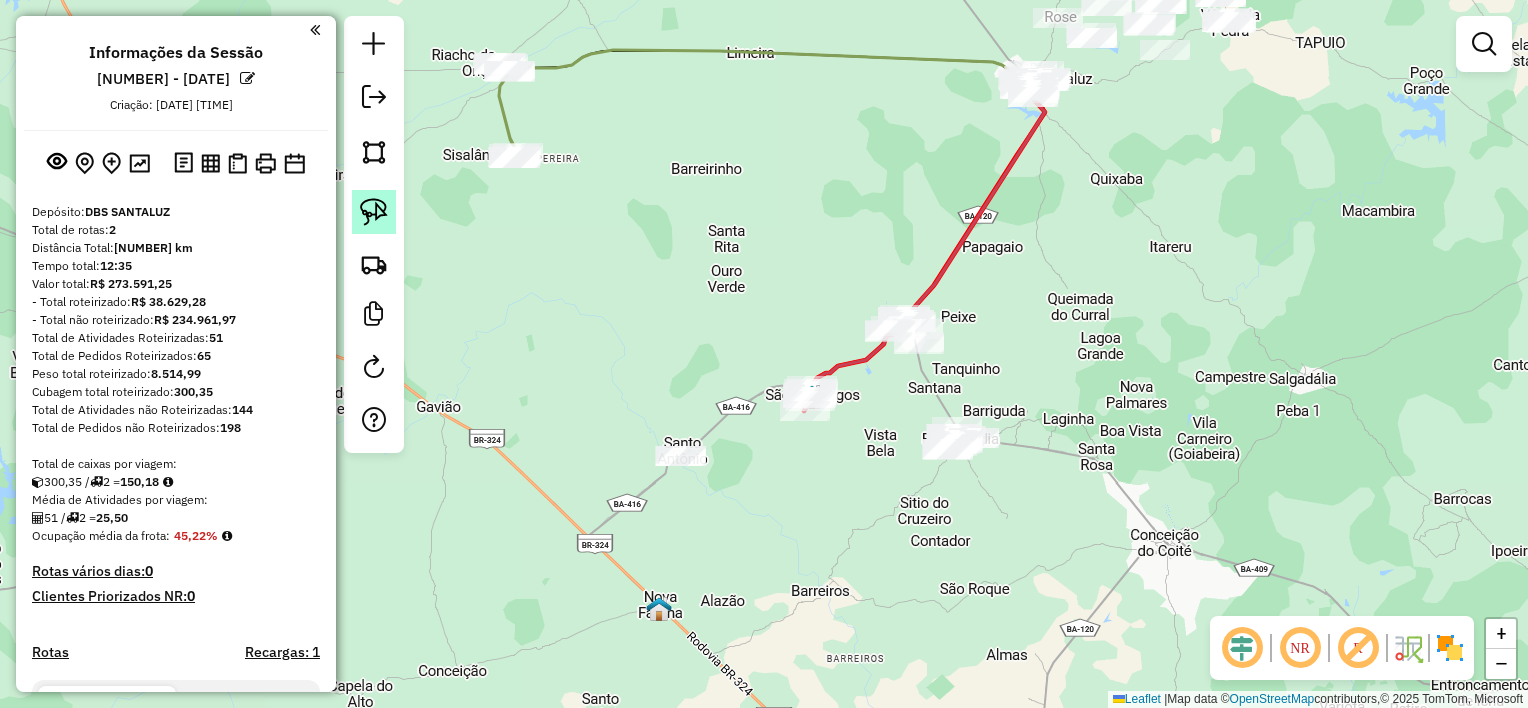 click 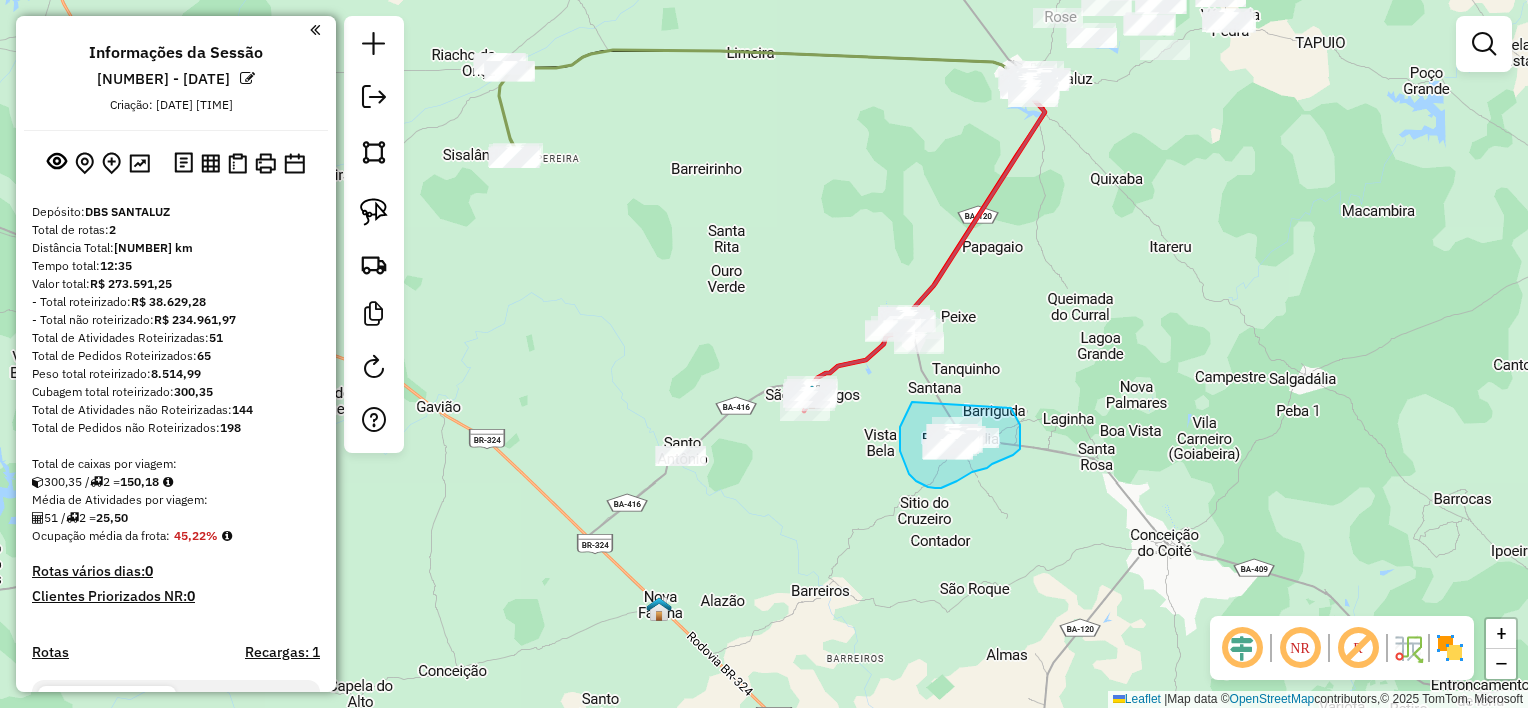 drag, startPoint x: 912, startPoint y: 402, endPoint x: 1009, endPoint y: 396, distance: 97.18539 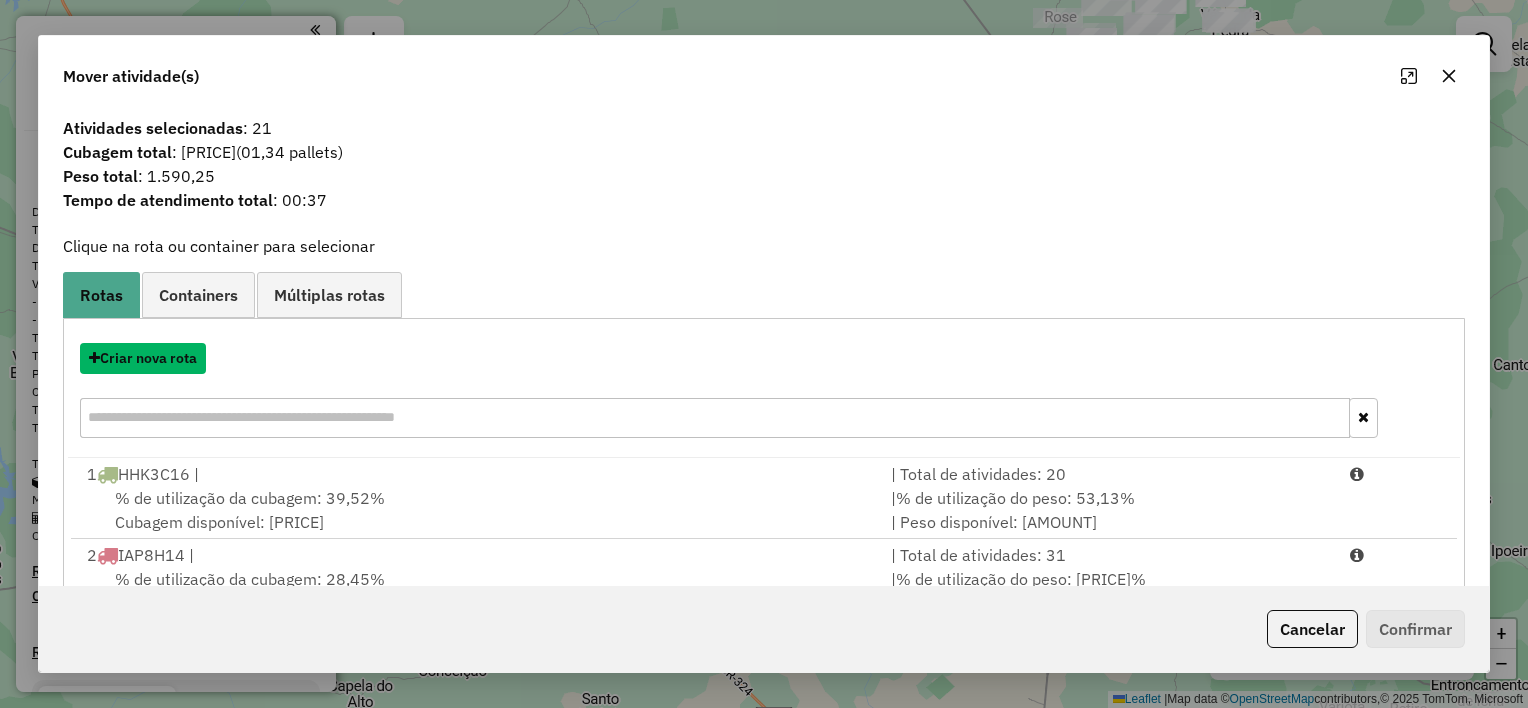 click on "Criar nova rota" at bounding box center [143, 358] 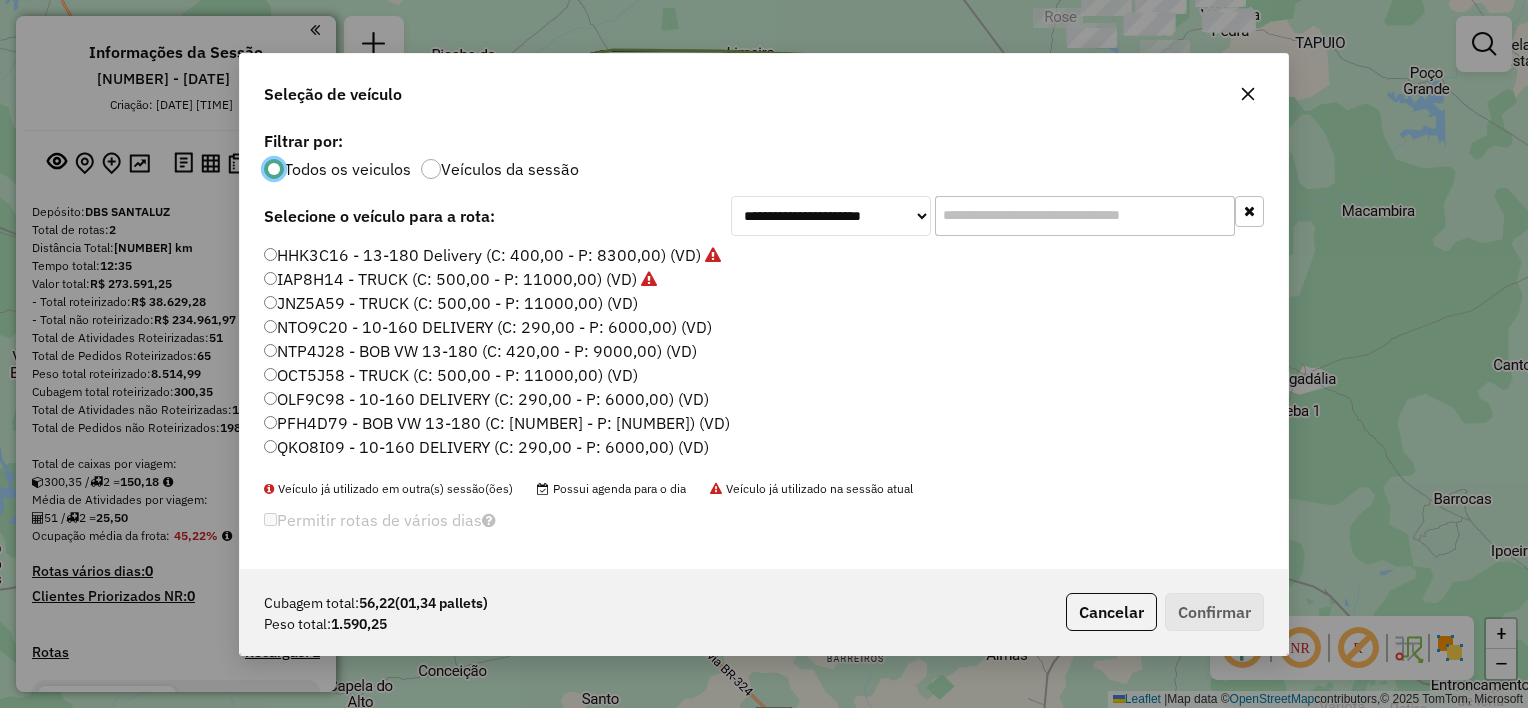 scroll, scrollTop: 10, scrollLeft: 6, axis: both 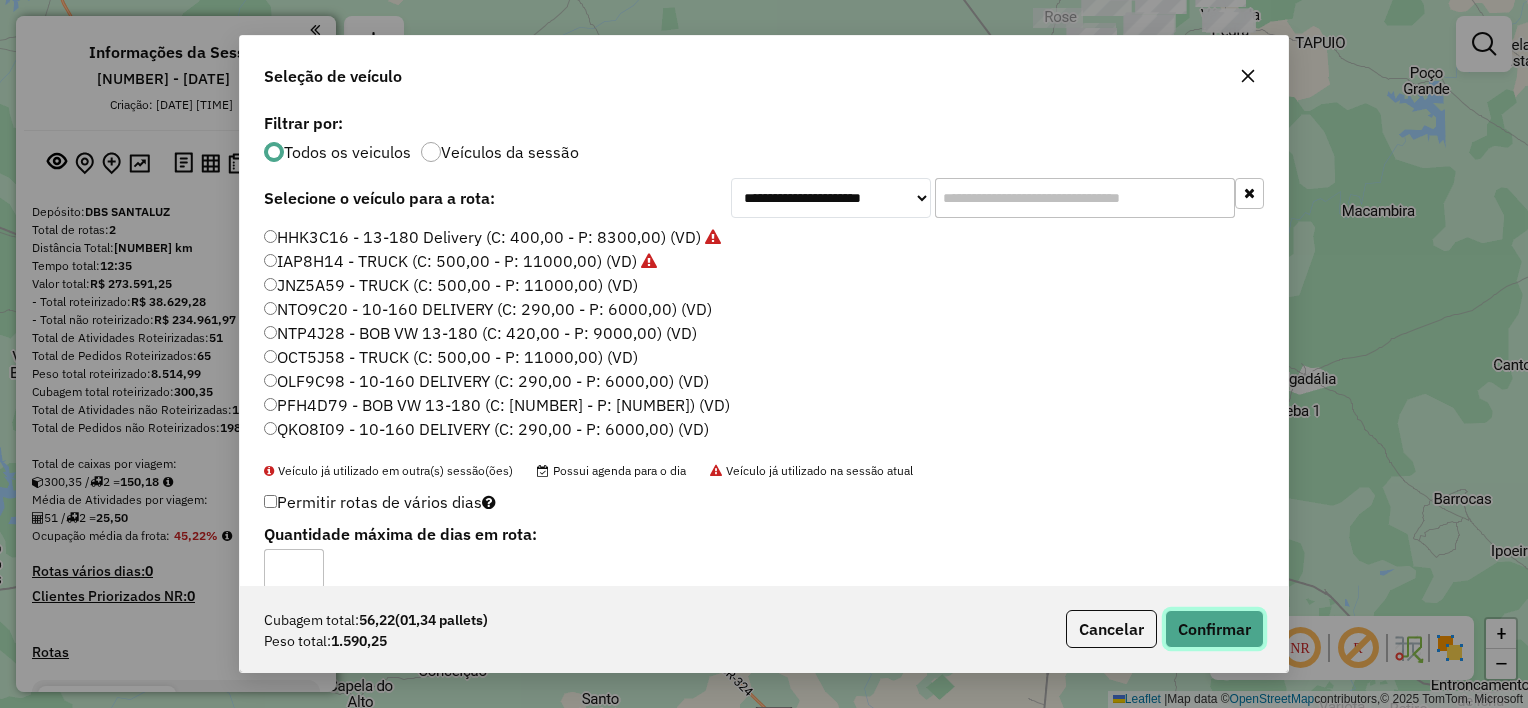 click on "Confirmar" 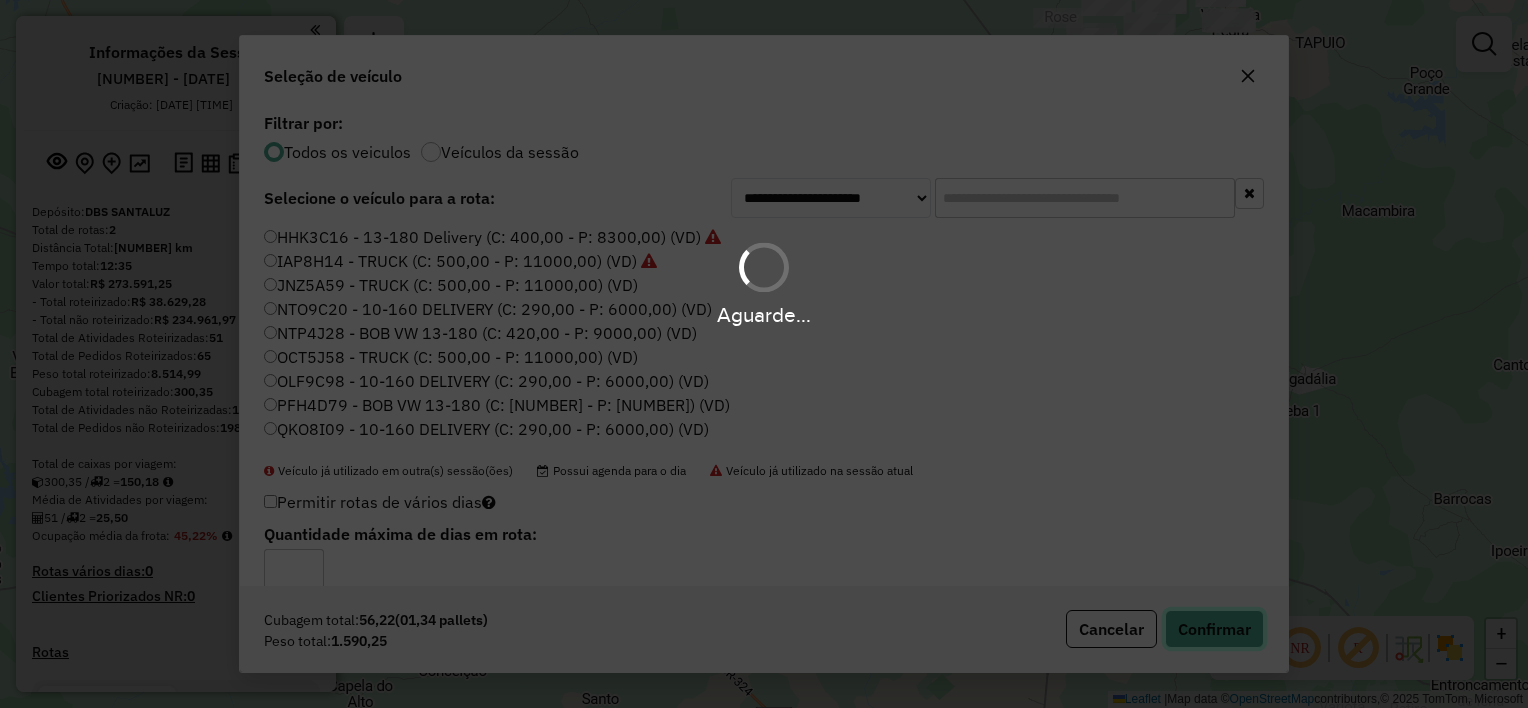 type 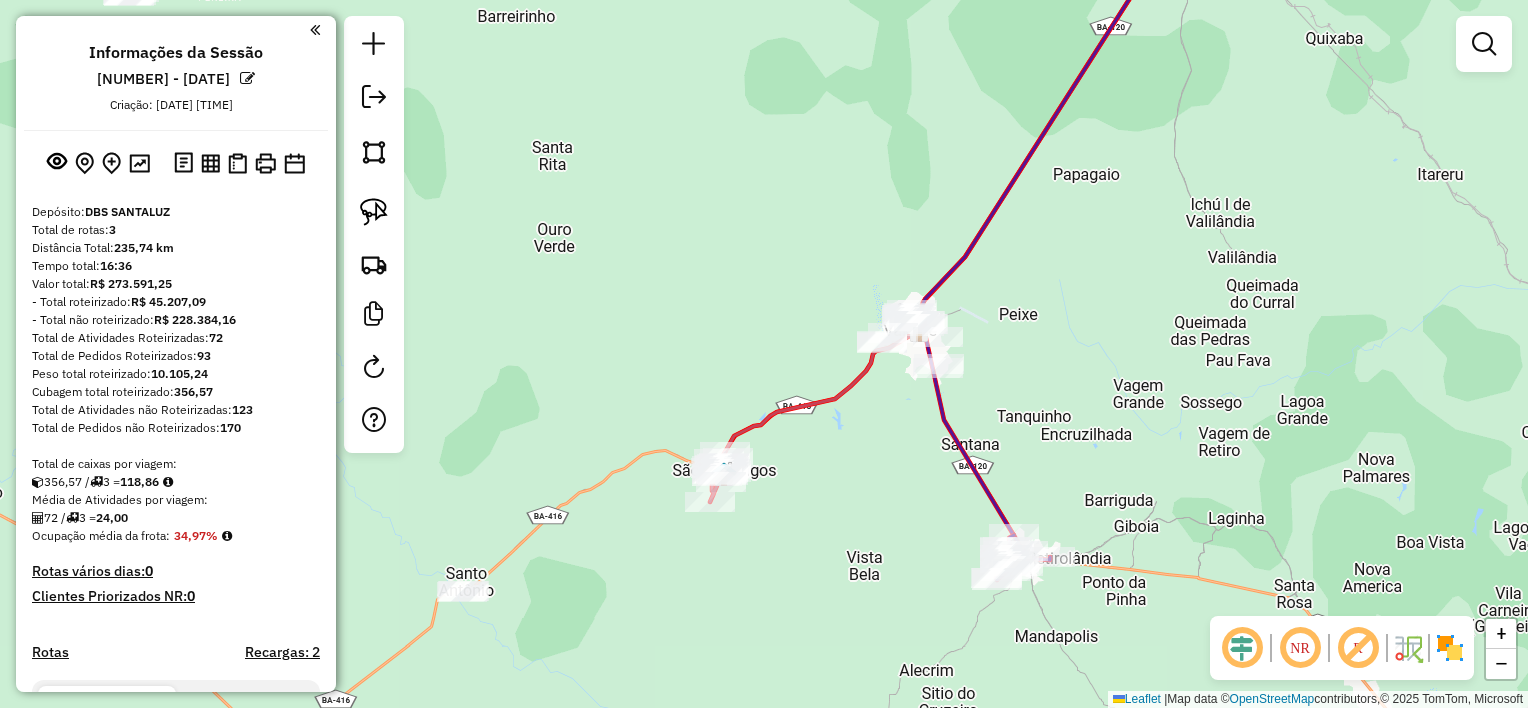drag, startPoint x: 790, startPoint y: 335, endPoint x: 739, endPoint y: 377, distance: 66.068146 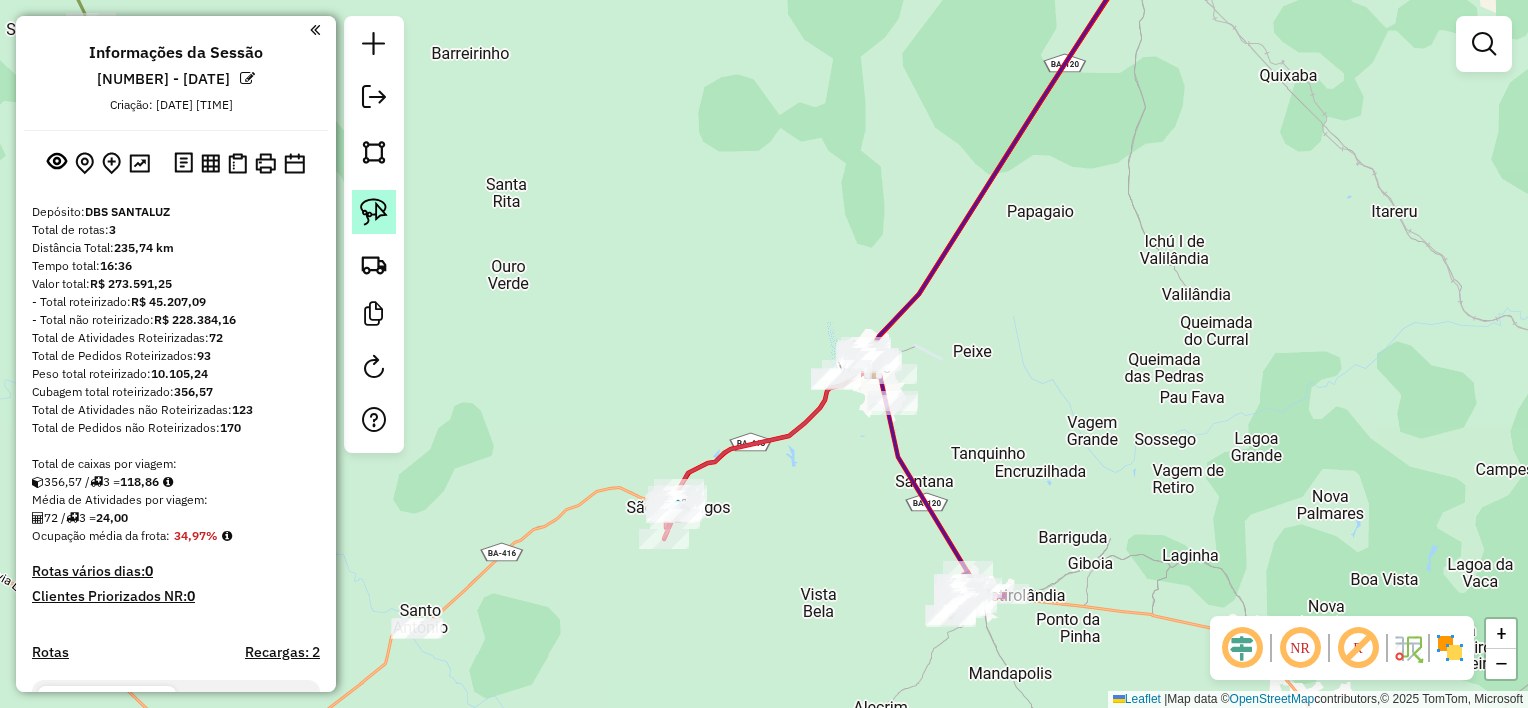 click 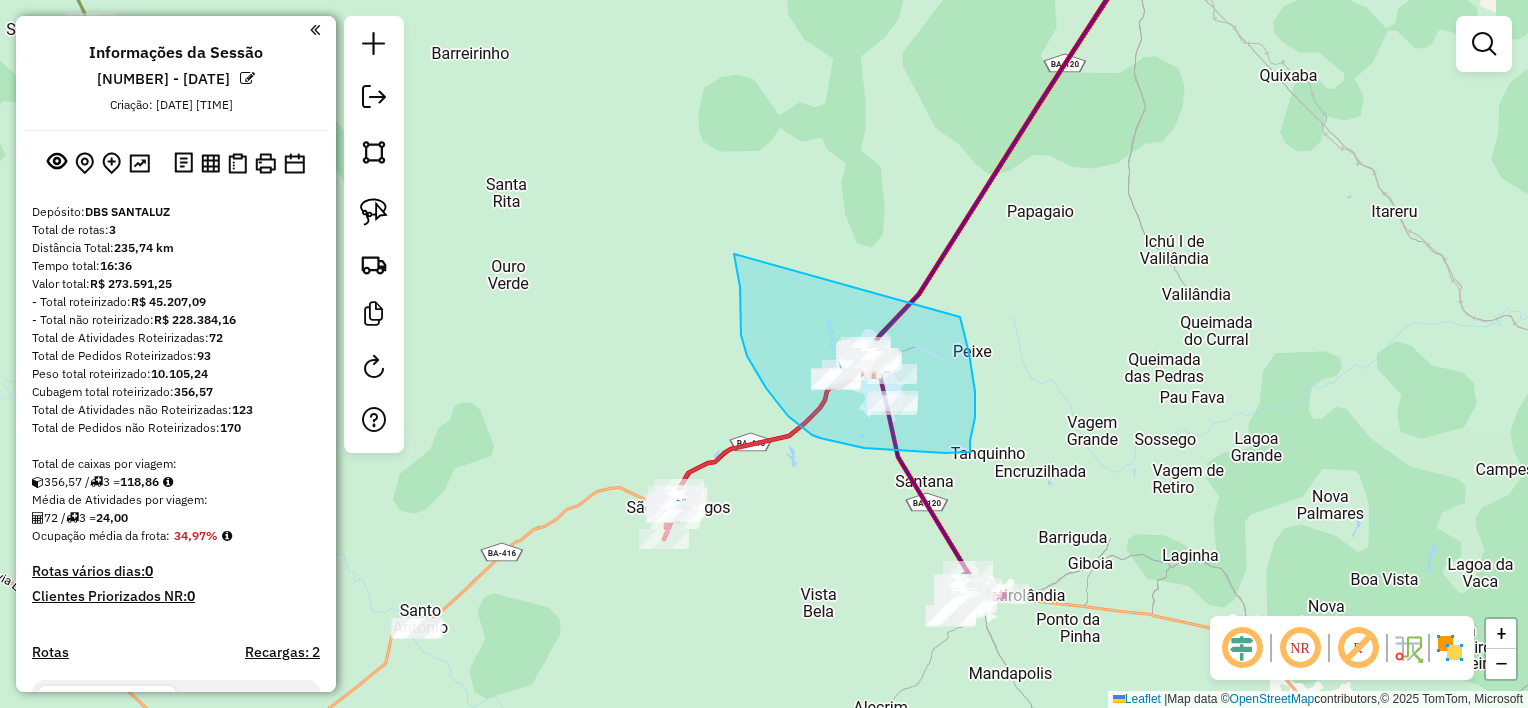 drag, startPoint x: 737, startPoint y: 268, endPoint x: 960, endPoint y: 317, distance: 228.31995 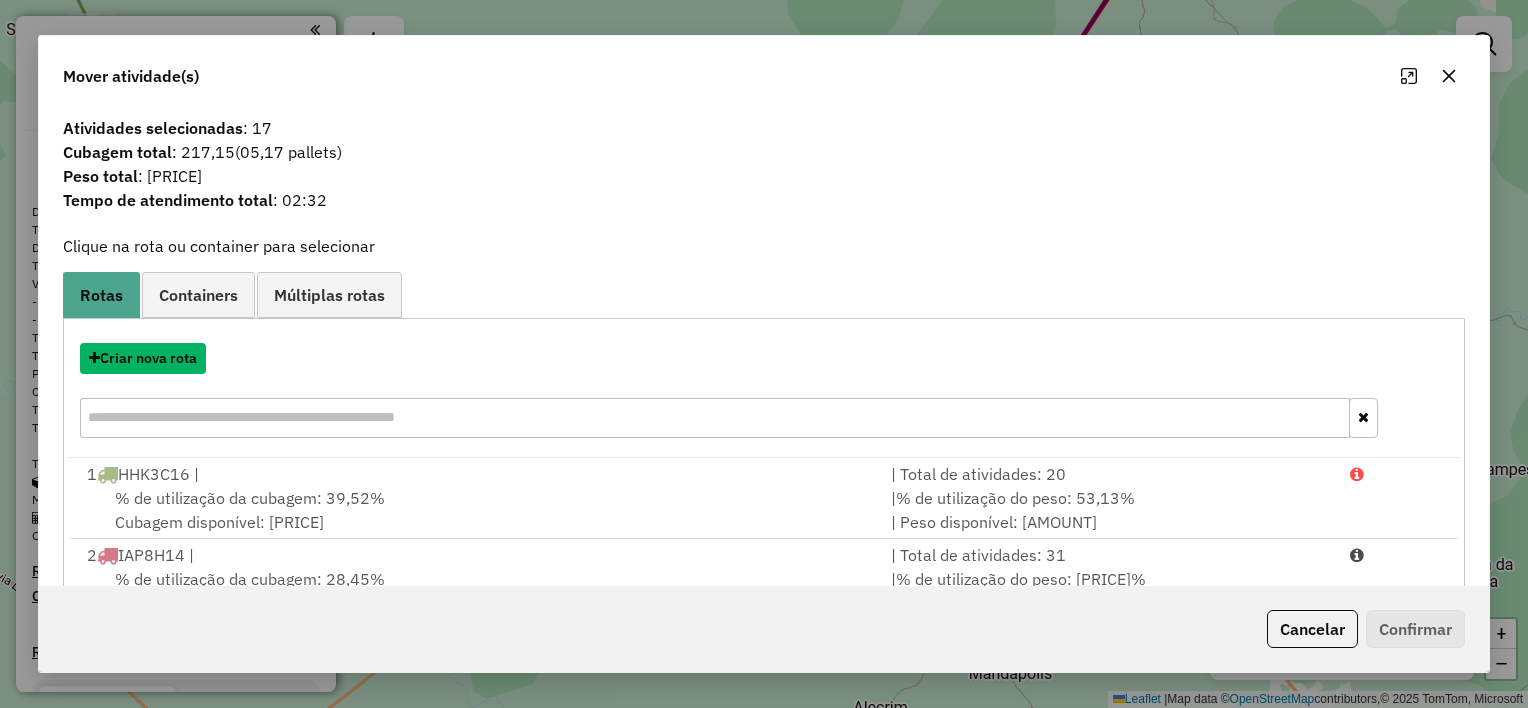 click on "Criar nova rota" at bounding box center [143, 358] 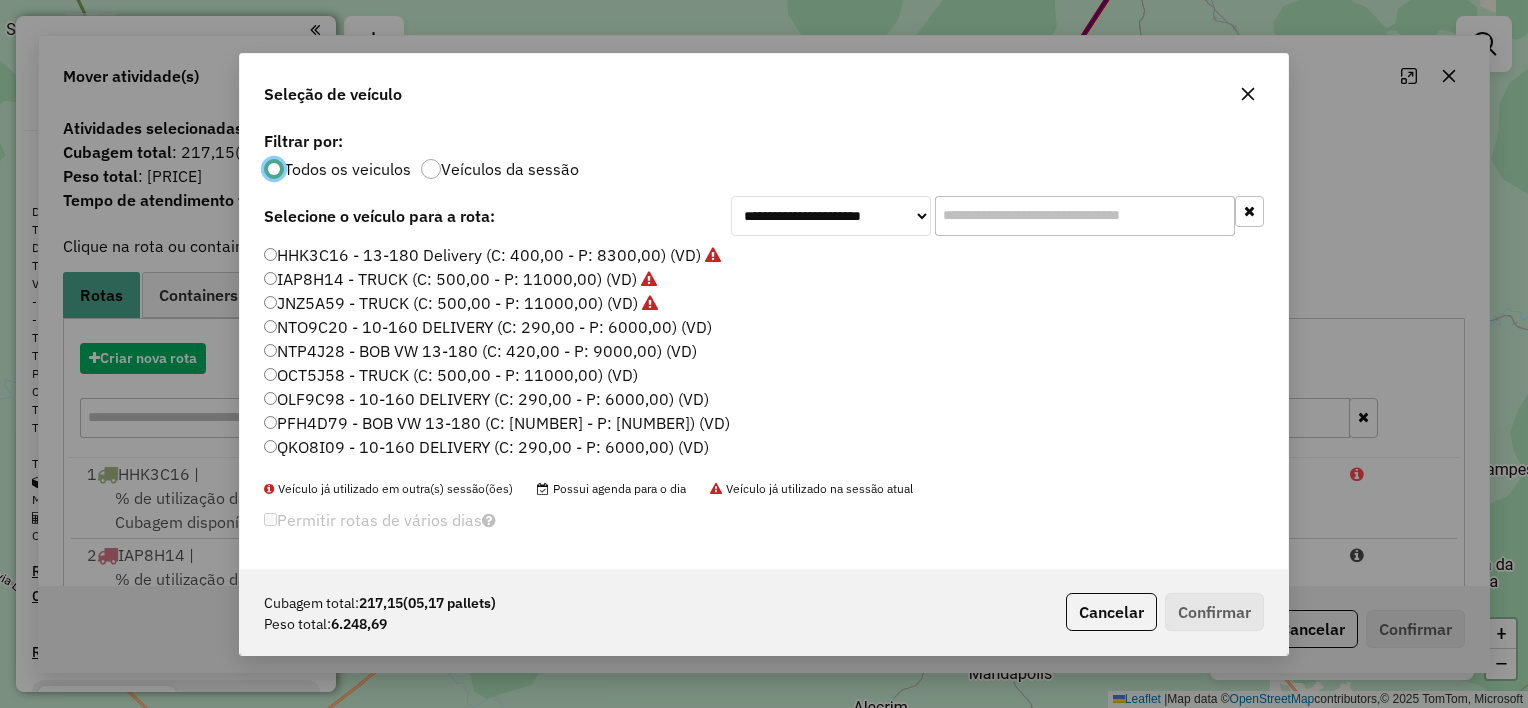 scroll, scrollTop: 10, scrollLeft: 6, axis: both 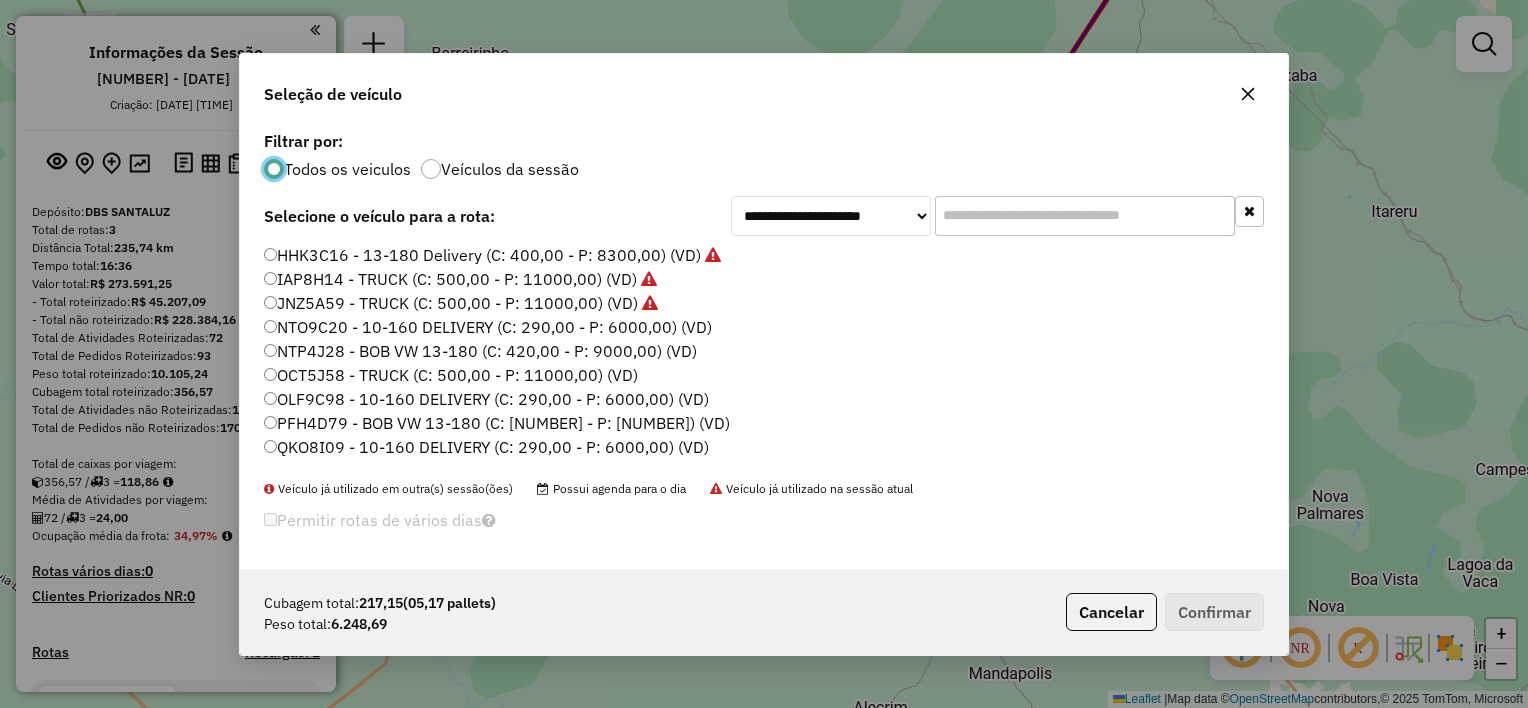 click on "NTO9C20 - 10-160 DELIVERY (C: 290,00 - P: 6000,00) (VD)" 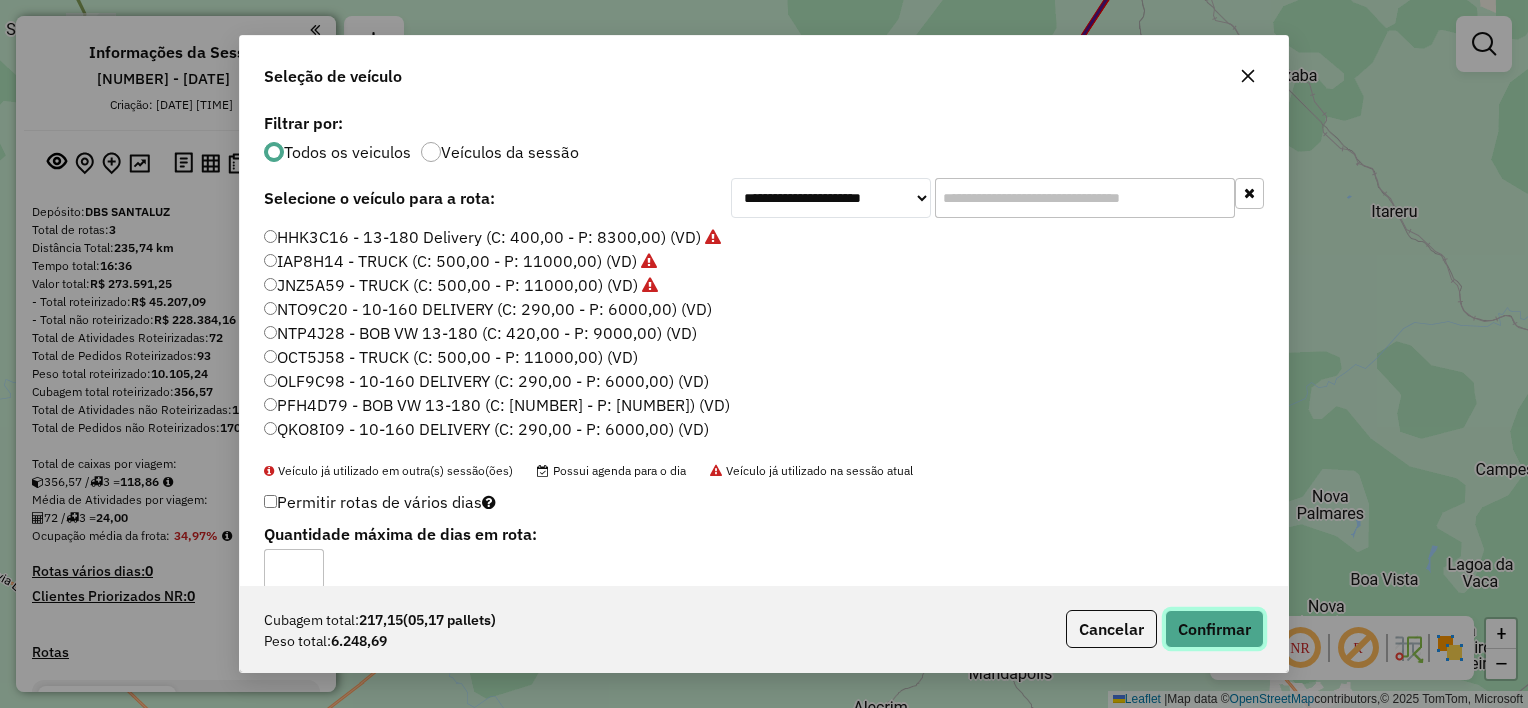 click on "Confirmar" 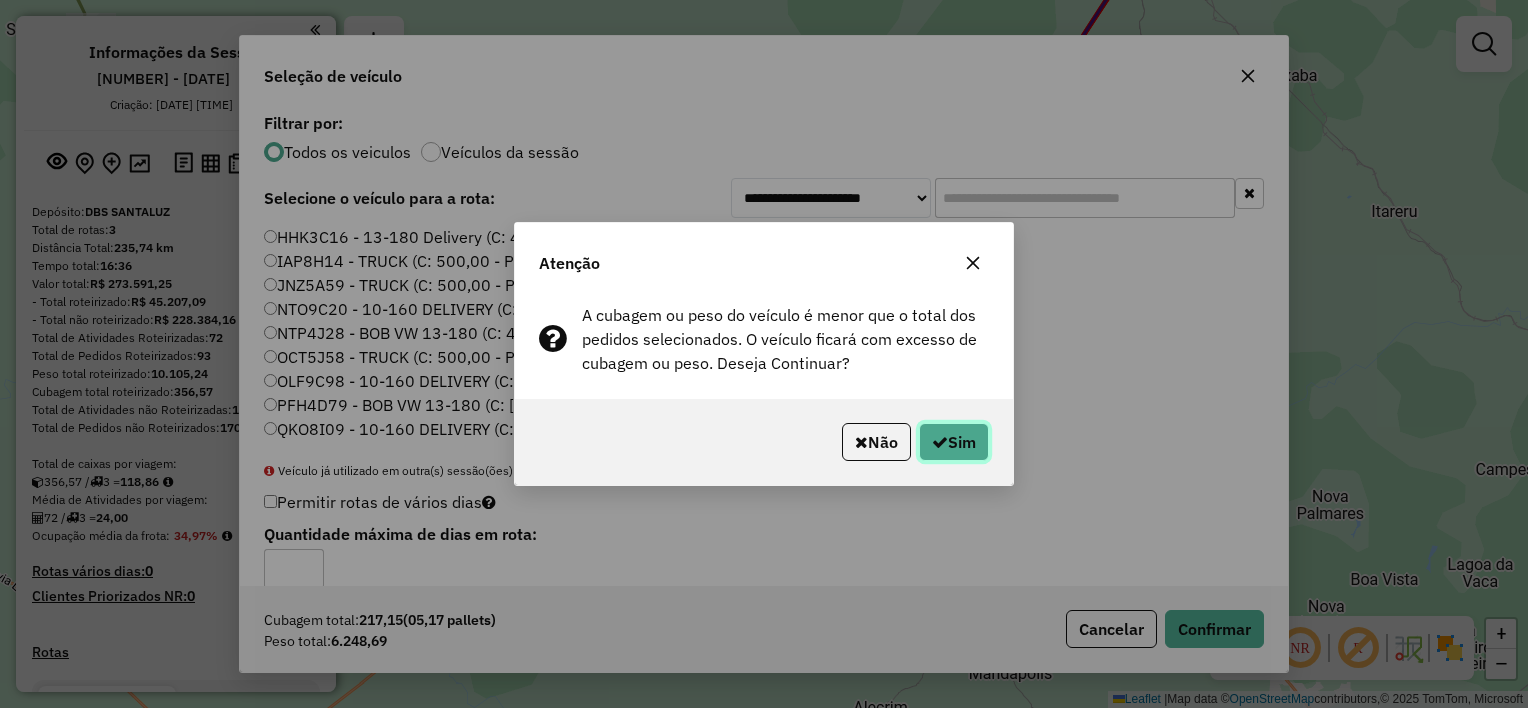 click on "Sim" 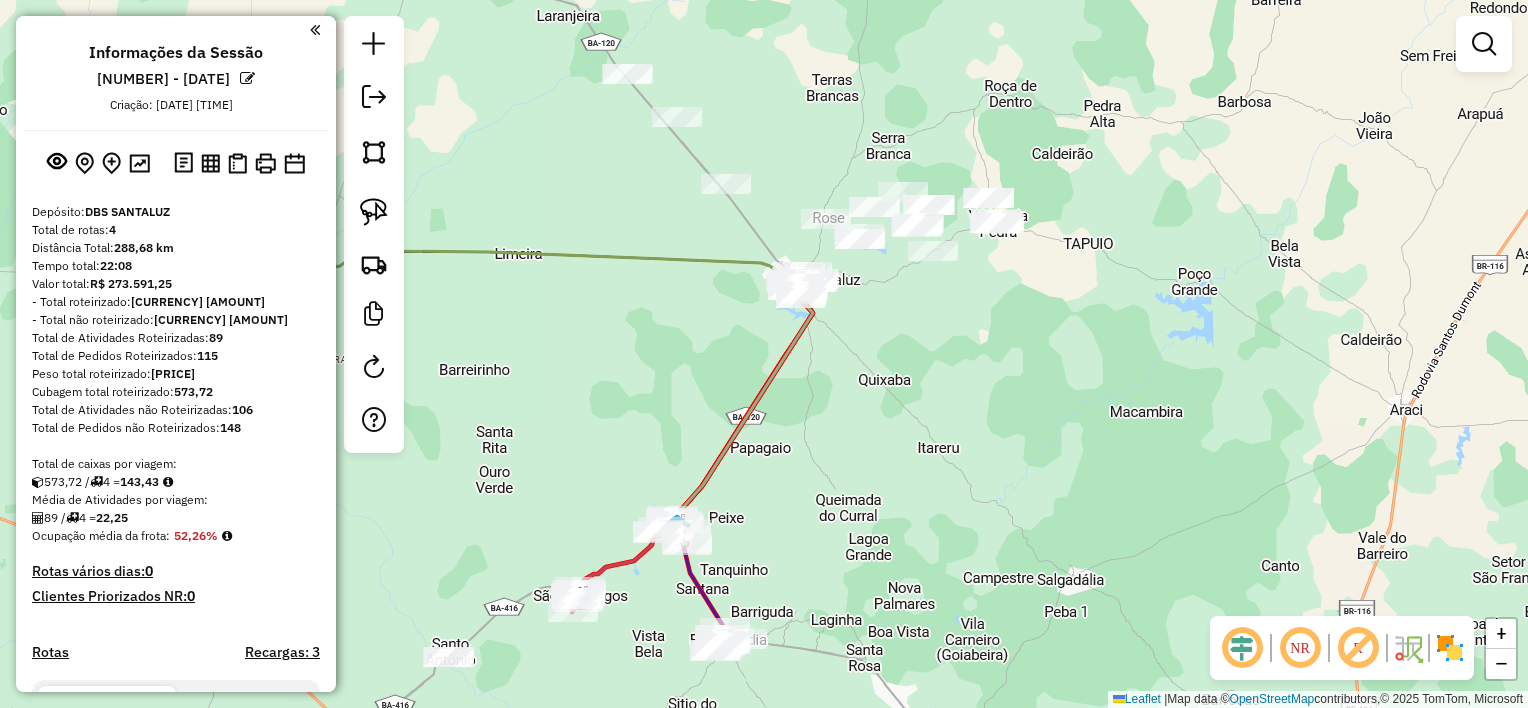 drag, startPoint x: 1035, startPoint y: 278, endPoint x: 841, endPoint y: 448, distance: 257.94574 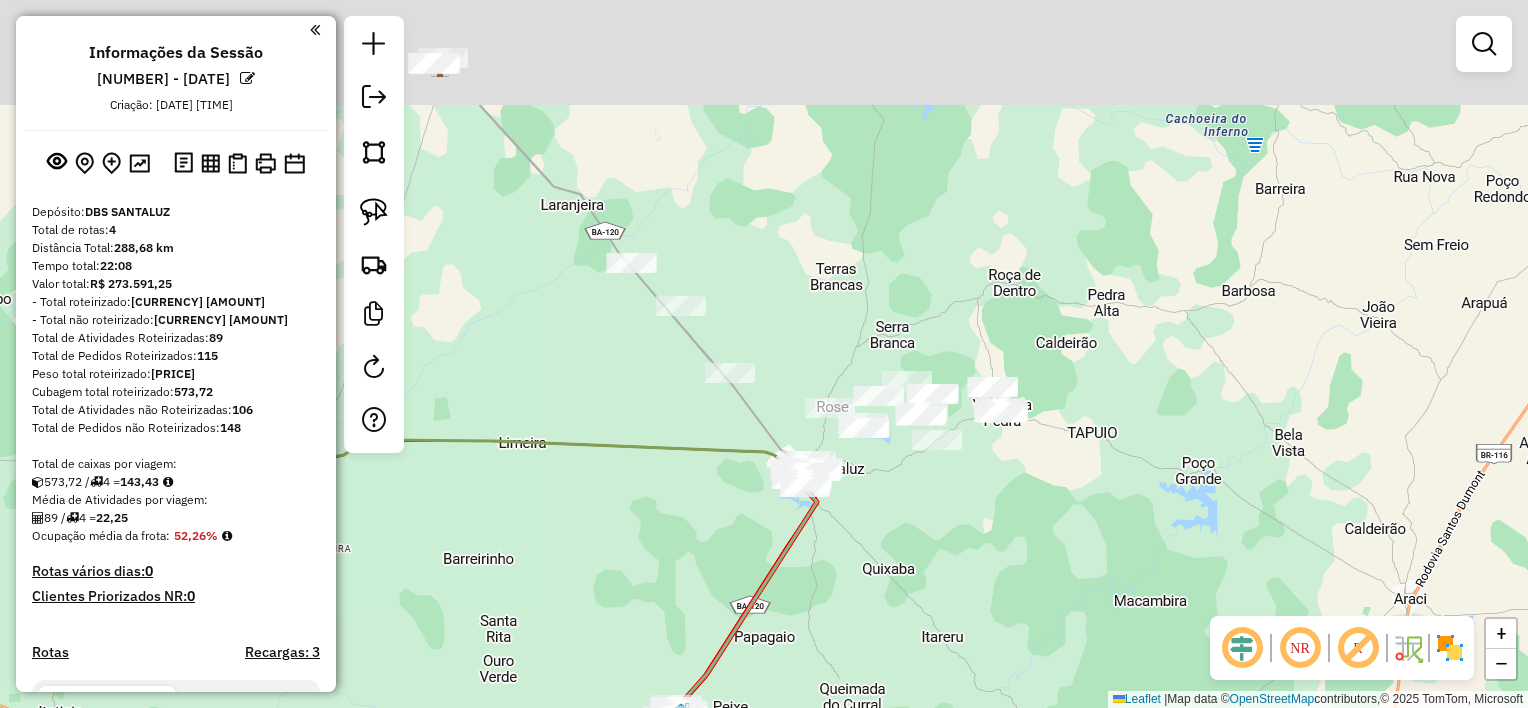drag, startPoint x: 893, startPoint y: 521, endPoint x: 883, endPoint y: 539, distance: 20.59126 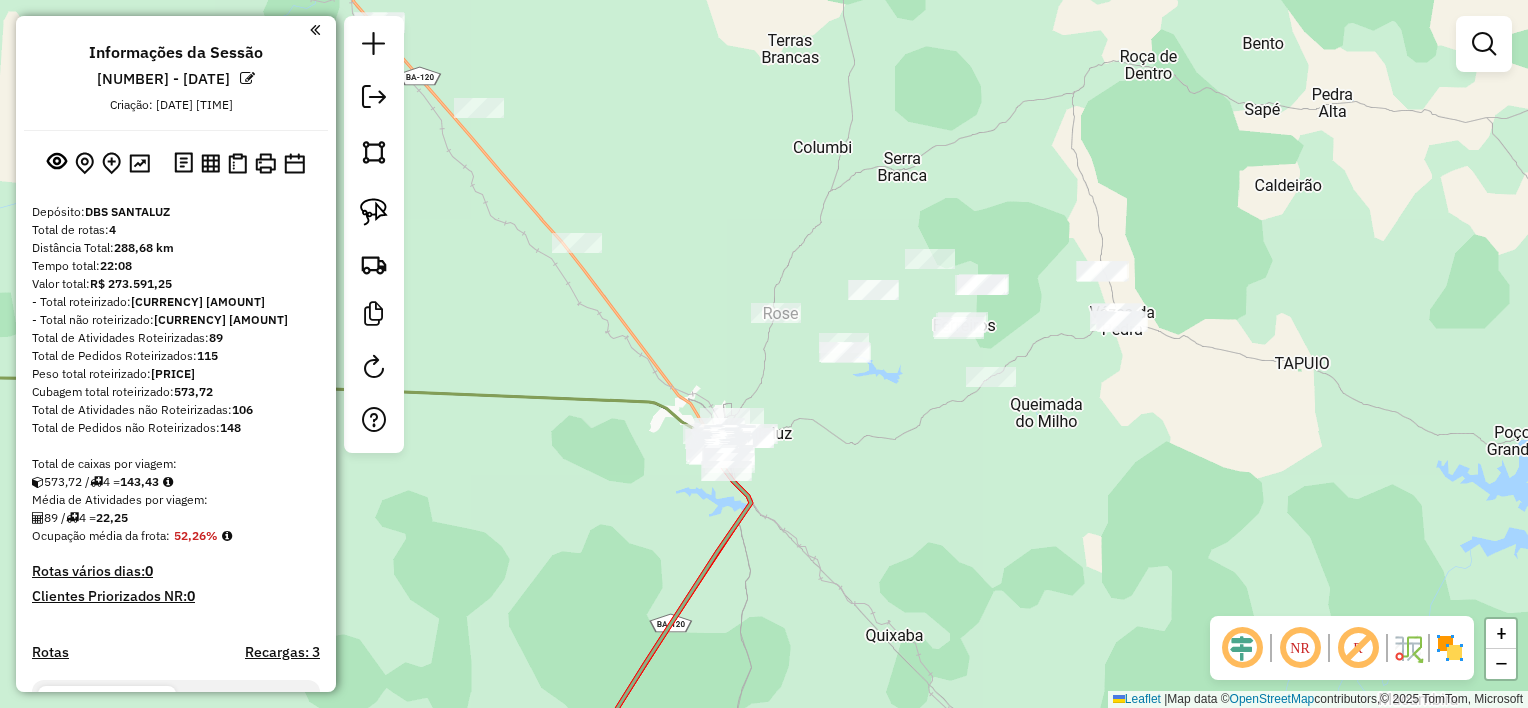 drag, startPoint x: 891, startPoint y: 479, endPoint x: 872, endPoint y: 531, distance: 55.362442 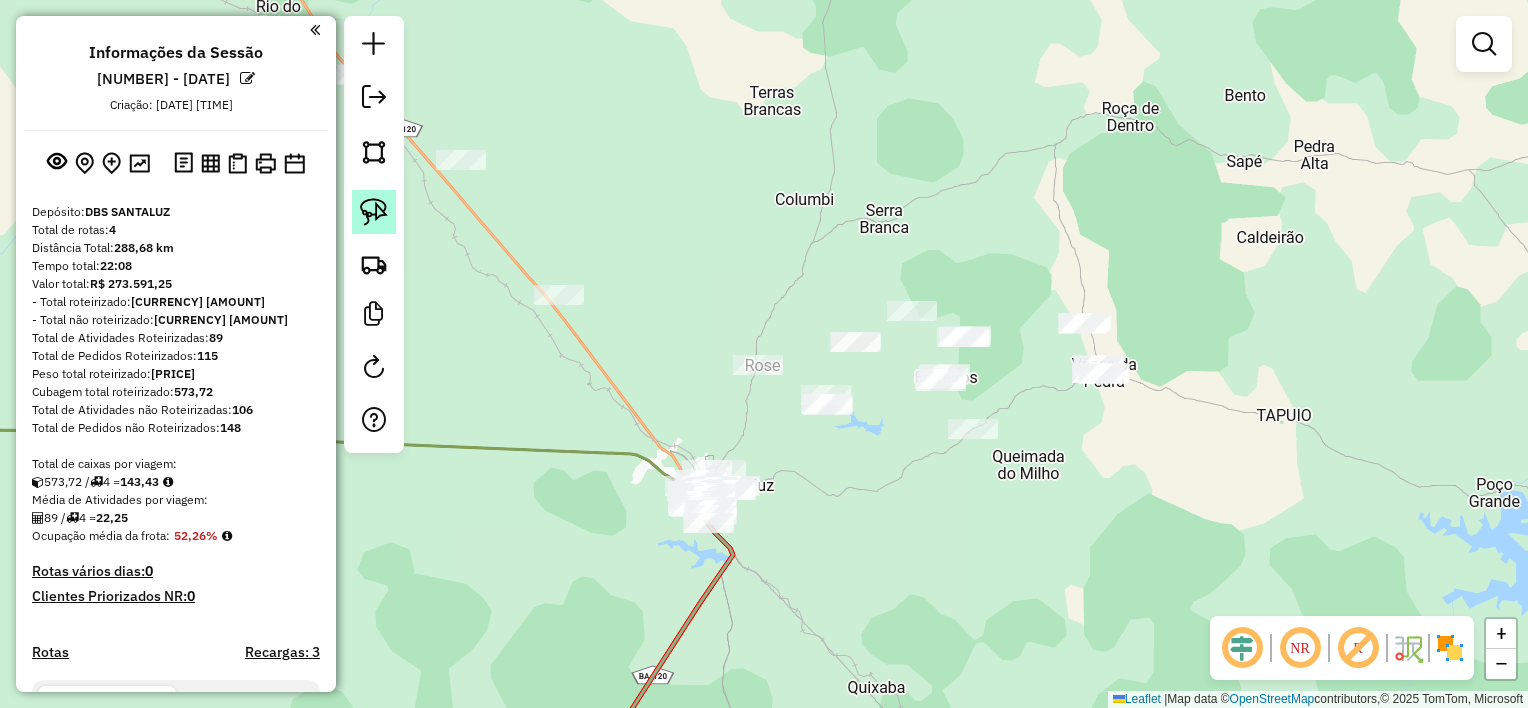 click 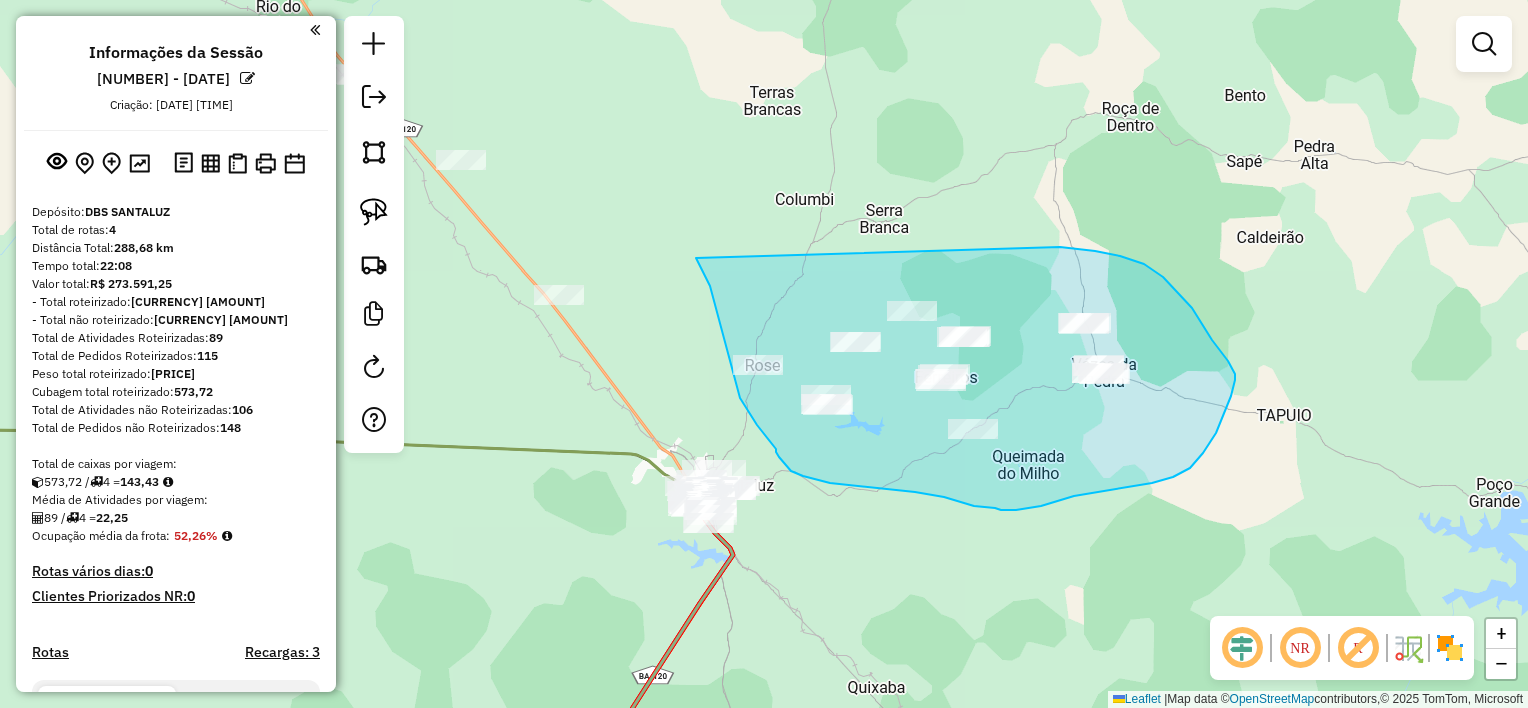 drag, startPoint x: 696, startPoint y: 258, endPoint x: 1060, endPoint y: 248, distance: 364.13733 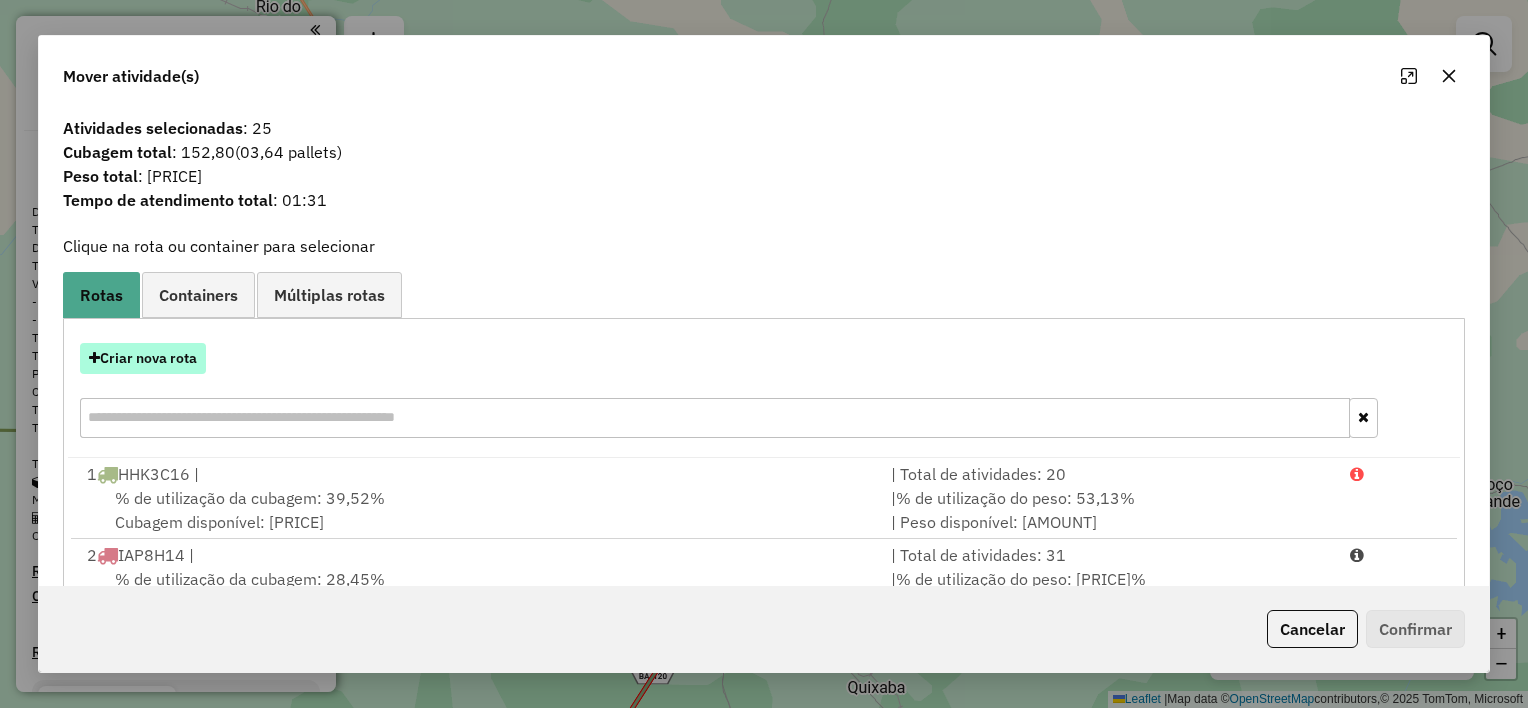click on "Criar nova rota" at bounding box center (143, 358) 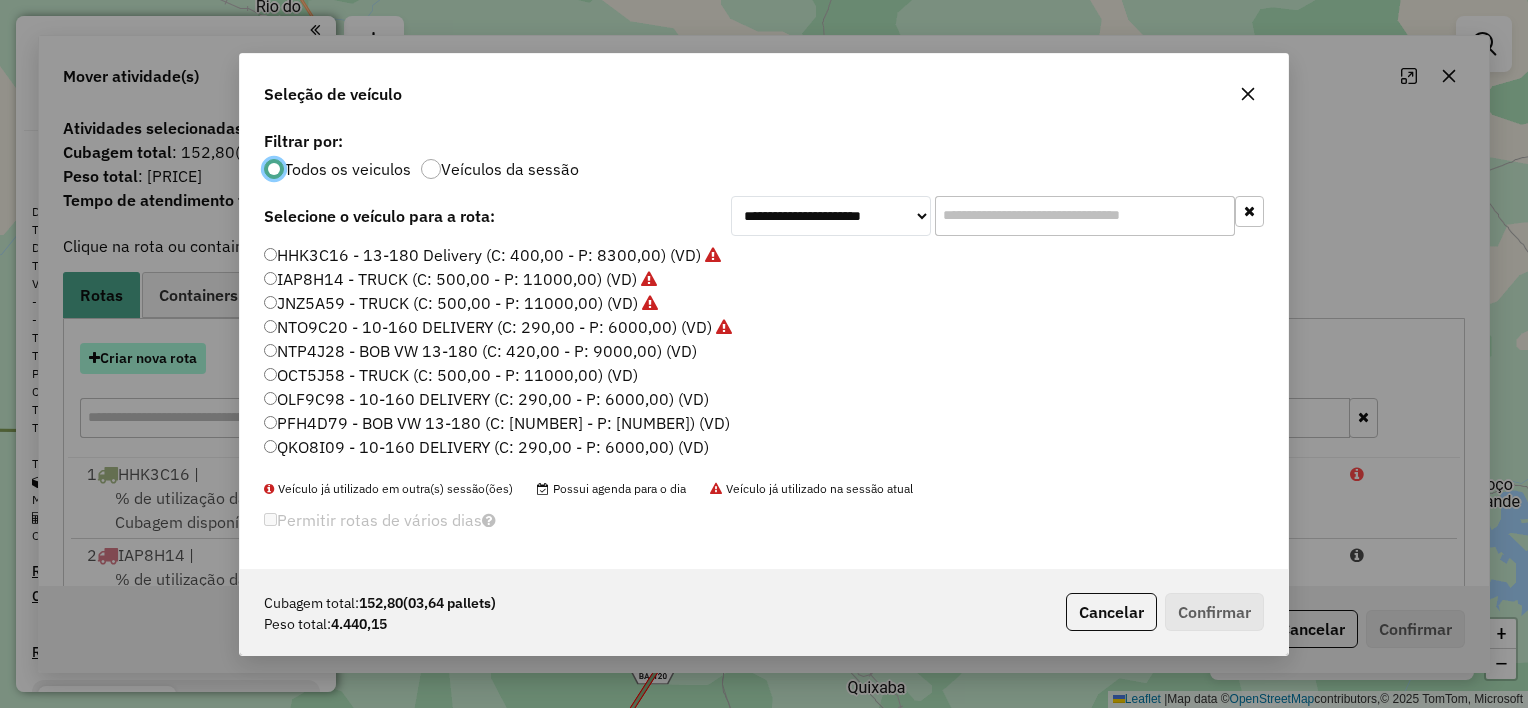 scroll, scrollTop: 10, scrollLeft: 6, axis: both 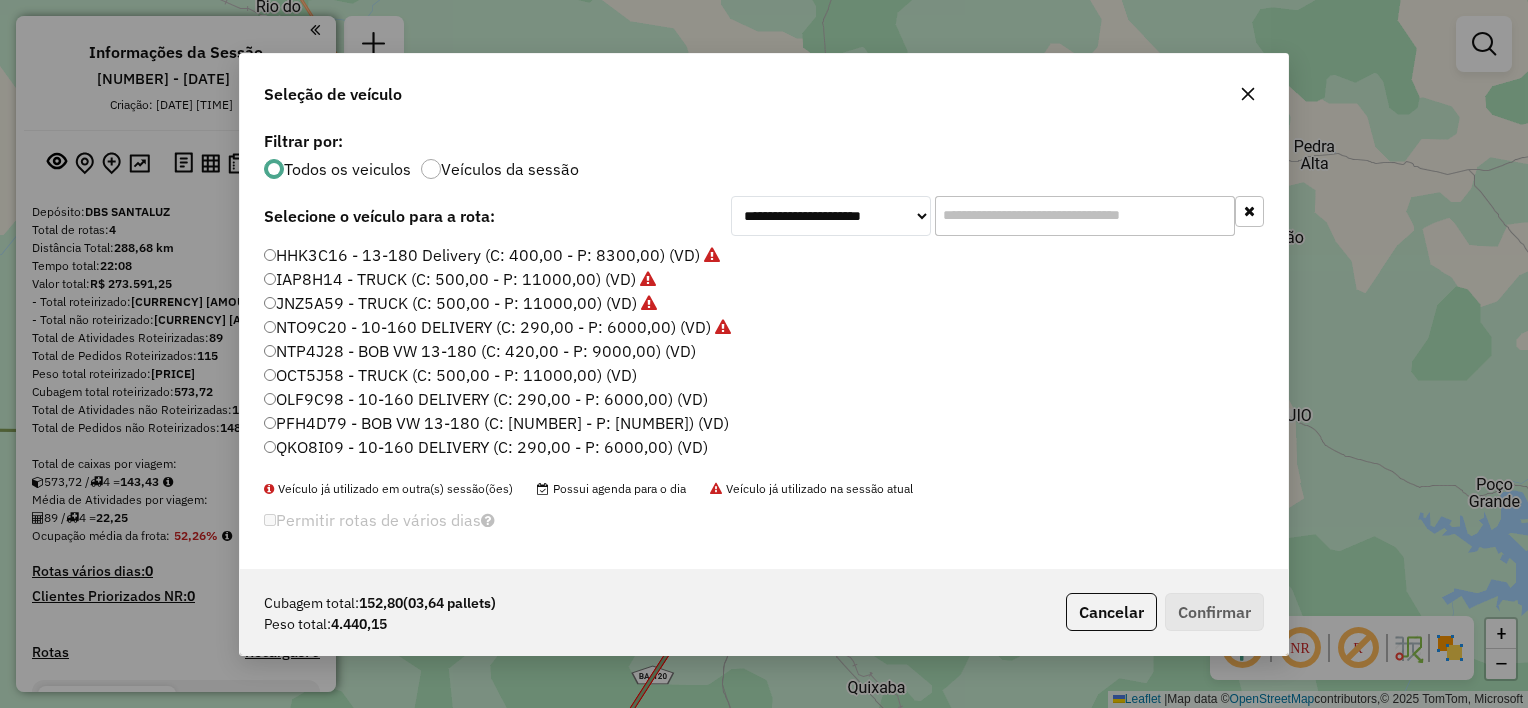 click on "NTP4J28 - BOB VW 13-180 (C: 420,00 - P: 9000,00) (VD)" 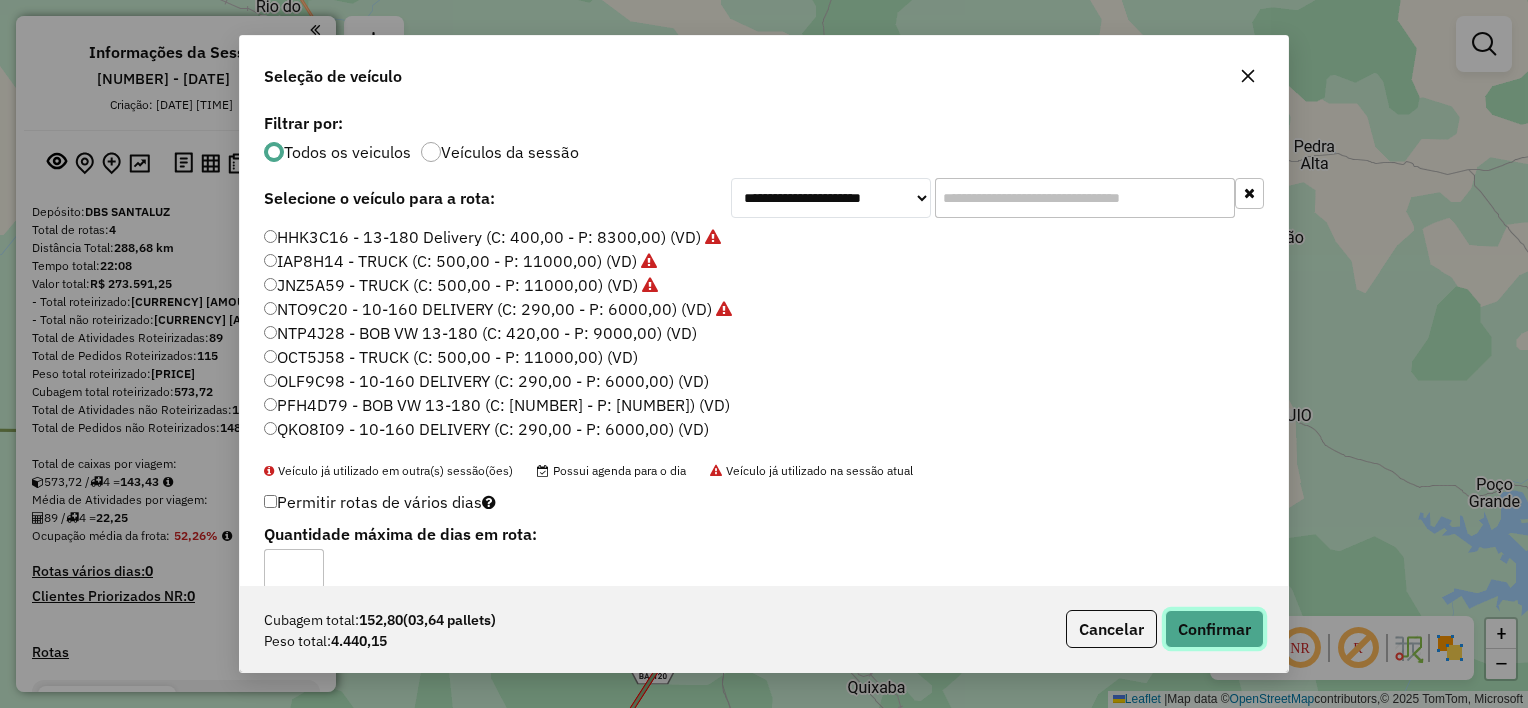 click on "Confirmar" 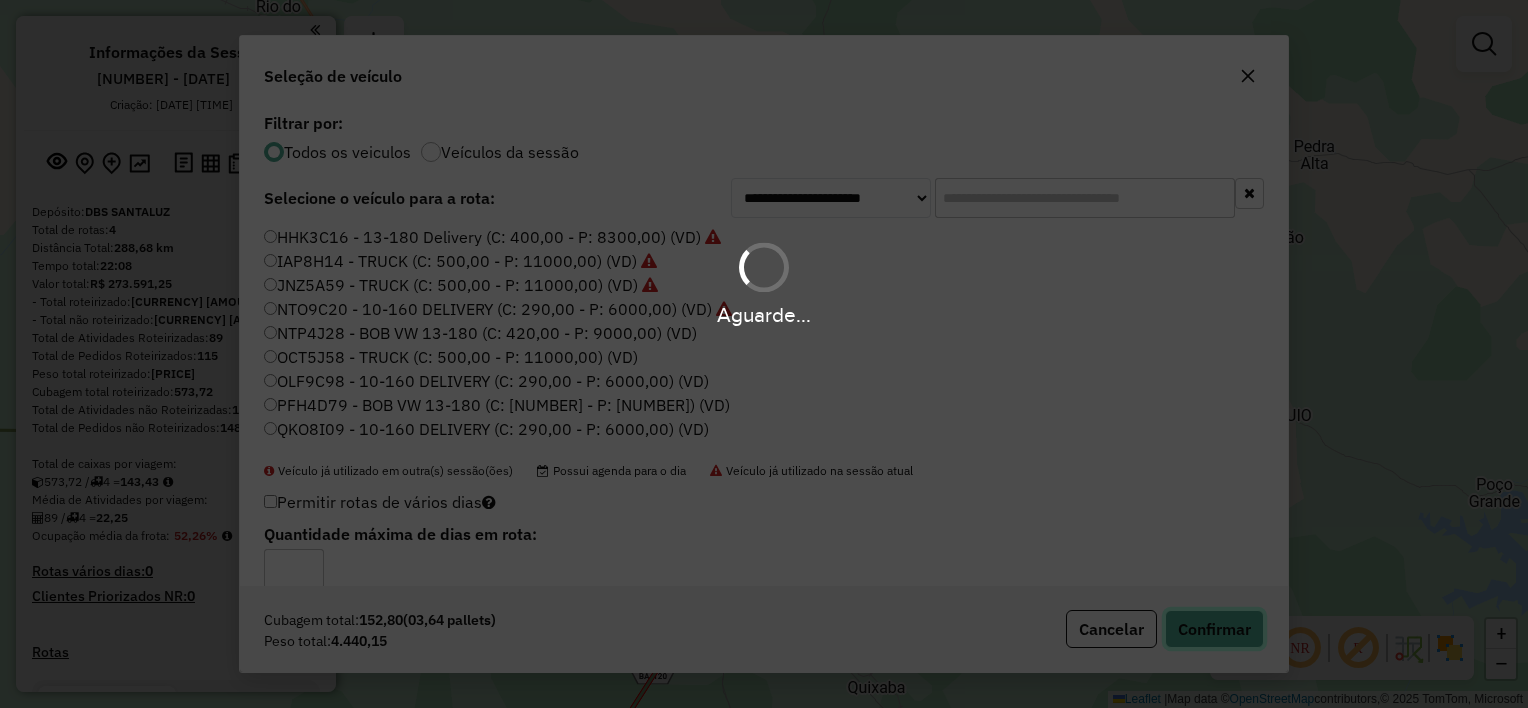 type 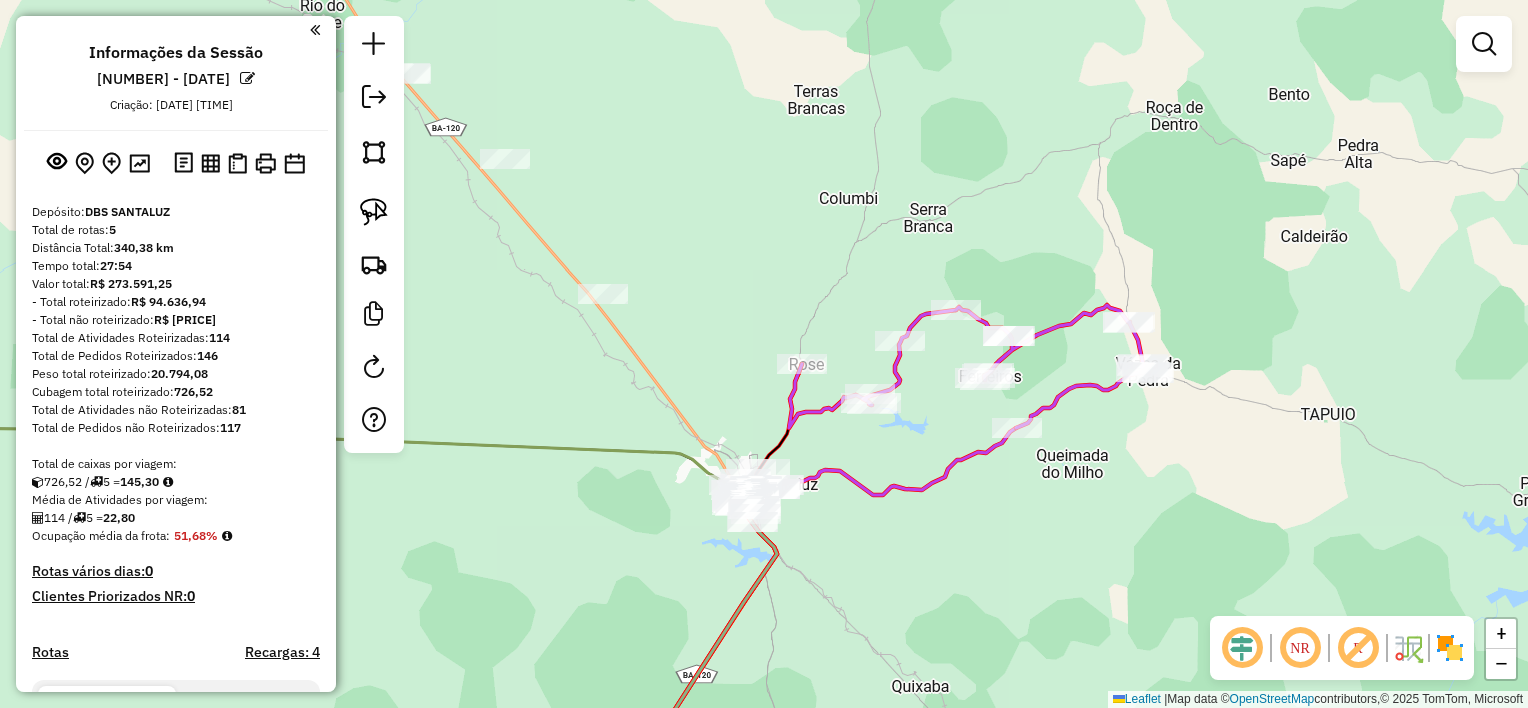 drag, startPoint x: 808, startPoint y: 507, endPoint x: 920, endPoint y: 509, distance: 112.01785 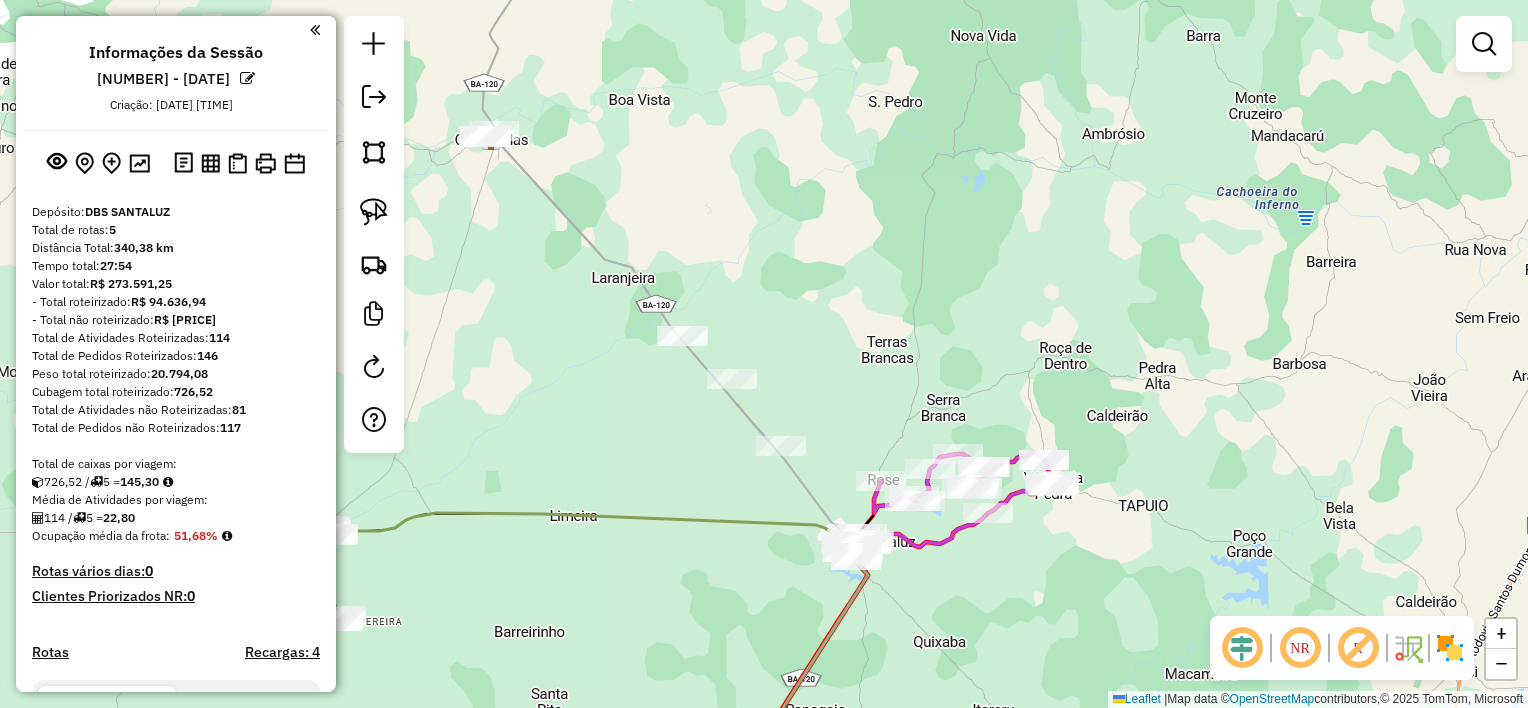 drag, startPoint x: 847, startPoint y: 412, endPoint x: 880, endPoint y: 278, distance: 138.00362 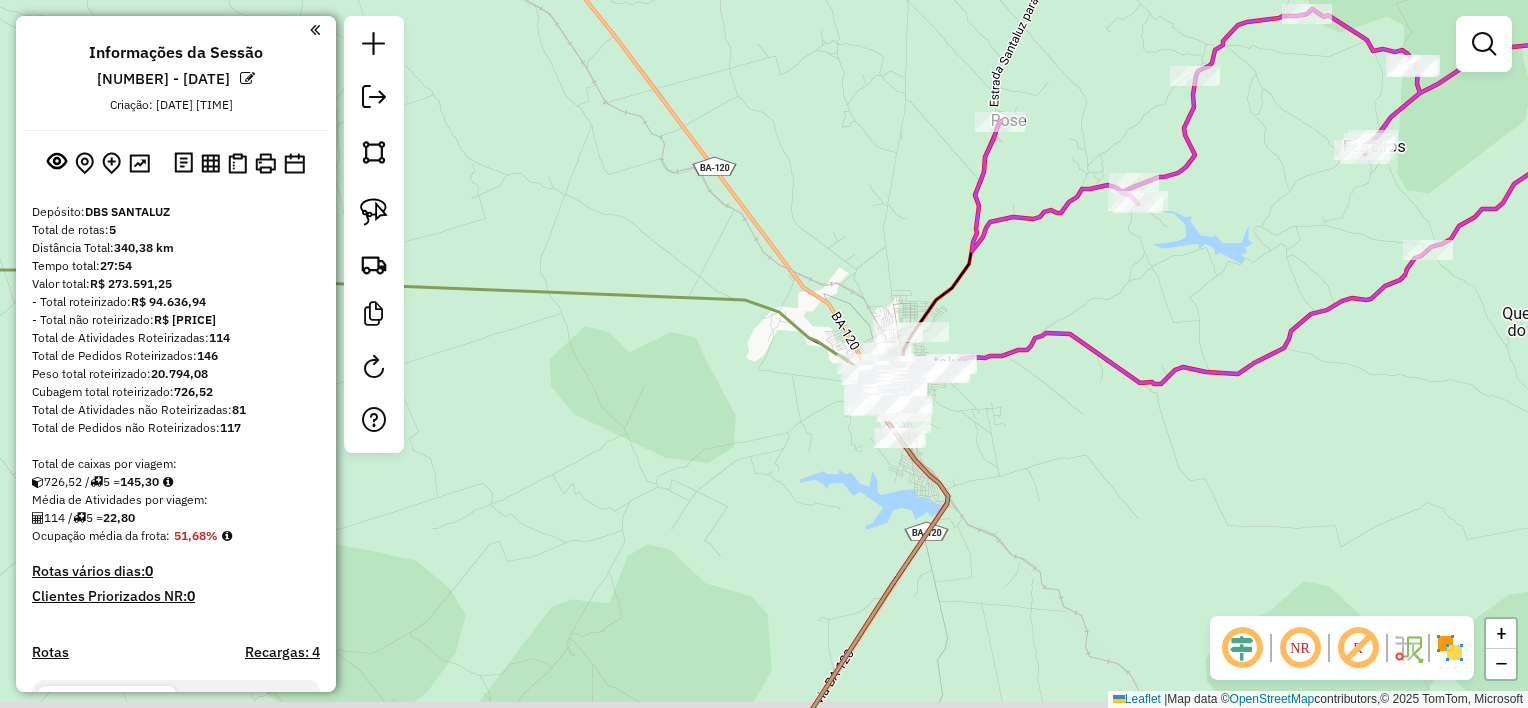 drag, startPoint x: 758, startPoint y: 430, endPoint x: 712, endPoint y: 424, distance: 46.389652 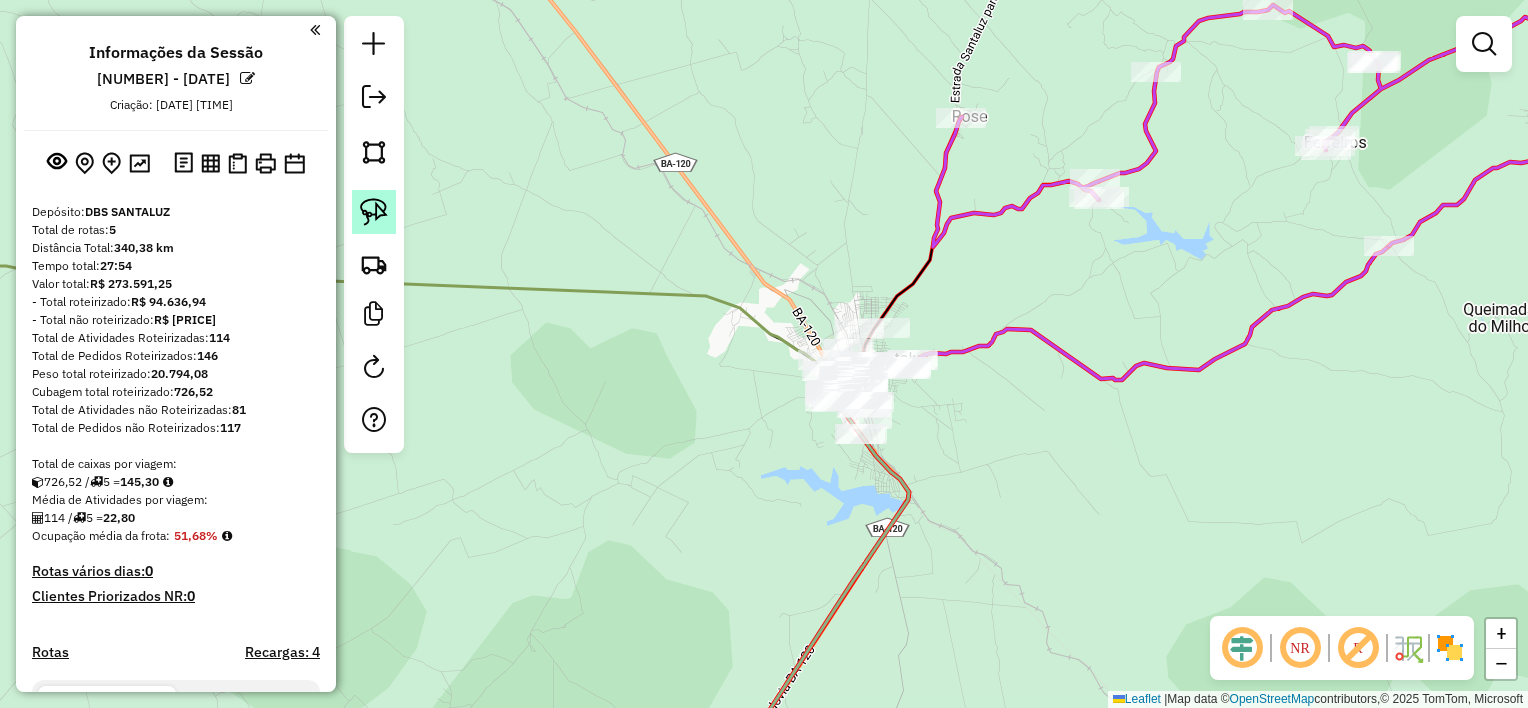 click 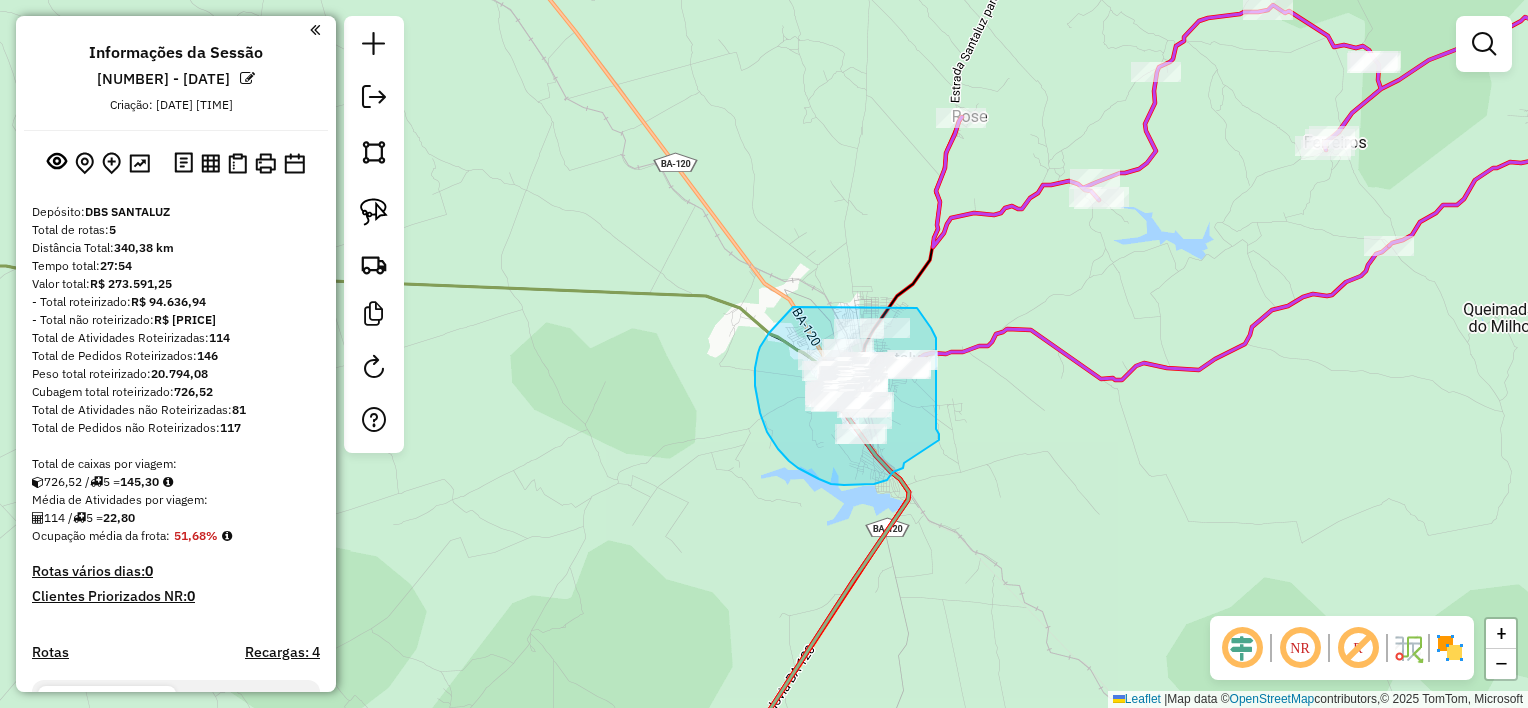 drag, startPoint x: 764, startPoint y: 340, endPoint x: 917, endPoint y: 308, distance: 156.3106 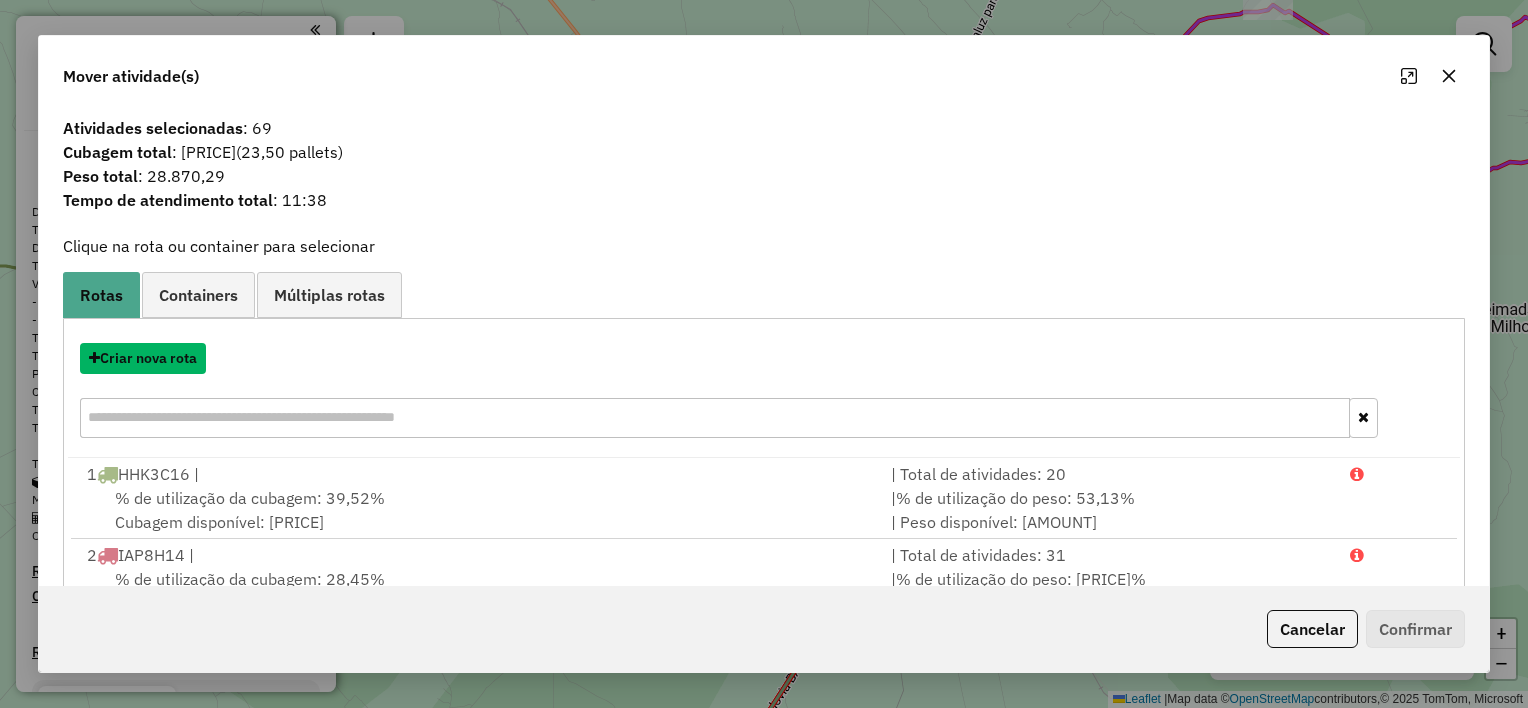 click on "Criar nova rota" at bounding box center (143, 358) 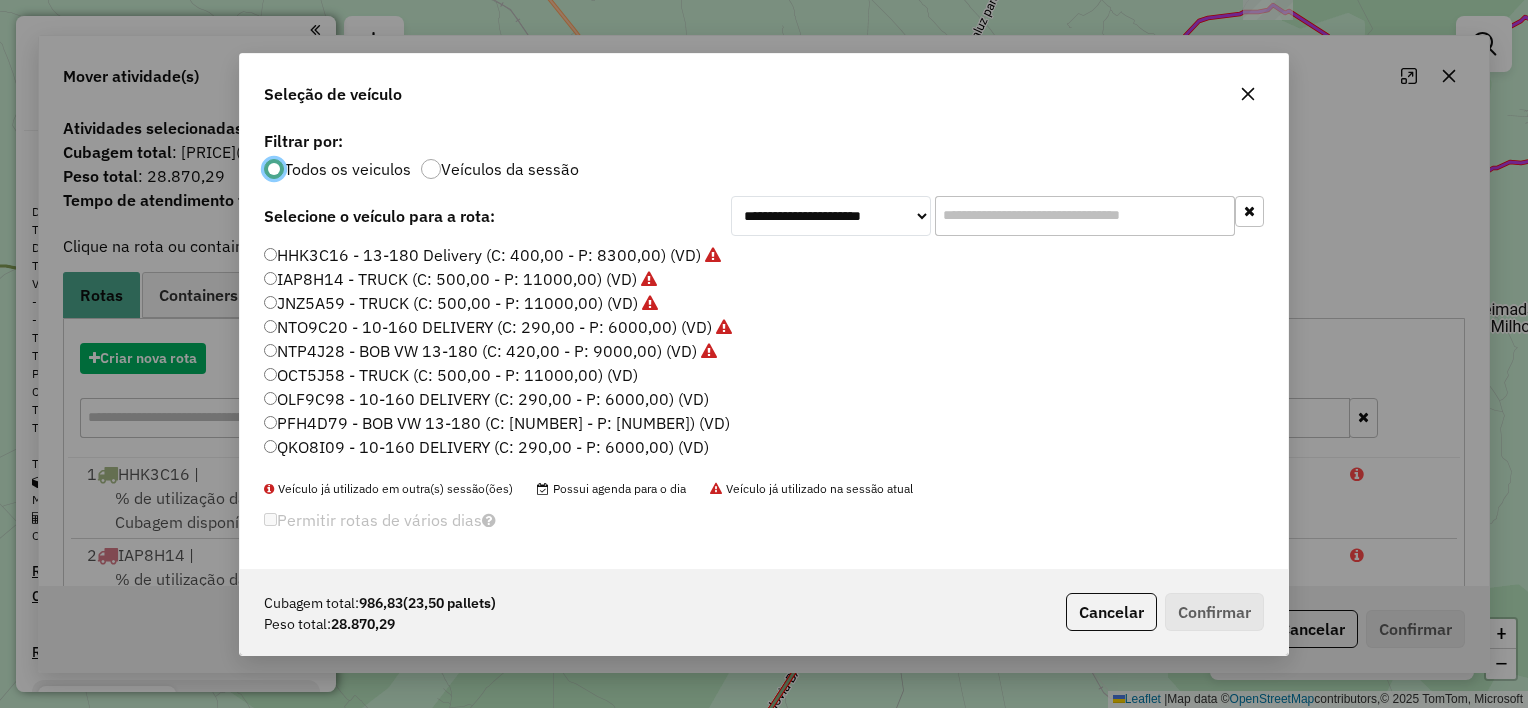 scroll, scrollTop: 10, scrollLeft: 6, axis: both 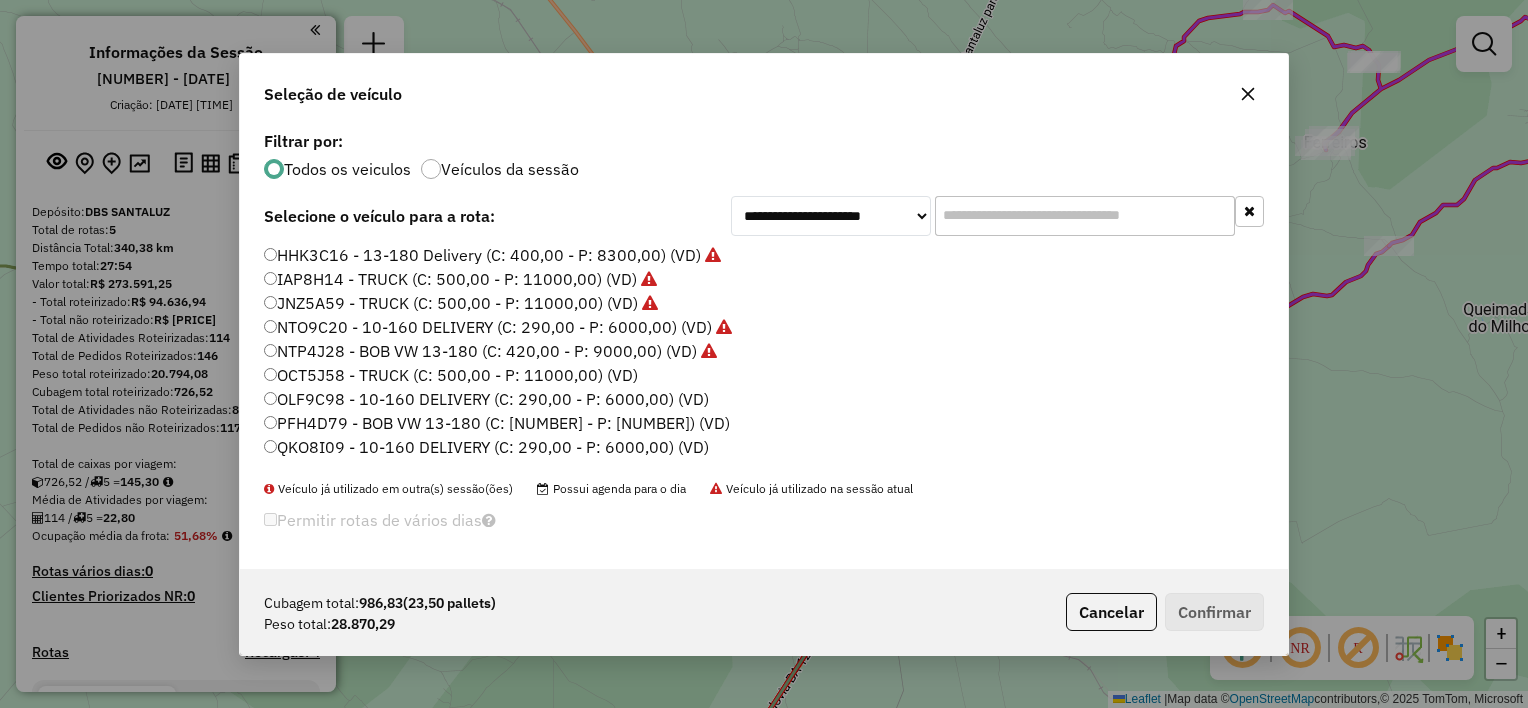 click on "OCT5J58 - TRUCK  (C: 500,00 - P: 11000,00) (VD)" 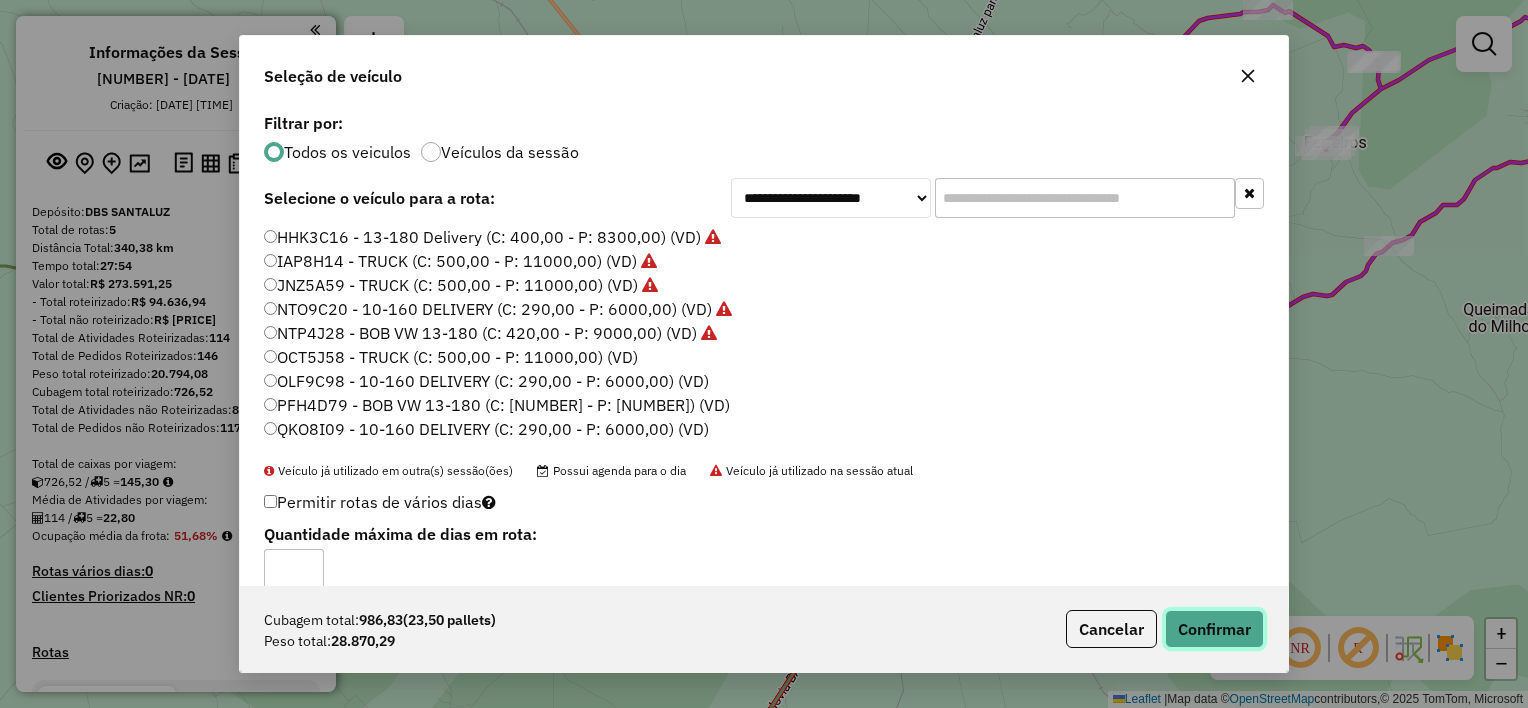 click on "Confirmar" 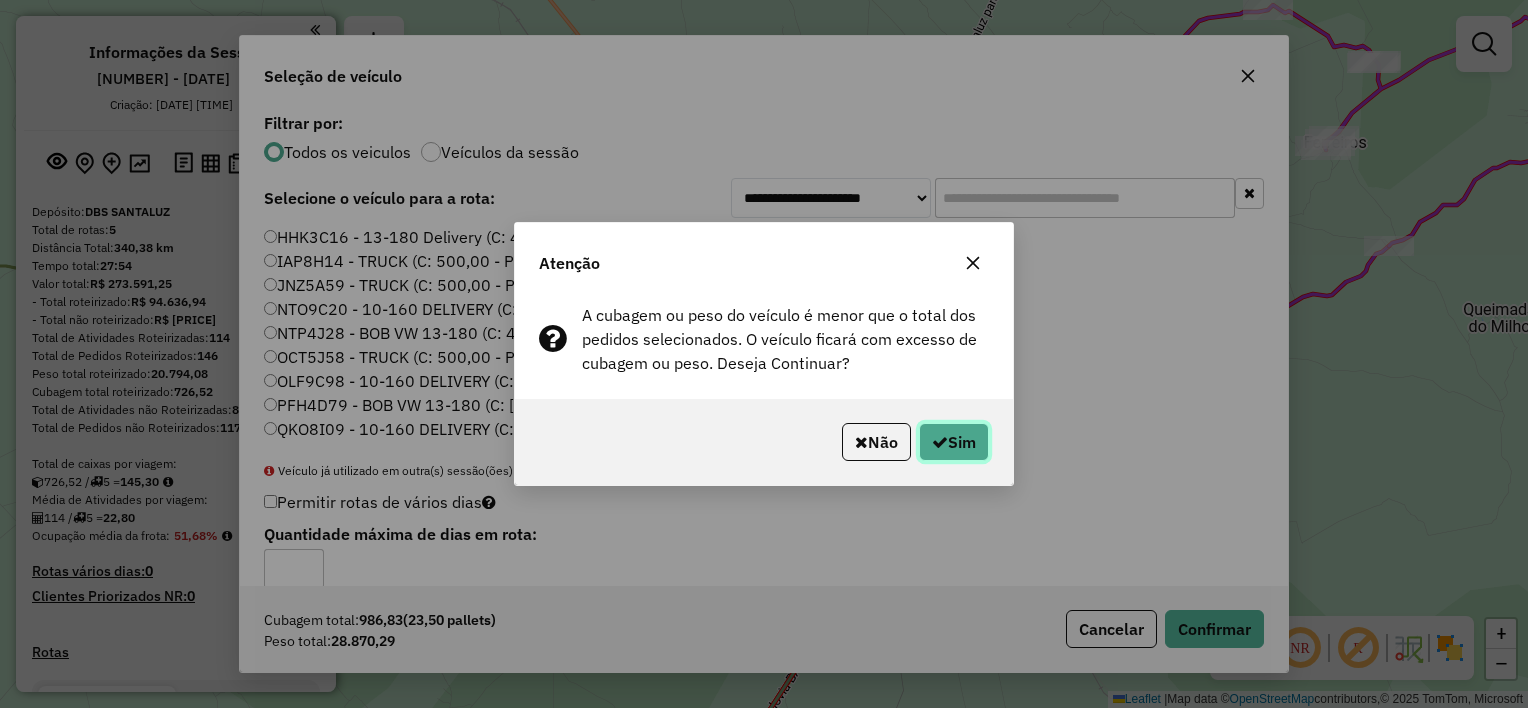 click on "Sim" 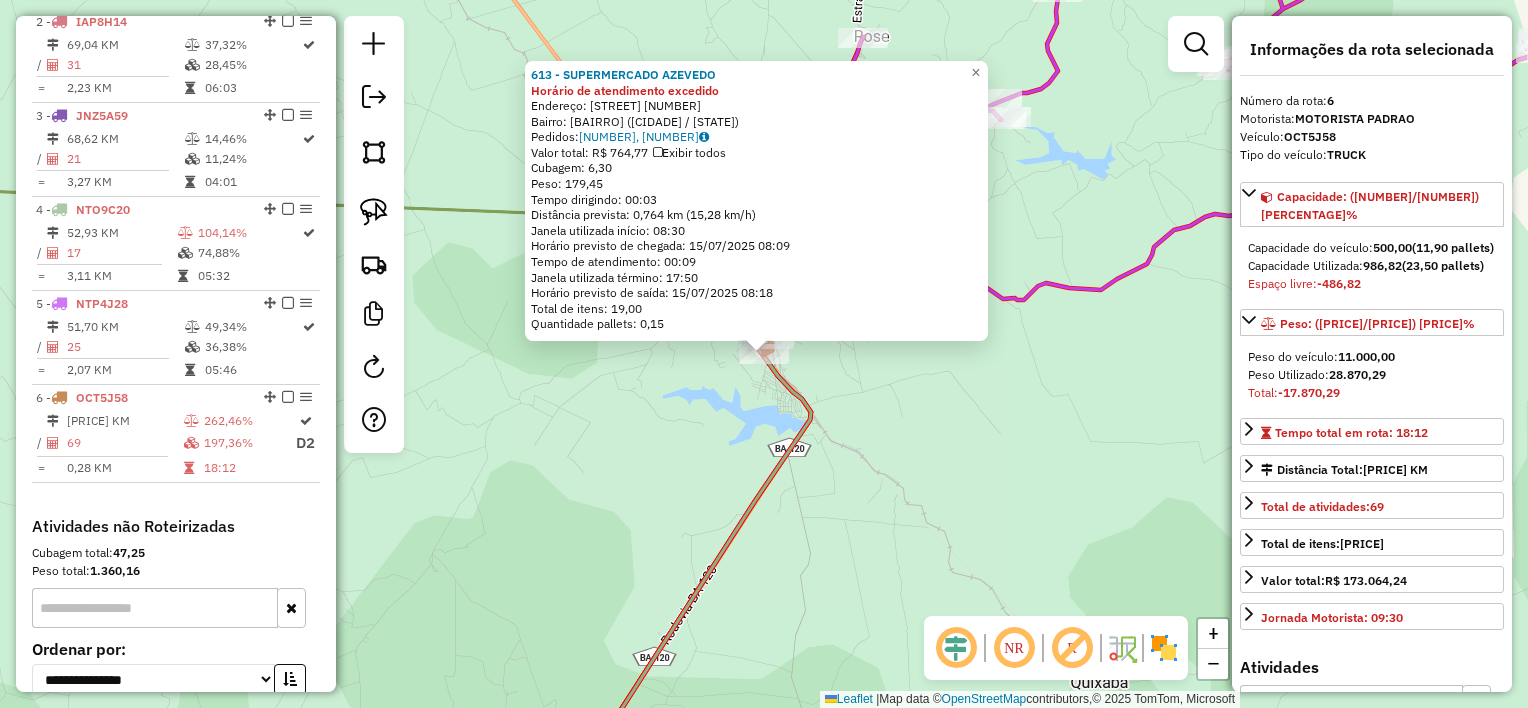 scroll, scrollTop: 1033, scrollLeft: 0, axis: vertical 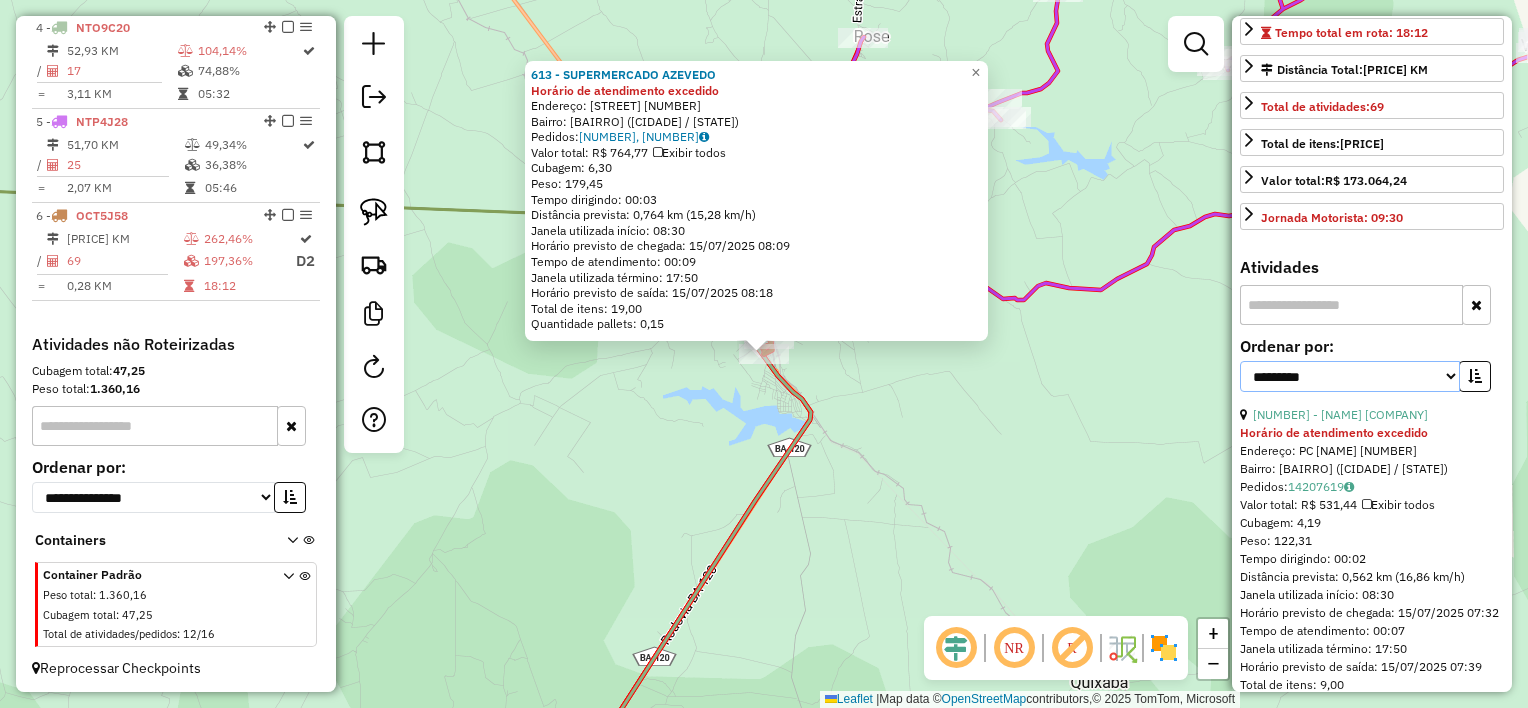 click on "**********" at bounding box center [1350, 376] 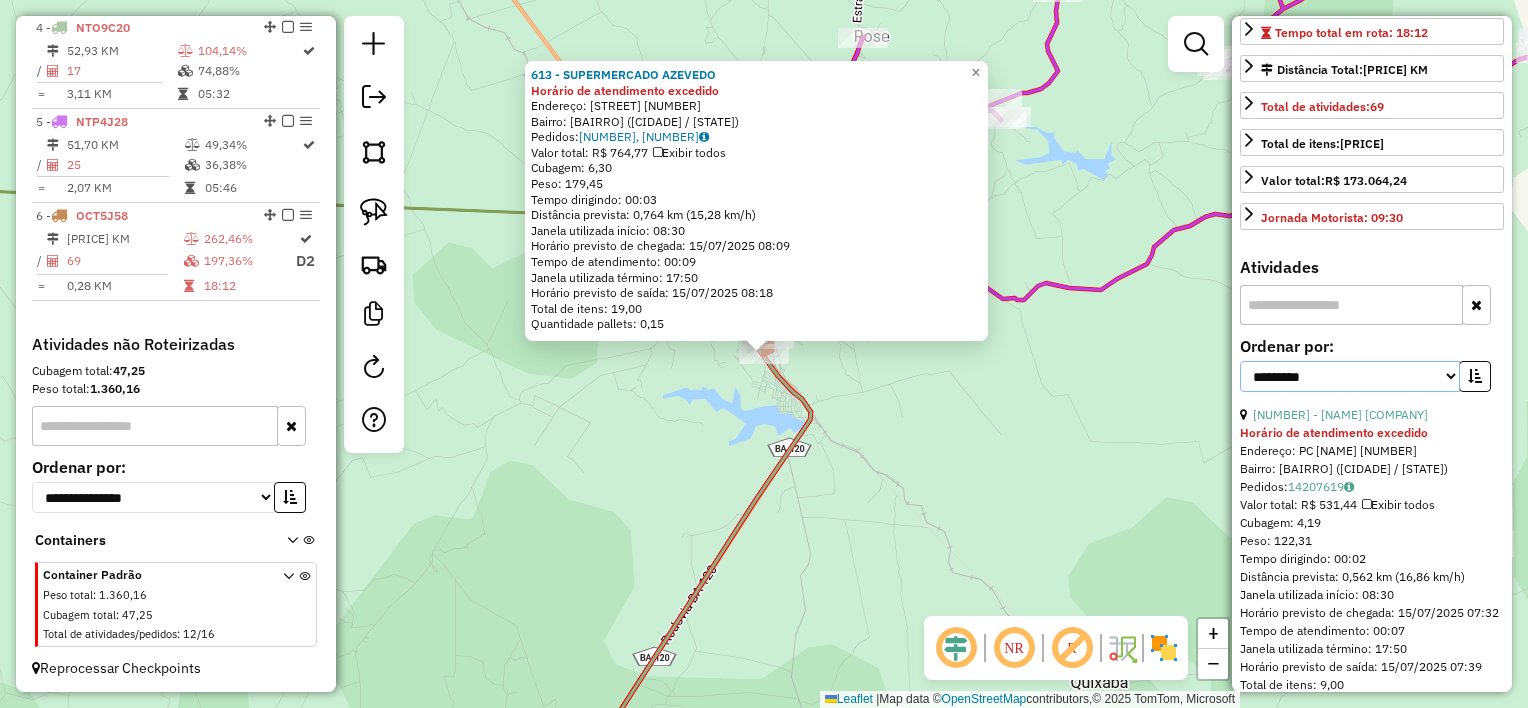 select on "*********" 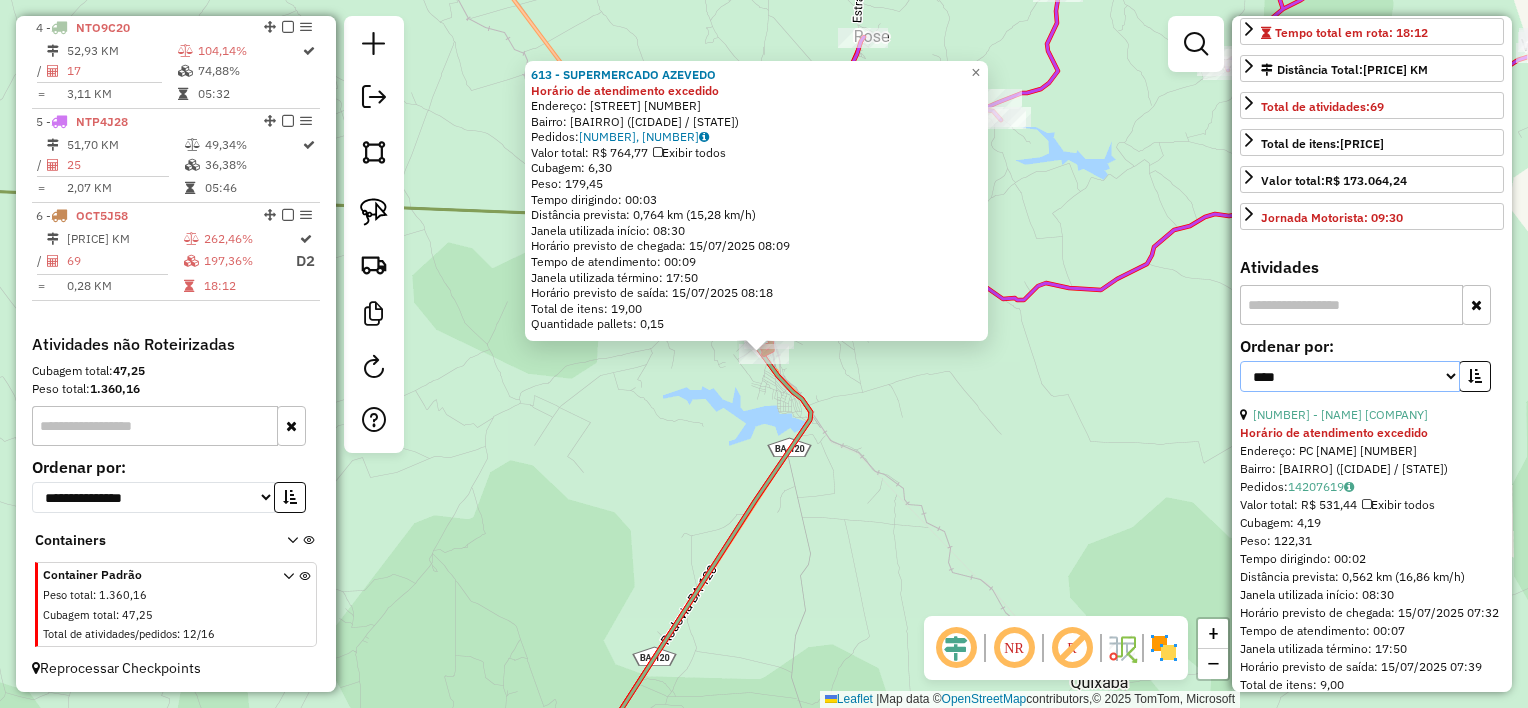 click on "**********" at bounding box center [1350, 376] 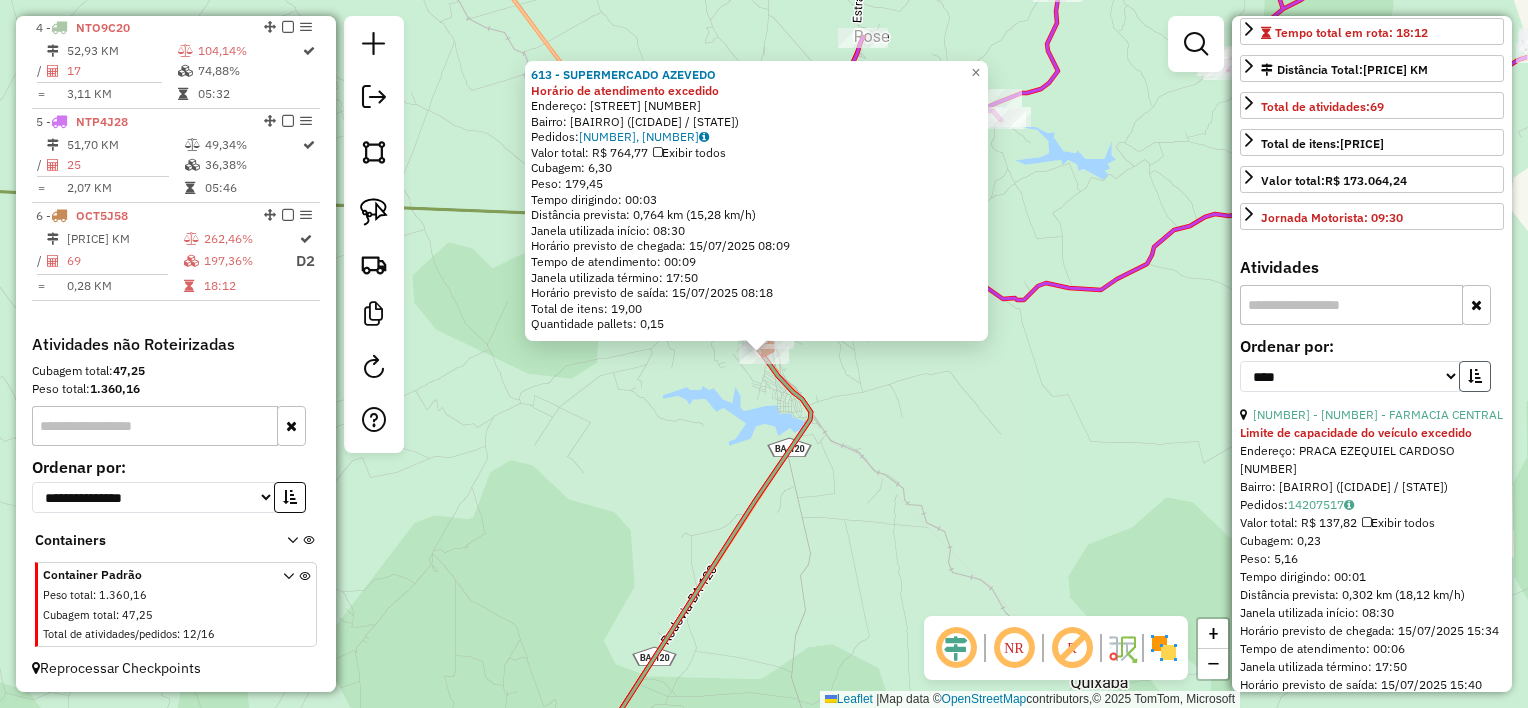 click at bounding box center [1475, 376] 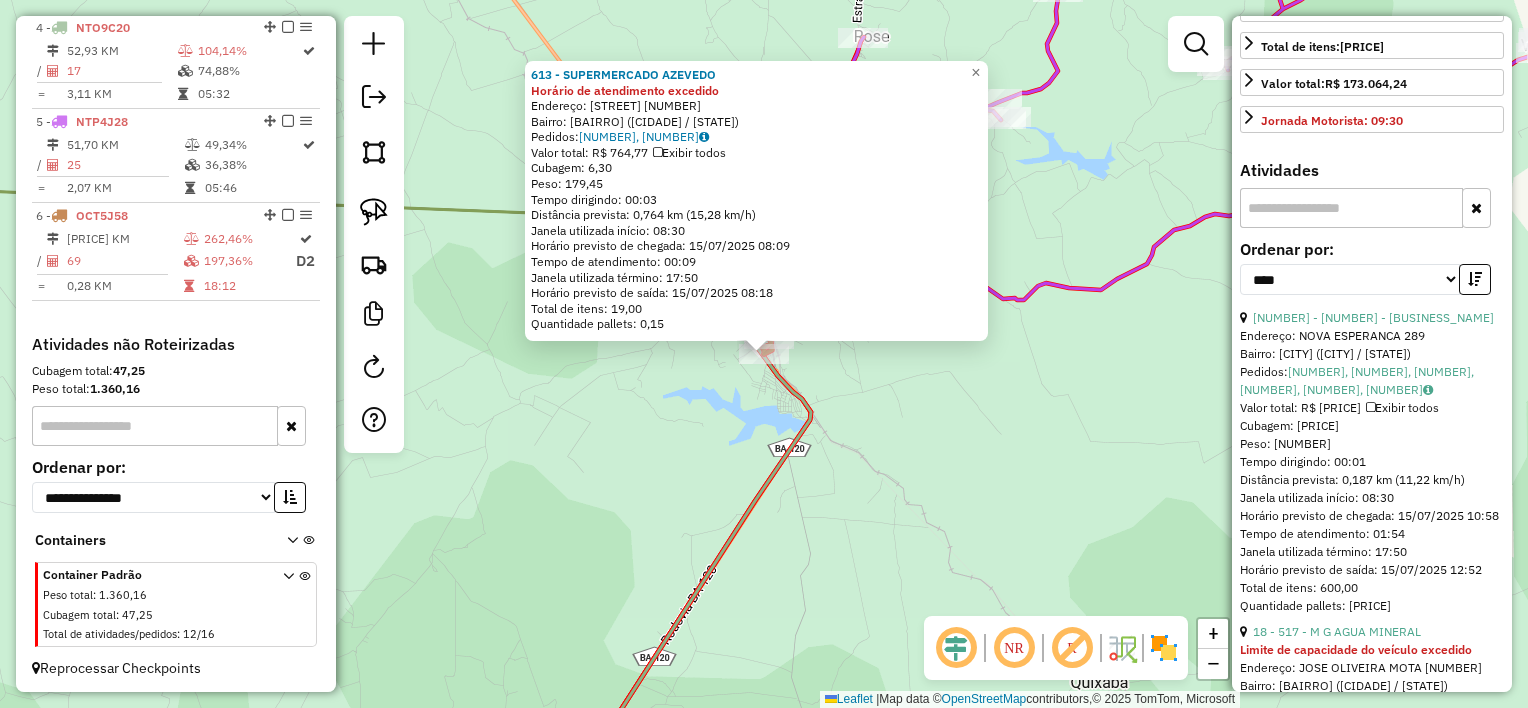 scroll, scrollTop: 500, scrollLeft: 0, axis: vertical 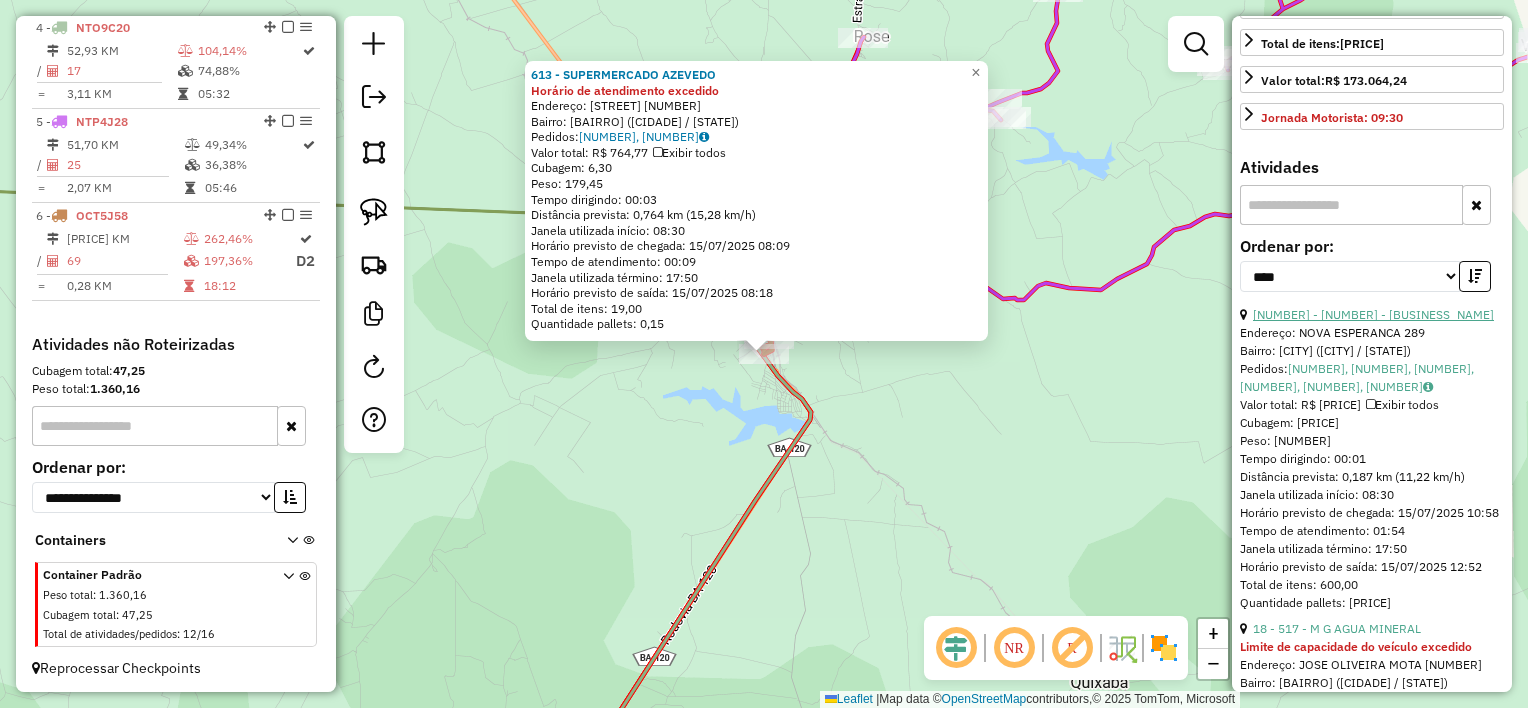 click on "[NUMBER] - [NUMBER] - [BUSINESS_NAME]" at bounding box center [1373, 314] 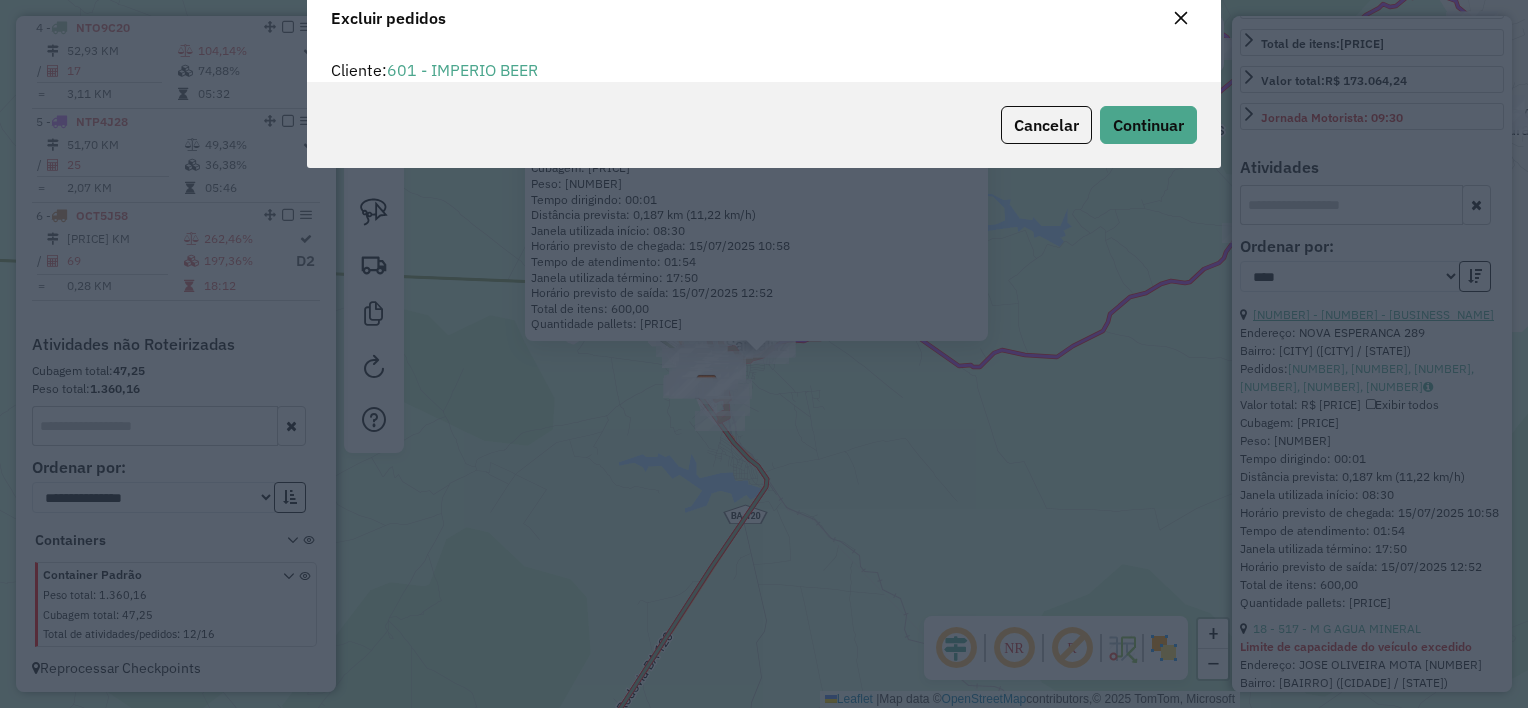 scroll, scrollTop: 69, scrollLeft: 0, axis: vertical 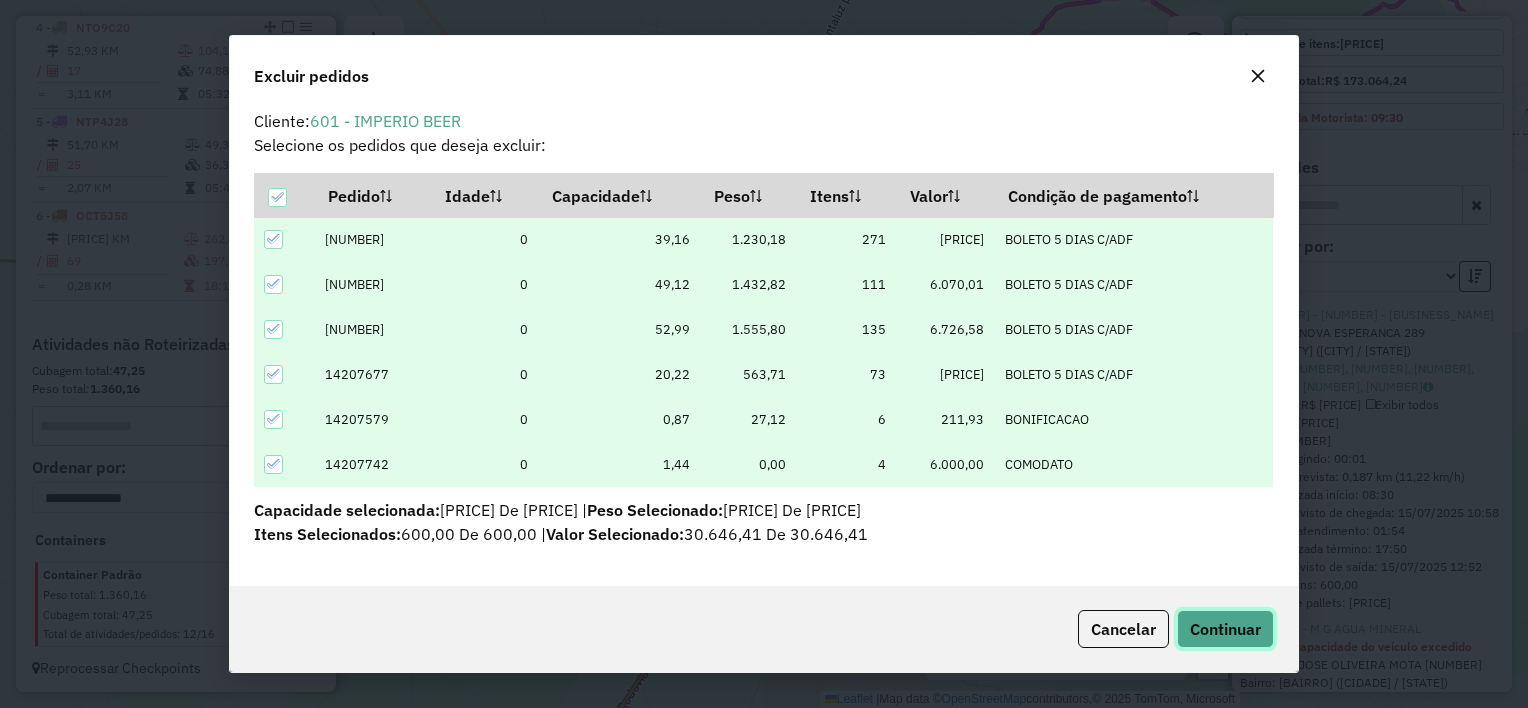 click on "Continuar" 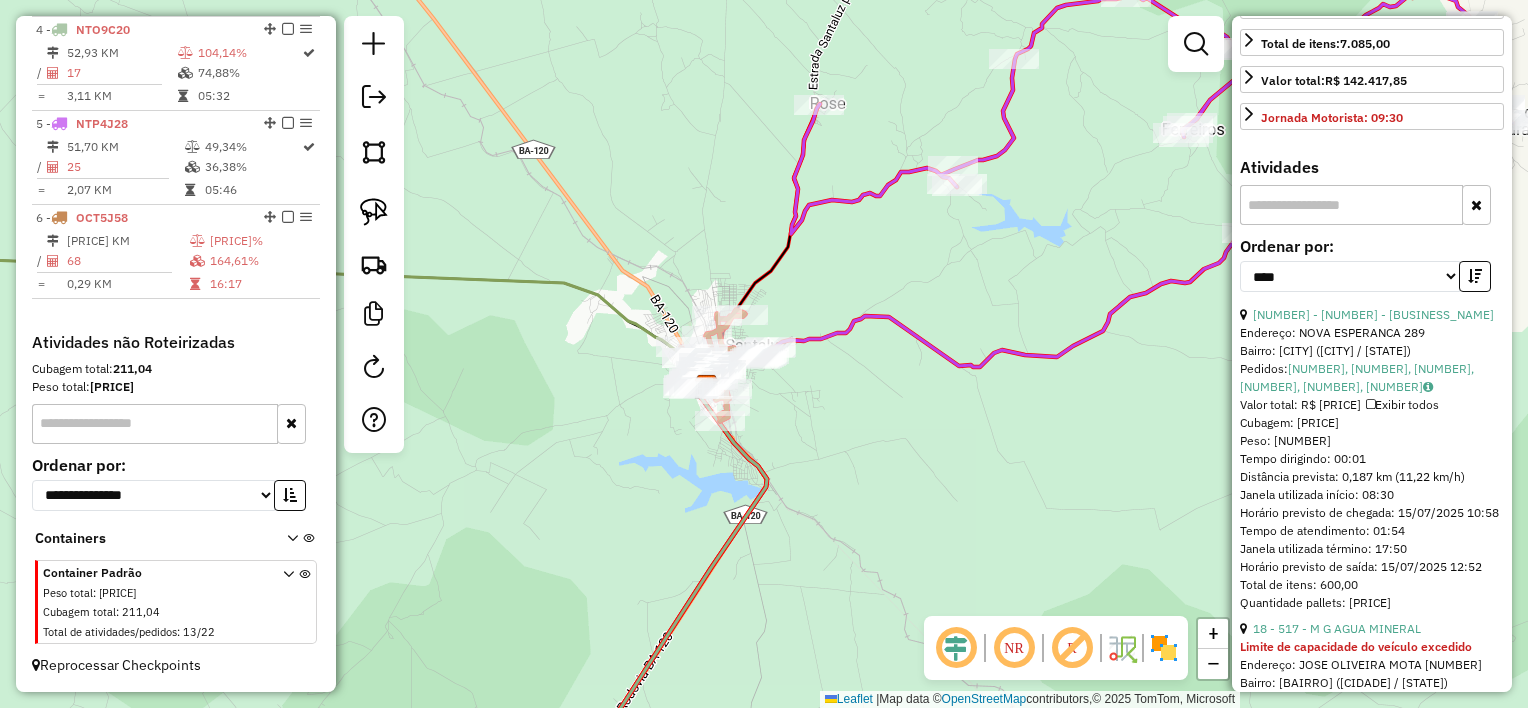 scroll, scrollTop: 1028, scrollLeft: 0, axis: vertical 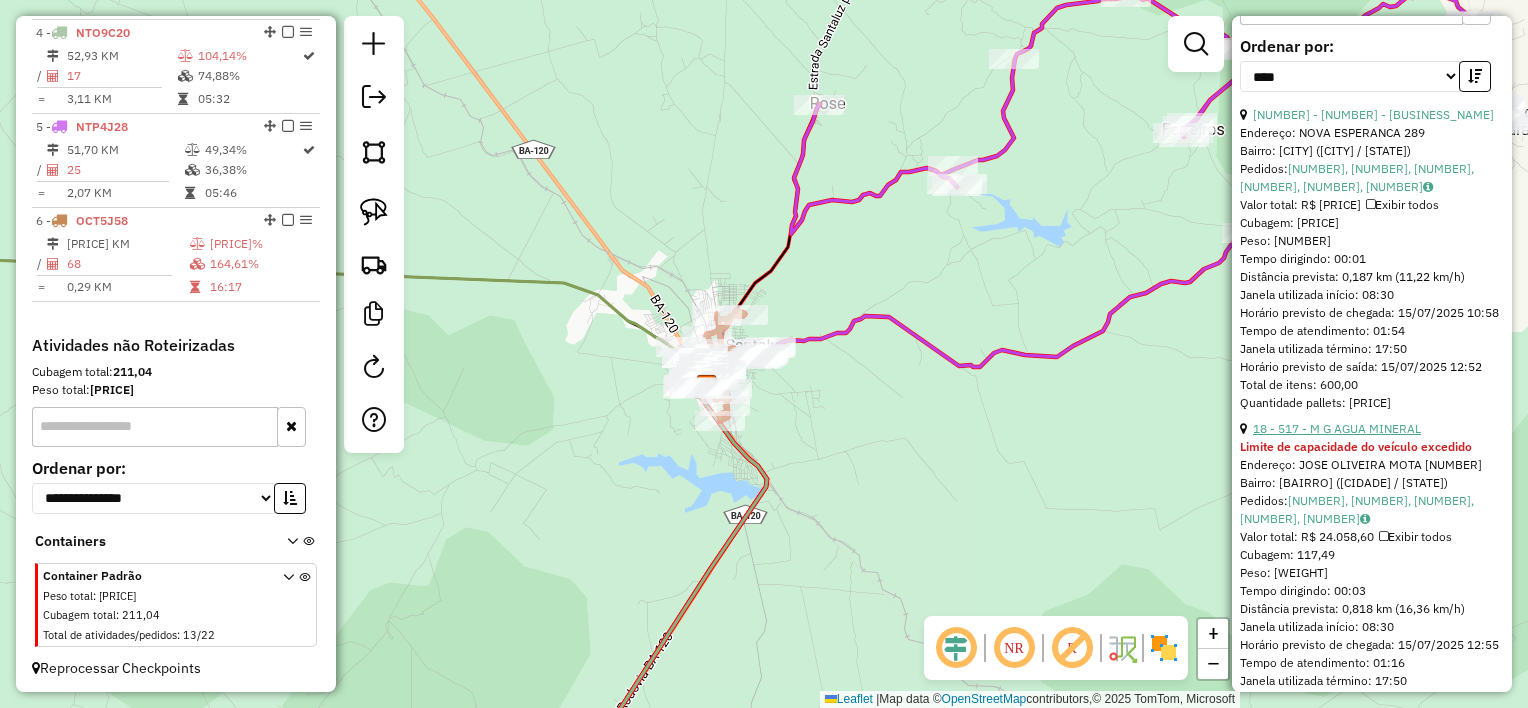 click on "18 - 517 - M G AGUA MINERAL" at bounding box center (1337, 428) 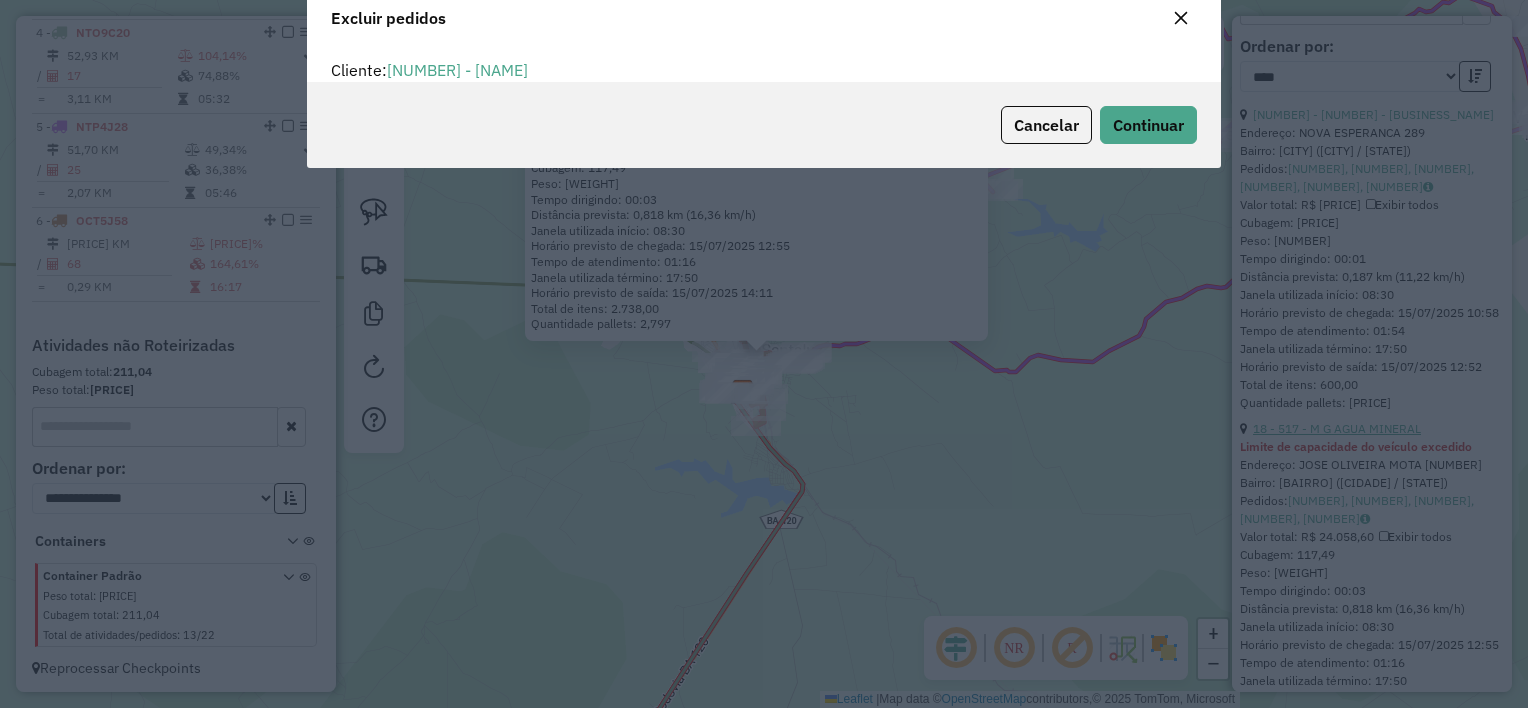 scroll, scrollTop: 69, scrollLeft: 0, axis: vertical 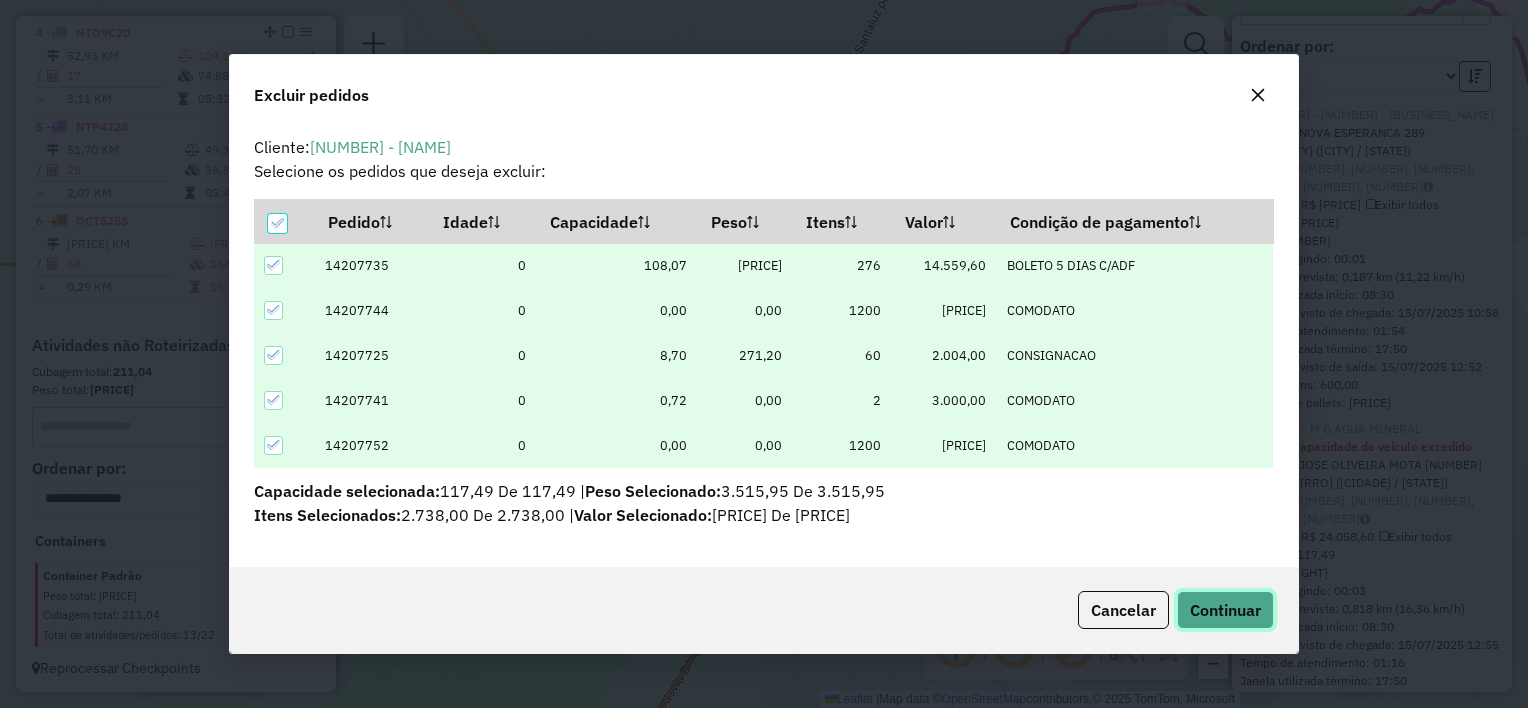 click on "Continuar" 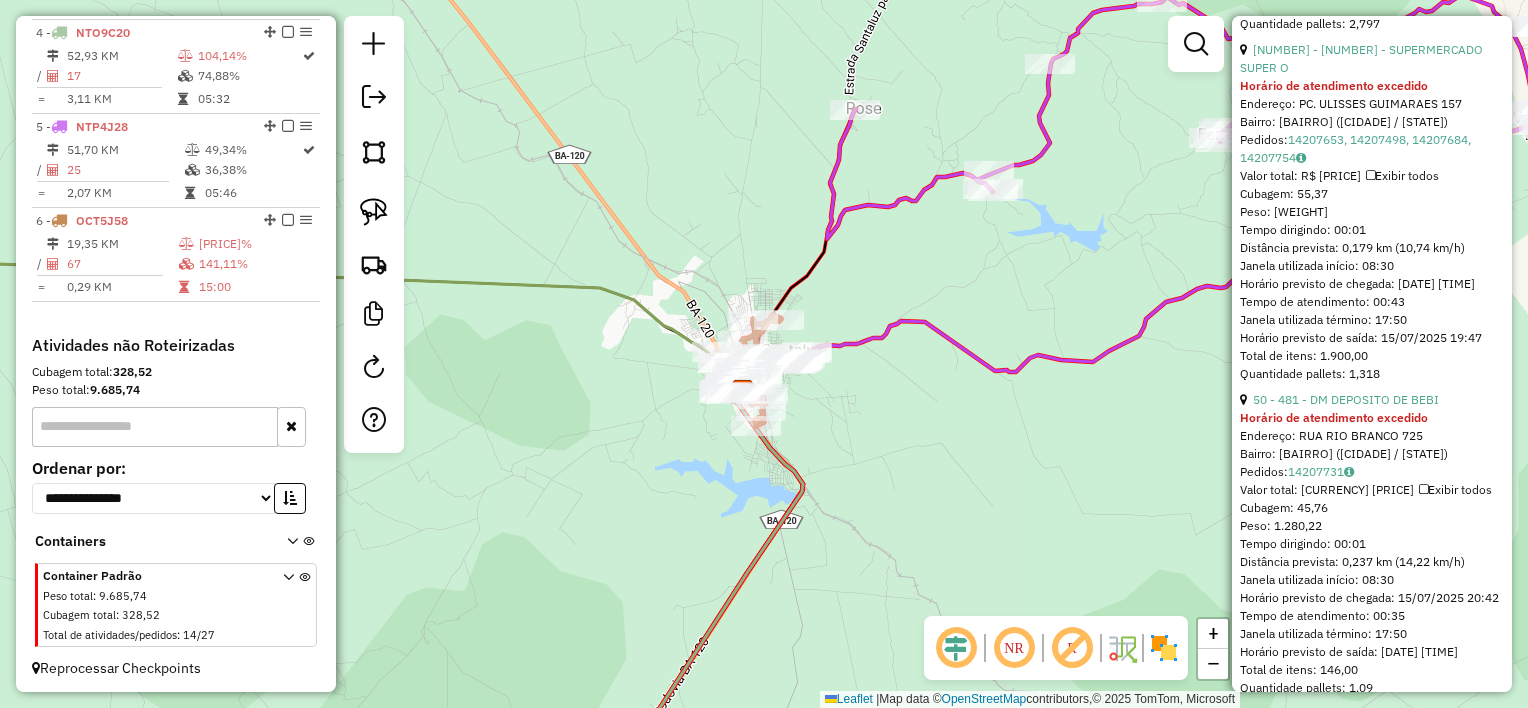 scroll, scrollTop: 1100, scrollLeft: 0, axis: vertical 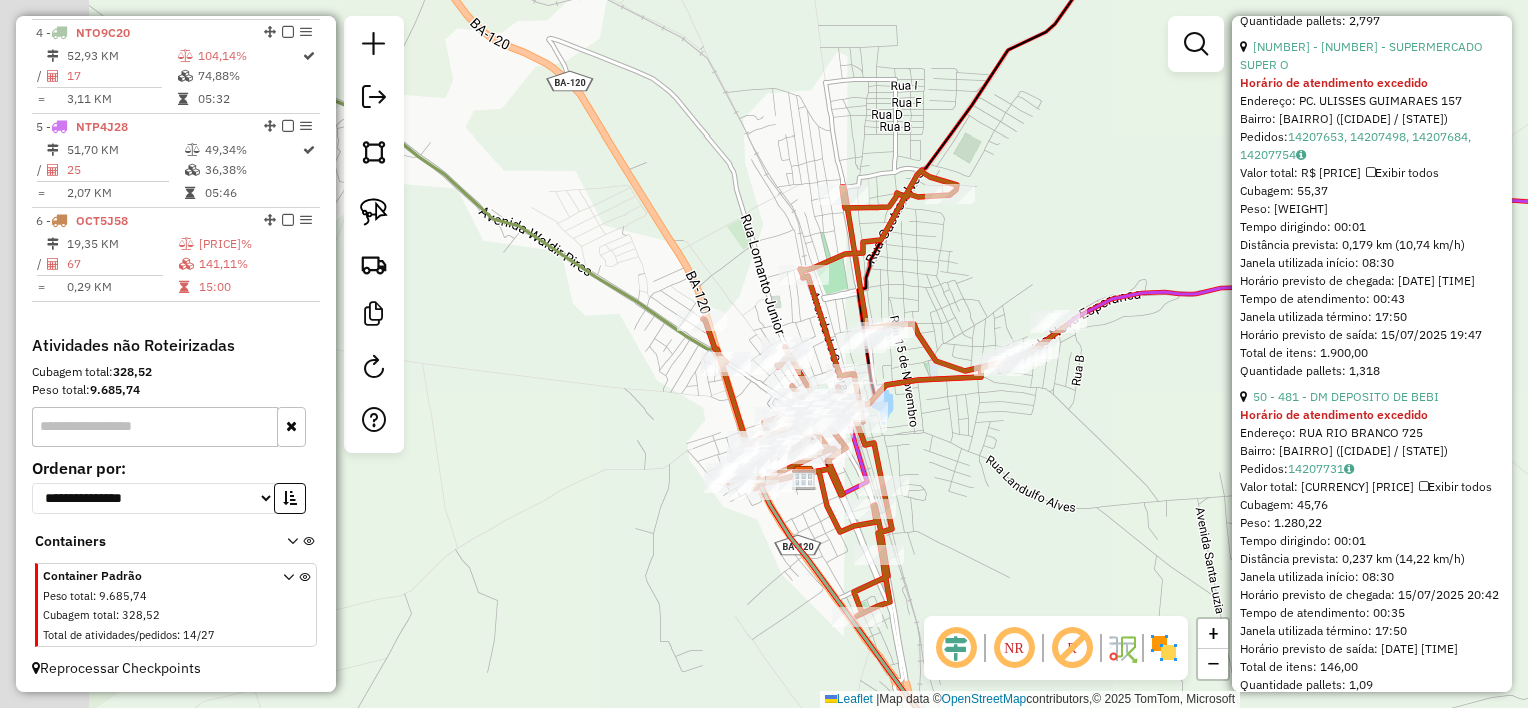 drag, startPoint x: 822, startPoint y: 363, endPoint x: 1091, endPoint y: 380, distance: 269.53665 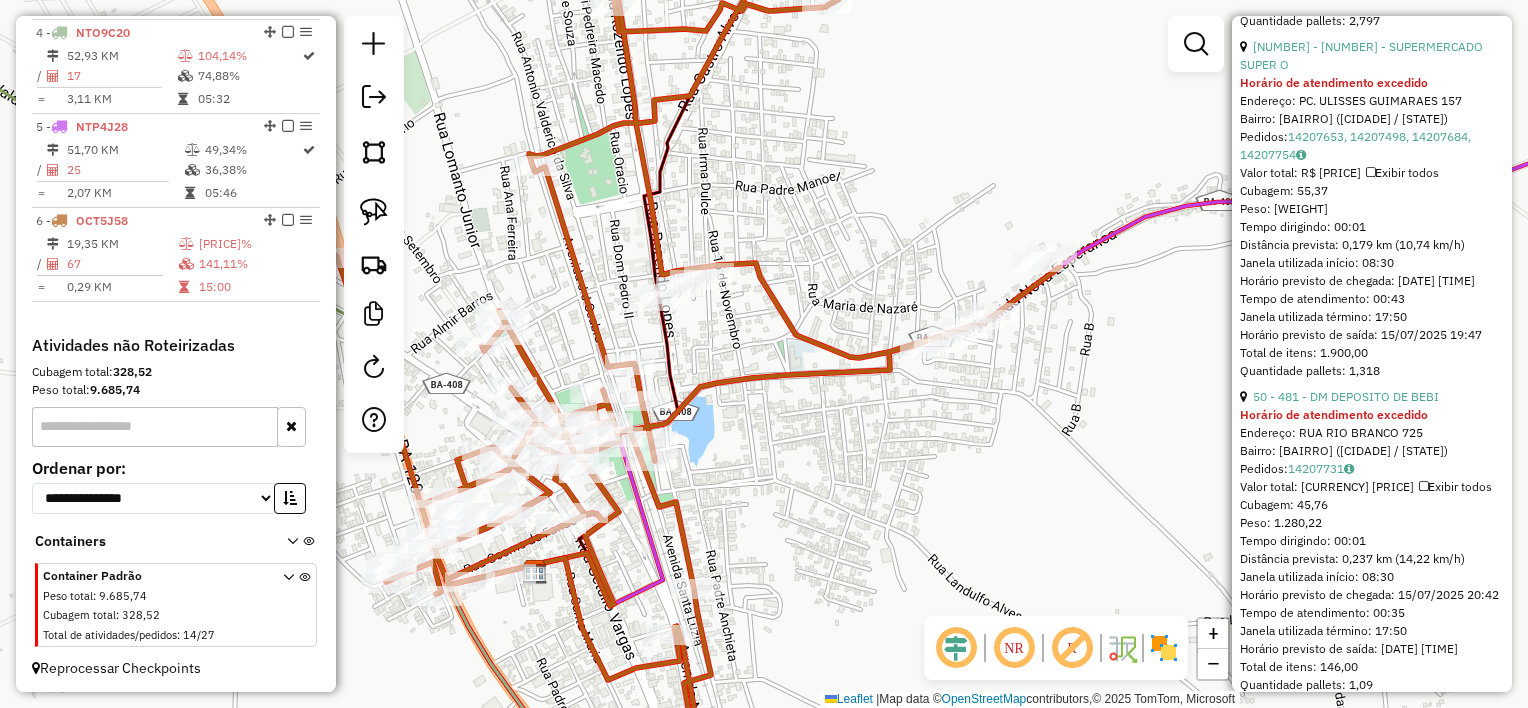 drag, startPoint x: 1065, startPoint y: 404, endPoint x: 1034, endPoint y: 408, distance: 31.257 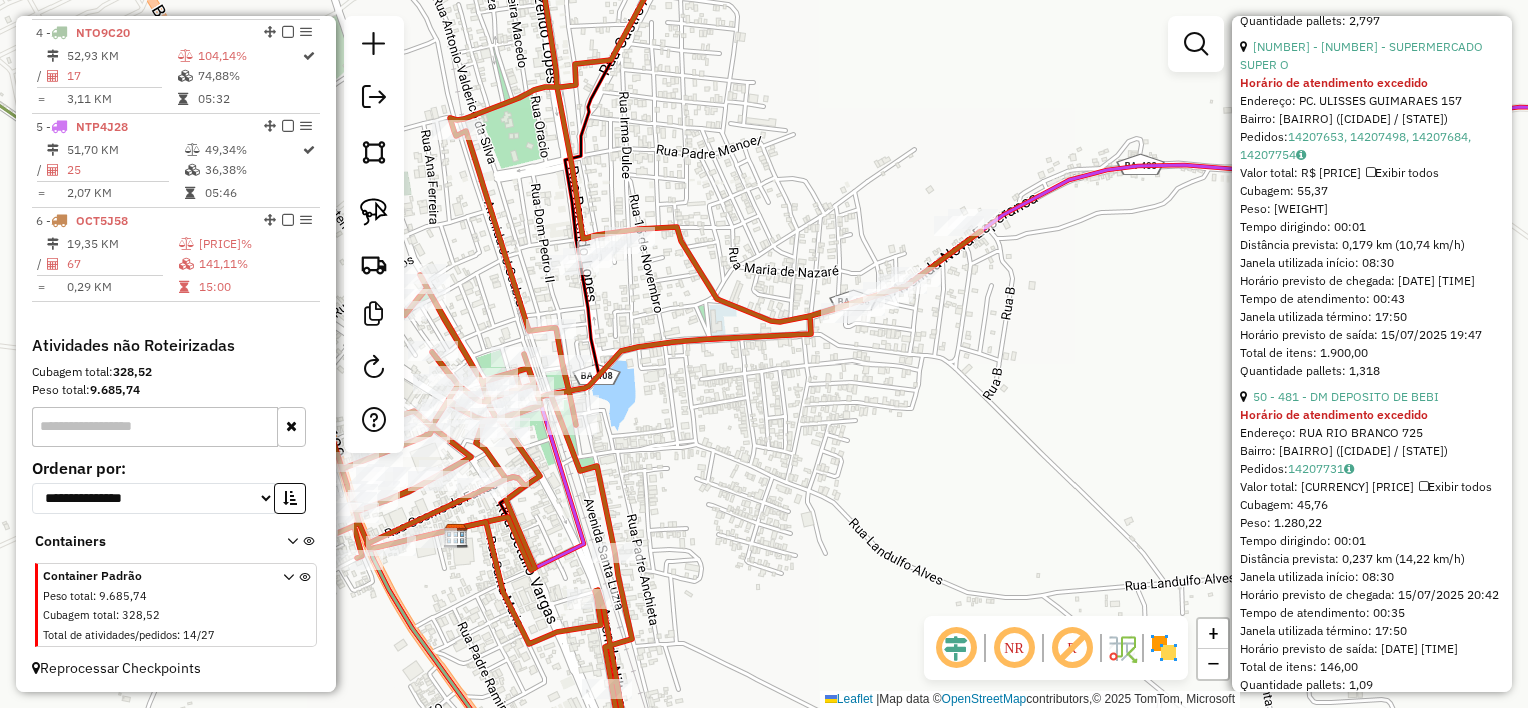 drag, startPoint x: 1028, startPoint y: 298, endPoint x: 851, endPoint y: 175, distance: 215.54118 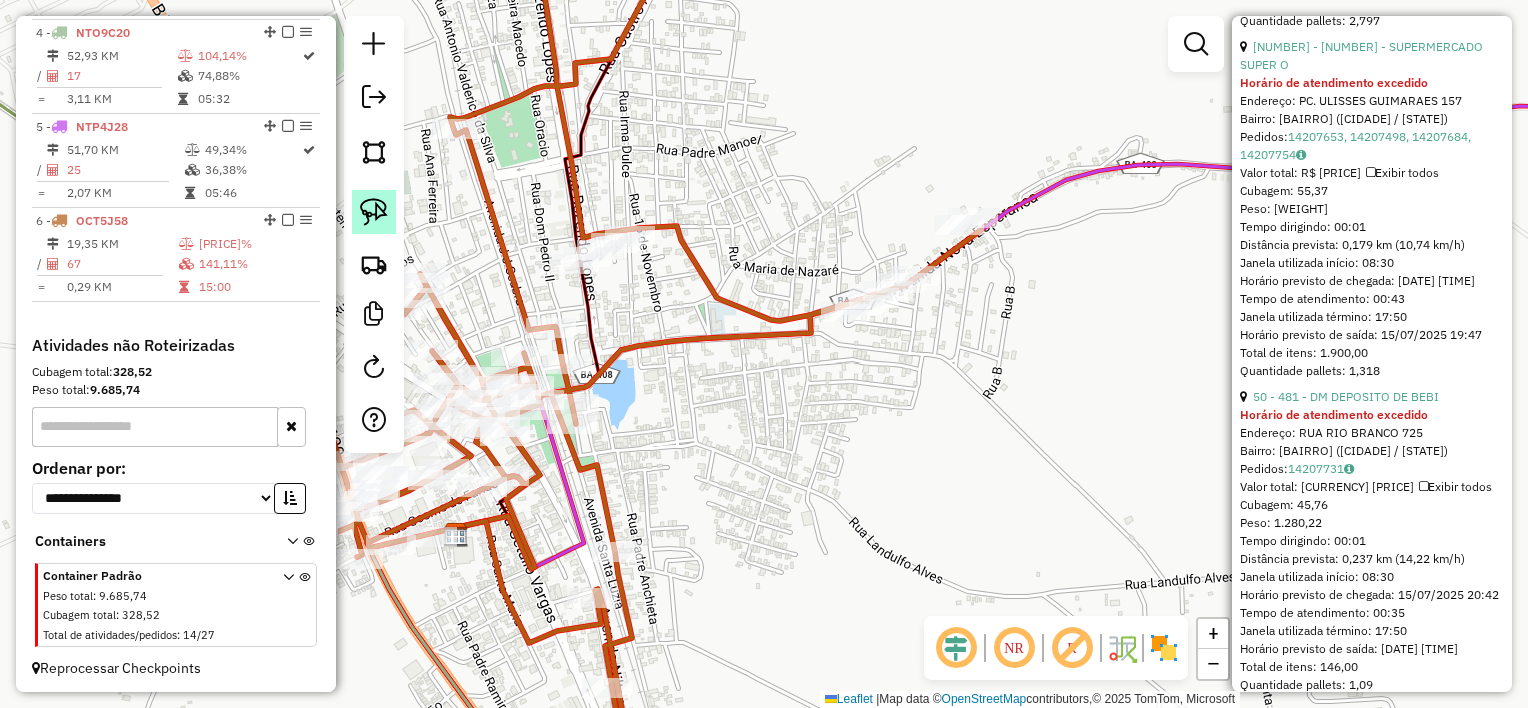 click 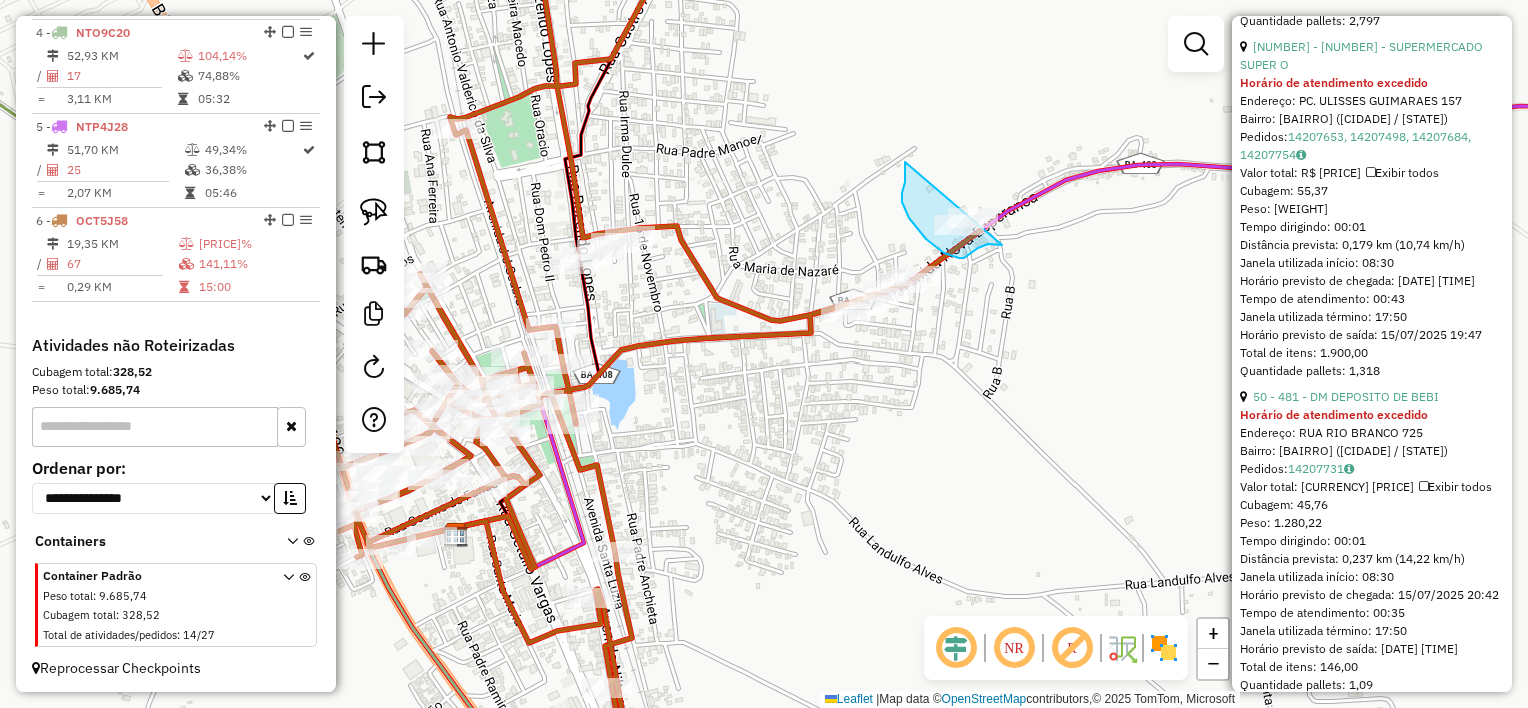 drag, startPoint x: 905, startPoint y: 174, endPoint x: 1036, endPoint y: 213, distance: 136.68211 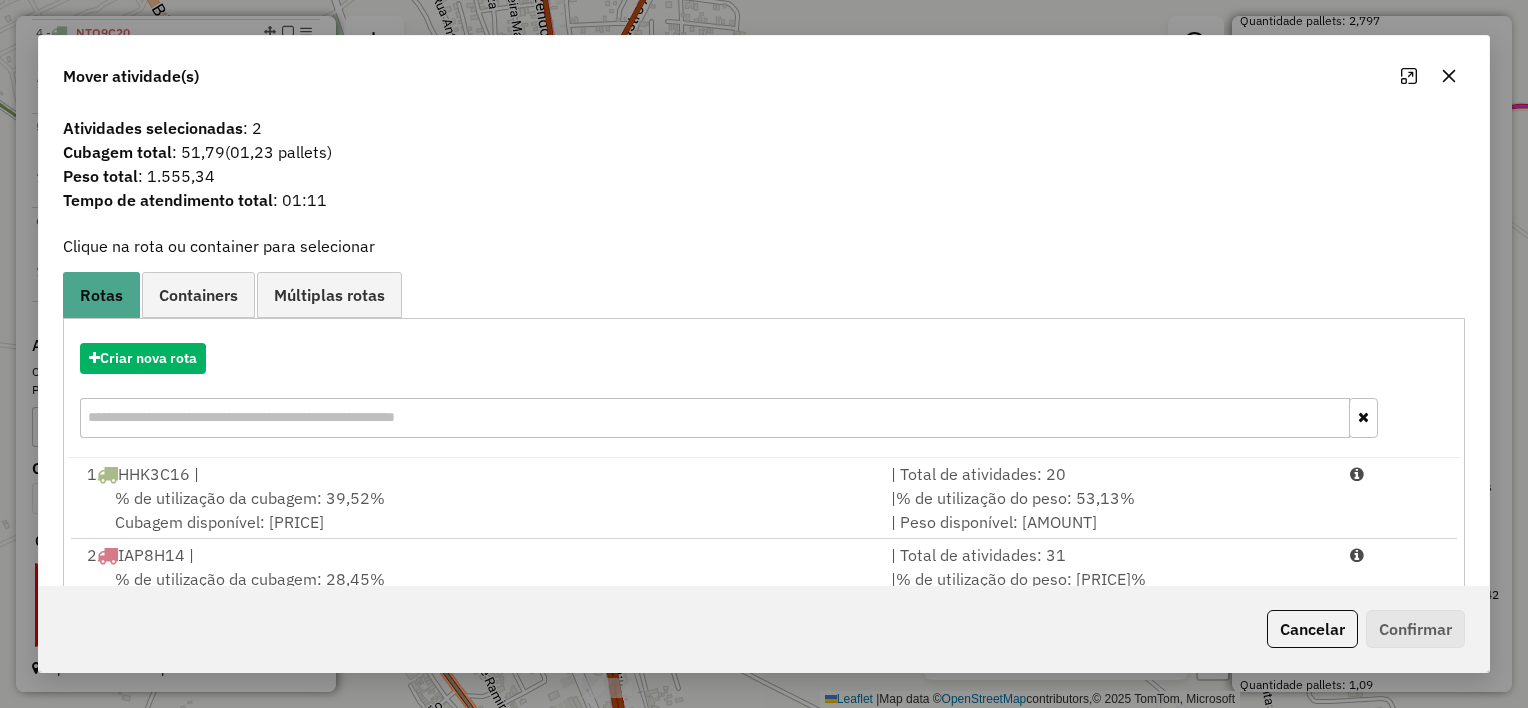 drag, startPoint x: 1444, startPoint y: 83, endPoint x: 1419, endPoint y: 103, distance: 32.01562 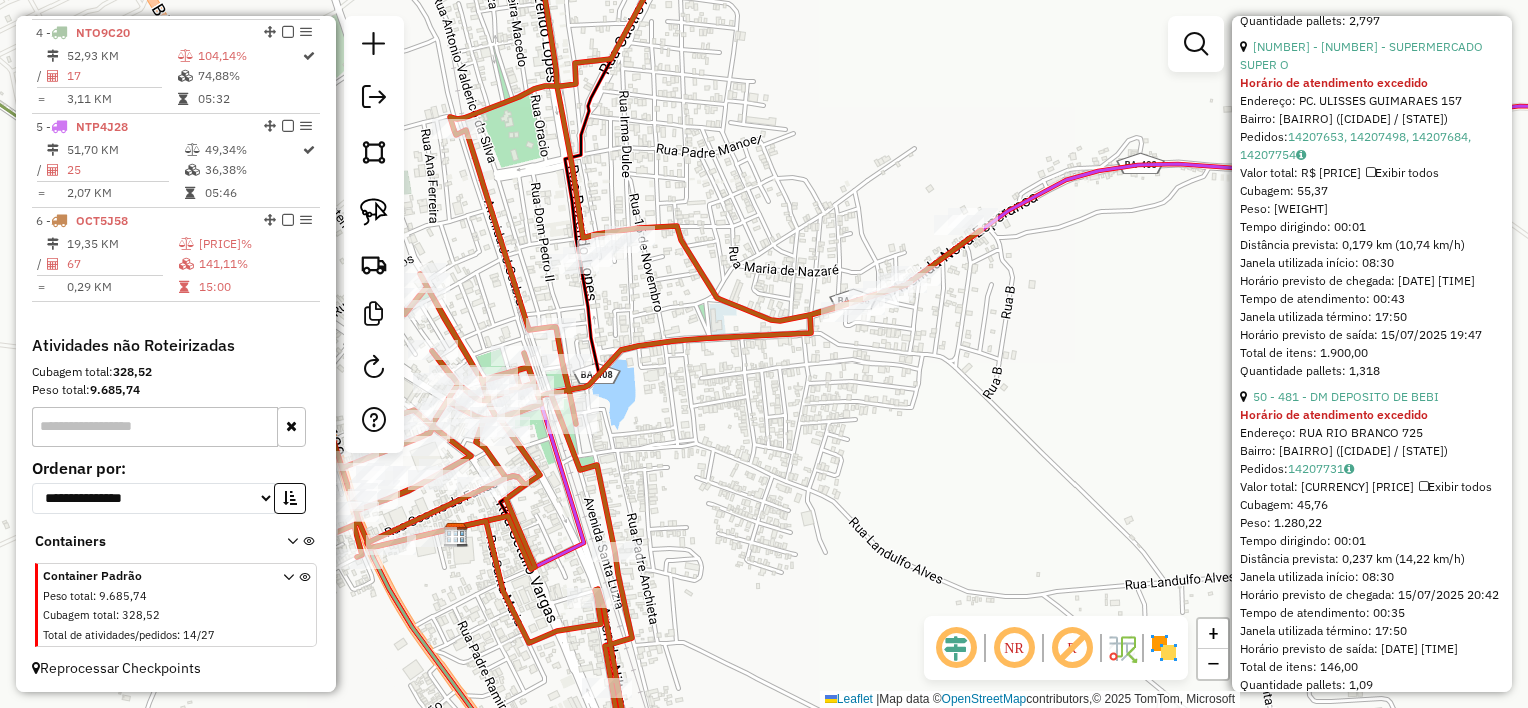 click on "Janela de atendimento Grade de atendimento Capacidade Transportadoras Veículos Cliente Pedidos  Rotas Selecione os dias de semana para filtrar as janelas de atendimento  Seg   Ter   Qua   Qui   Sex   Sáb   Dom  Informe o período da janela de atendimento: De: Até:  Filtrar exatamente a janela do cliente  Considerar janela de atendimento padrão  Selecione os dias de semana para filtrar as grades de atendimento  Seg   Ter   Qua   Qui   Sex   Sáb   Dom   Considerar clientes sem dia de atendimento cadastrado  Clientes fora do dia de atendimento selecionado Filtrar as atividades entre os valores definidos abaixo:  Peso mínimo:   Peso máximo:   Cubagem mínima:   Cubagem máxima:   De:   Até:  Filtrar as atividades entre o tempo de atendimento definido abaixo:  De:   Até:   Considerar capacidade total dos clientes não roteirizados Transportadora: Selecione um ou mais itens Tipo de veículo: Selecione um ou mais itens Veículo: Selecione um ou mais itens Motorista: Selecione um ou mais itens Nome: Rótulo:" 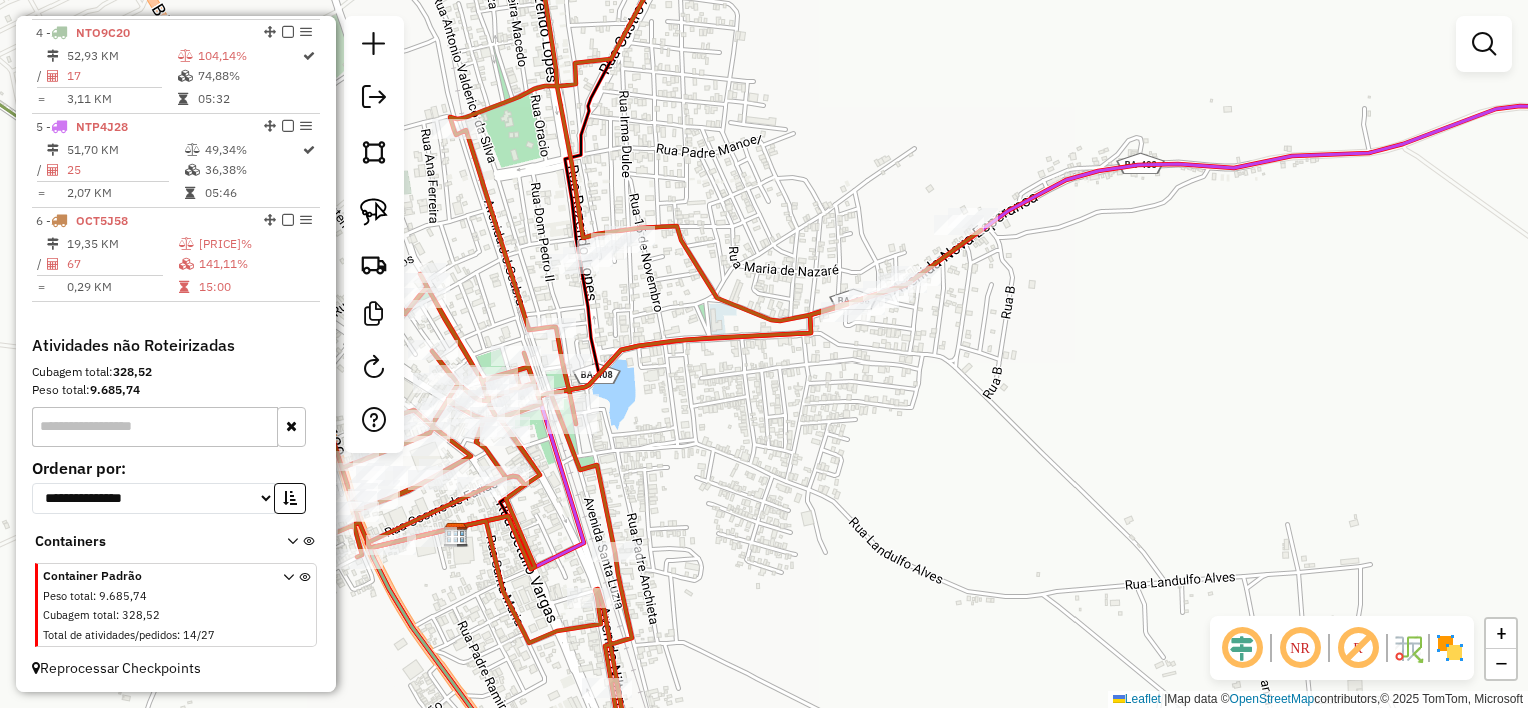 drag, startPoint x: 388, startPoint y: 205, endPoint x: 471, endPoint y: 212, distance: 83.294655 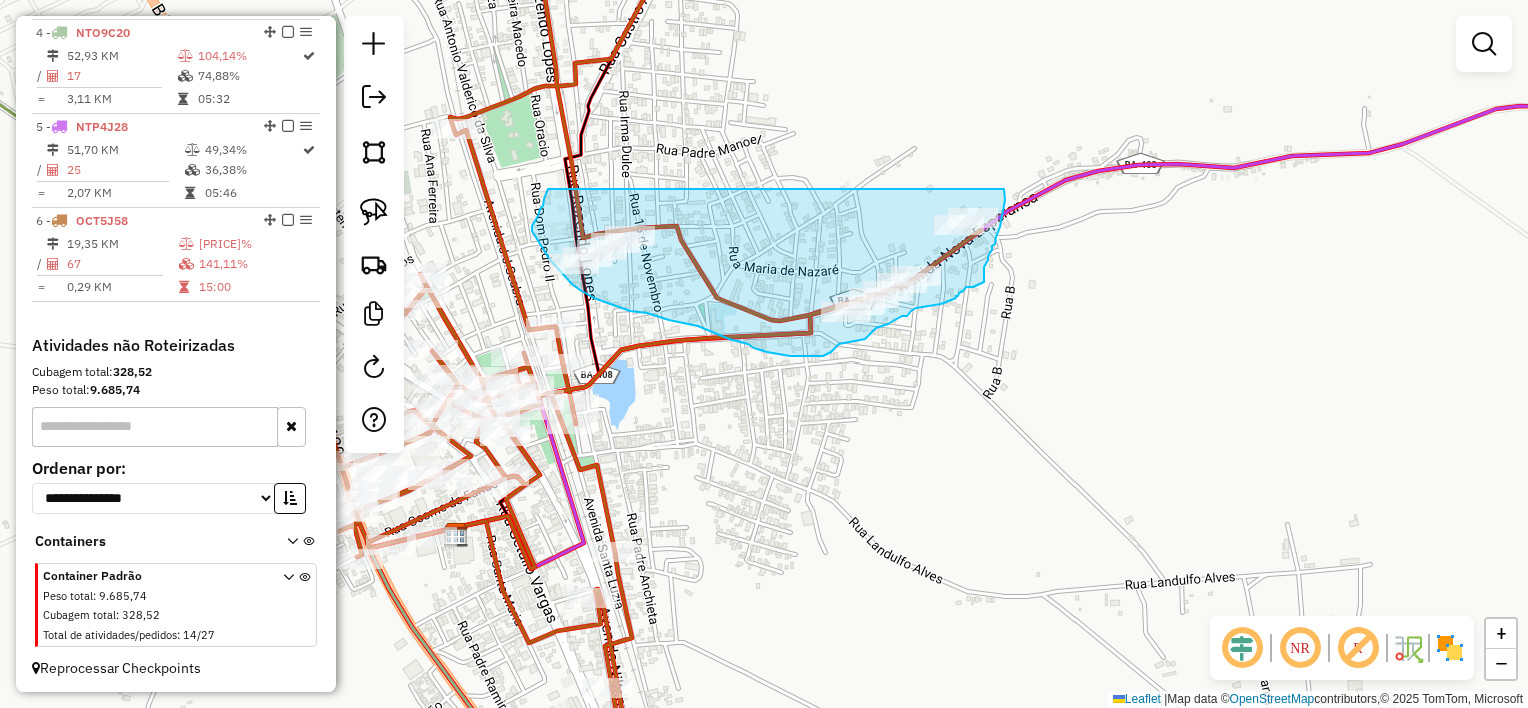 drag, startPoint x: 548, startPoint y: 189, endPoint x: 1004, endPoint y: 188, distance: 456.0011 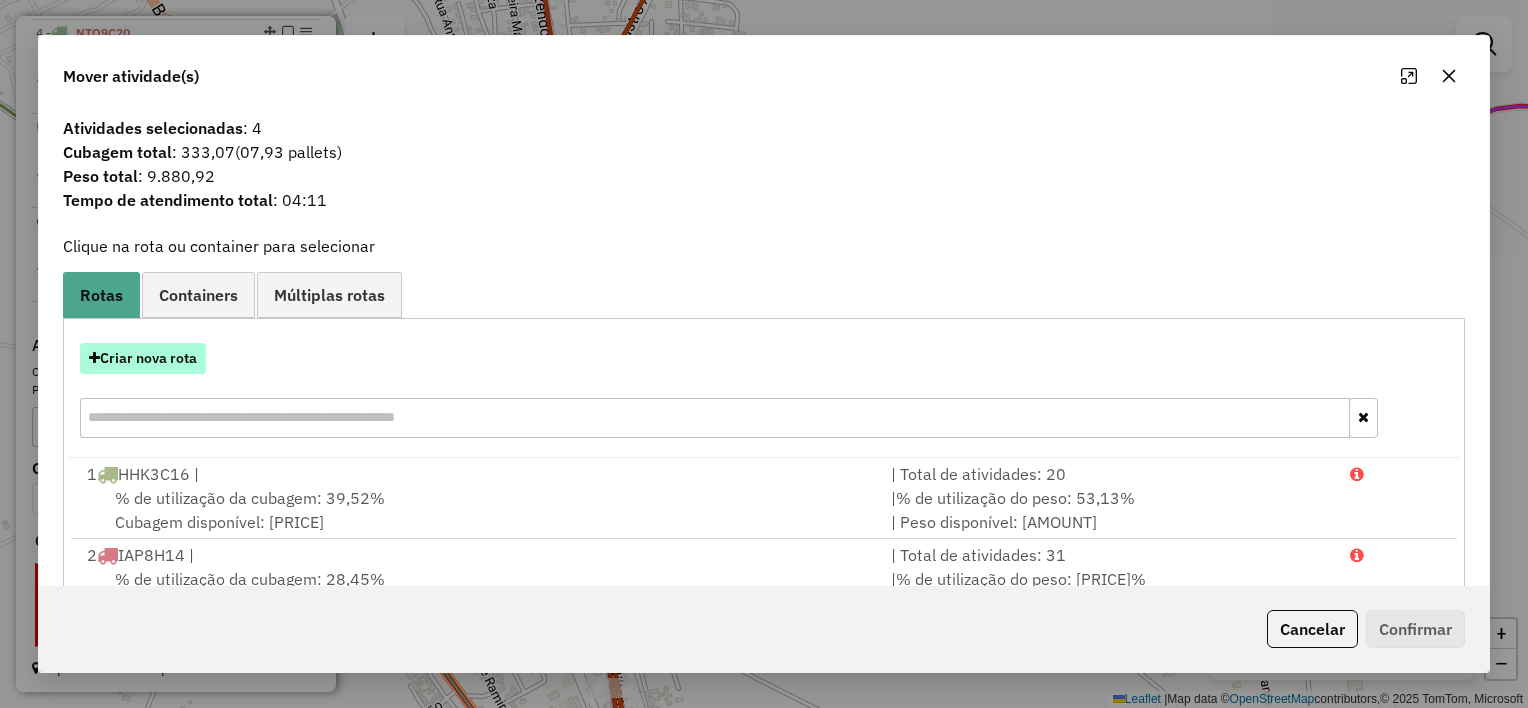 click on "Criar nova rota" at bounding box center (143, 358) 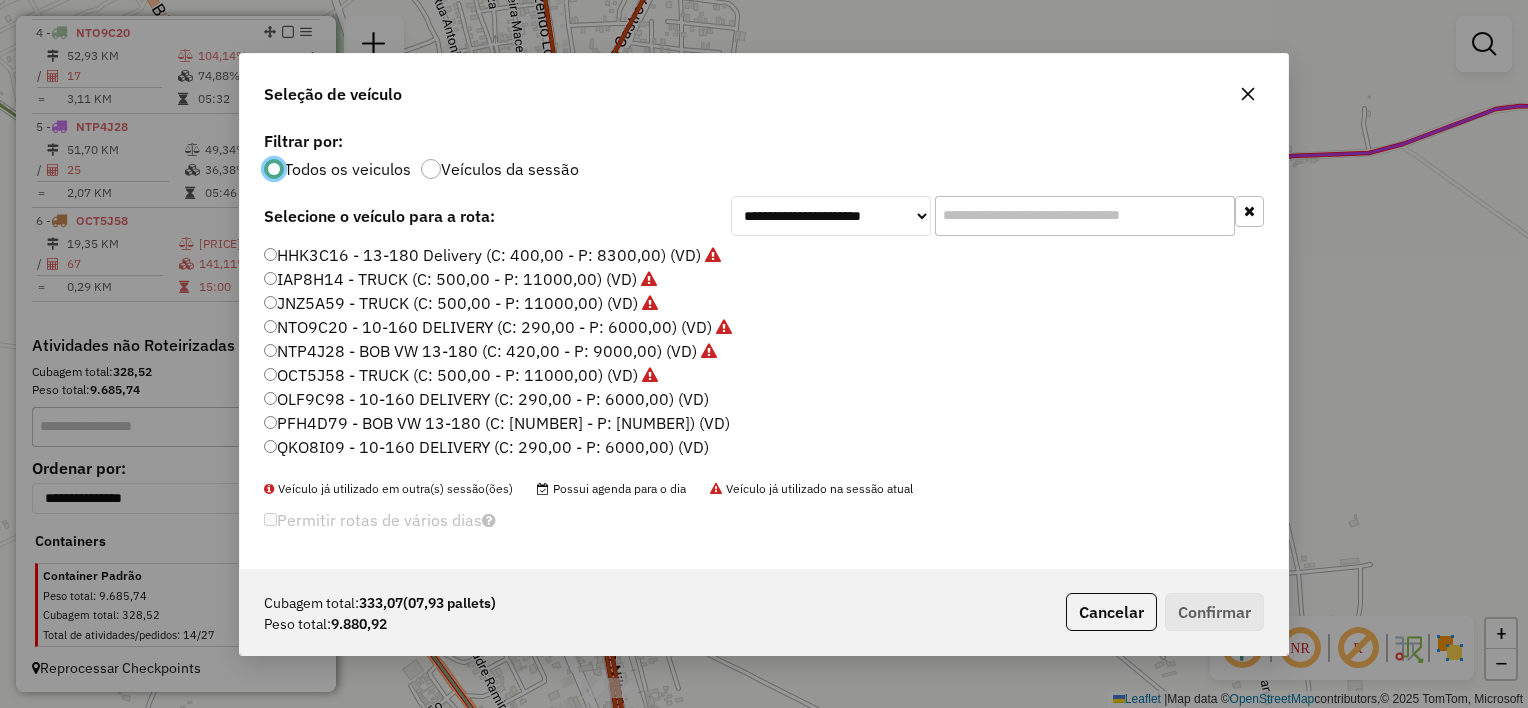 scroll, scrollTop: 10, scrollLeft: 6, axis: both 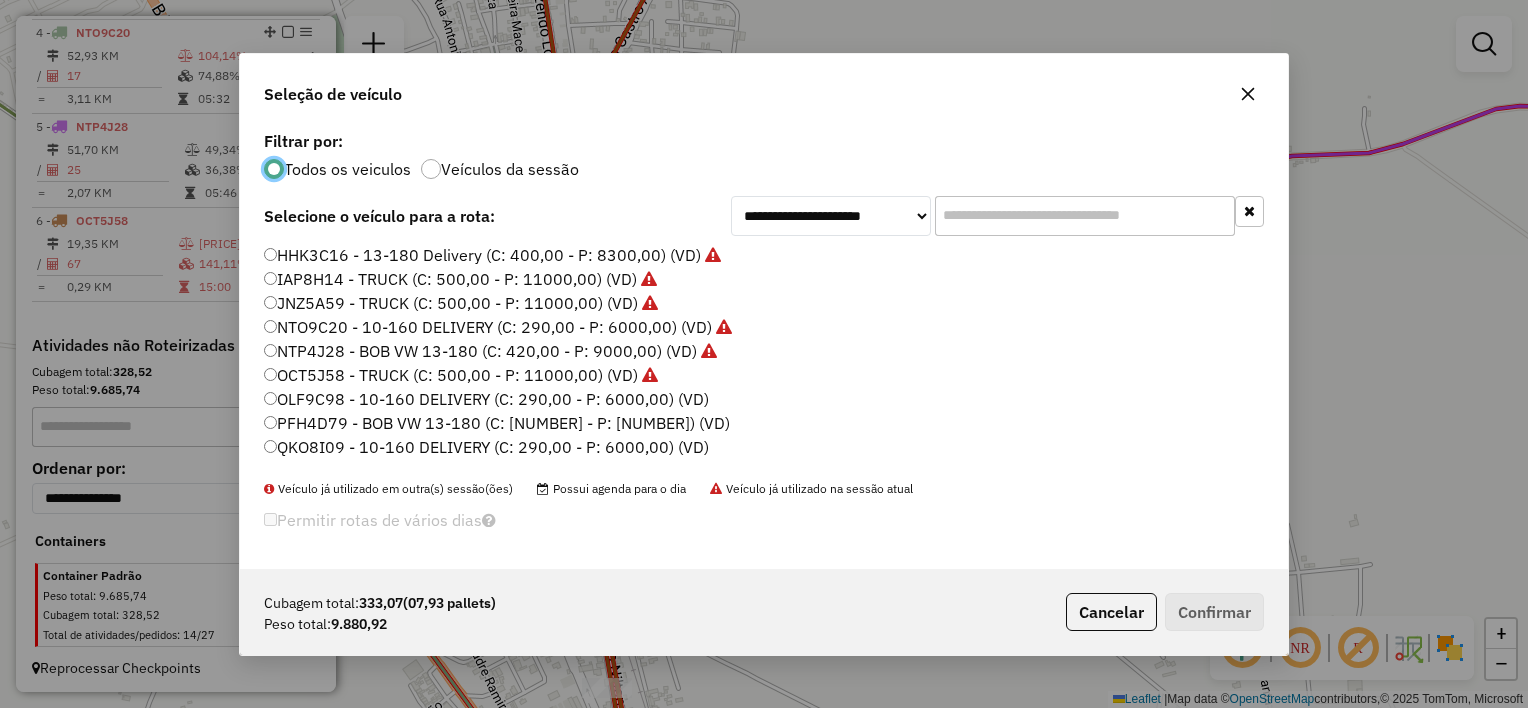 click on "OLF9C98 - 10-160 DELIVERY (C: 290,00 - P: 6000,00) (VD)" 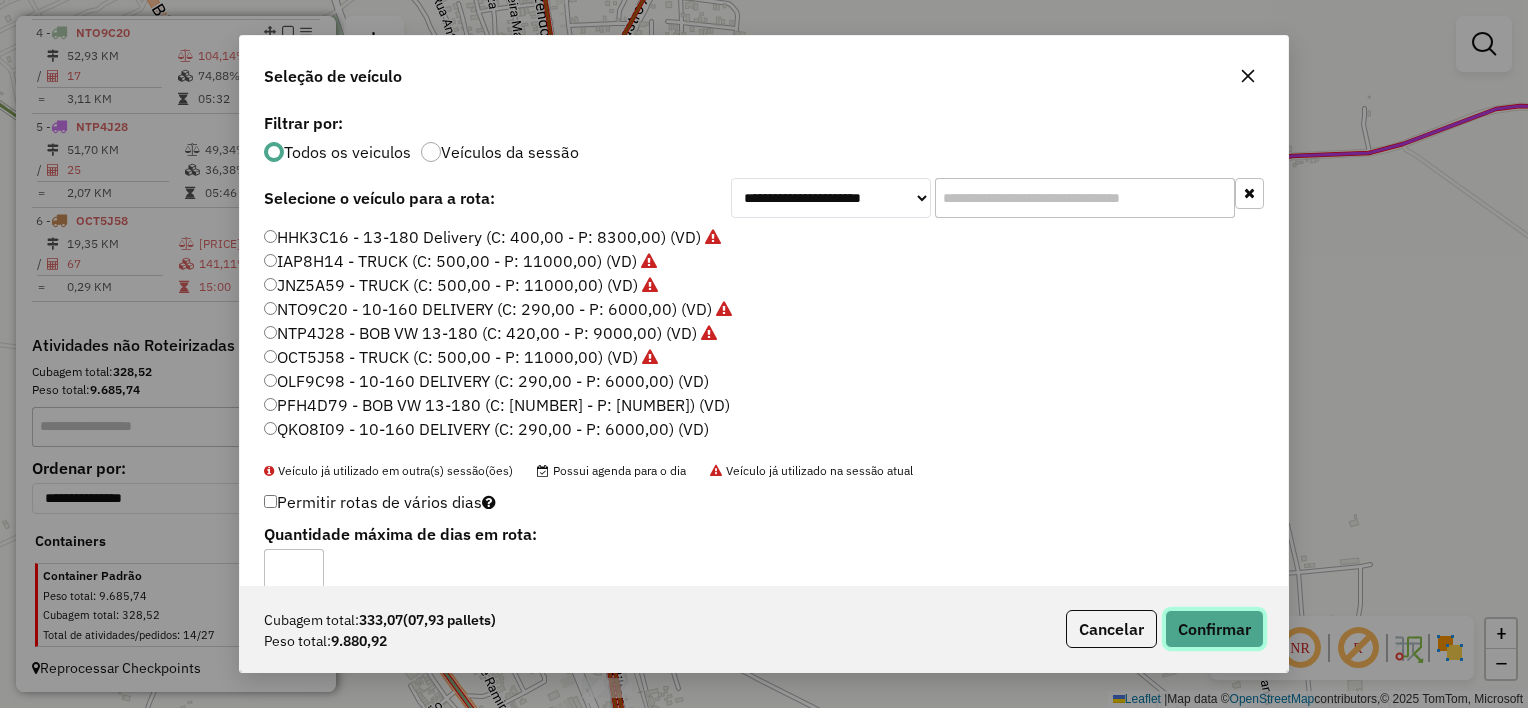 click on "Confirmar" 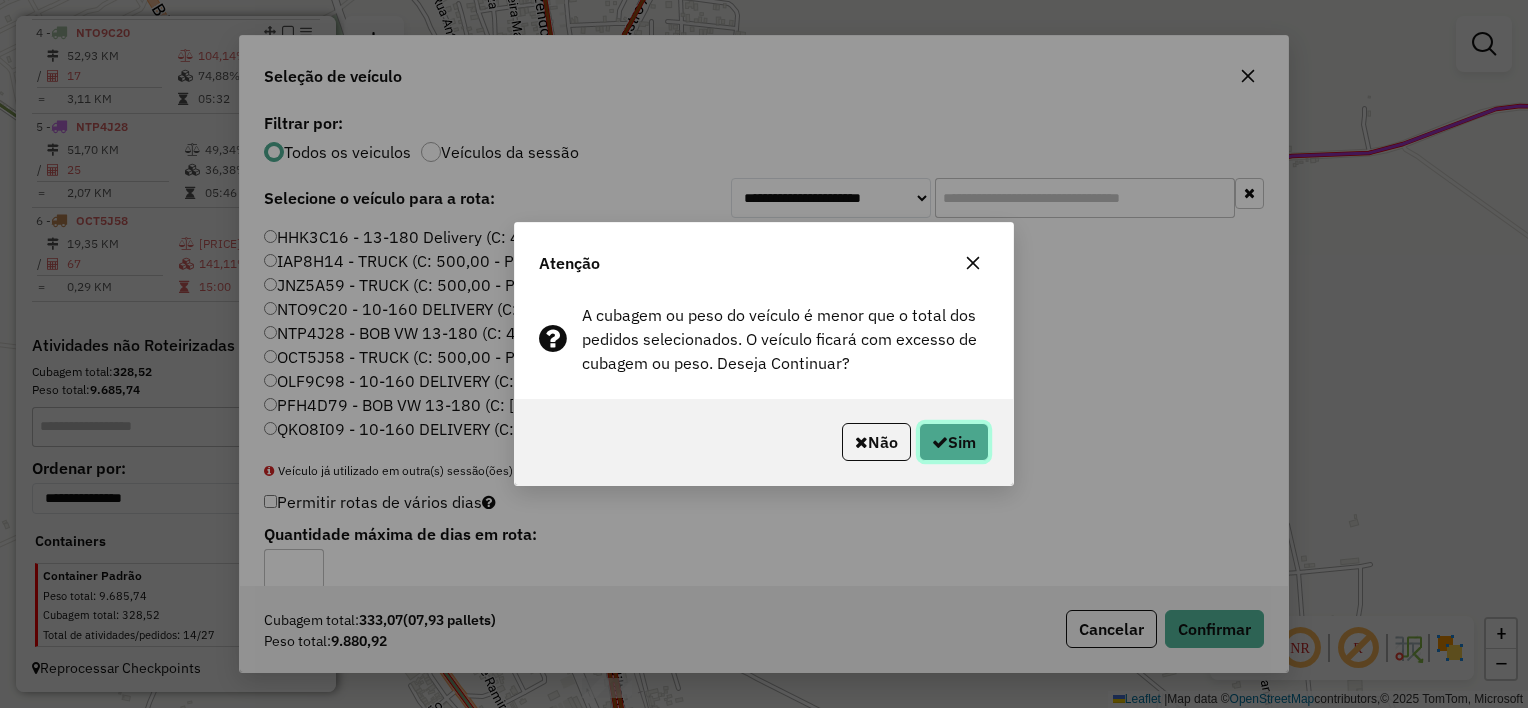 click on "Sim" 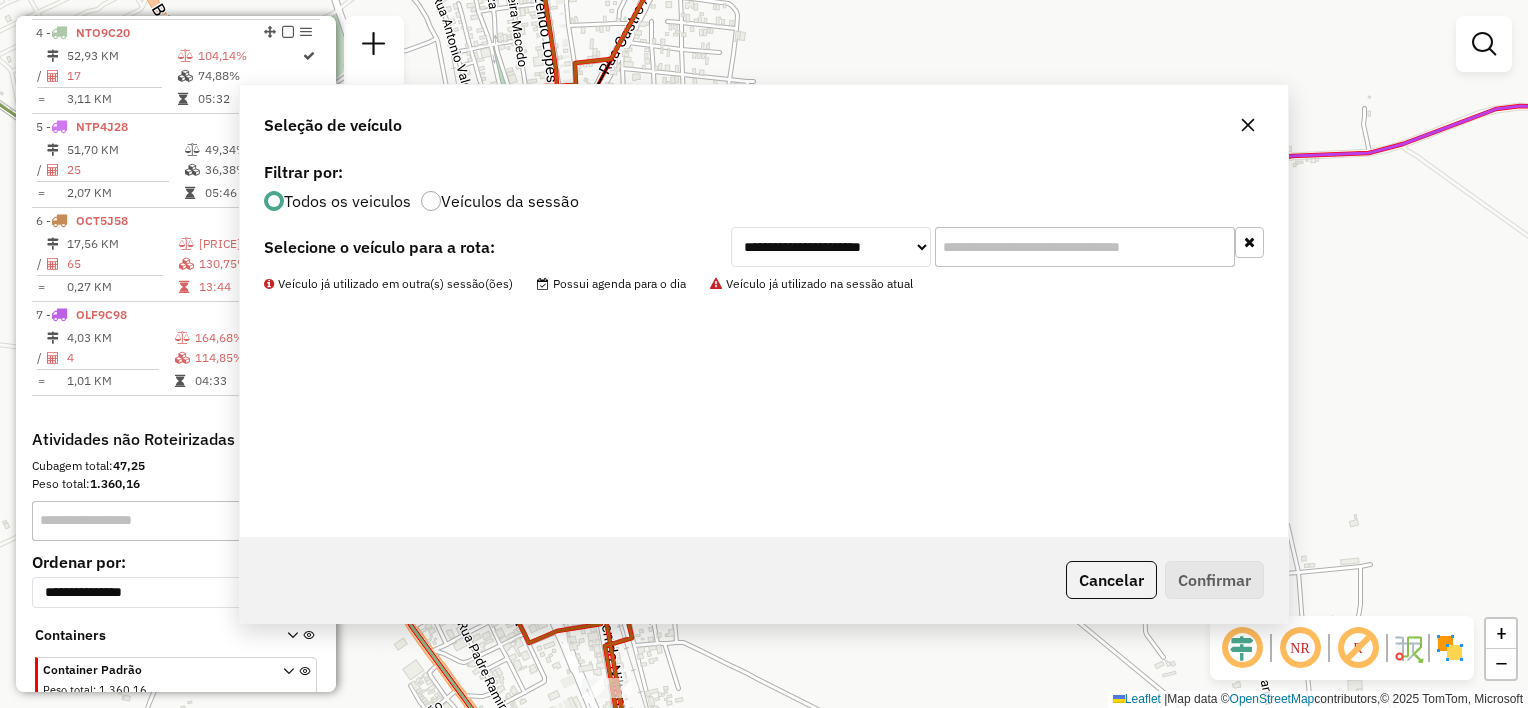 scroll, scrollTop: 1033, scrollLeft: 0, axis: vertical 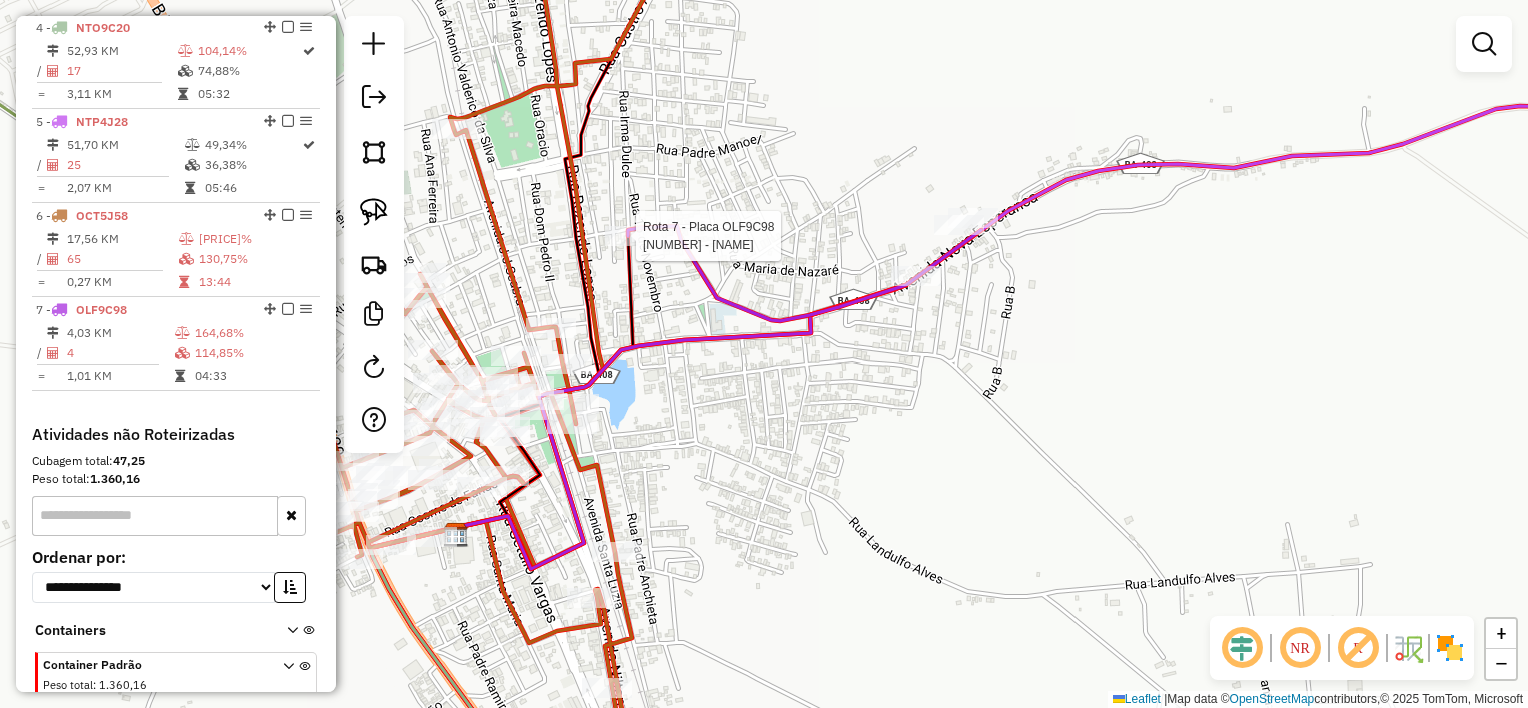 select on "*********" 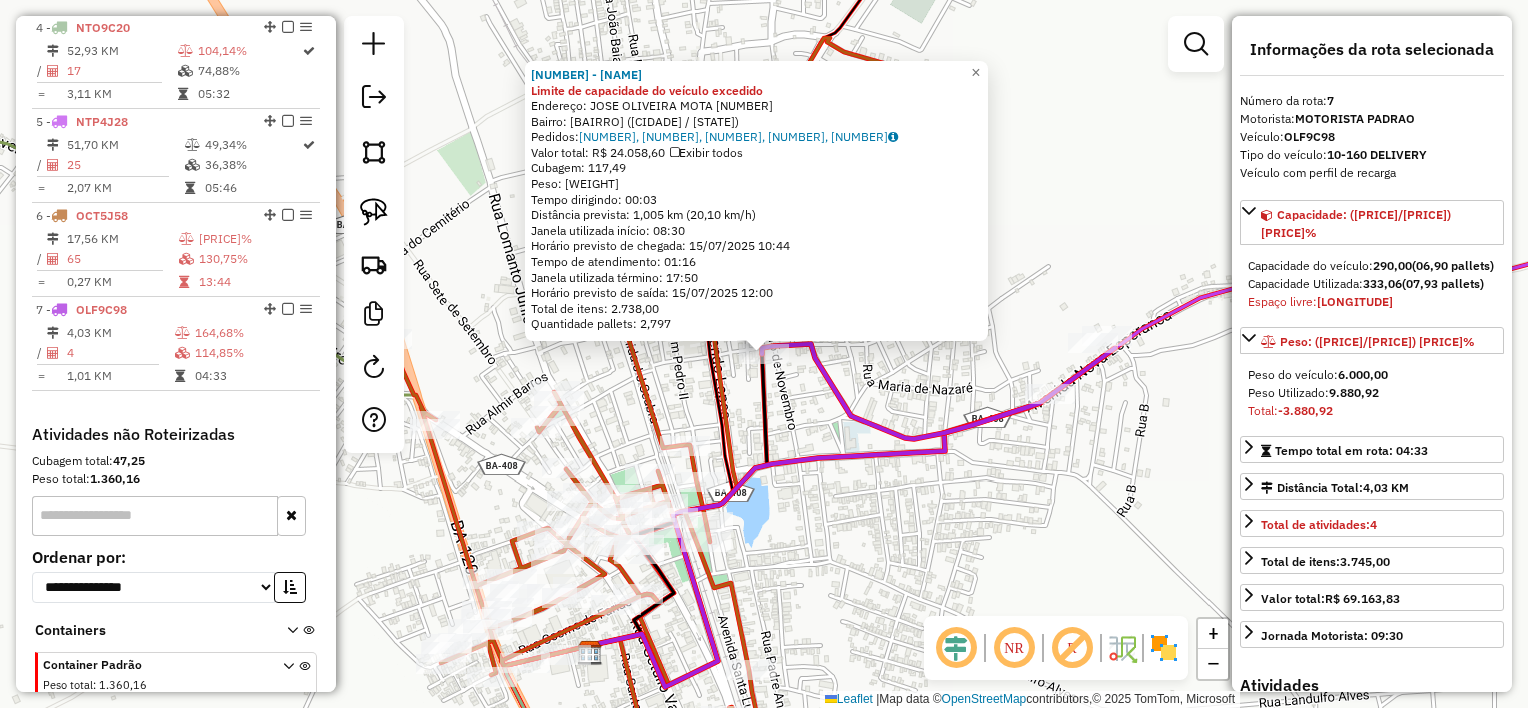 scroll, scrollTop: 1122, scrollLeft: 0, axis: vertical 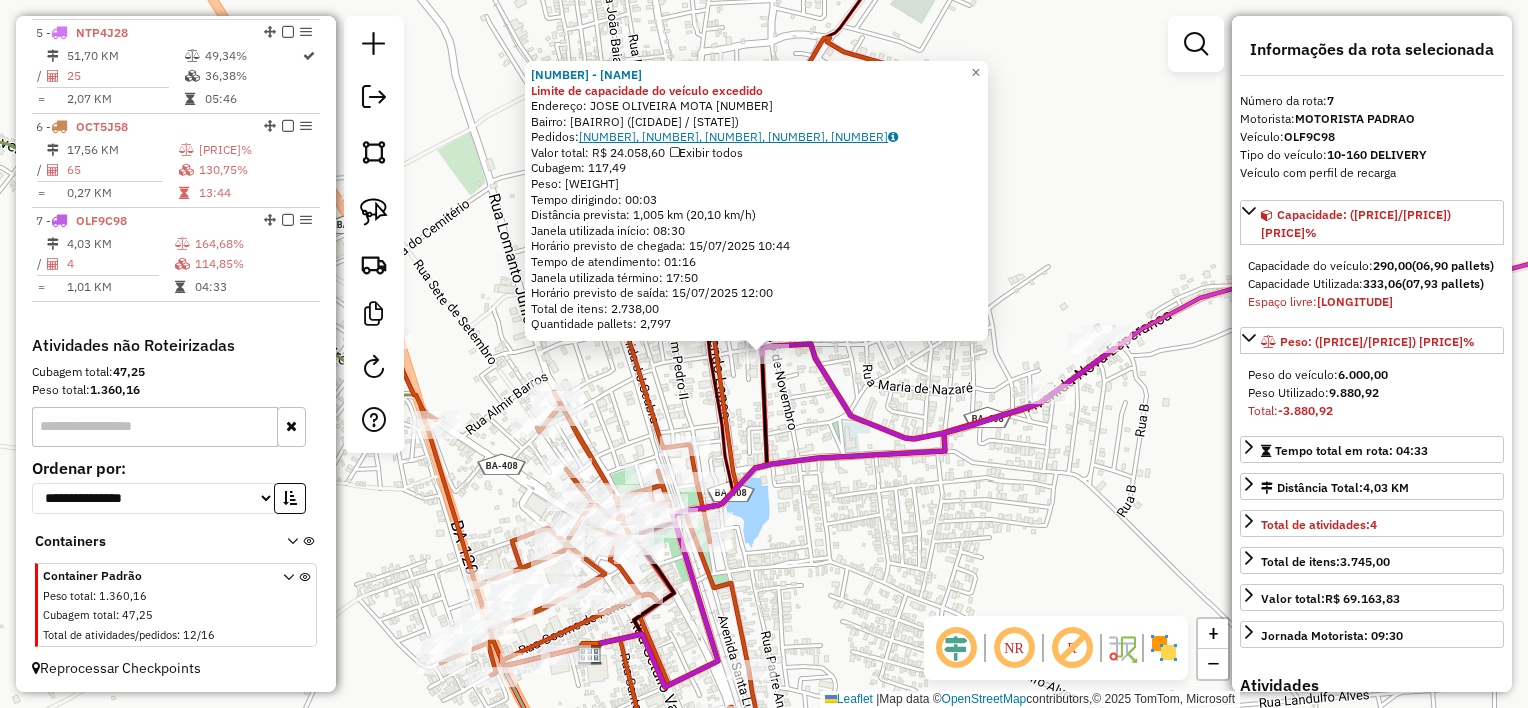 click on "[NUMBER], [NUMBER], [NUMBER], [NUMBER], [NUMBER]" 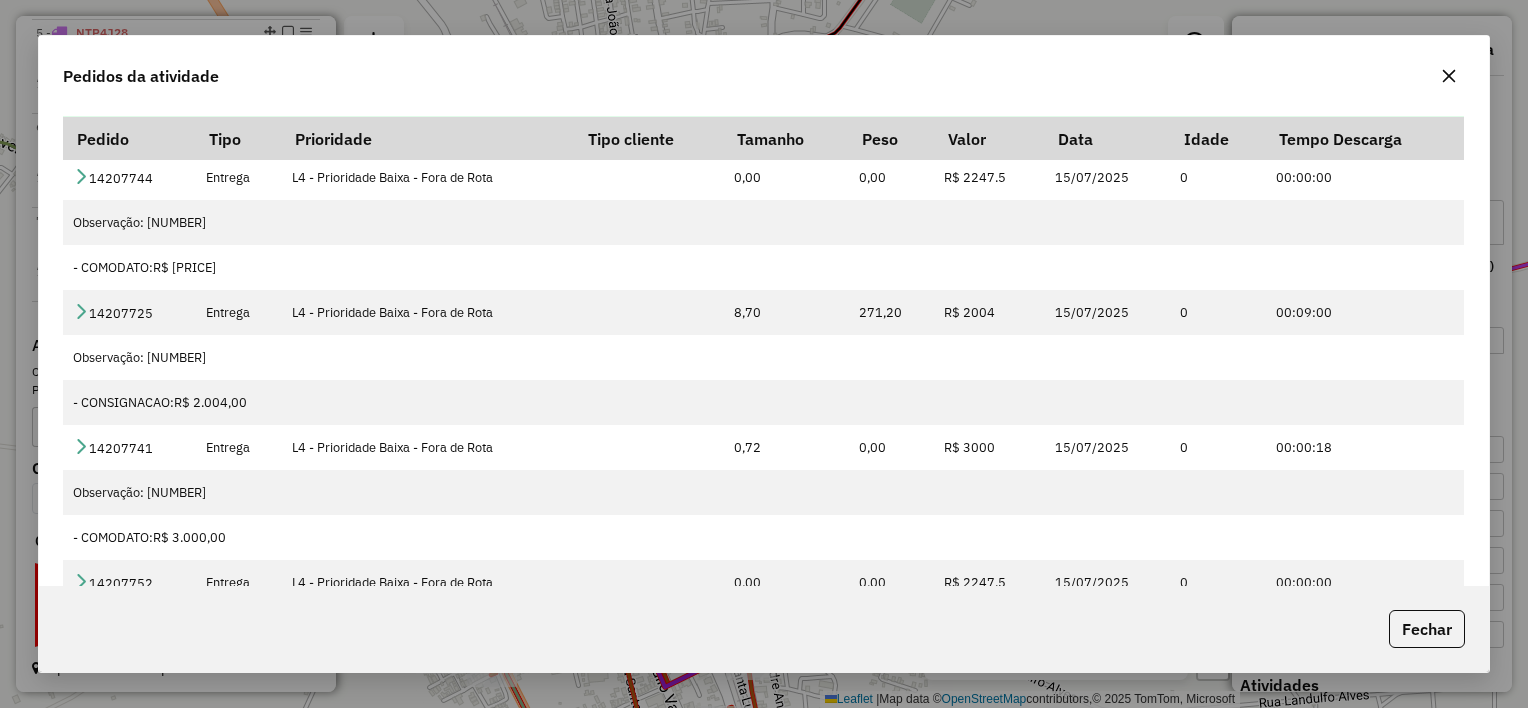 scroll, scrollTop: 139, scrollLeft: 0, axis: vertical 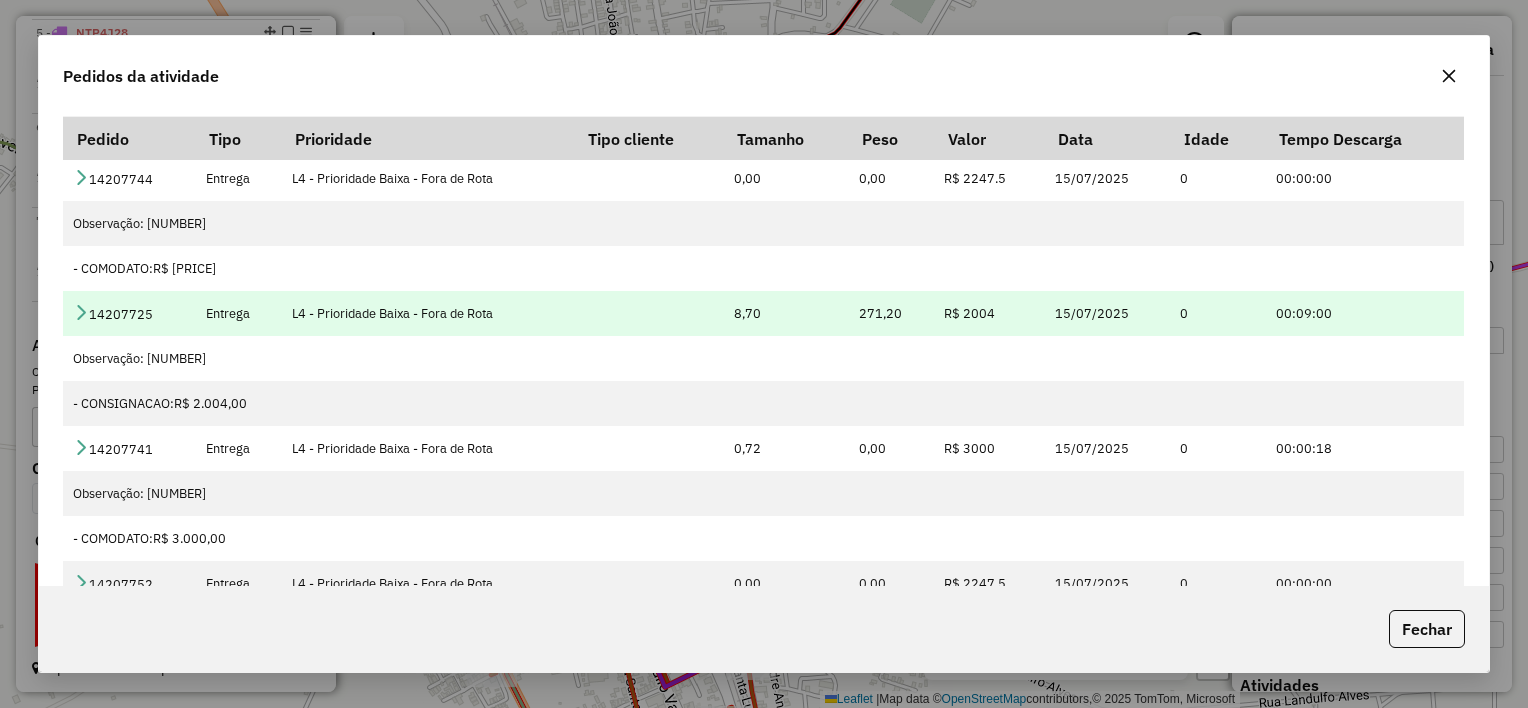 click at bounding box center [81, 312] 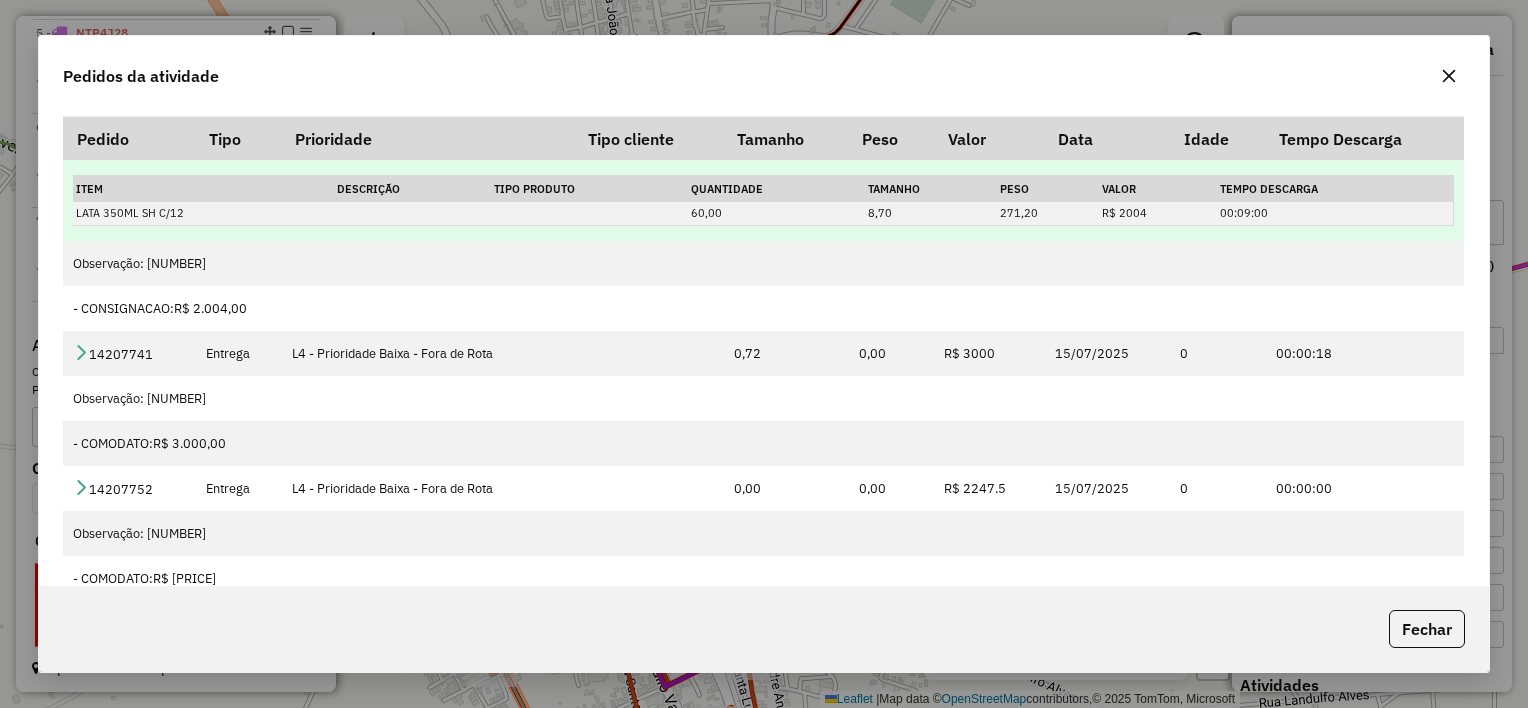 scroll, scrollTop: 320, scrollLeft: 0, axis: vertical 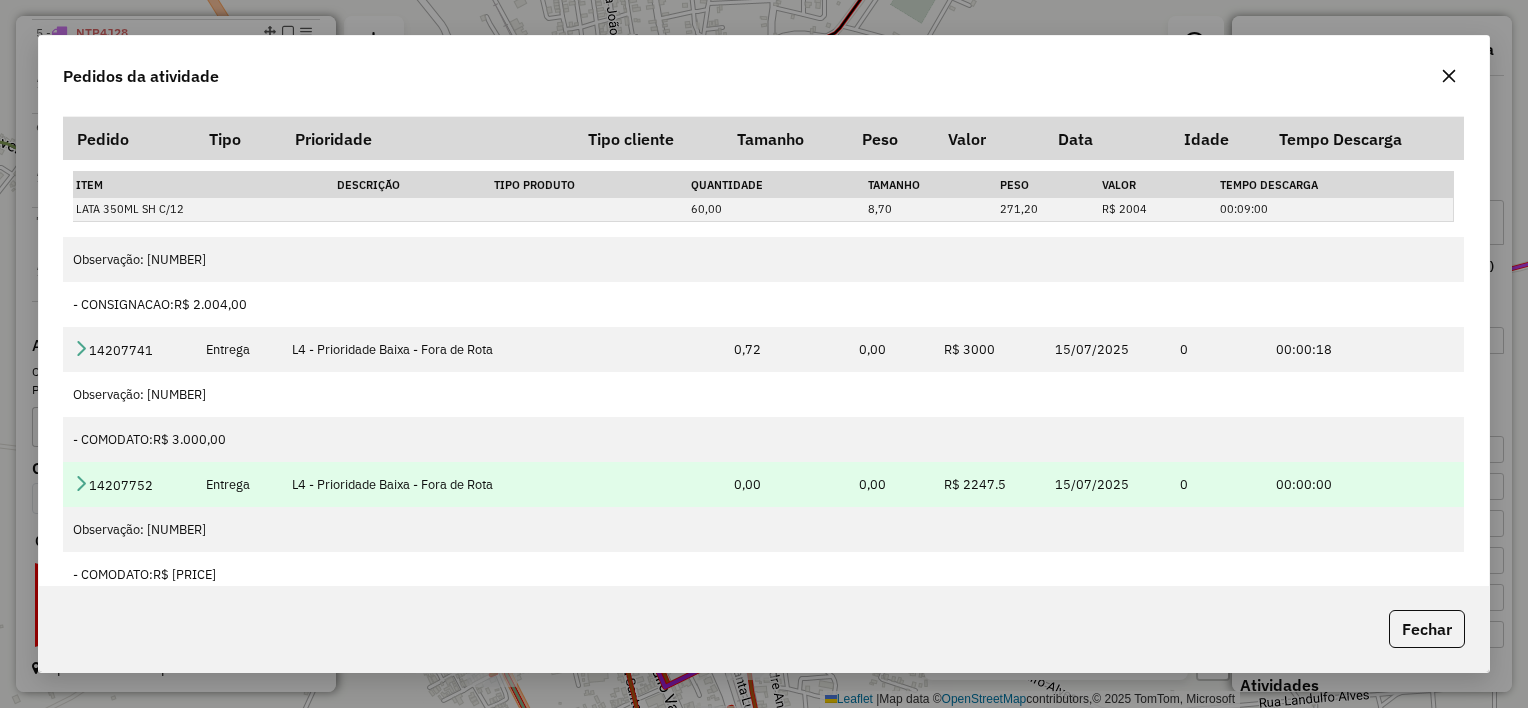 click at bounding box center [81, 483] 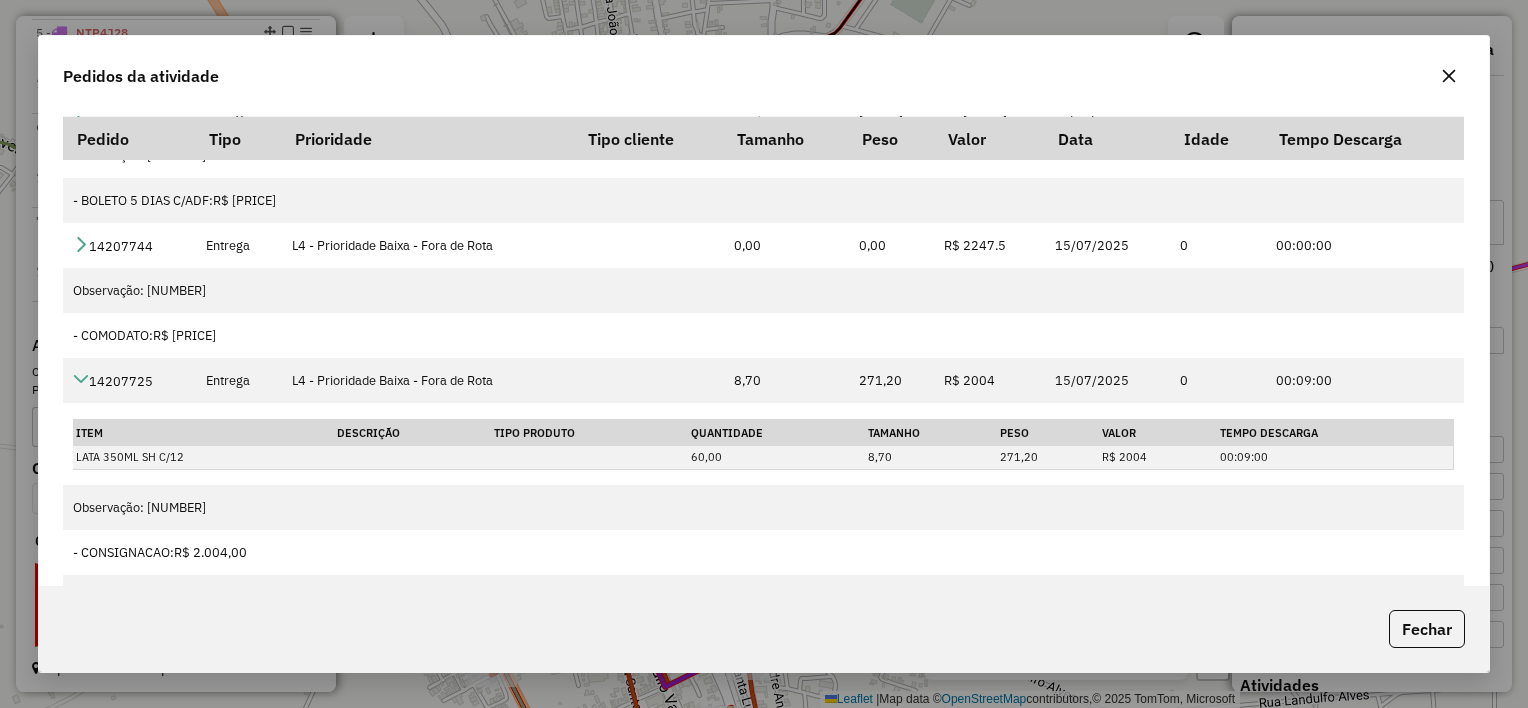 scroll, scrollTop: 0, scrollLeft: 0, axis: both 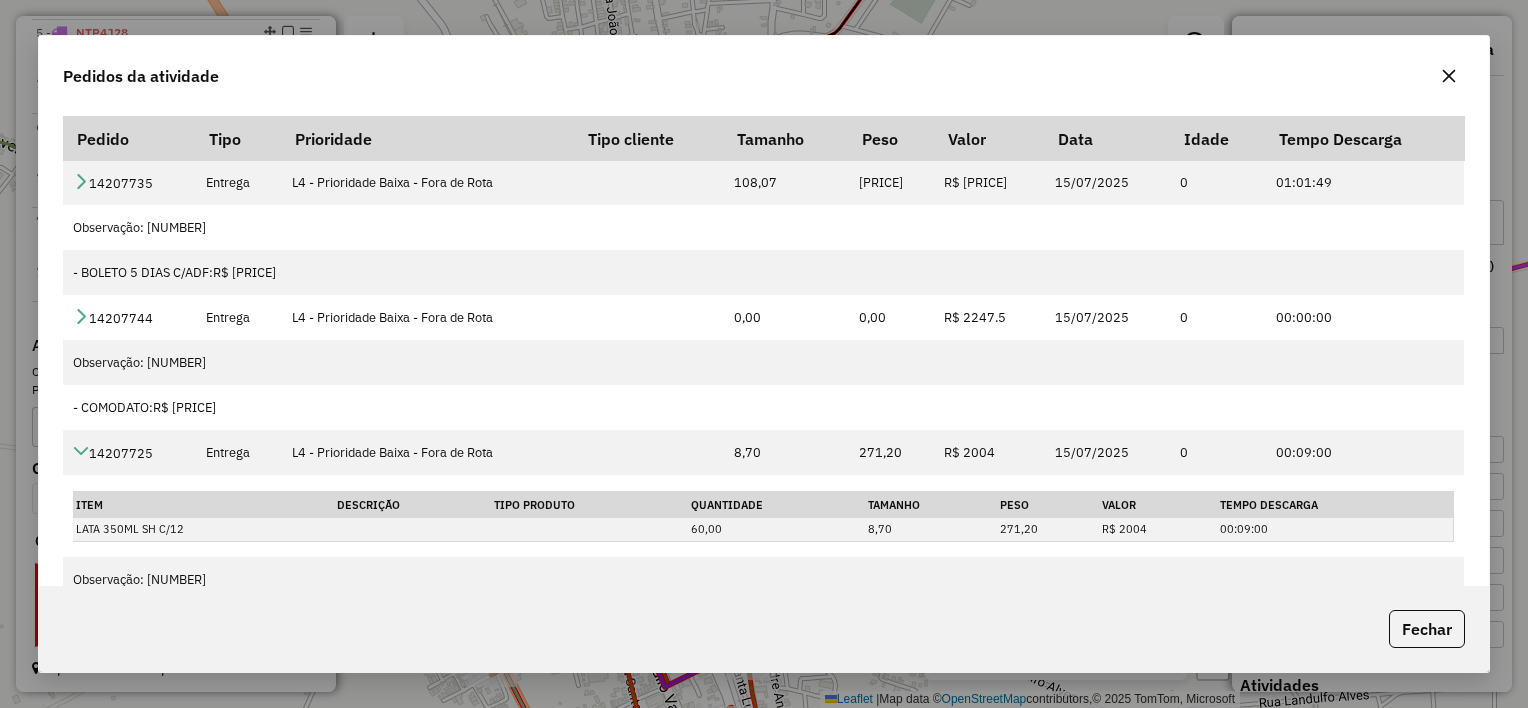 click 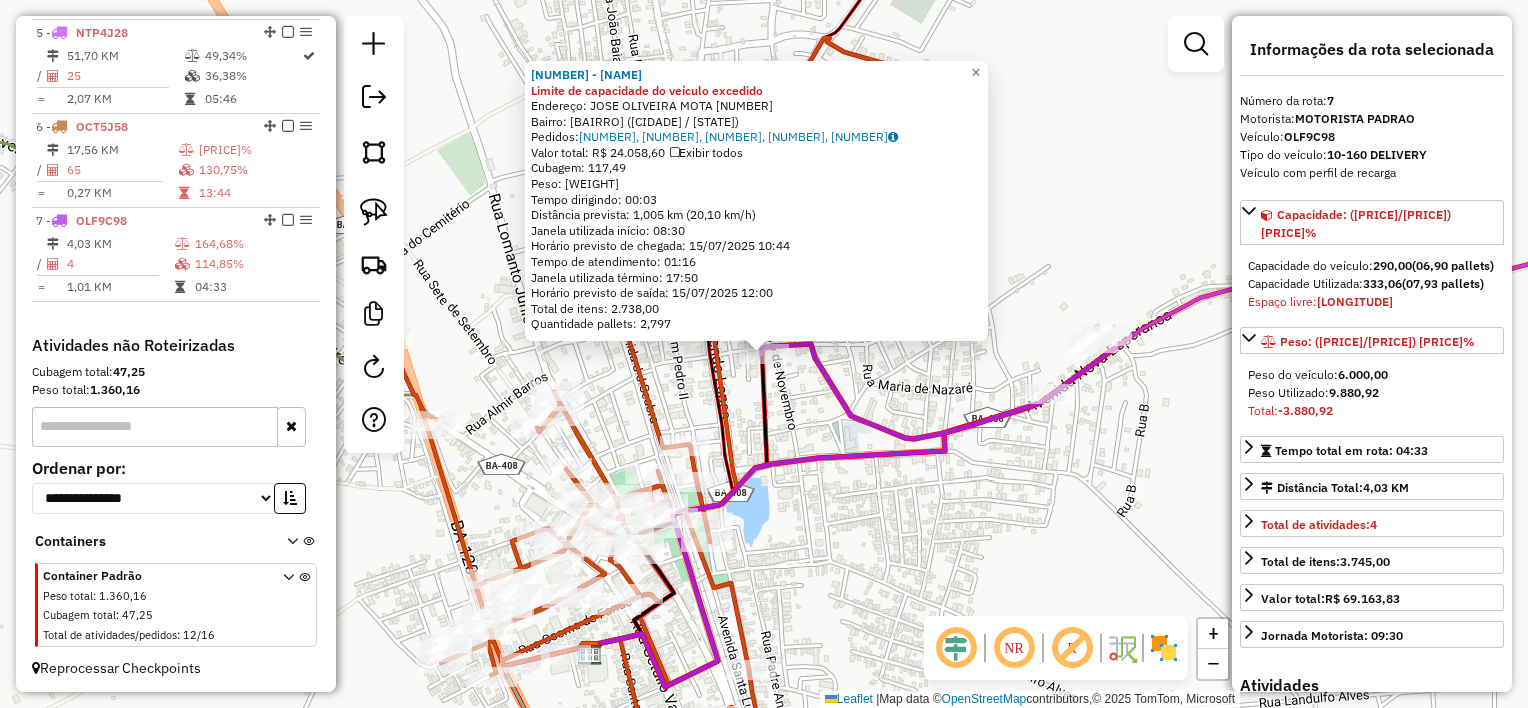 click on "[NUMBER] - [BUSINESS_NAME] Limite de capacidade do veículo excedido  Endereço:  [NAME] [NUMBER]   Bairro: [BAIRRO] ([CIDADE] / [STATE])   Pedidos:  [ORDER_ID], [ORDER_ID], [ORDER_ID], [ORDER_ID], [ORDER_ID]   Valor total: R$ [PRICE]   Exibir todos   Cubagem: [QUANTITY]  Peso: [WEIGHT]  Tempo dirigindo: [TIME]   Distância prevista: [DISTANCE] km ([SPEED] km/h)   Janela utilizada início: [TIME]   Horário previsto de chegada: [DATE] [TIME]   Tempo de atendimento: [TIME]   Janela utilizada término: [TIME]   Horário previsto de saída: [DATE] [TIME]   Total de itens: [QUANTITY]   Quantidade pallets: [QUANTITY]  × Janela de atendimento Grade de atendimento Capacidade Transportadoras Veículos Cliente Pedidos  Rotas Selecione os dias de semana para filtrar as janelas de atendimento  Seg   Ter   Qua   Qui   Sex   Sáb   Dom  Informe o período da janela de atendimento: De: [TIME] Até: [TIME]  Filtrar exatamente a janela do cliente  Considerar janela de atendimento padrão  Selecione os dias de semana para filtrar as grades de atendimento  Seg   Ter" 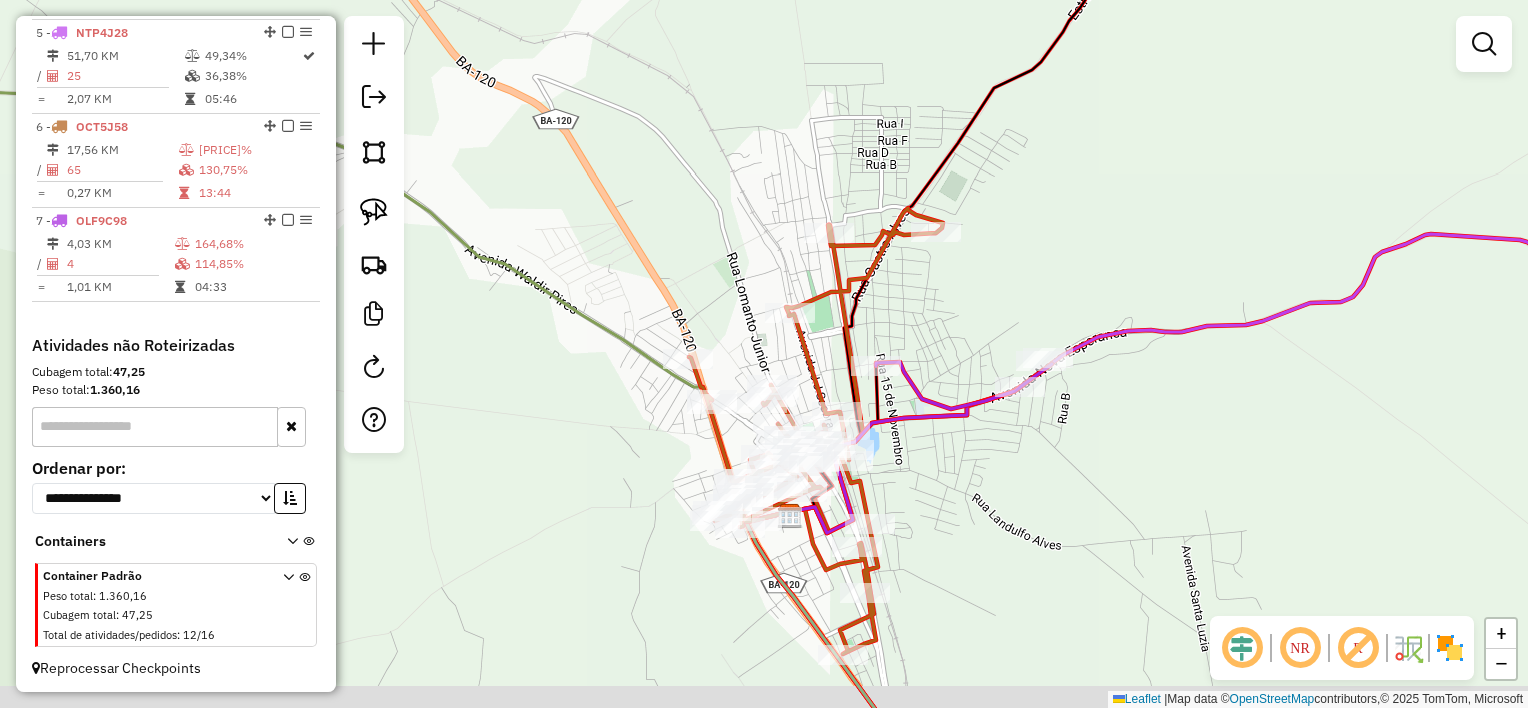 drag, startPoint x: 919, startPoint y: 517, endPoint x: 975, endPoint y: 424, distance: 108.55874 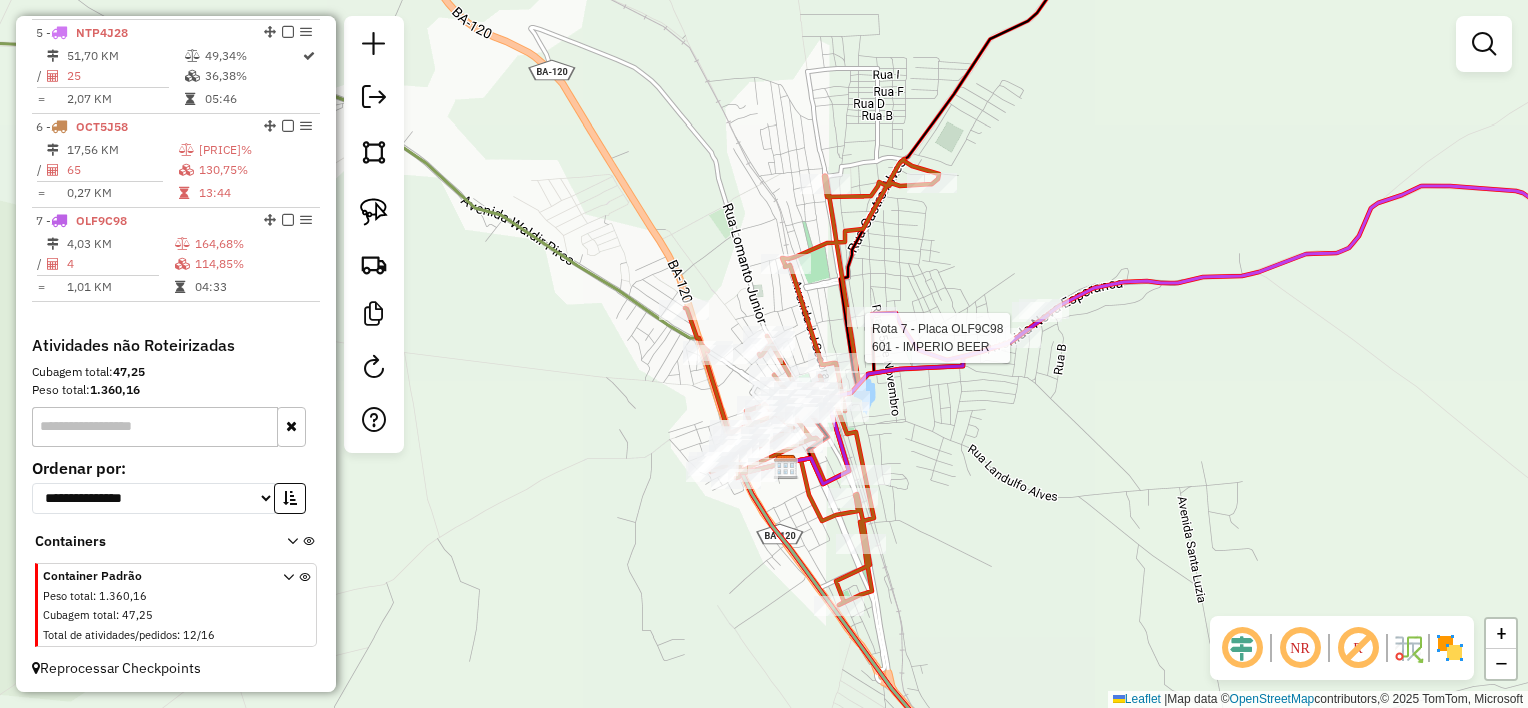 select on "*********" 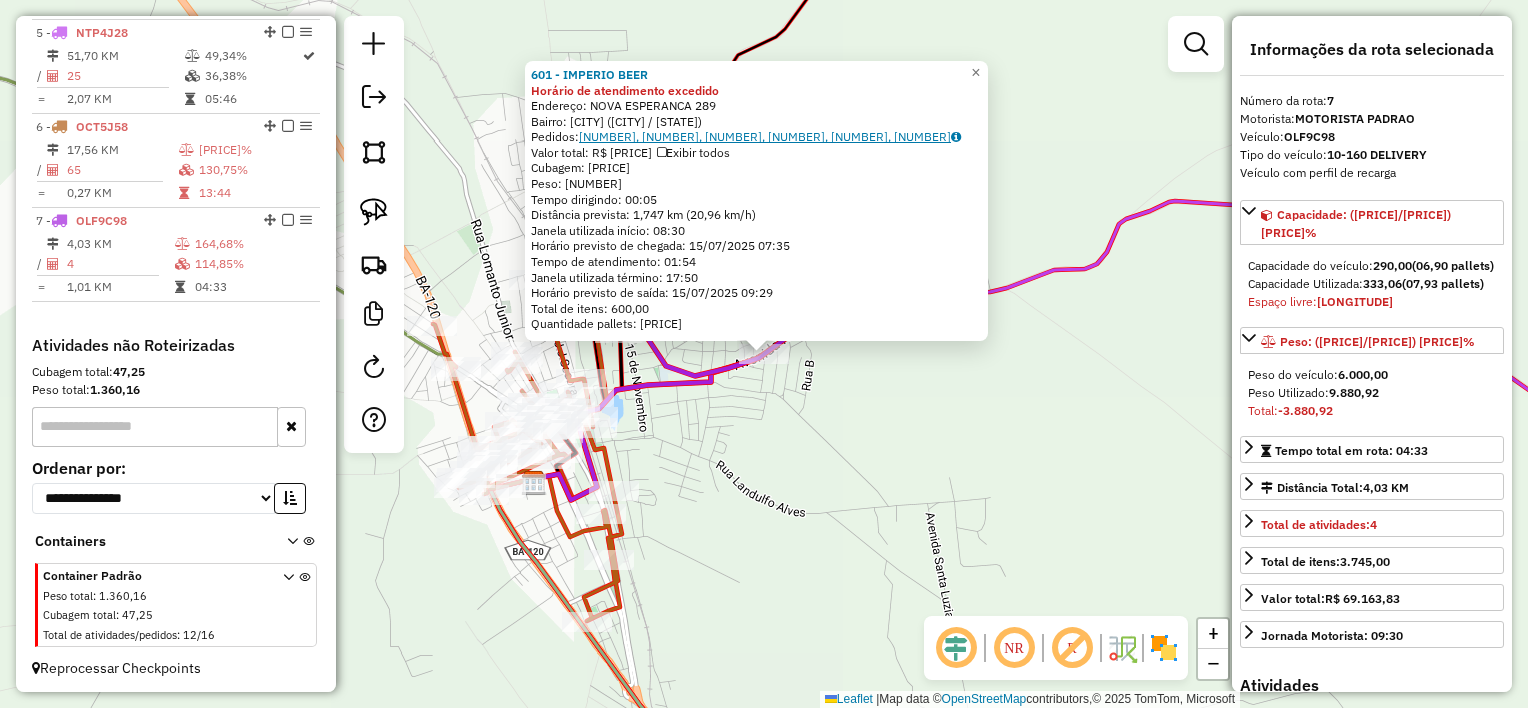 click on "[NUMBER], [NUMBER], [NUMBER], [NUMBER], [NUMBER], [NUMBER]" 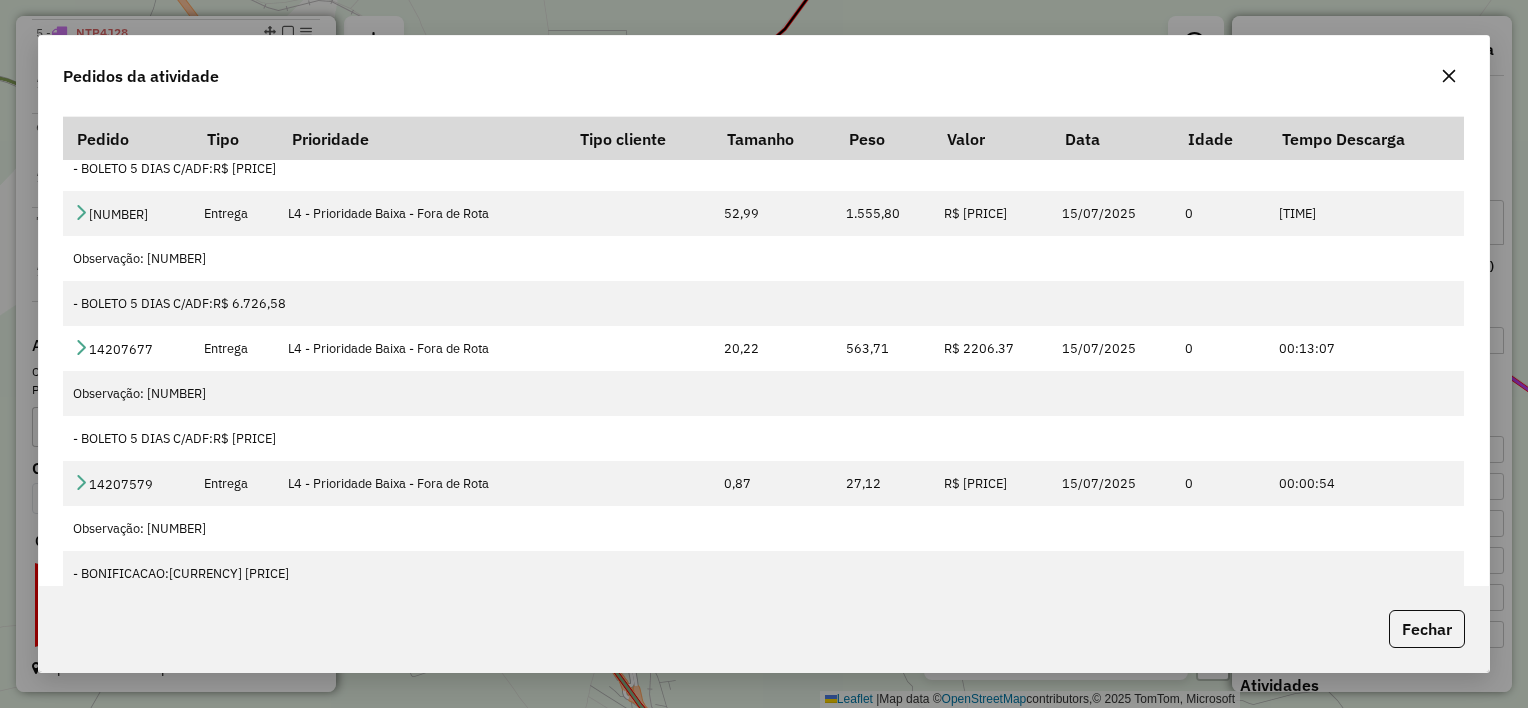 scroll, scrollTop: 0, scrollLeft: 0, axis: both 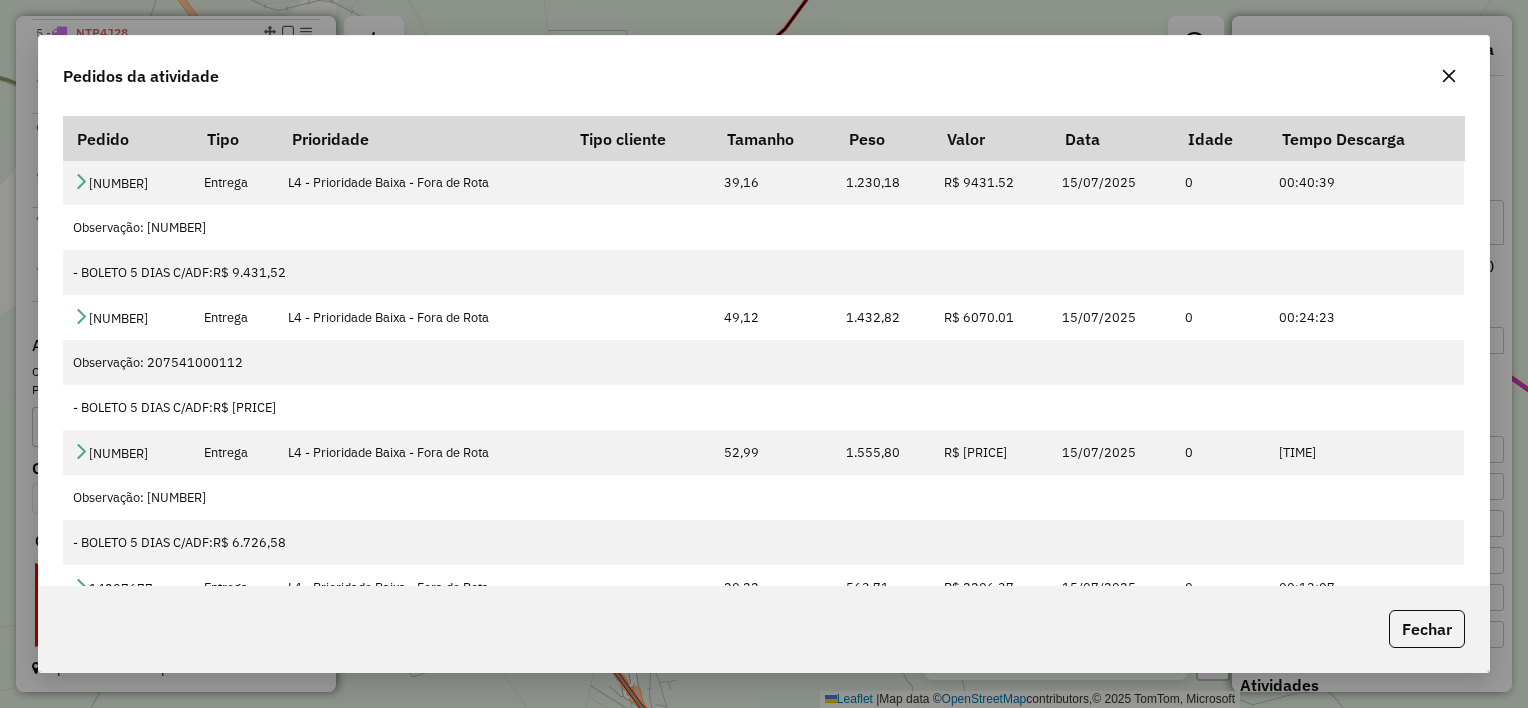 click 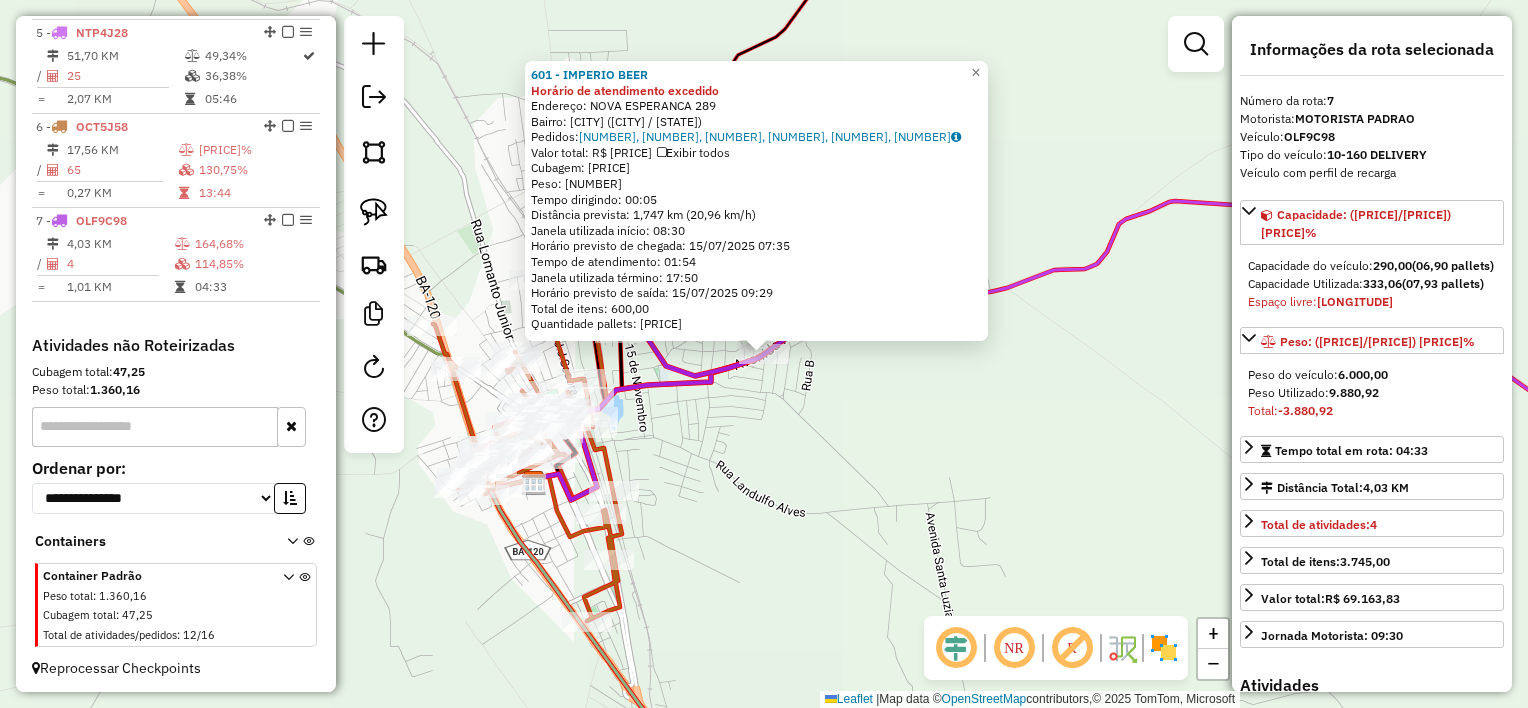 click on "[NUMBER] - [NAME] Horário de atendimento excedido Endereço: [NAME] [NUMBER] Bairro: [CITY] ([CITY] / [STATE]) Pedidos: [NUMBER], [NUMBER], [NUMBER], [NUMBER], [NUMBER], [NUMBER] Valor total: R$ [NUMBER] Exibir todos Cubagem: [NUMBER] Peso: [NUMBER] Tempo dirigindo: [TIME] Distância prevista: [NUMBER] km ([NUMBER] km/h) Janela utilizada início: [TIME] Horário previsto de chegada: [DATE] [TIME] Tempo de atendimento: [TIME] Janela utilizada término: [TIME] Horário previsto de saída: [DATE] [TIME] Total de itens: [NUMBER] Quantidade pallets: [NUMBER] × Janela de atendimento Grade de atendimento Capacidade Transportadoras Veículos Cliente Pedidos Rotas Selecione os dias de semana para filtrar as janelas de atendimento Seg Ter Qua Qui Sex Sáb Dom Informe o período da janela de atendimento: De: Até: Filtrar exatamente a janela do cliente Considerar janela de atendimento padrão Selecione os dias de semana para filtrar as grades de atendimento Seg Ter Qua De:" 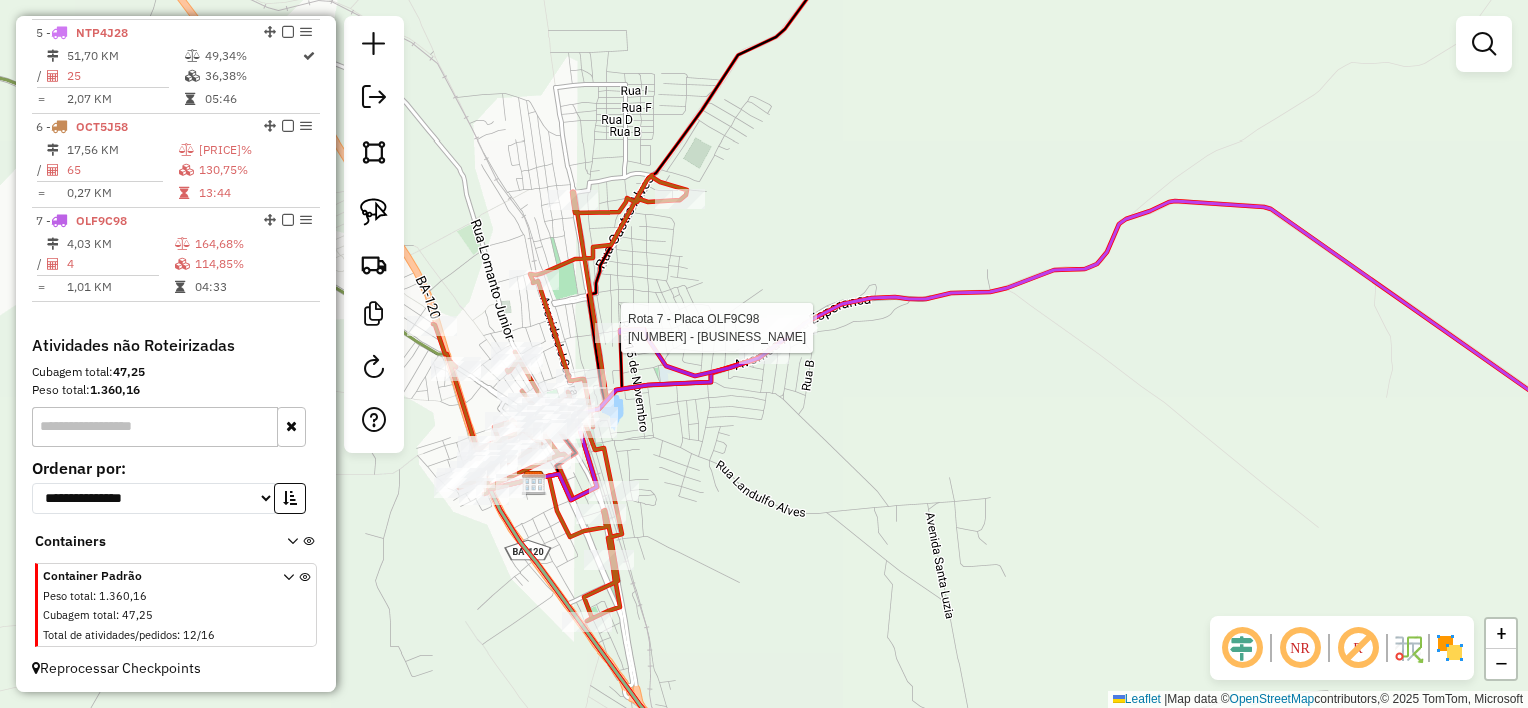 select on "*********" 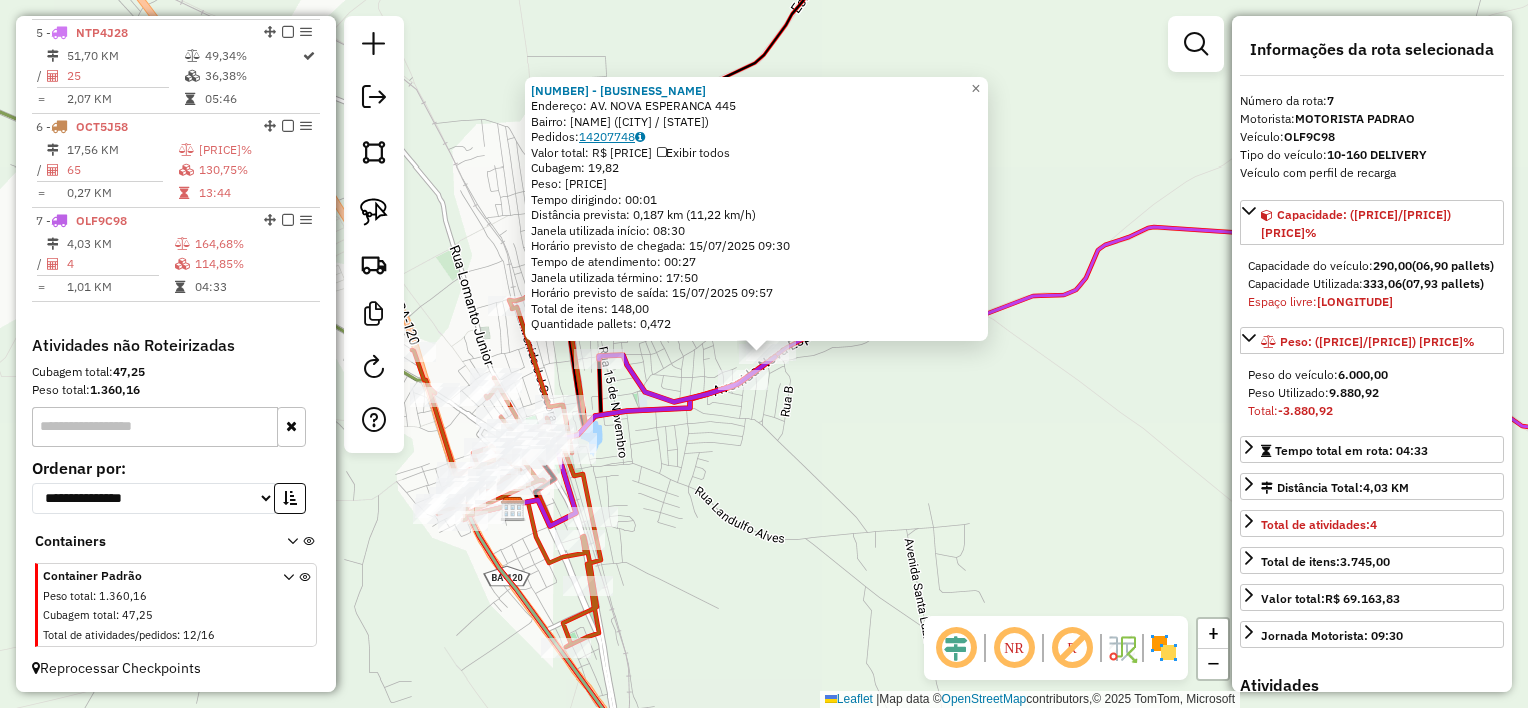 click on "14207748" 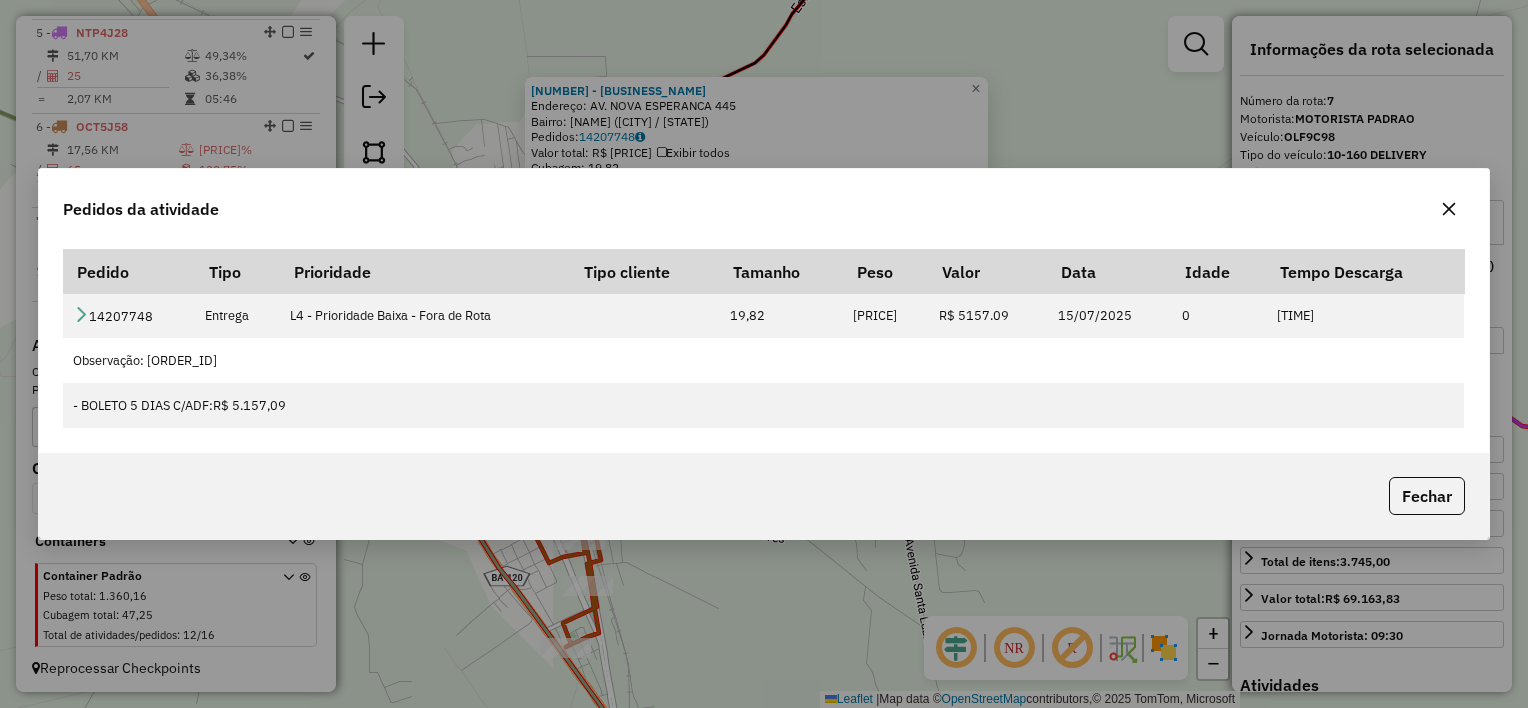 click 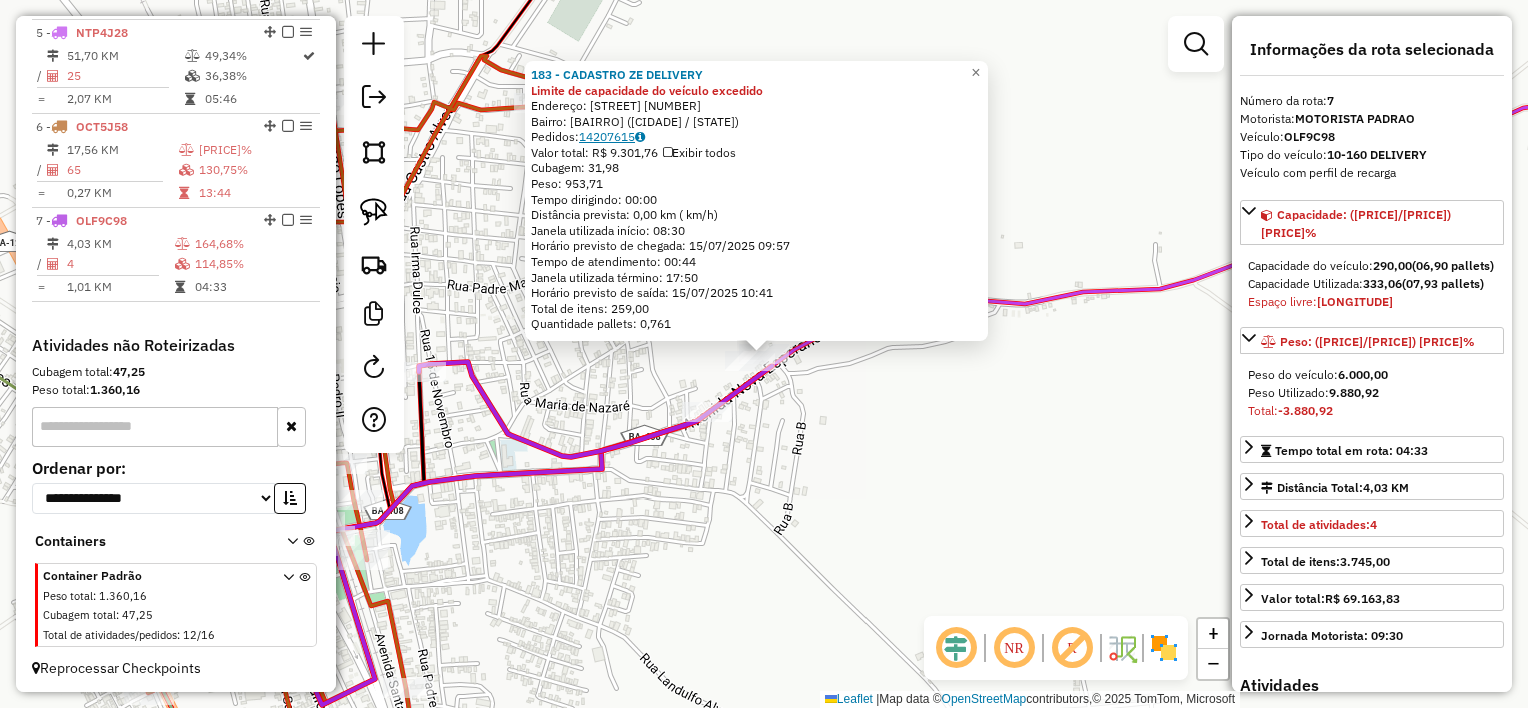 click on "14207615" 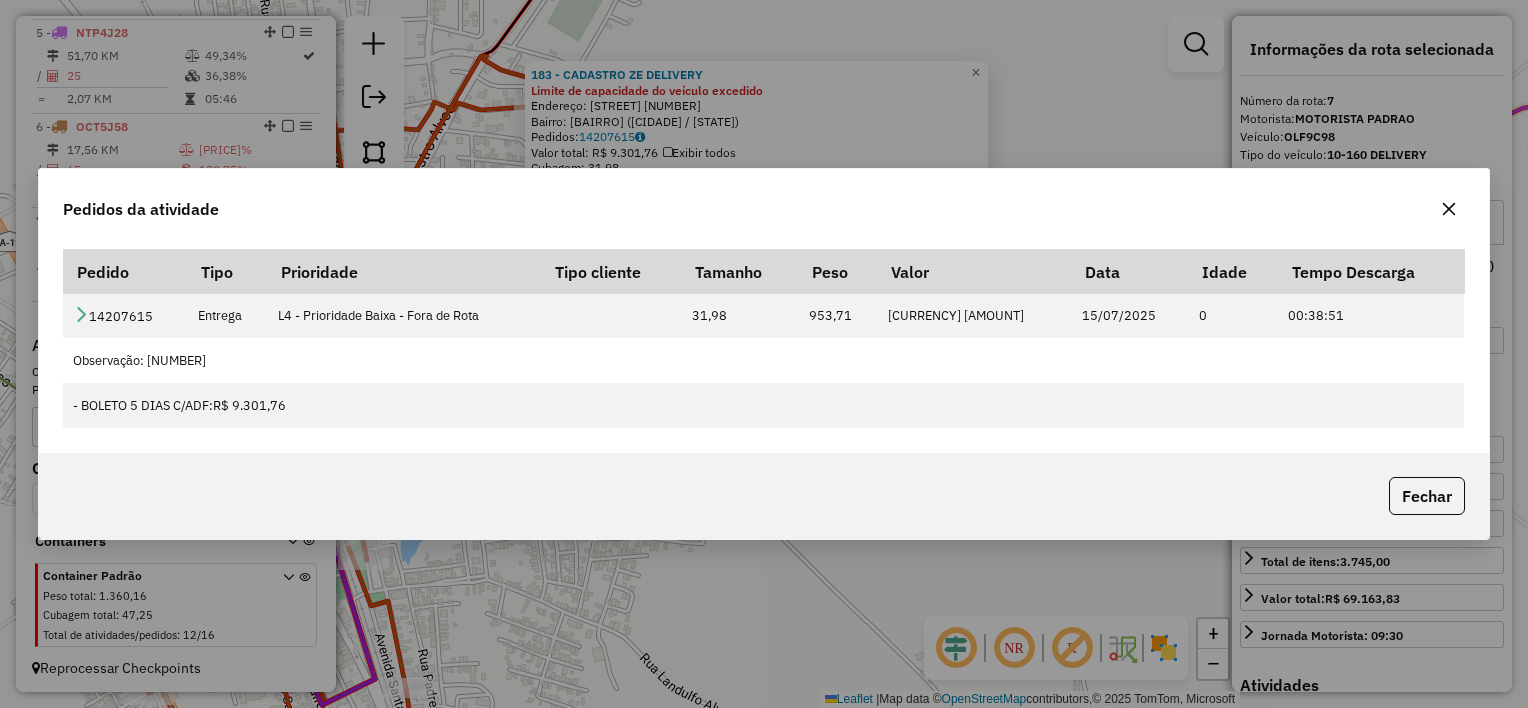 drag, startPoint x: 1439, startPoint y: 214, endPoint x: 1358, endPoint y: 244, distance: 86.37708 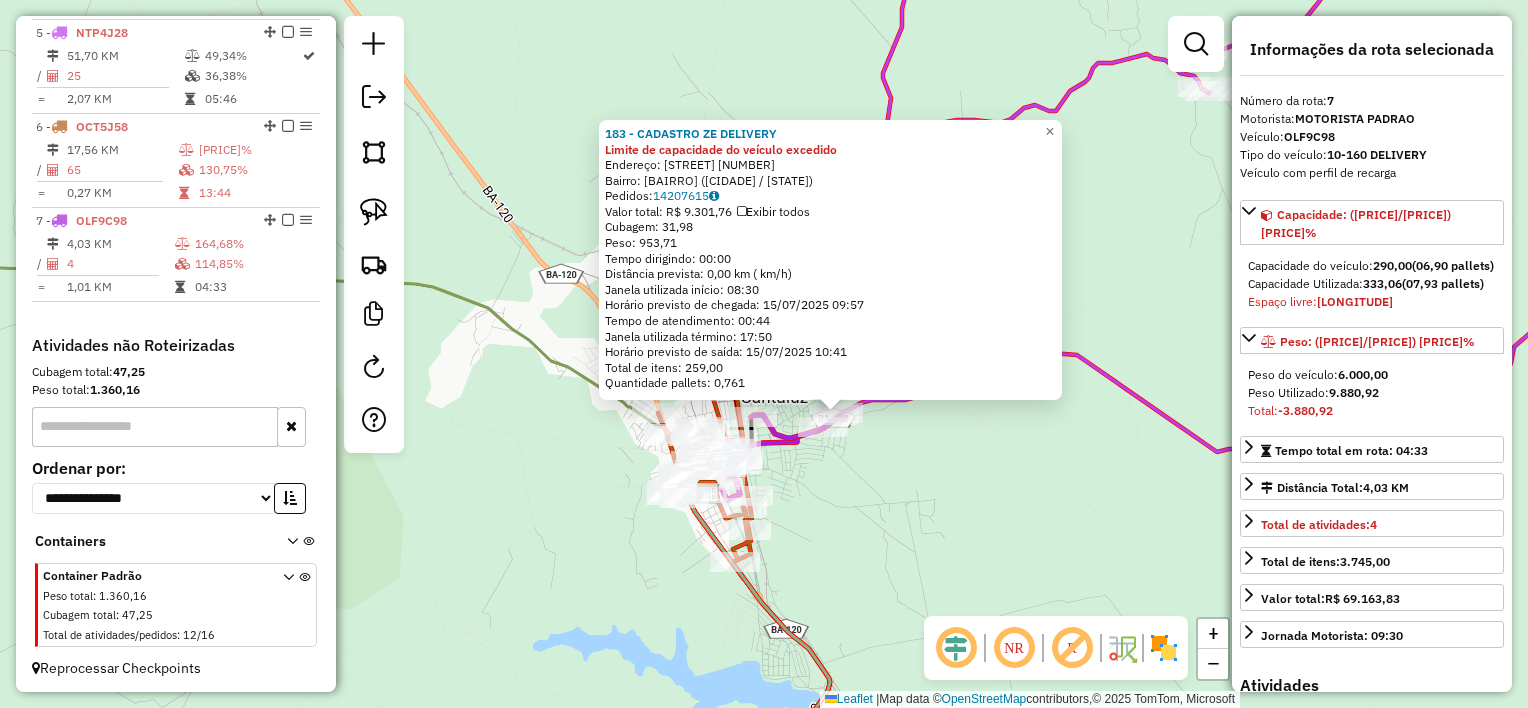 click on "Limite de capacidade do veículo excedido  Rotas Selecione os dias de semana para filtrar as janelas de atendimento  Seg   Ter   Qua   Qui   Sex   Sáb   Dom  Informe o período da janela de atendimento: De: Até:  Filtrar exatamente a janela do cliente  Considerar janela de atendimento padrão  Selecione os dias de semana para filtrar as grades de atendimento  Seg   Ter   Qua   Qui   Sex   Sáb   Dom   Considerar clientes sem dia de atendimento cadastrado De:" 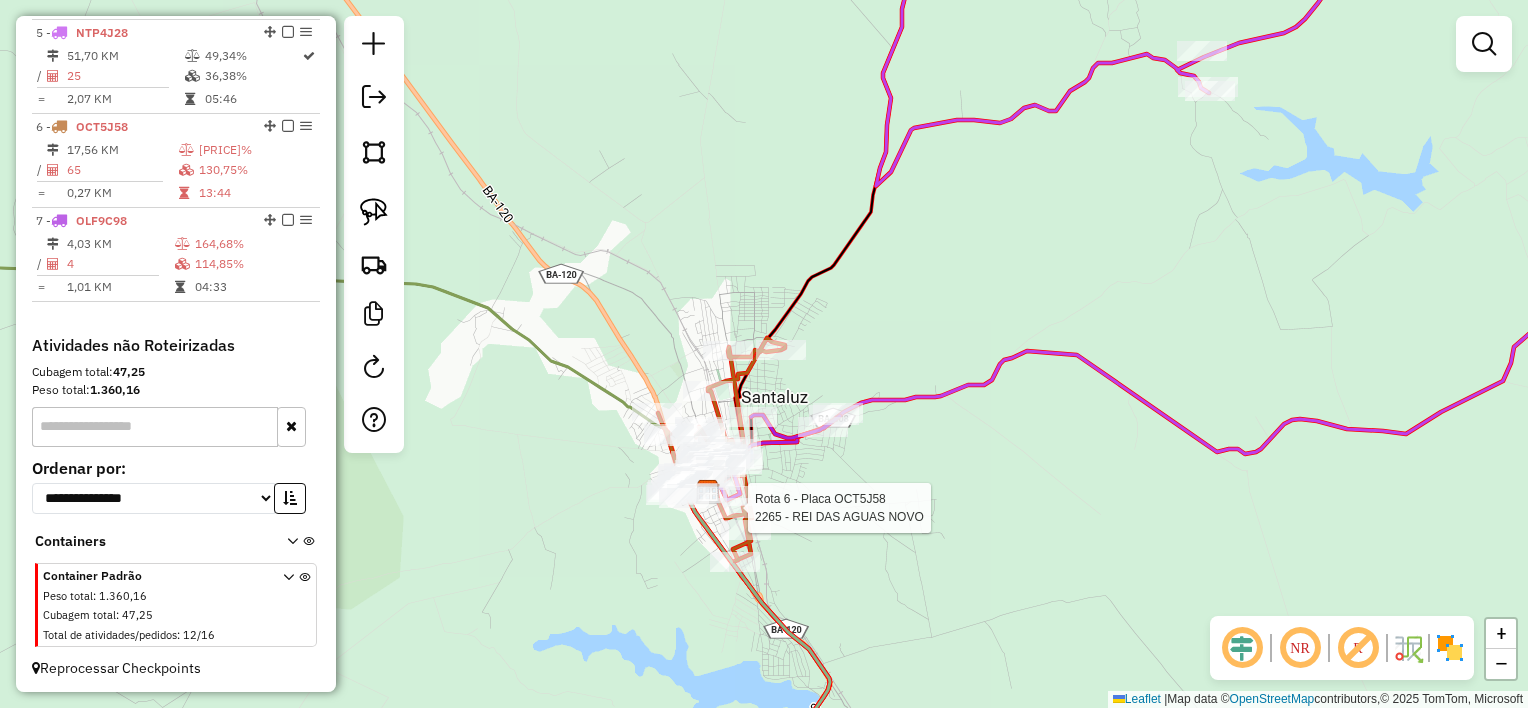 select on "*********" 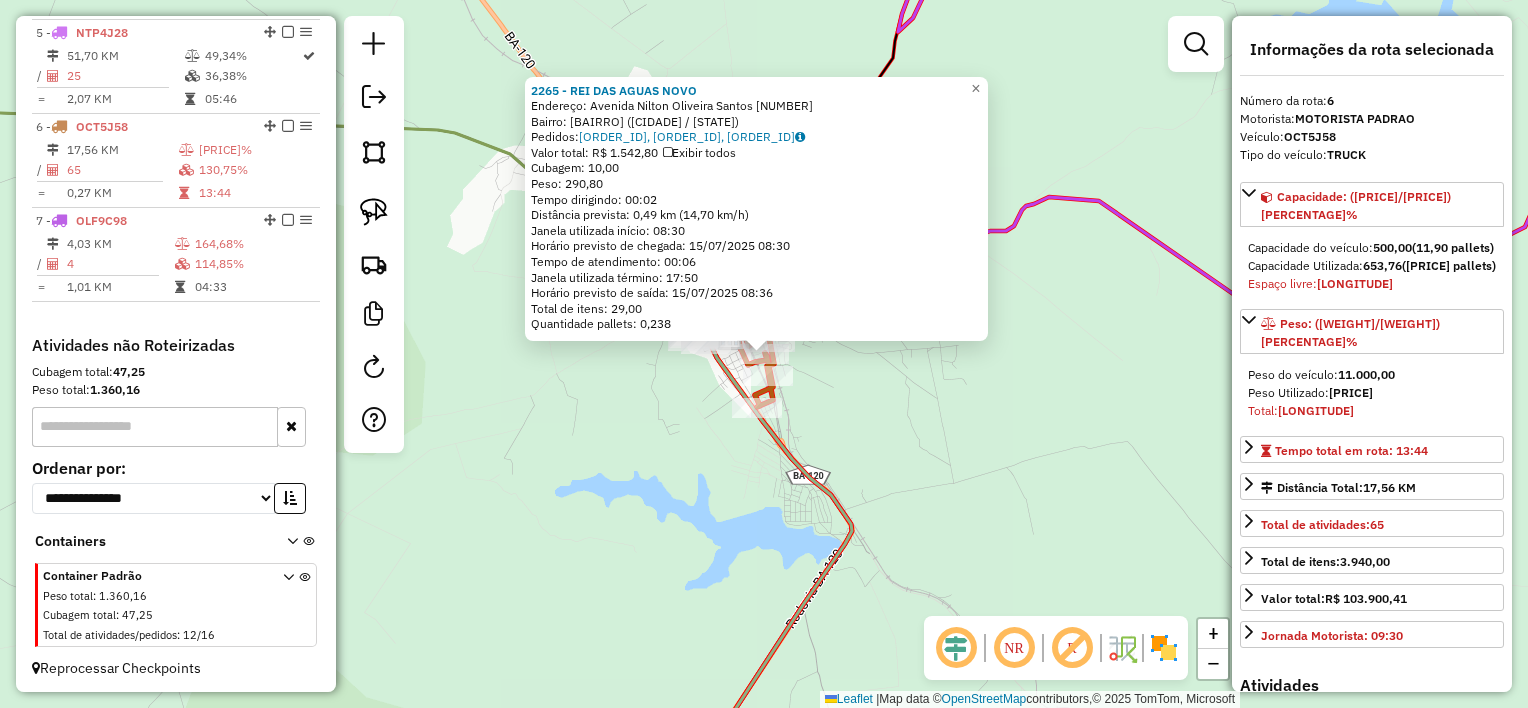 click on "[NUMBER] - [NAME] Endereço: [STREET] [NUMBER] Bairro: [NEIGHBORHOOD] ([CITY] / [STATE]) Pedidos: [NUMBER], [NUMBER], [NUMBER] Valor total: [CURRENCY] [PRICE] Exibir todos Cubagem: [PRICE] Peso: [PRICE] Tempo dirigindo: [TIME] Distância prevista: [PRICE] km ([PRICE] km/h) Janela utilizada início: [TIME] Horário previsto de chegada: [DATE] [TIME] Tempo de atendimento: [TIME] Janela utilizada término: [TIME] Horário previsto de saída: [DATE] [TIME] Total de itens: [PRICE] Quantidade pallets: [PRICE] × Janela de atendimento Grade de atendimento Capacidade Transportadoras Veículos Cliente Pedidos Rotas Selecione os dias de semana para filtrar as janelas de atendimento Seg Ter Qua Qui Sex Sáb Dom Informe o período da janela de atendimento: De: Até: Filtrar exatamente a janela do cliente Considerar janela de atendimento padrão Selecione os dias de semana para filtrar as grades de atendimento Seg Ter Qua Qui Sex Sáb Dom Peso mínimo: De: +" 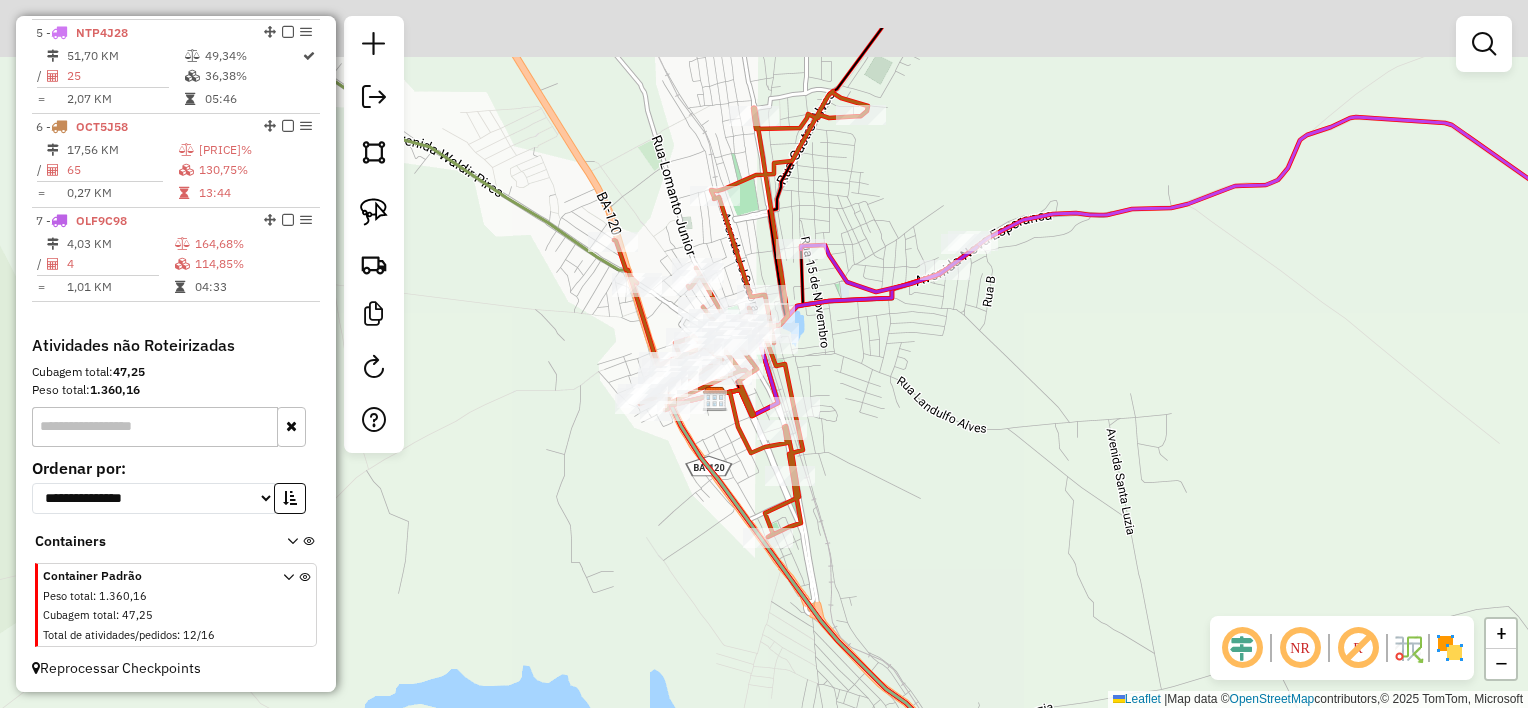 drag, startPoint x: 802, startPoint y: 357, endPoint x: 952, endPoint y: 520, distance: 221.51524 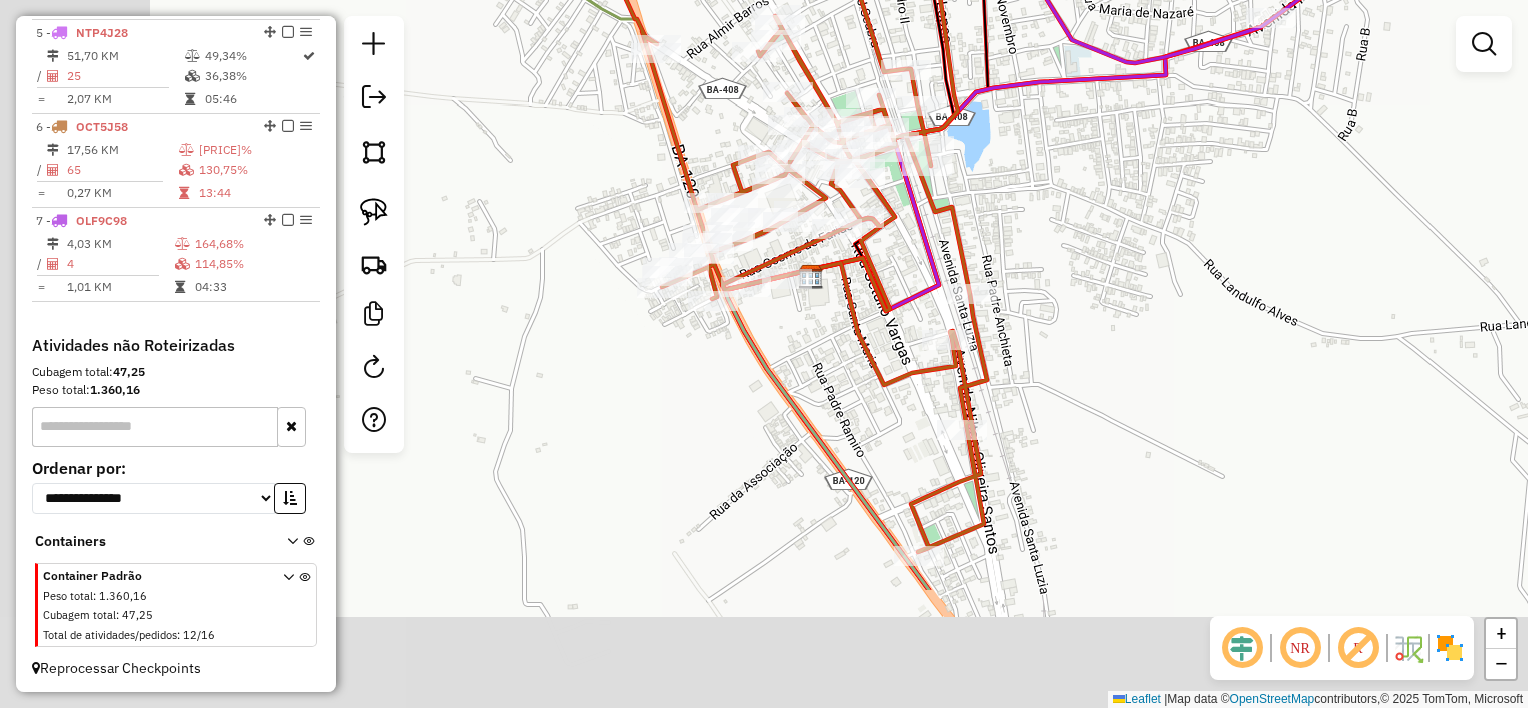 drag, startPoint x: 946, startPoint y: 448, endPoint x: 1084, endPoint y: 284, distance: 214.33618 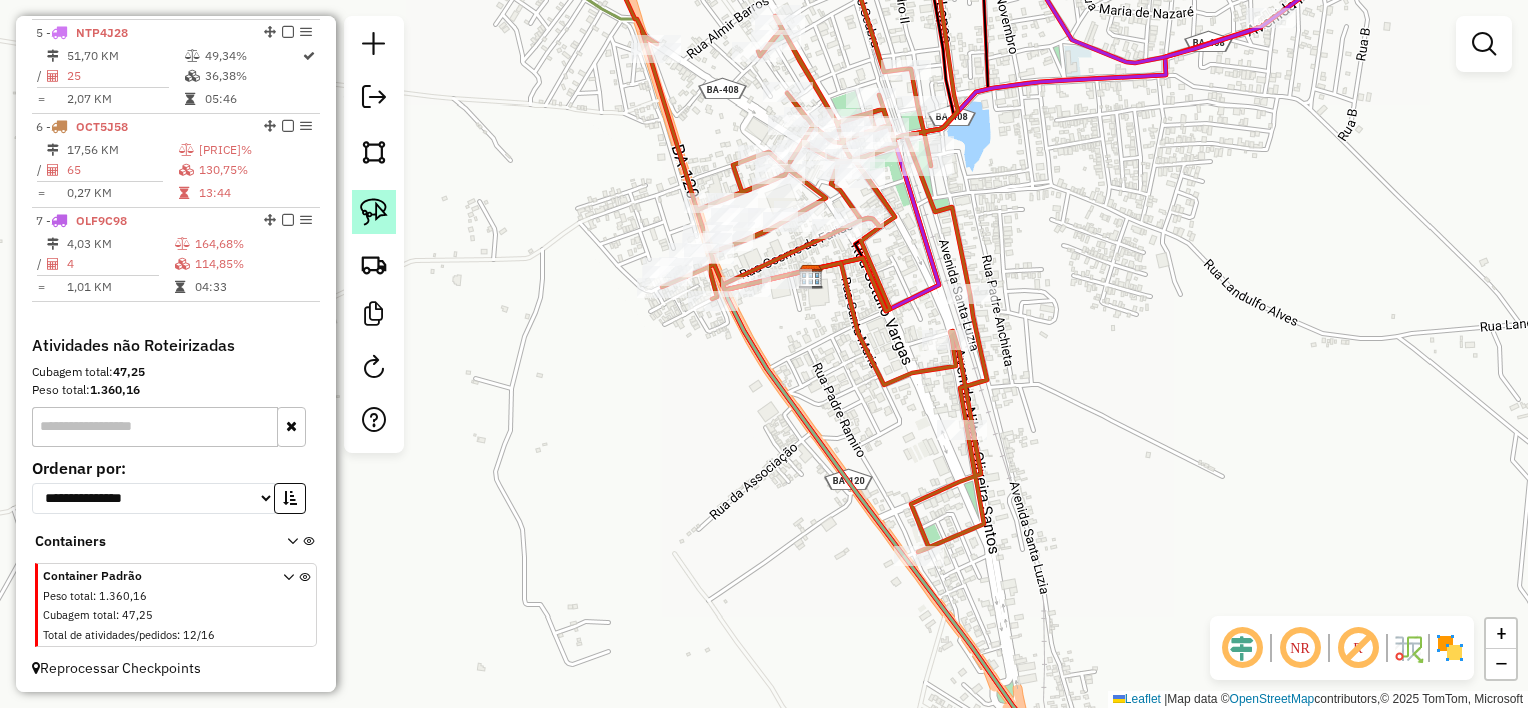 click 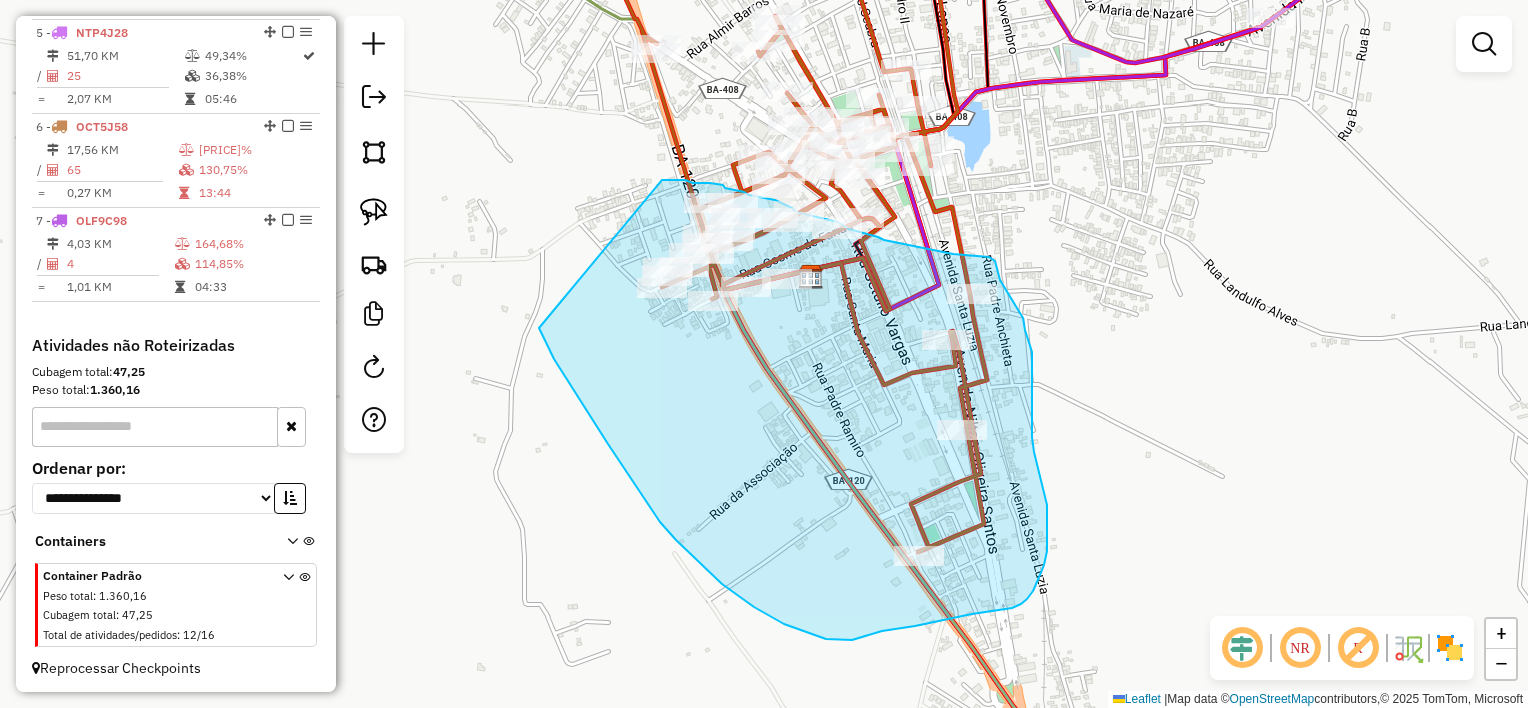 drag, startPoint x: 544, startPoint y: 338, endPoint x: 656, endPoint y: 180, distance: 193.66982 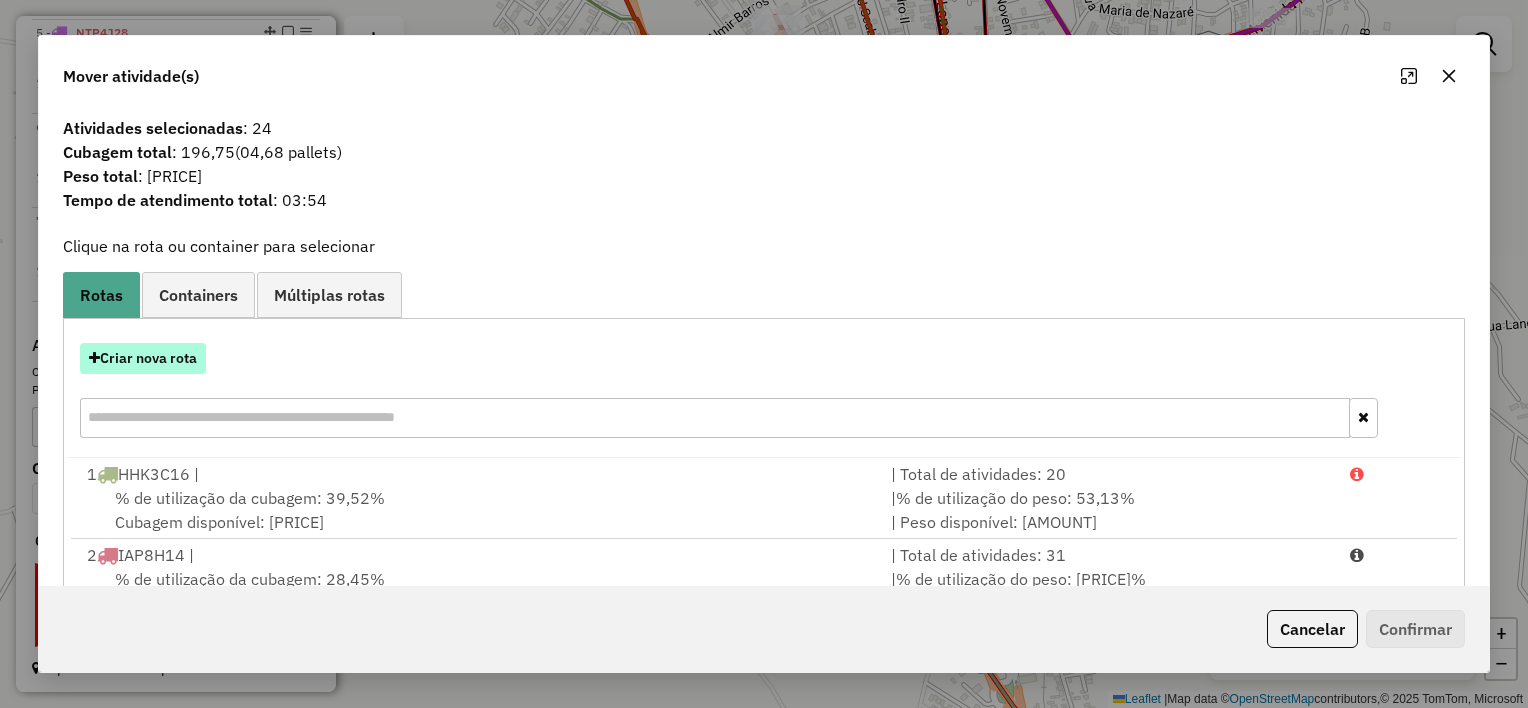 click on "Criar nova rota" at bounding box center (143, 358) 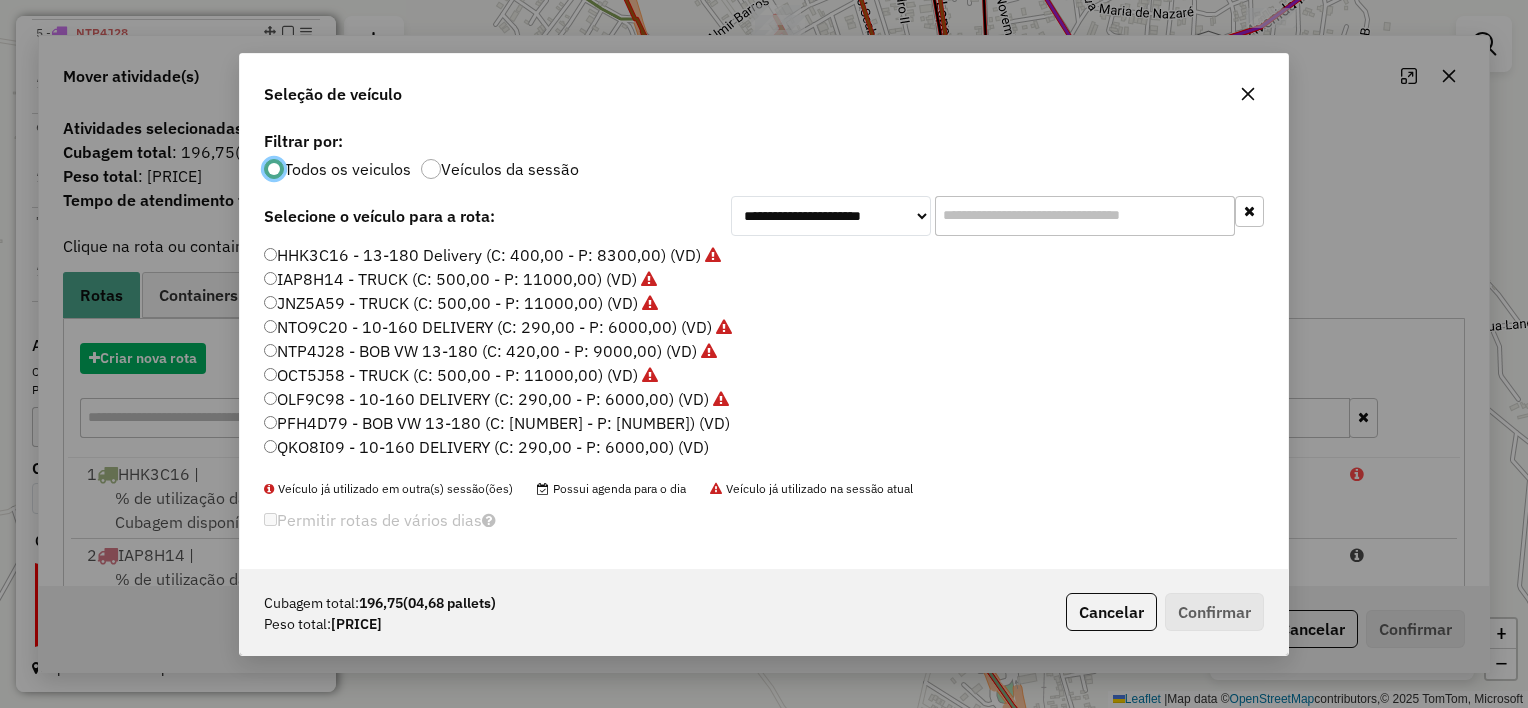 scroll, scrollTop: 10, scrollLeft: 6, axis: both 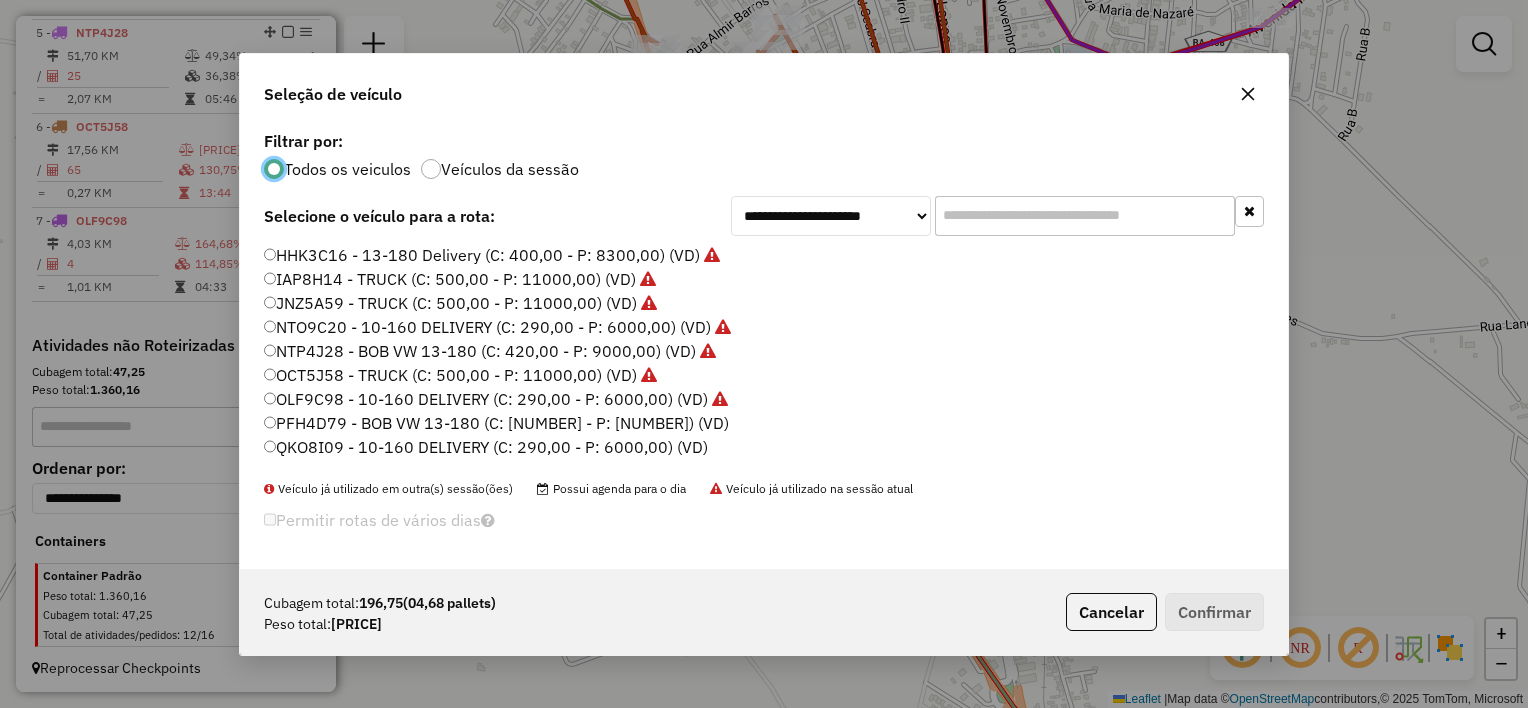 click on "PFH4D79 - BOB VW 13-180 (C: [NUMBER] - P: [NUMBER]) (VD)" 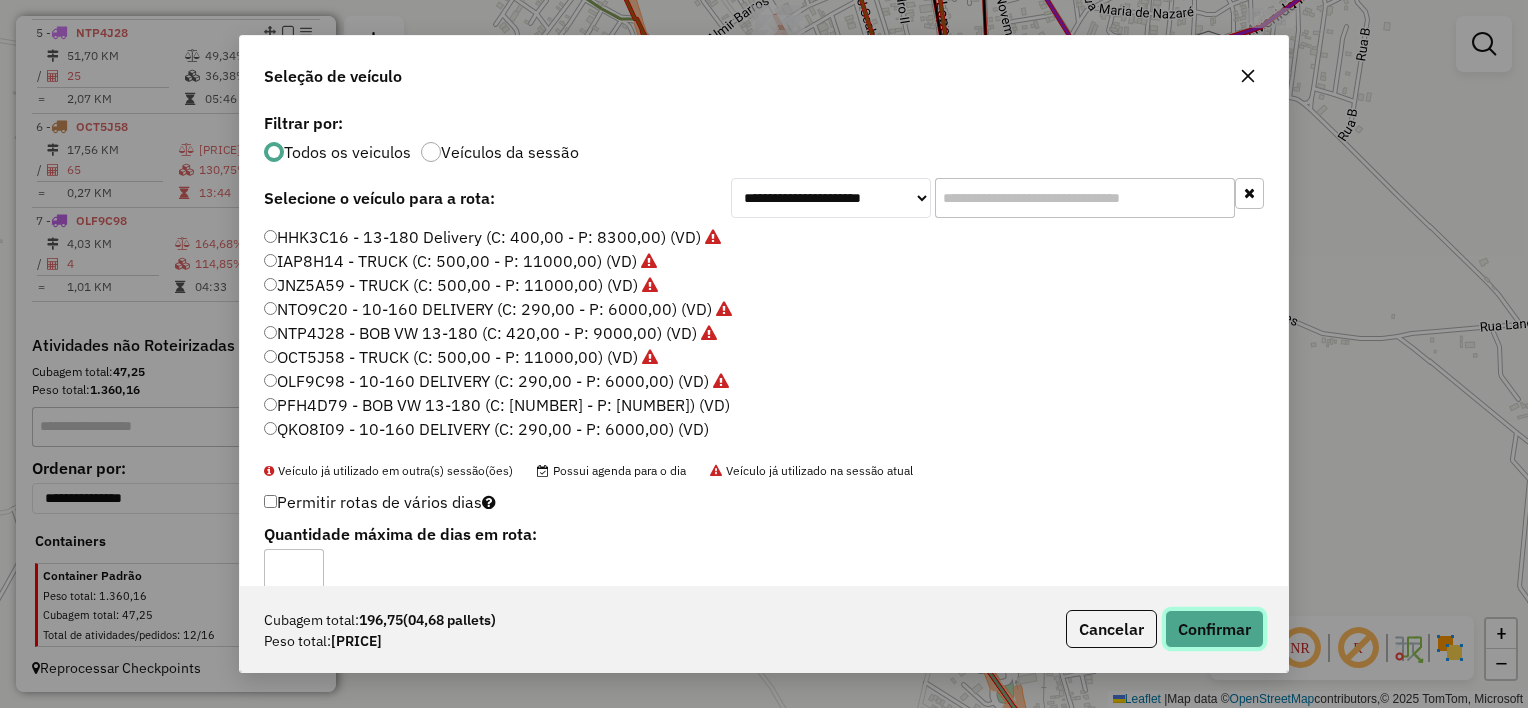 click on "Confirmar" 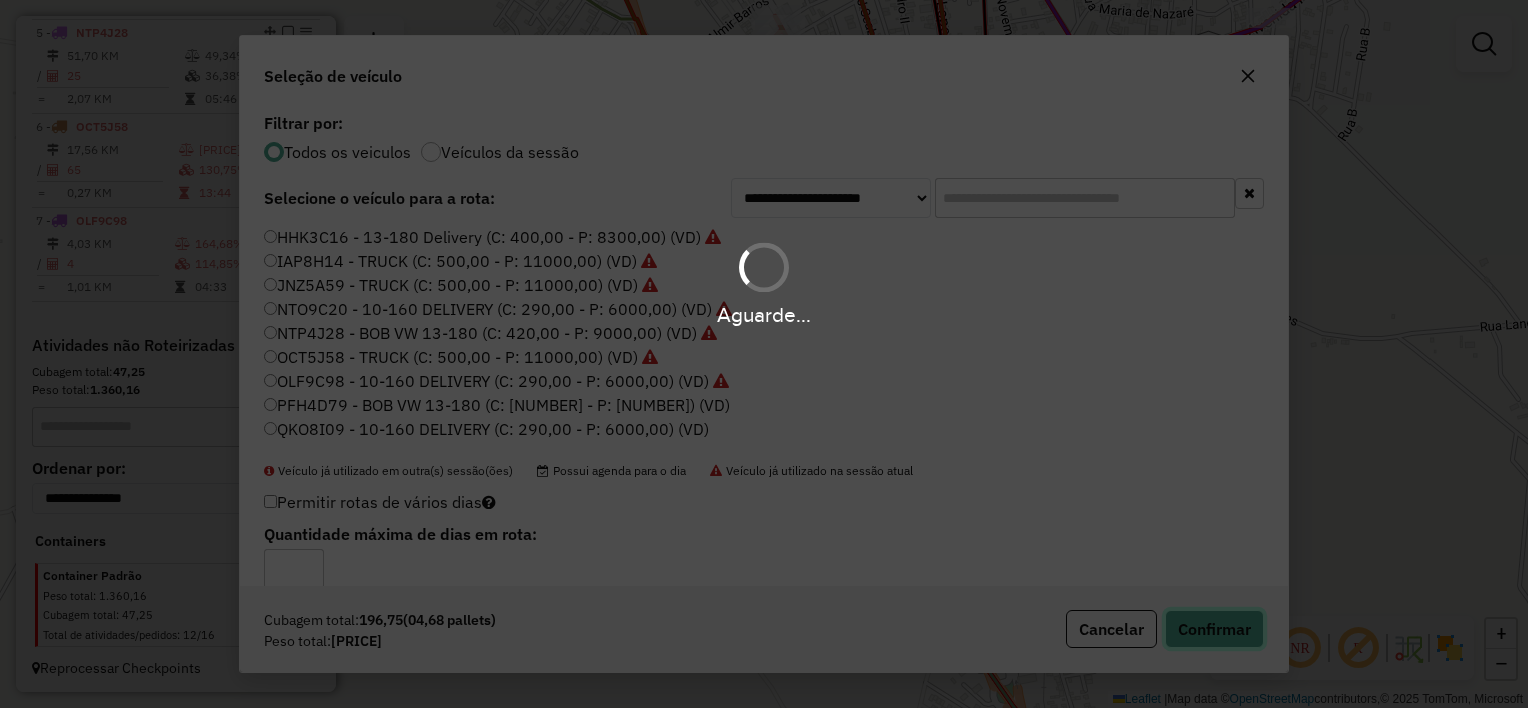 type 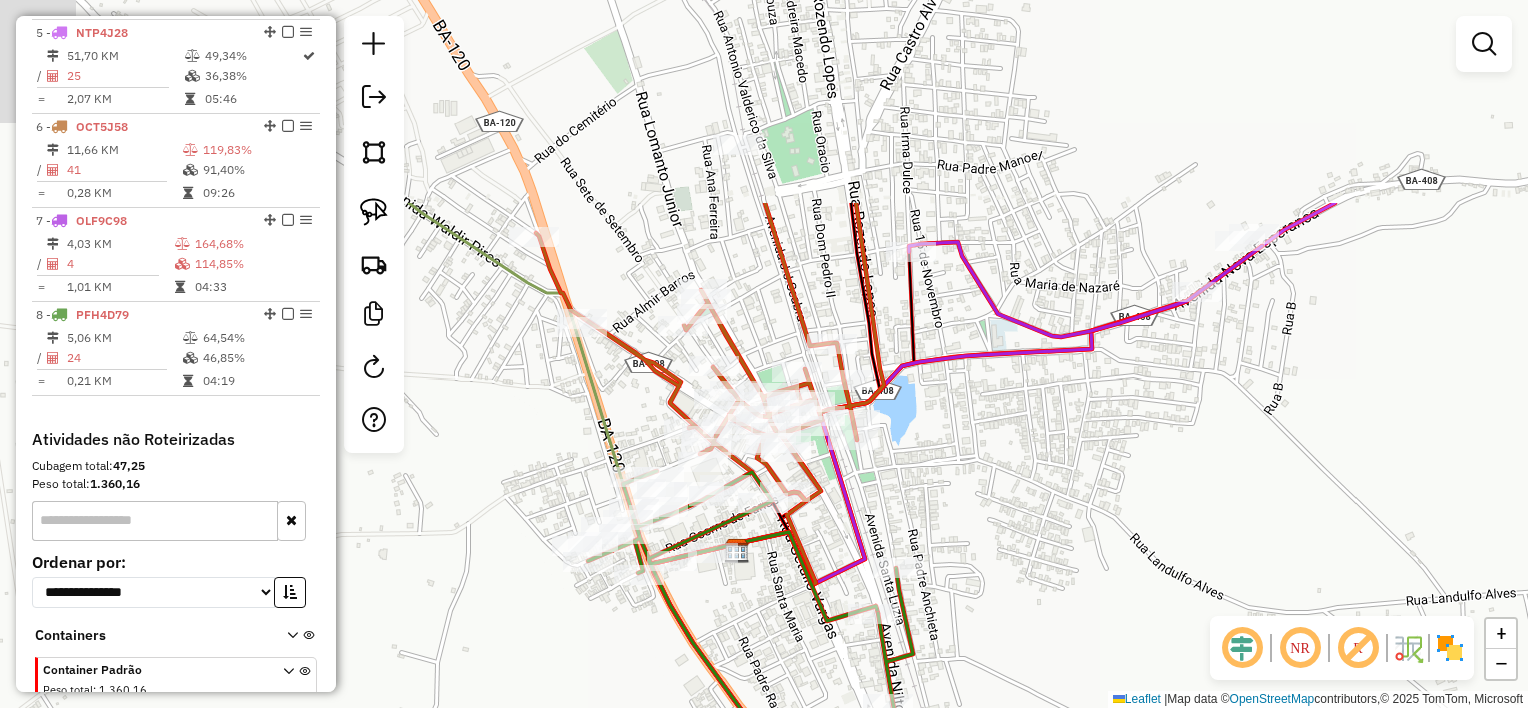 drag, startPoint x: 907, startPoint y: 234, endPoint x: 792, endPoint y: 587, distance: 371.26 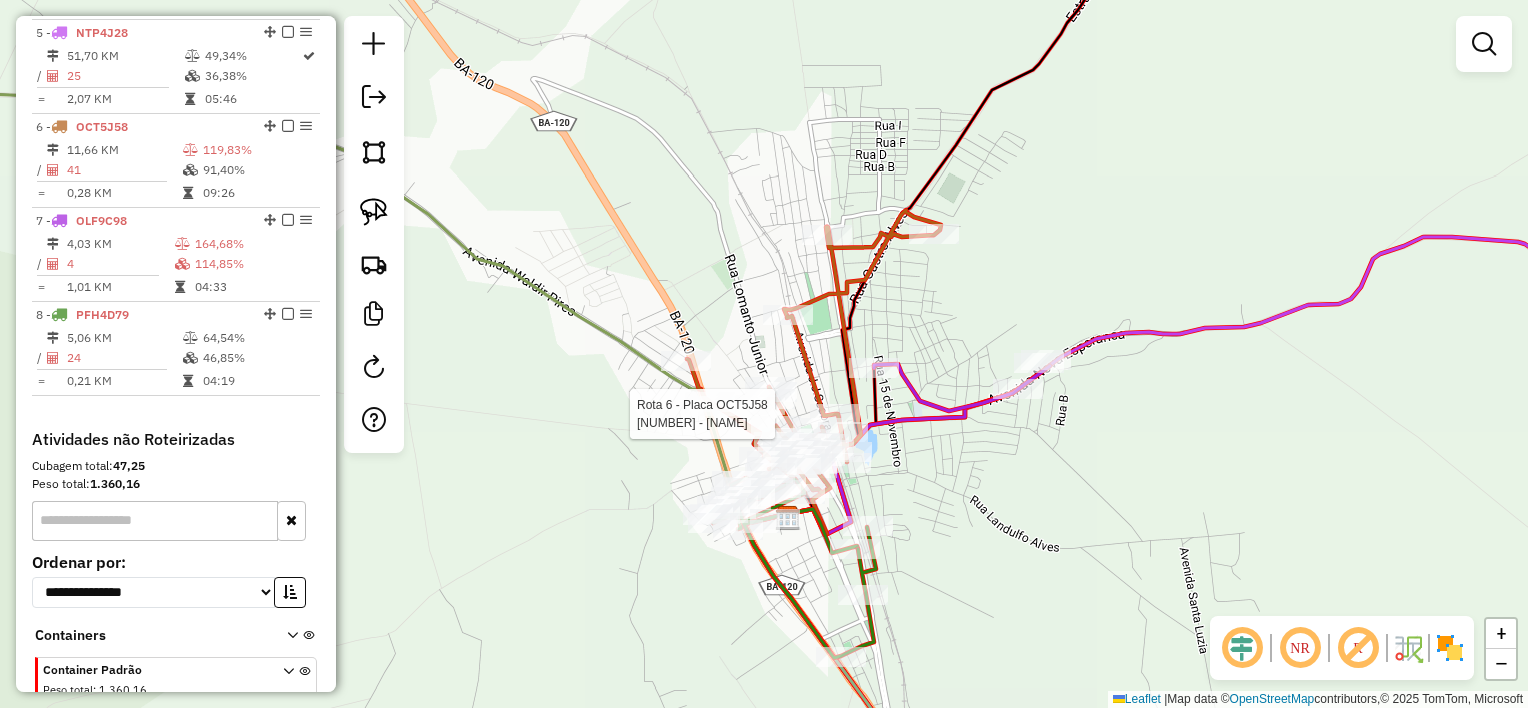 select on "*********" 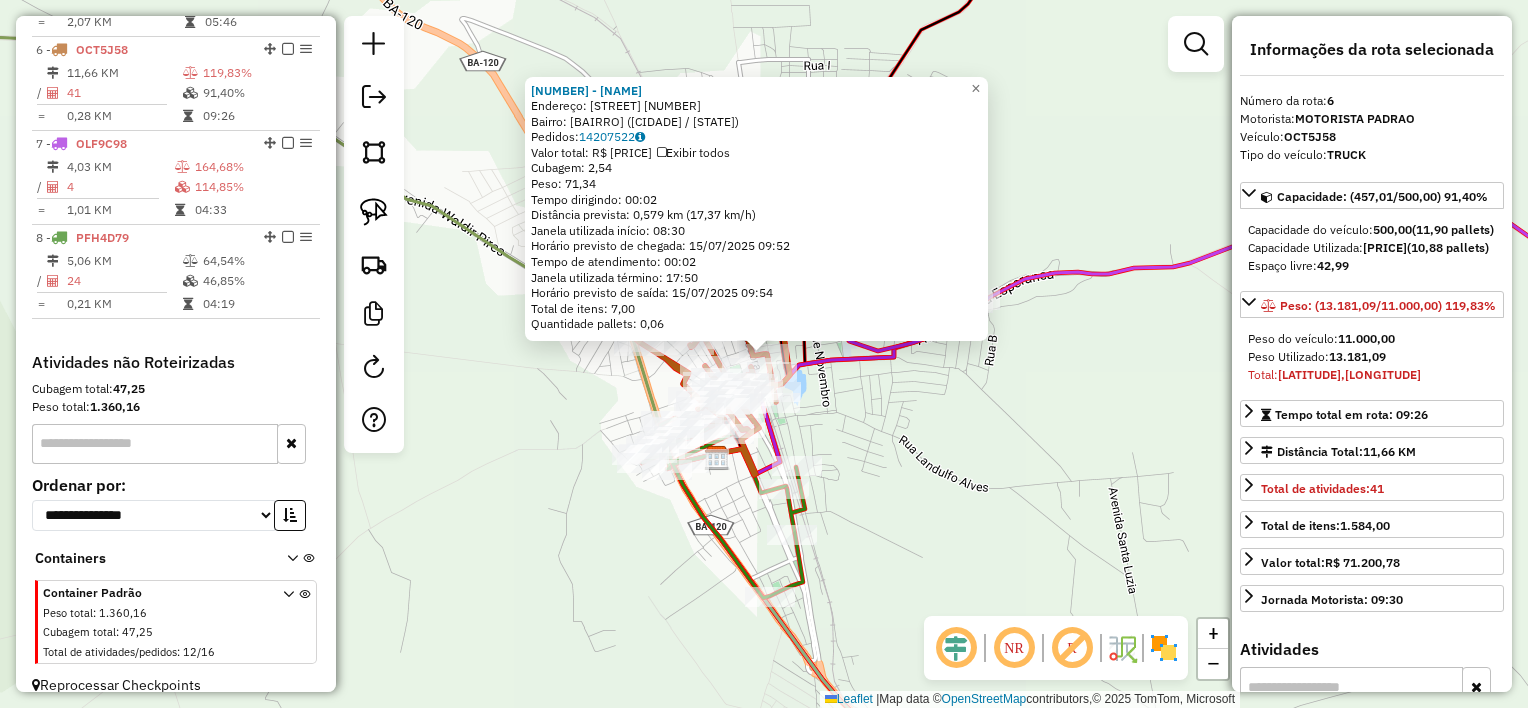 scroll, scrollTop: 1216, scrollLeft: 0, axis: vertical 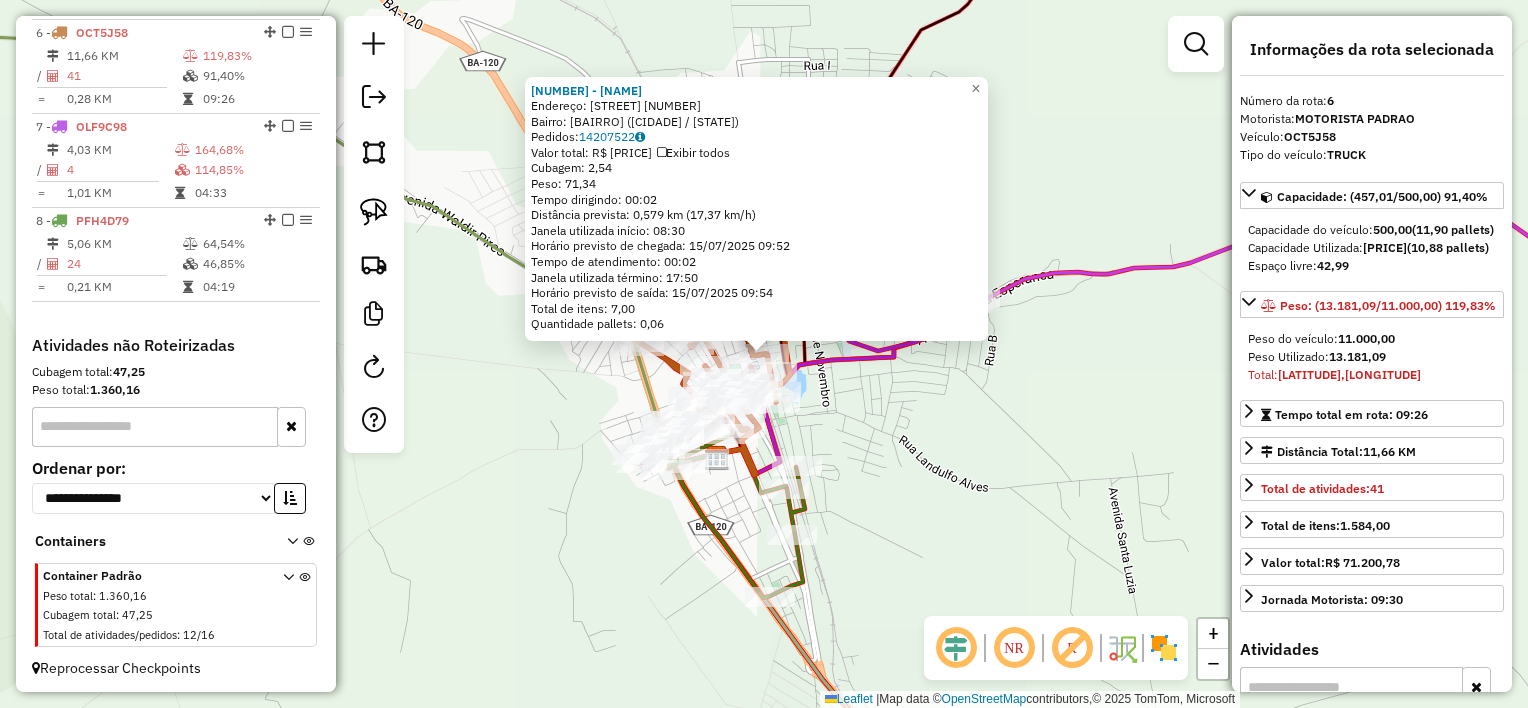 click on "[NUMBER] - [NAME] [NAME]  Endereço:  [STREET_NAME] [NAME] [NUMBER]   Bairro: [BAIRRO] ([CIDADE] / [STATE])   Pedidos:  [ORDER_ID]   Valor total: R$ [PRICE]   Exibir todos   Cubagem: [QUANTITY]  Peso: [WEIGHT]  Tempo dirigindo: [TIME]   Distância prevista: [DISTANCE] km ([SPEED] km/h)   Janela utilizada início: [TIME]   Horário previsto de chegada: [DATE] [TIME]   Tempo de atendimento: [TIME]   Janela utilizada término: [TIME]   Horário previsto de saída: [DATE] [TIME]   Total de itens: [QUANTITY]   Quantidade pallets: [QUANTITY]  × Janela de atendimento Grade de atendimento Capacidade Transportadoras Veículos Cliente Pedidos  Rotas Selecione os dias de semana para filtrar as janelas de atendimento  Seg   Ter   Qua   Qui   Sex   Sáb   Dom  Informe o período da janela de atendimento: De: [TIME] Até: [TIME]  Filtrar exatamente a janela do cliente  Considerar janela de atendimento padrão  Selecione os dias de semana para filtrar as grades de atendimento  Seg   Ter   Qua   Qui   Sex   Sáb   Dom   Considerar clientes sem dia de atendimento cadastrado +" 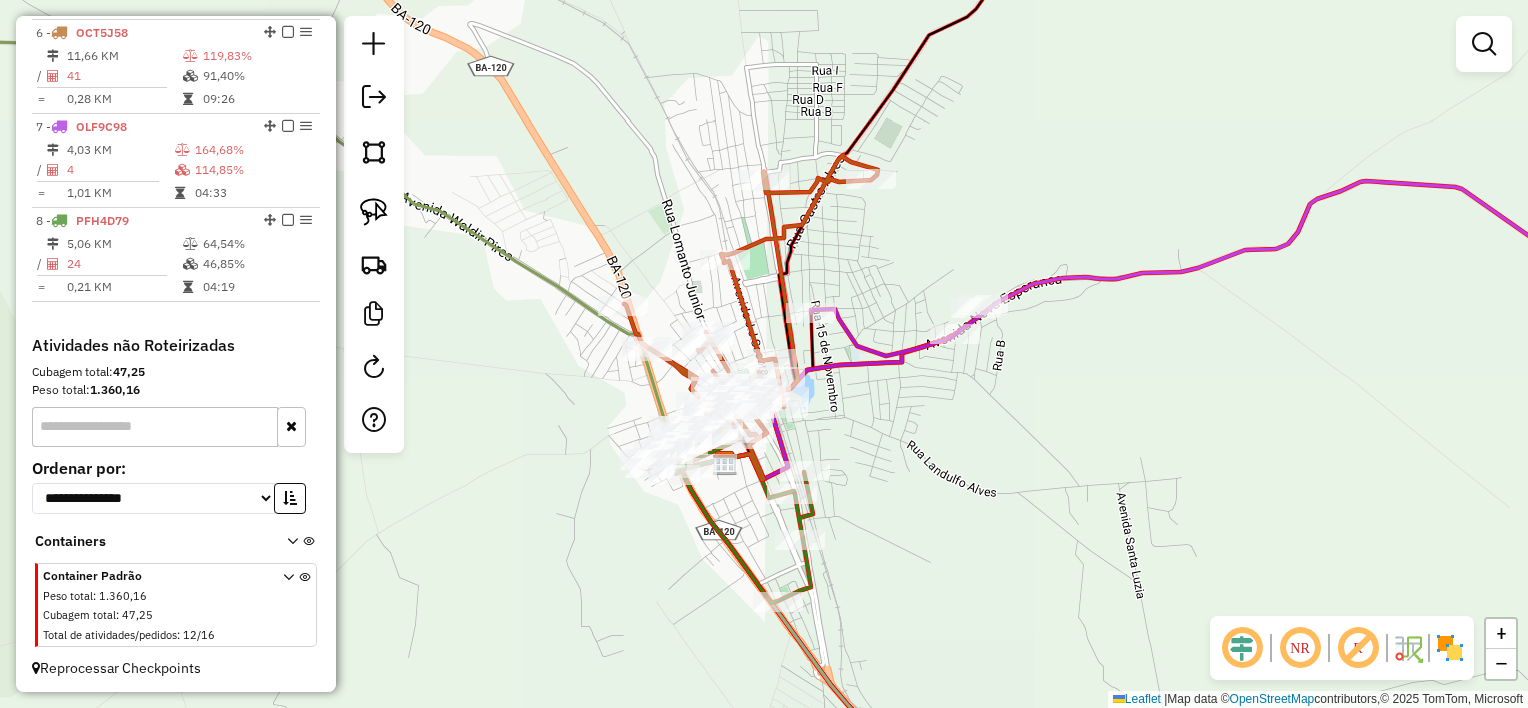 drag, startPoint x: 1000, startPoint y: 489, endPoint x: 1159, endPoint y: 509, distance: 160.25293 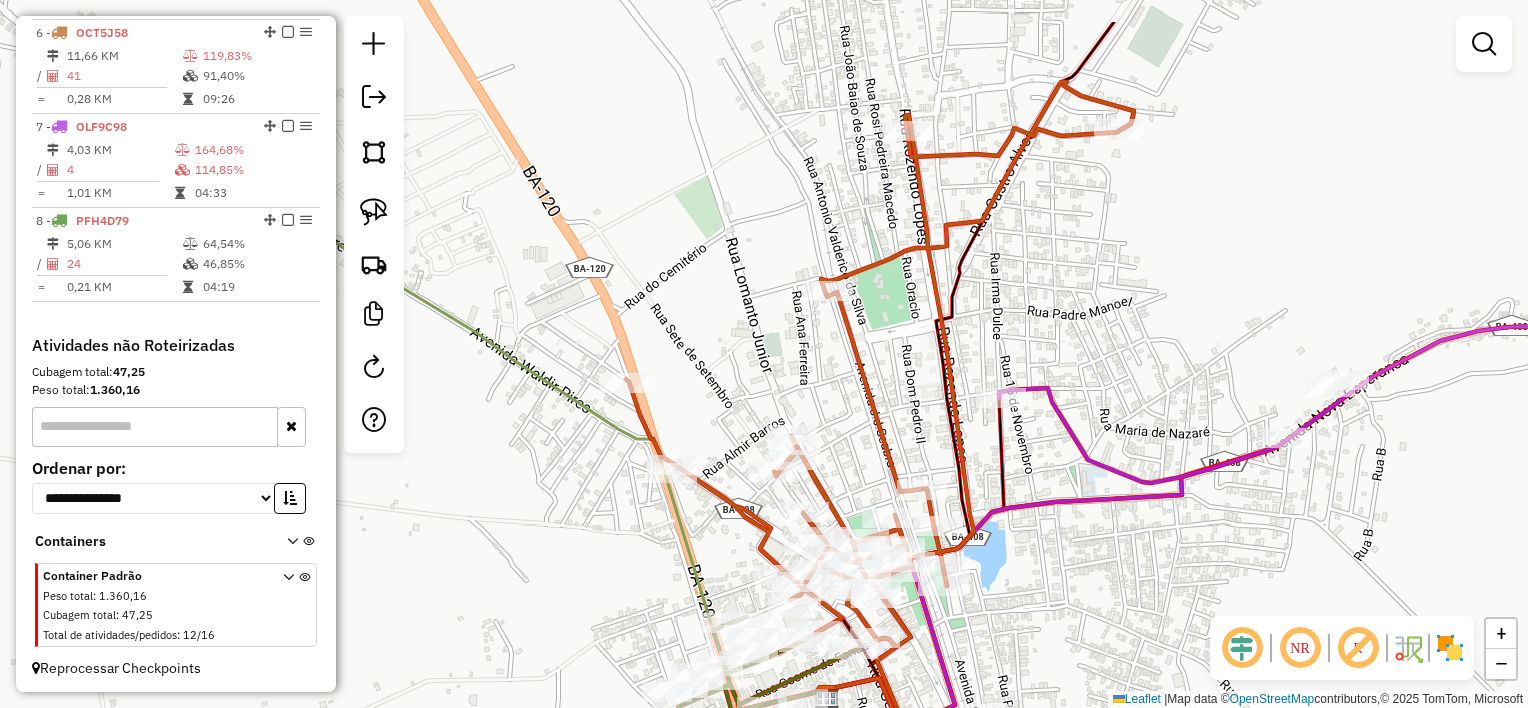 drag, startPoint x: 1038, startPoint y: 165, endPoint x: 1031, endPoint y: 256, distance: 91.26884 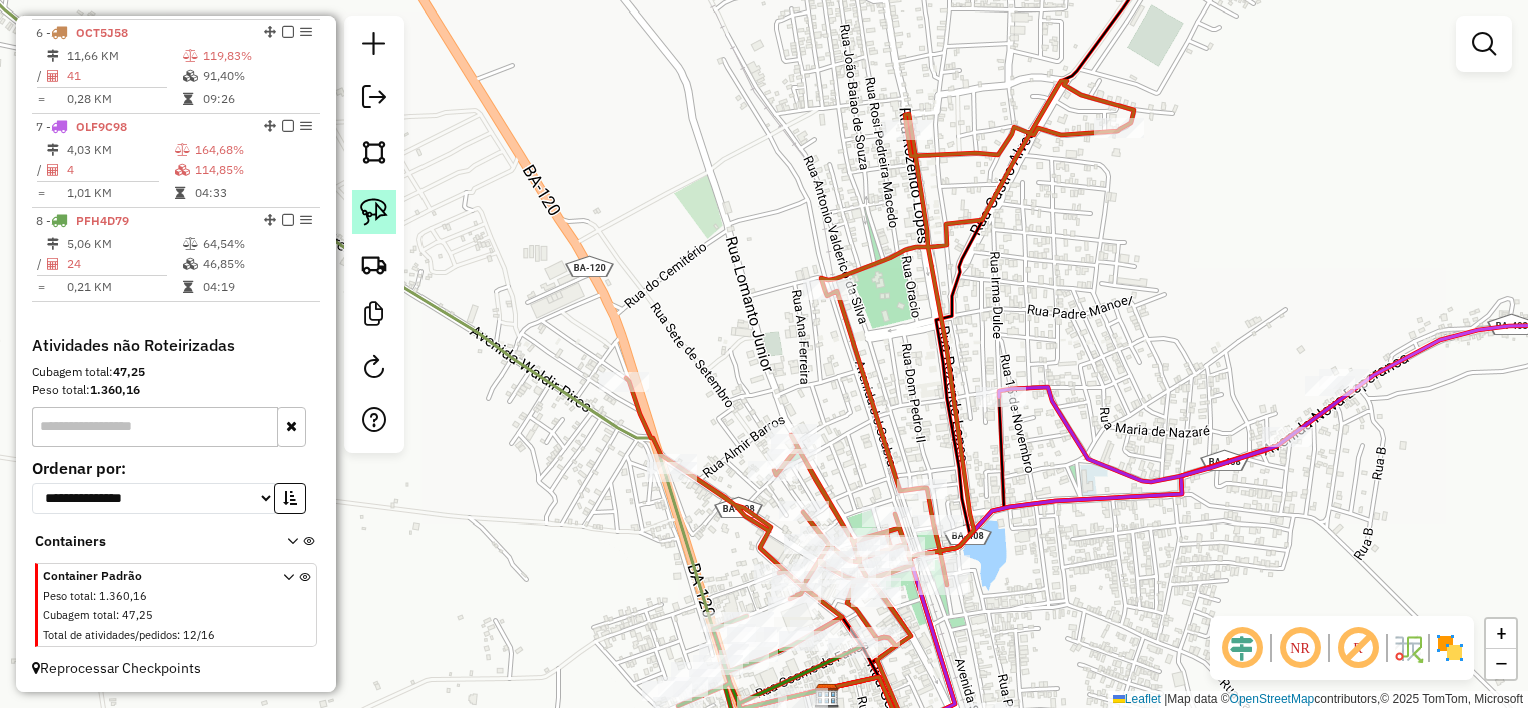 click 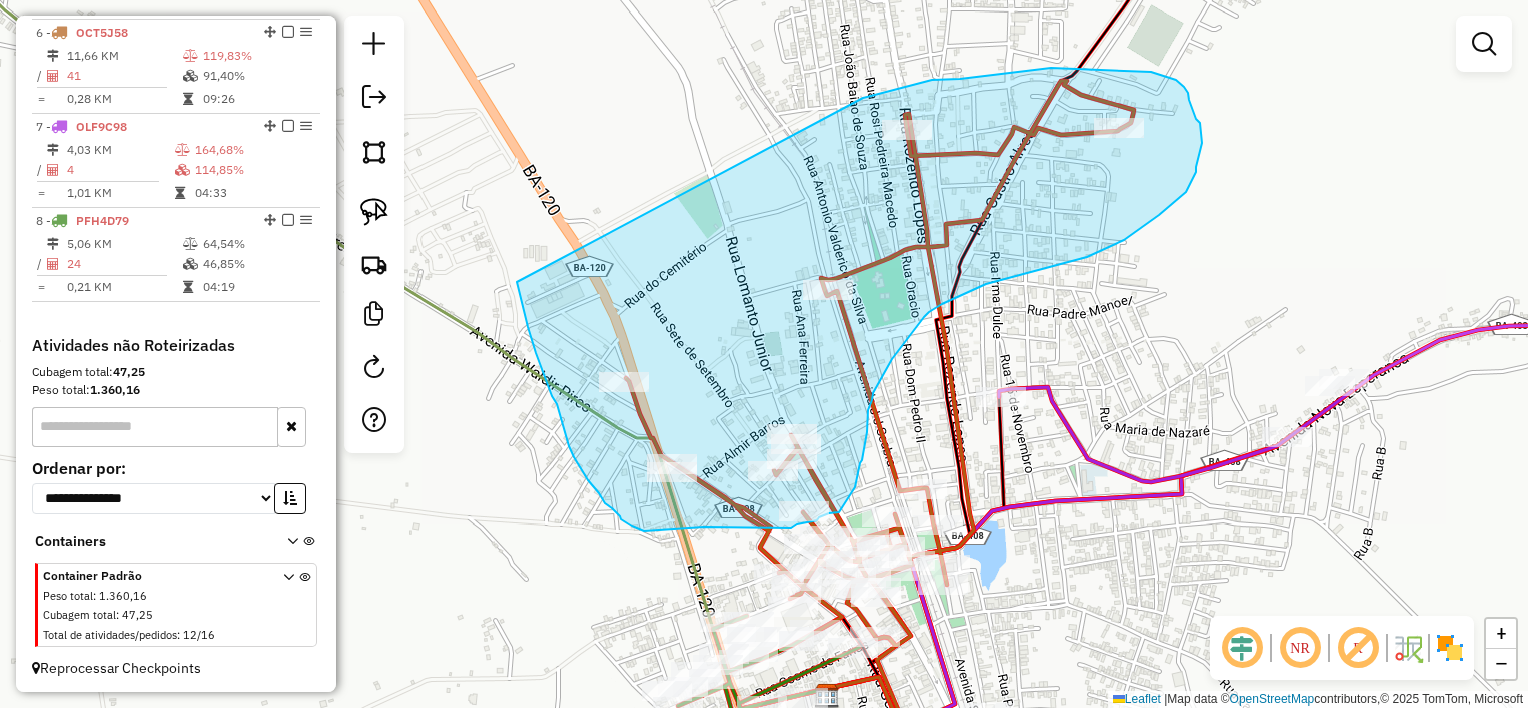 drag, startPoint x: 561, startPoint y: 417, endPoint x: 860, endPoint y: 99, distance: 436.4917 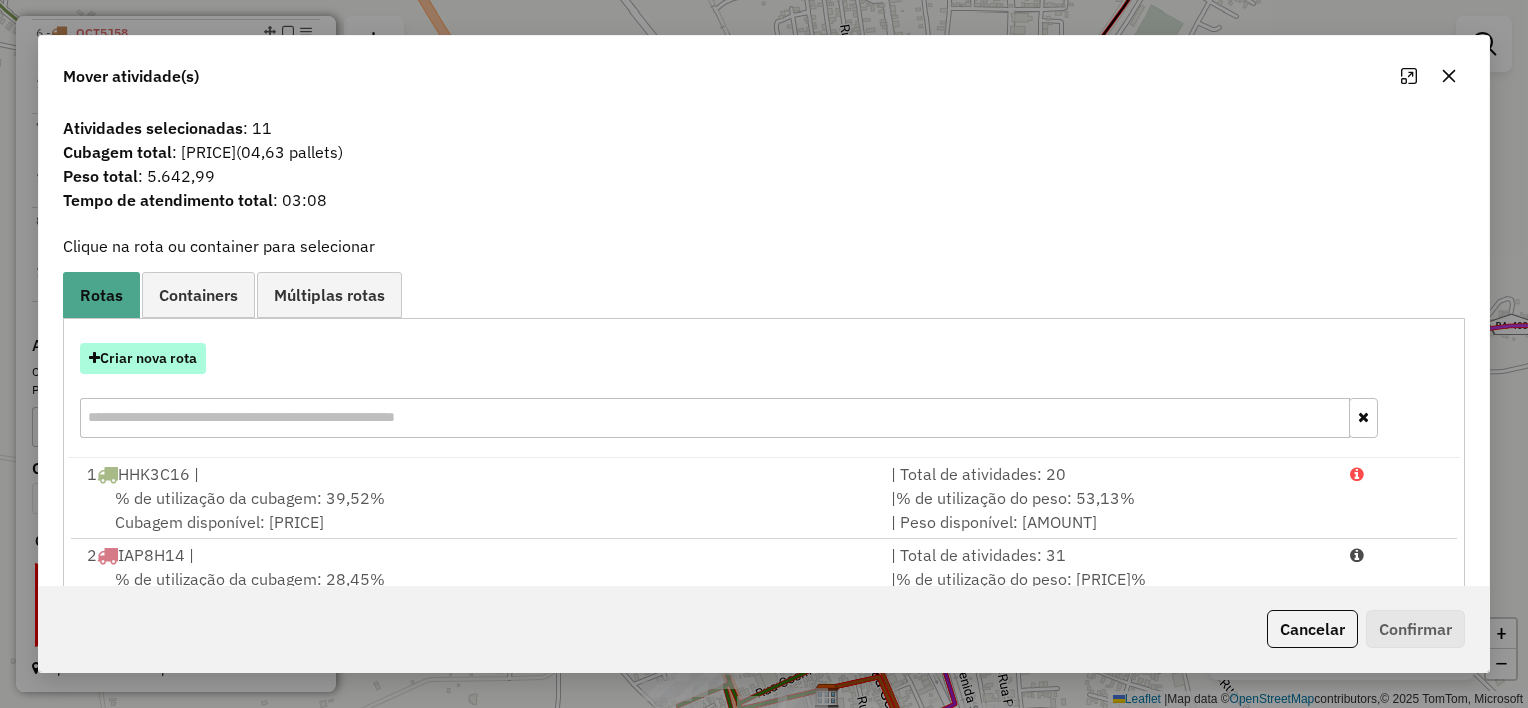 click on "Criar nova rota" at bounding box center [143, 358] 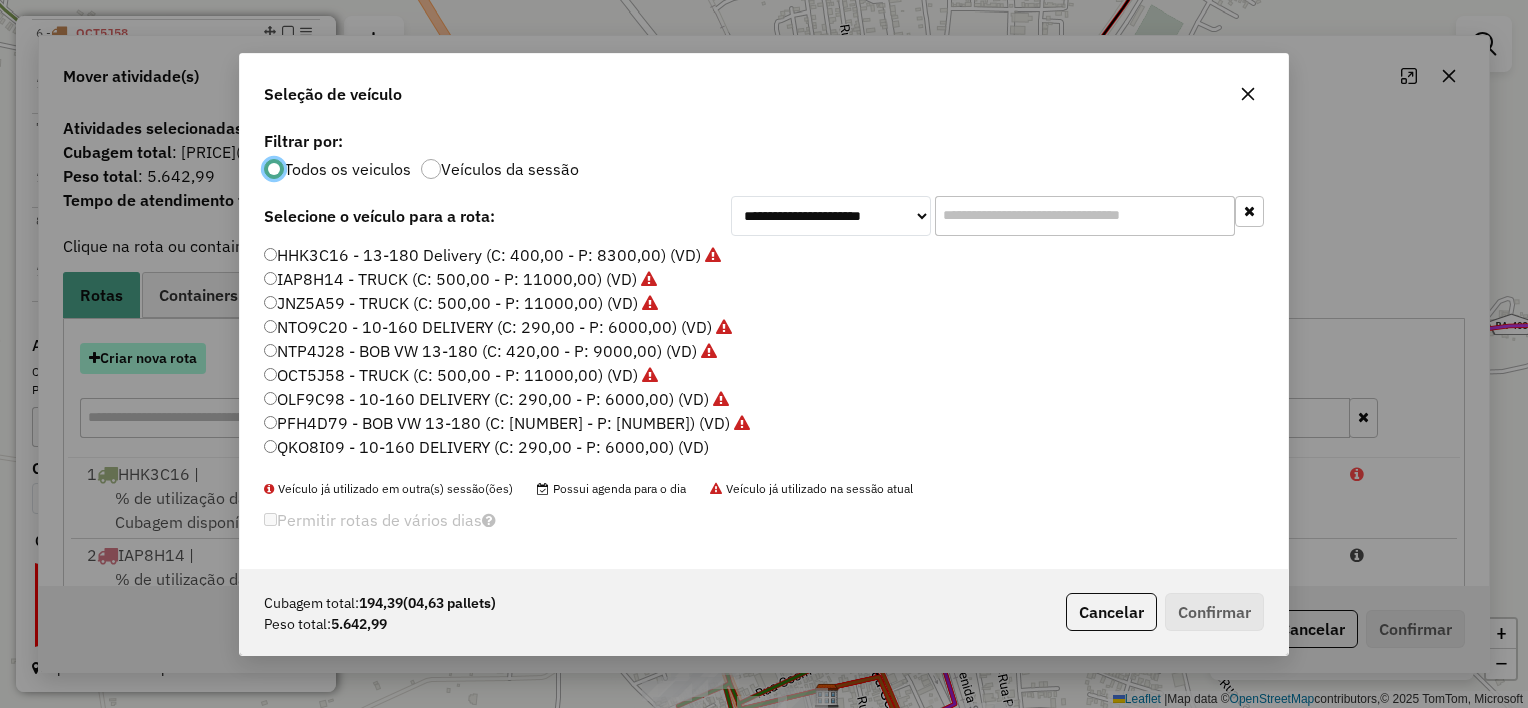 scroll, scrollTop: 10, scrollLeft: 6, axis: both 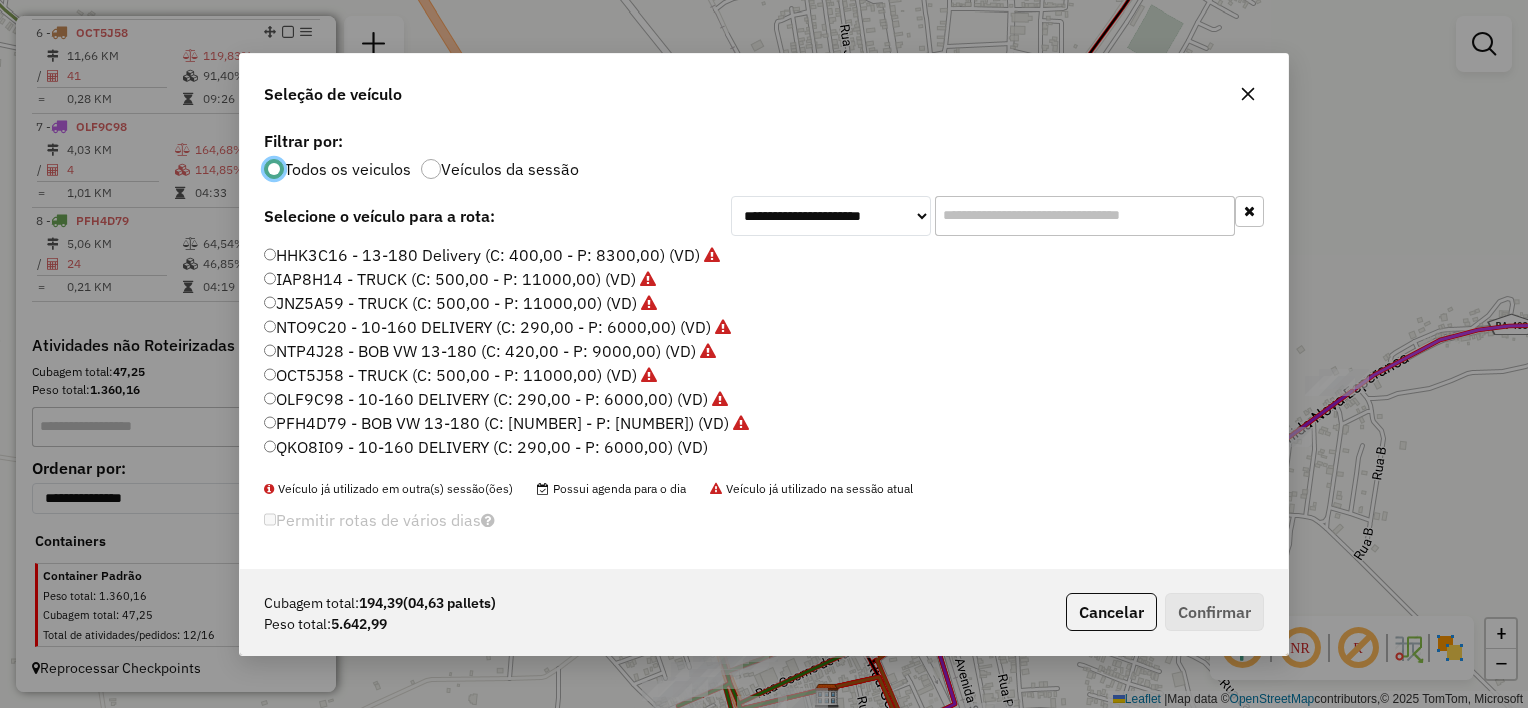 click on "QKO8I09 - 10-160 DELIVERY (C: 290,00 - P: 6000,00) (VD)" 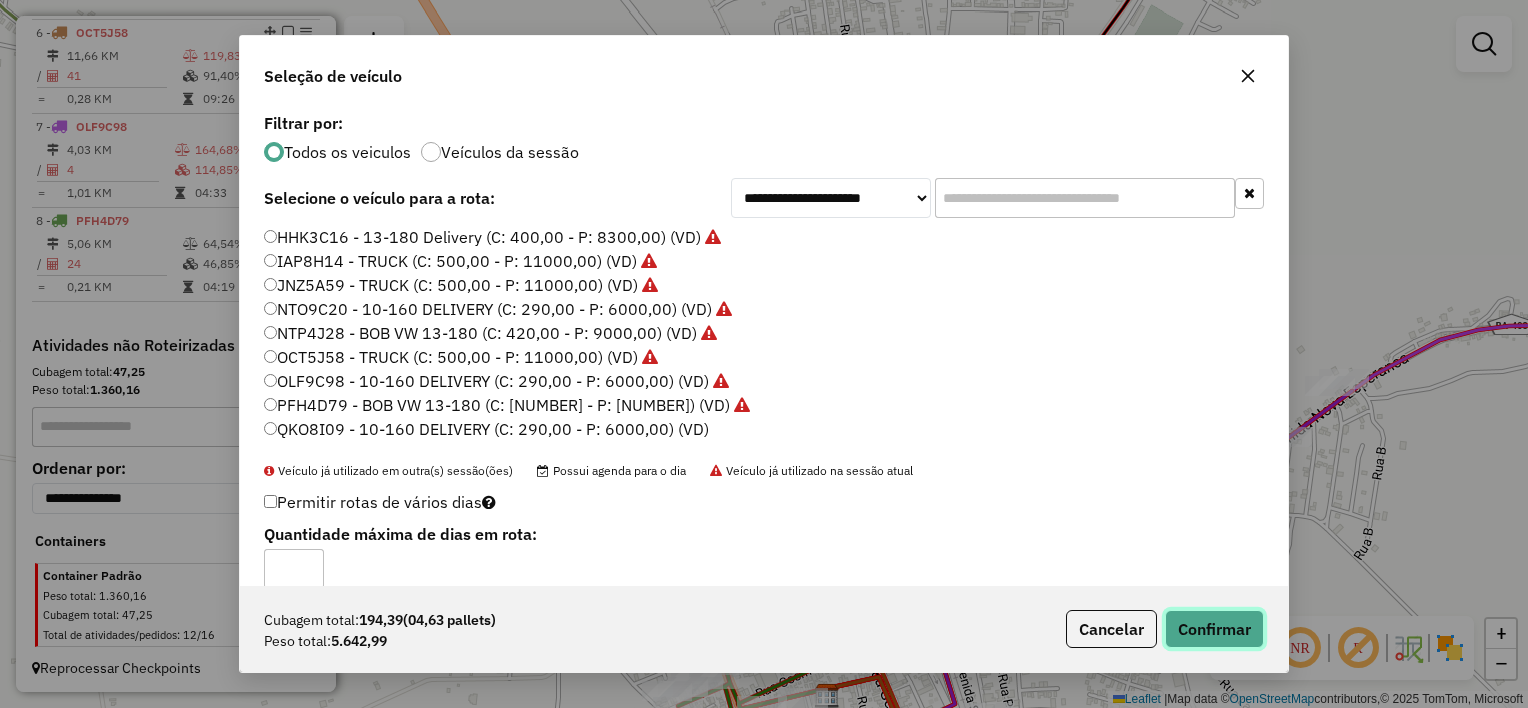 click on "Confirmar" 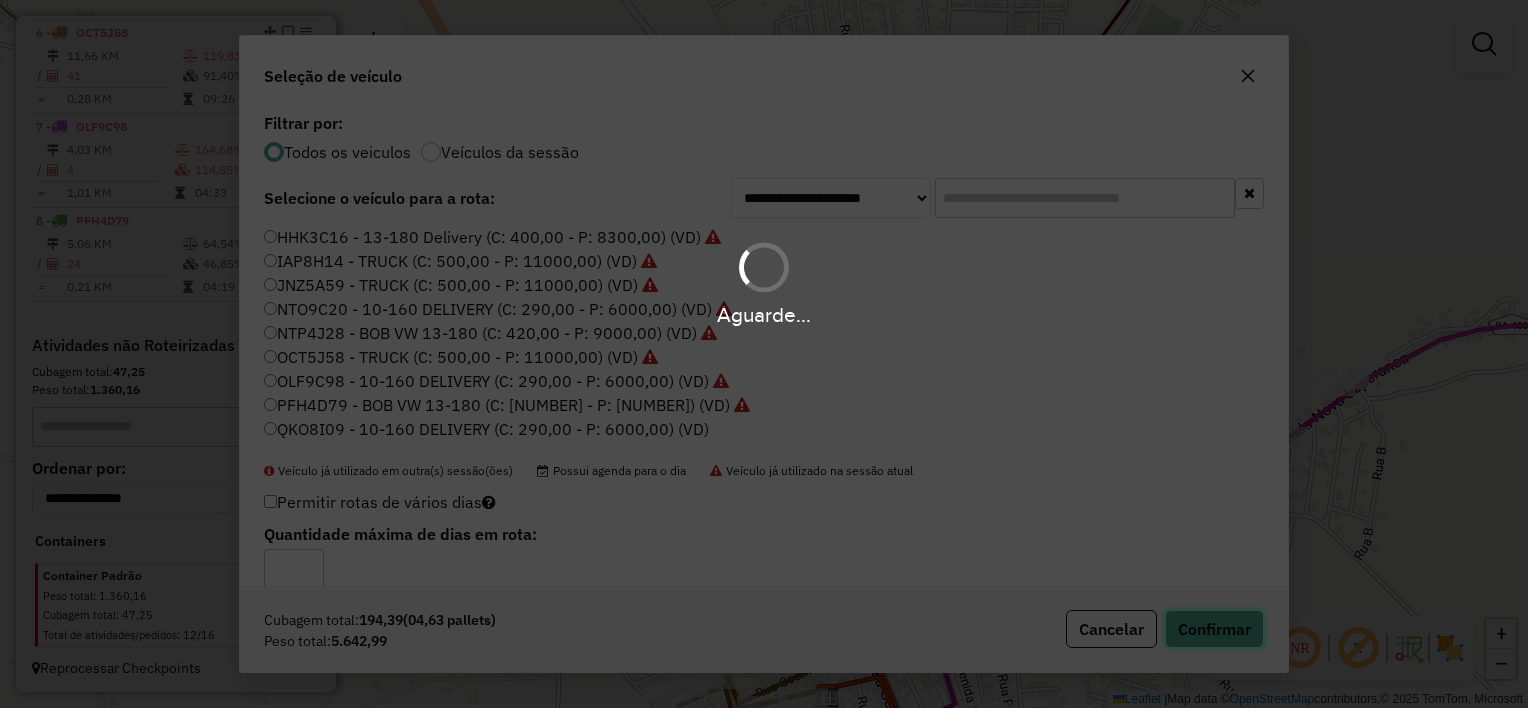 type 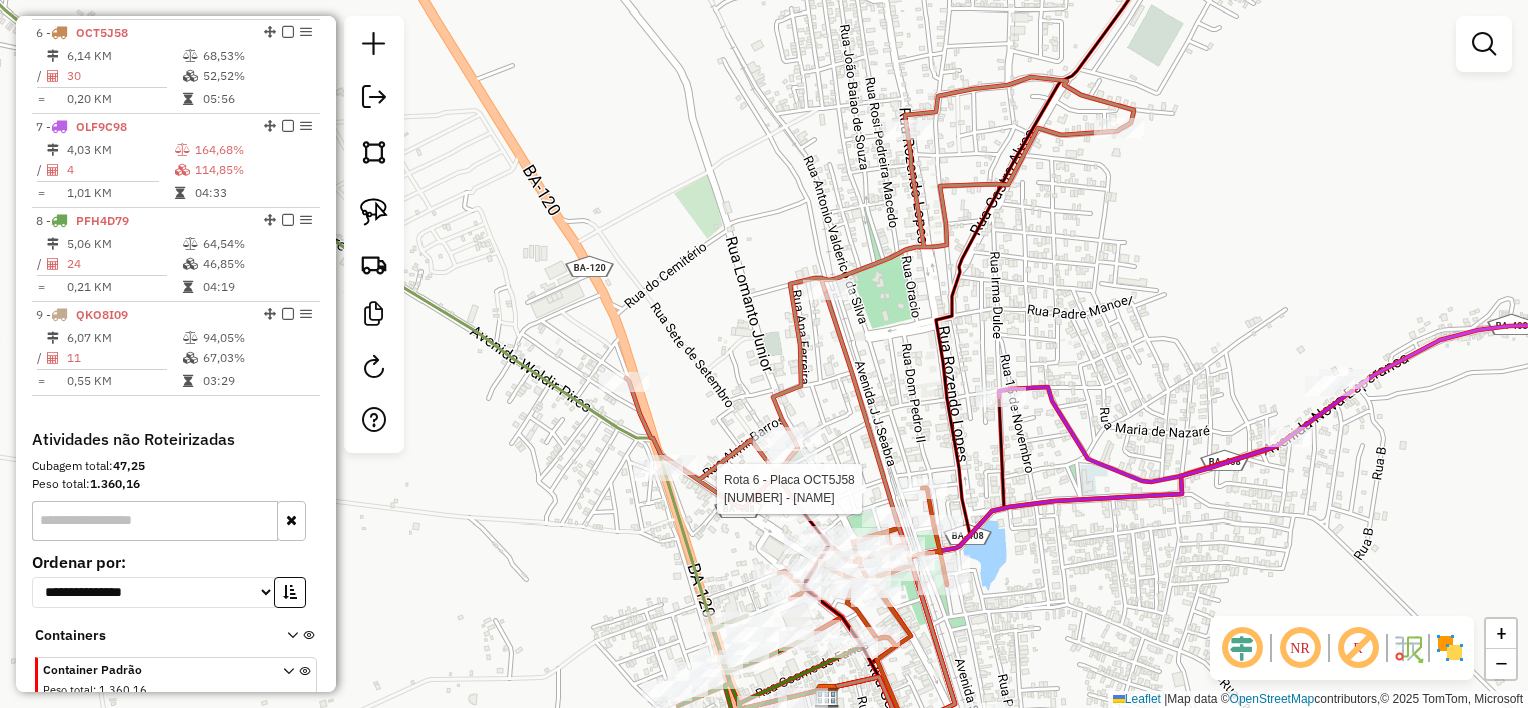 select on "*********" 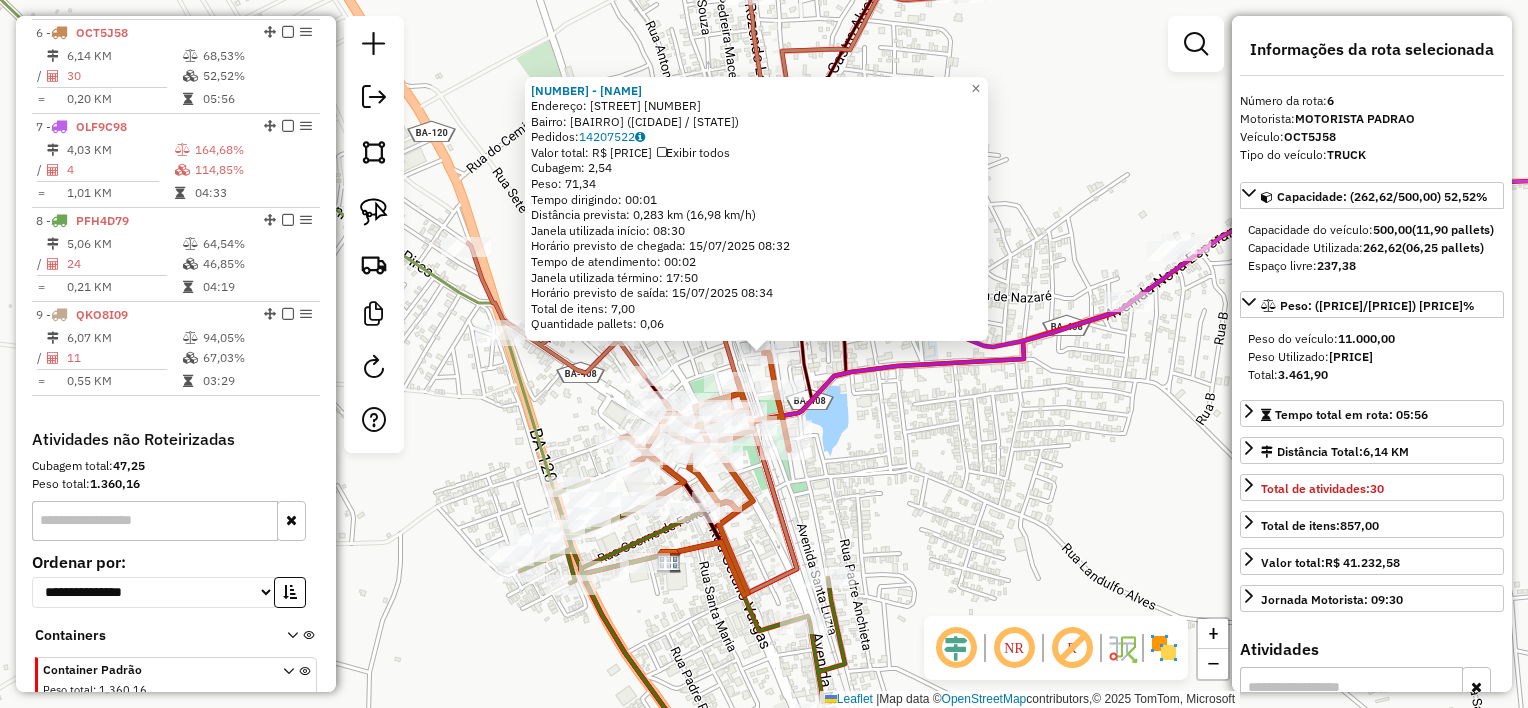 scroll, scrollTop: 1218, scrollLeft: 0, axis: vertical 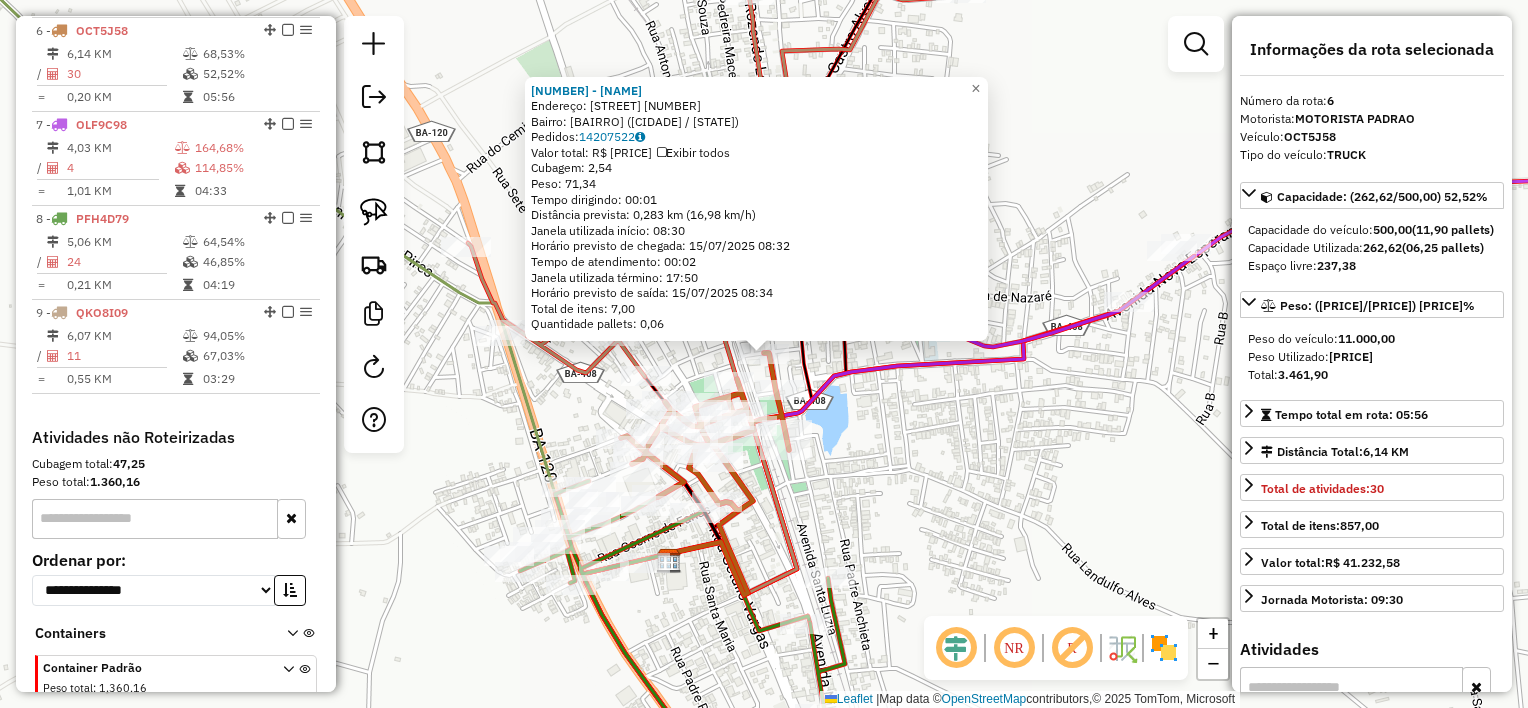 click on "2110 - LUCAS NEGREIROS FALC Endereço: Rua marechal de odoro [NUMBER] Bairro: CENTRO ([CITY] / [STATE]) Pedidos: 14207522 Valor total: R$ 365,38 Exibir todos Cubagem: 2,54 Peso: 71,34 Tempo dirigindo: 00:01 Distância prevista: 0,283 km (16,98 km/h) Janela utilizada início: 08:30 Horário previsto de chegada: [DATE] [TIME] Tempo de atendimento: 00:02 Janela utilizada término: 17:50 Horário previsto de saída: [DATE] [TIME] Total de itens: 7,00 Quantidade pallets: 0,06 × Janela de atendimento Grade de atendimento Capacidade Transportadoras Veículos Cliente Pedidos Rotas Selecione os dias de semana para filtrar as janelas de atendimento Seg Ter Qua Qui Sex Sáb Dom Informe o período da janela de atendimento: De: Até: Filtrar exatamente a janela do cliente Considerar janela de atendimento padrão Selecione os dias de semana para filtrar as grades de atendimento Seg Ter Qua Qui Sex Sáb Dom Considerar clientes sem dia de atendimento cadastrado +" 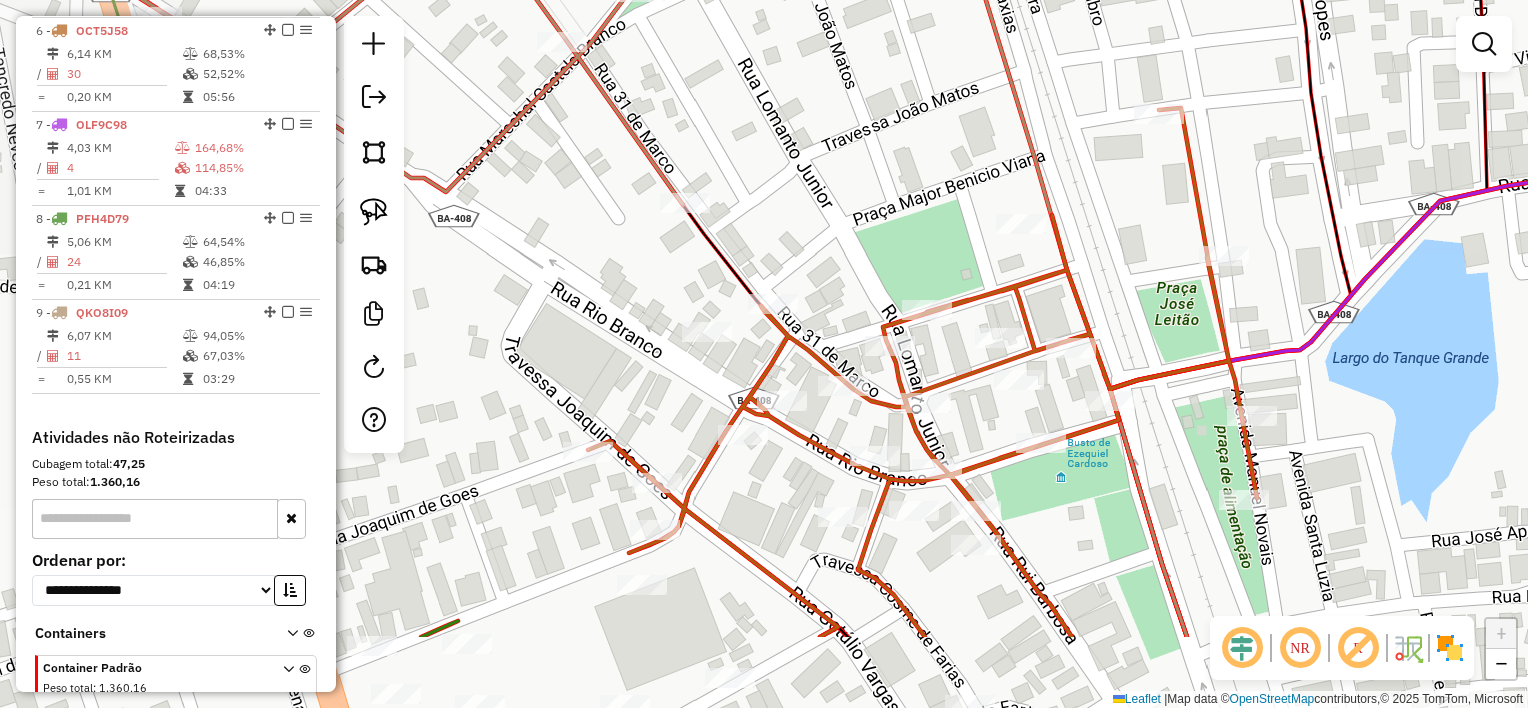 drag, startPoint x: 606, startPoint y: 366, endPoint x: 806, endPoint y: 224, distance: 245.28351 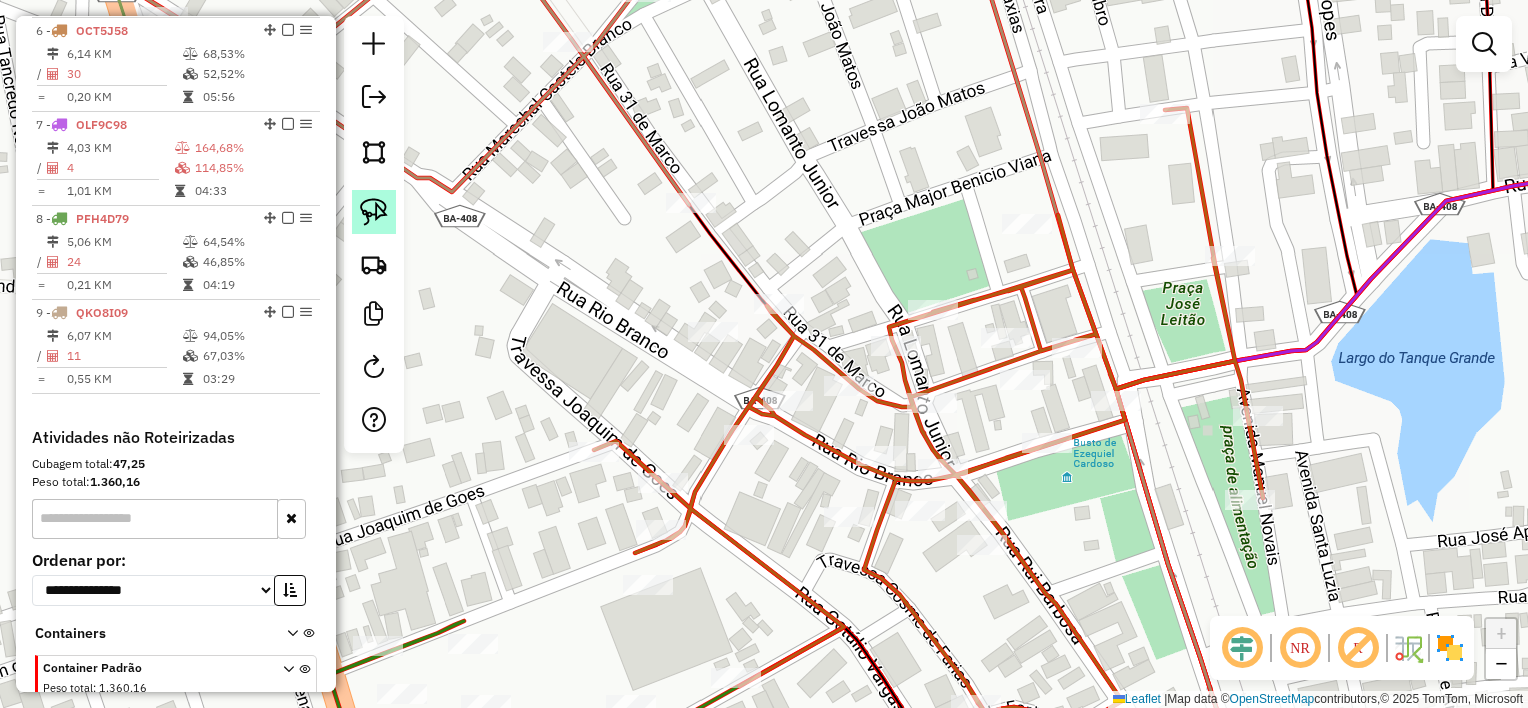 click 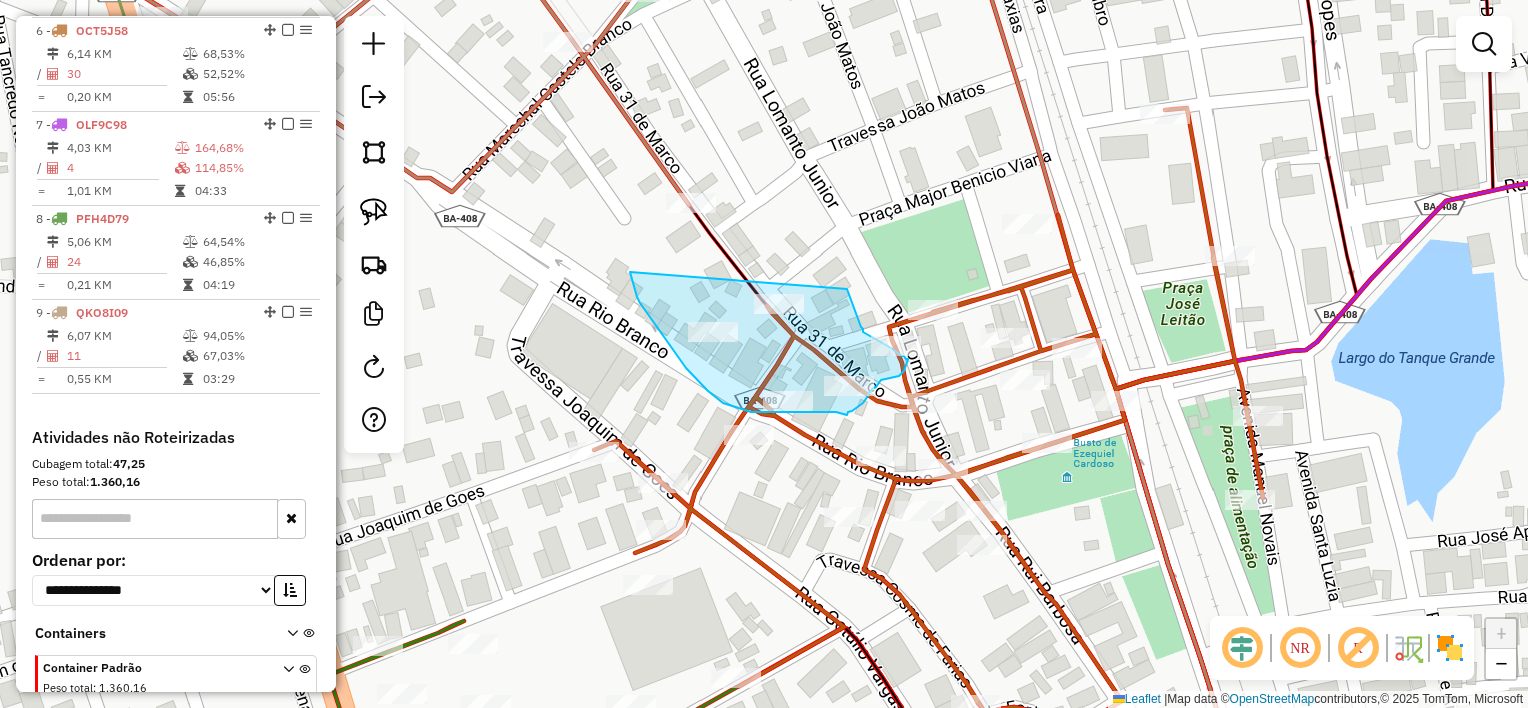 drag, startPoint x: 657, startPoint y: 327, endPoint x: 847, endPoint y: 289, distance: 193.76274 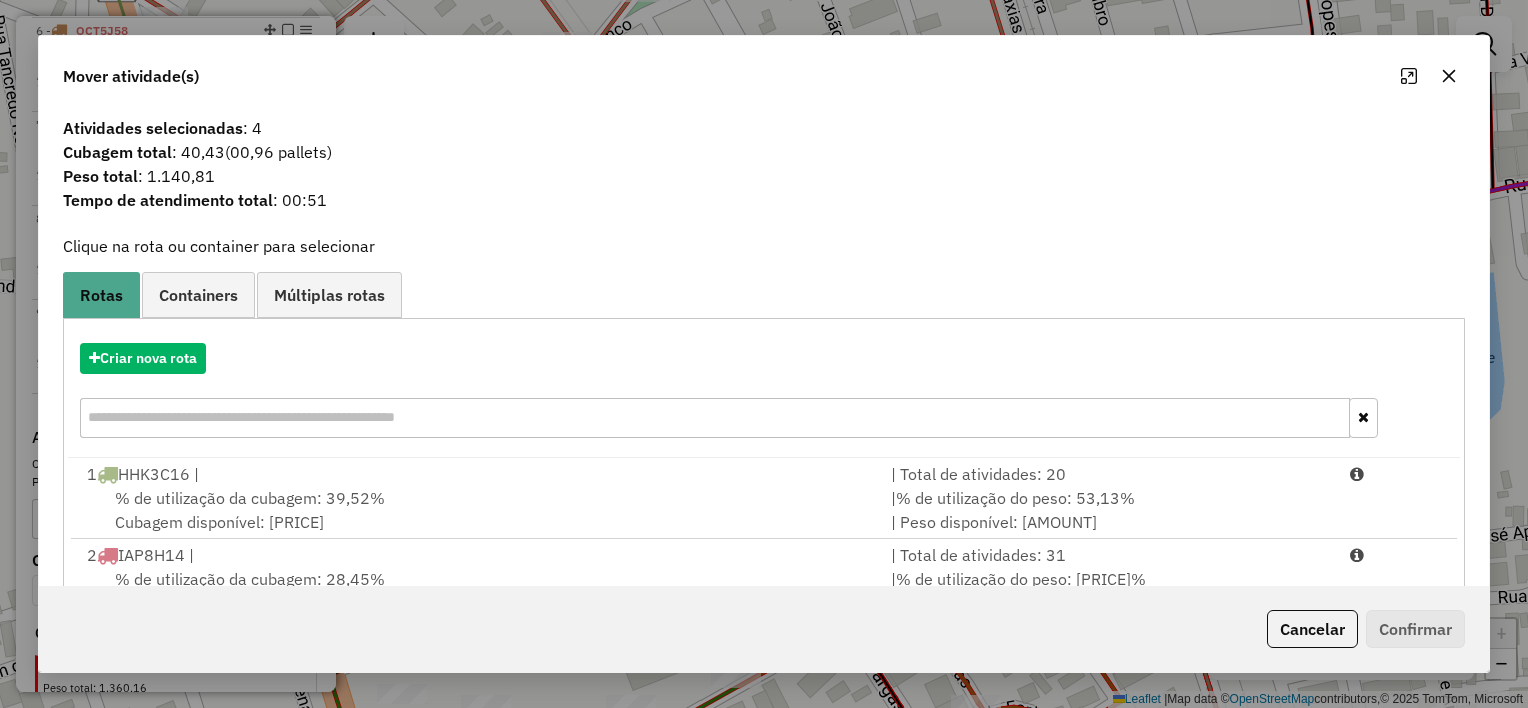 click 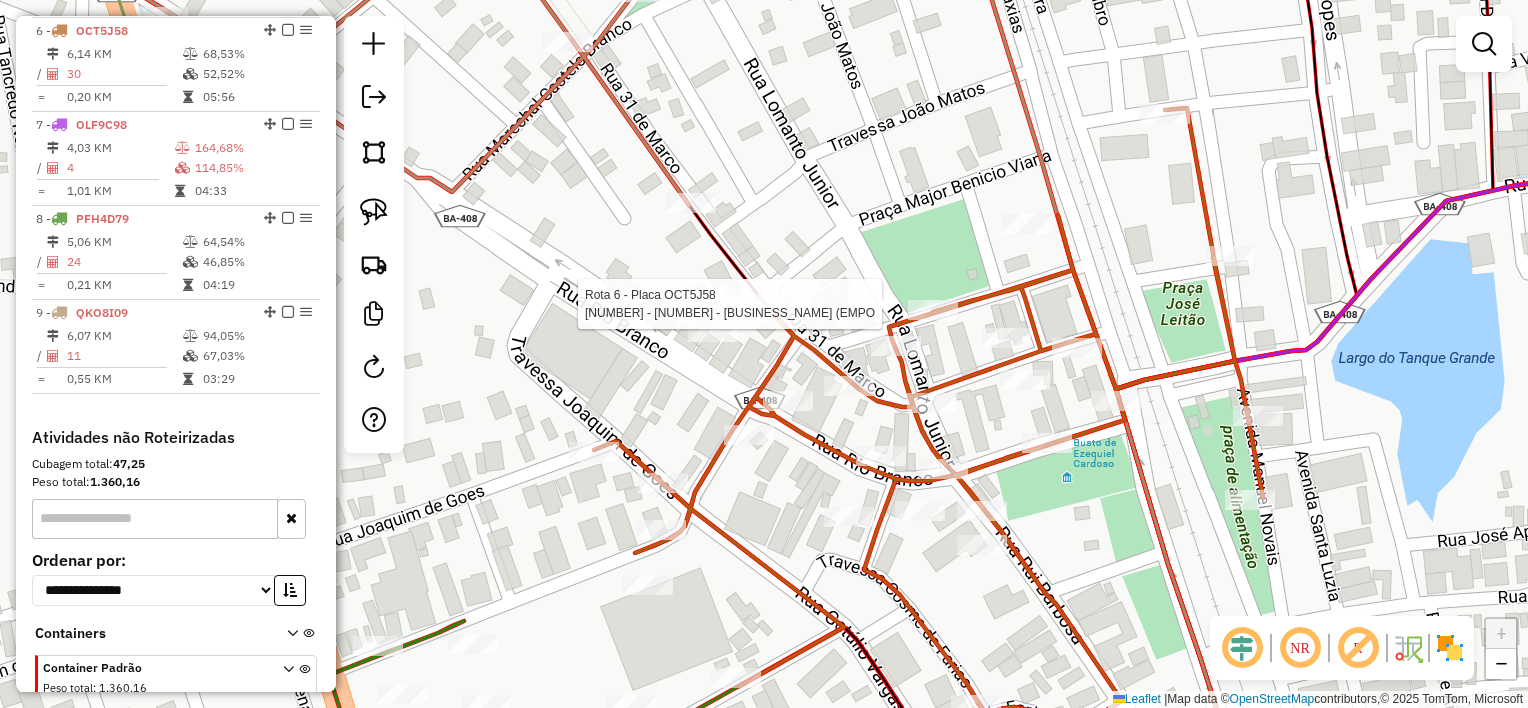 select on "*********" 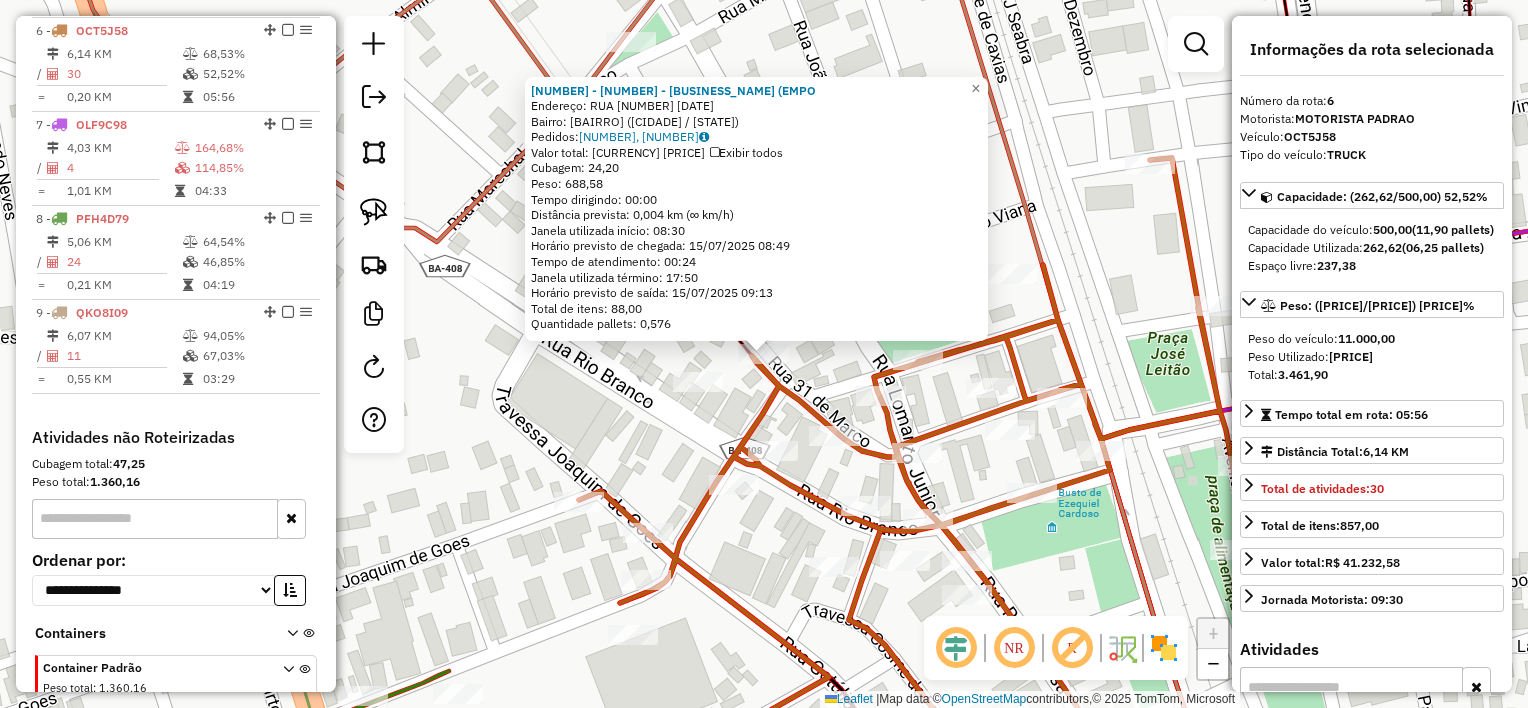 click on "[NUMBER] - [NAME] ([COMPANY]) Endereço: RUA [NUMBER] [DATE] Bairro: [CITY] ([CITY] / [STATE]) Pedidos: [NUMBER], [NUMBER] Valor total: R$ [NUMBER] Exibir todos Cubagem: [NUMBER] Peso: [NUMBER] Tempo dirigindo: [TIME] Distância prevista: [NUMBER] km ([NUMBER] km/h) Janela utilizada início: [TIME] Horário previsto de chegada: [DATE] [TIME] Tempo de atendimento: [TIME] Janela utilizada término: [TIME] Horário previsto de saída: [DATE] [TIME] Total de itens: [NUMBER] Quantidade pallets: [NUMBER] × Janela de atendimento Grade de atendimento Capacidade Transportadoras Veículos Cliente Pedidos Rotas Selecione os dias de semana para filtrar as janelas de atendimento Seg Ter Qua Qui Sex Sáb Dom Informe o período da janela de atendimento: De: Até: Filtrar exatamente a janela do cliente Considerar janela de atendimento padrão Selecione os dias de semana para filtrar as grades de atendimento Seg Ter Qua Qui Sex Sáb Dom Clientes fora do dia de atendimento selecionado" 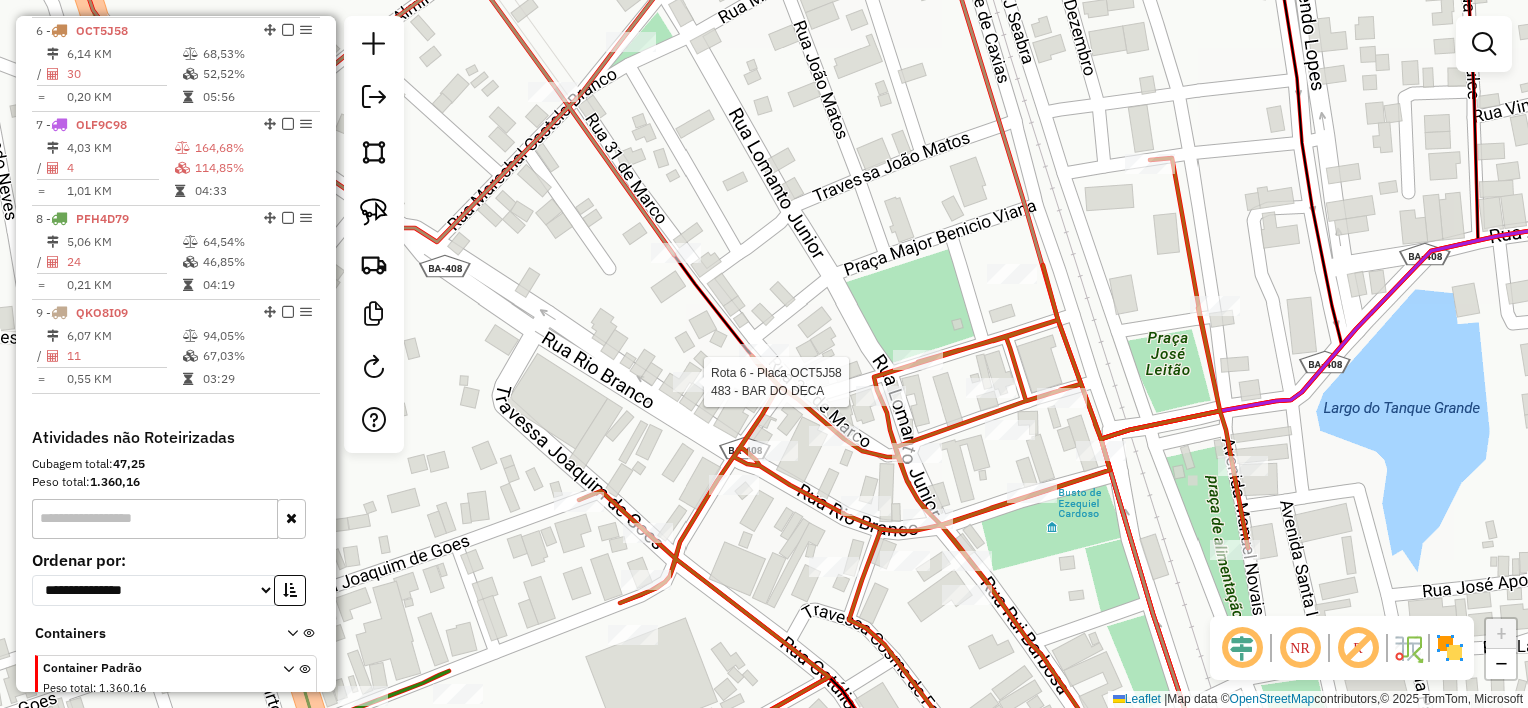 select on "*********" 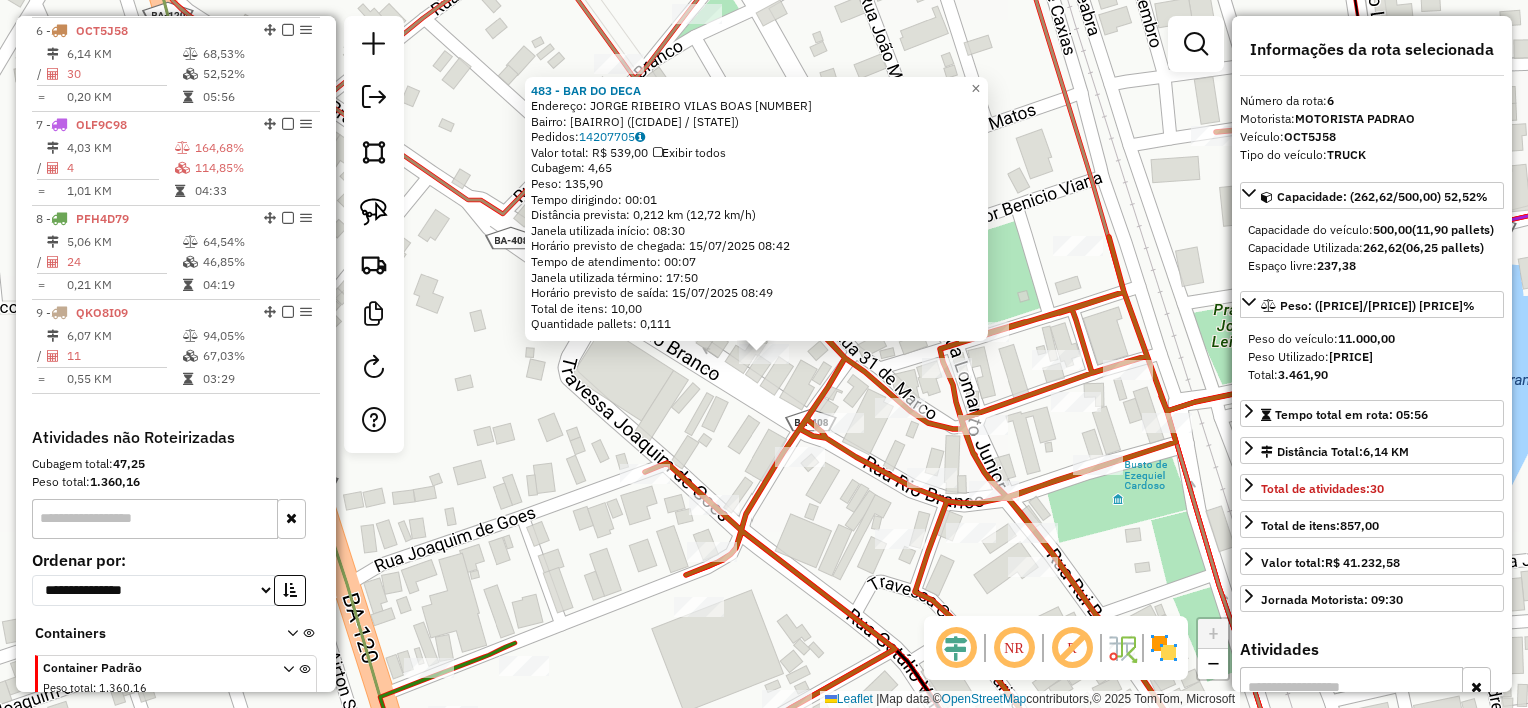 click on "483 - BAR DO DECA Endereço: JORGE RIBEIRO VILAS BOAS [NUMBER] Bairro: CENTRO ([CITY] / [STATE]) Pedidos: 14207705 Valor total: R$ 539,00 Exibir todos Cubagem: 4,65 Peso: 135,90 Tempo dirigindo: 00:01 Distância prevista: 0,212 km (12,72 km/h) Janela utilizada início: 08:30 Horário previsto de chegada: [DATE] [TIME] Tempo de atendimento: 00:07 Janela utilizada término: 17:50 Horário previsto de saída: [DATE] [TIME] Total de itens: 10,00 Quantidade pallets: 0,111 × Janela de atendimento Grade de atendimento Capacidade Transportadoras Veículos Cliente Pedidos Rotas Selecione os dias de semana para filtrar as janelas de atendimento Seg Ter Qua Qui Sex Sáb Dom Informe o período da janela de atendimento: De: Até: Filtrar exatamente a janela do cliente Considerar janela de atendimento padrão Selecione os dias de semana para filtrar as grades de atendimento Seg Ter Qua Qui Sex Sáb Dom Considerar clientes sem dia de atendimento cadastrado De:" 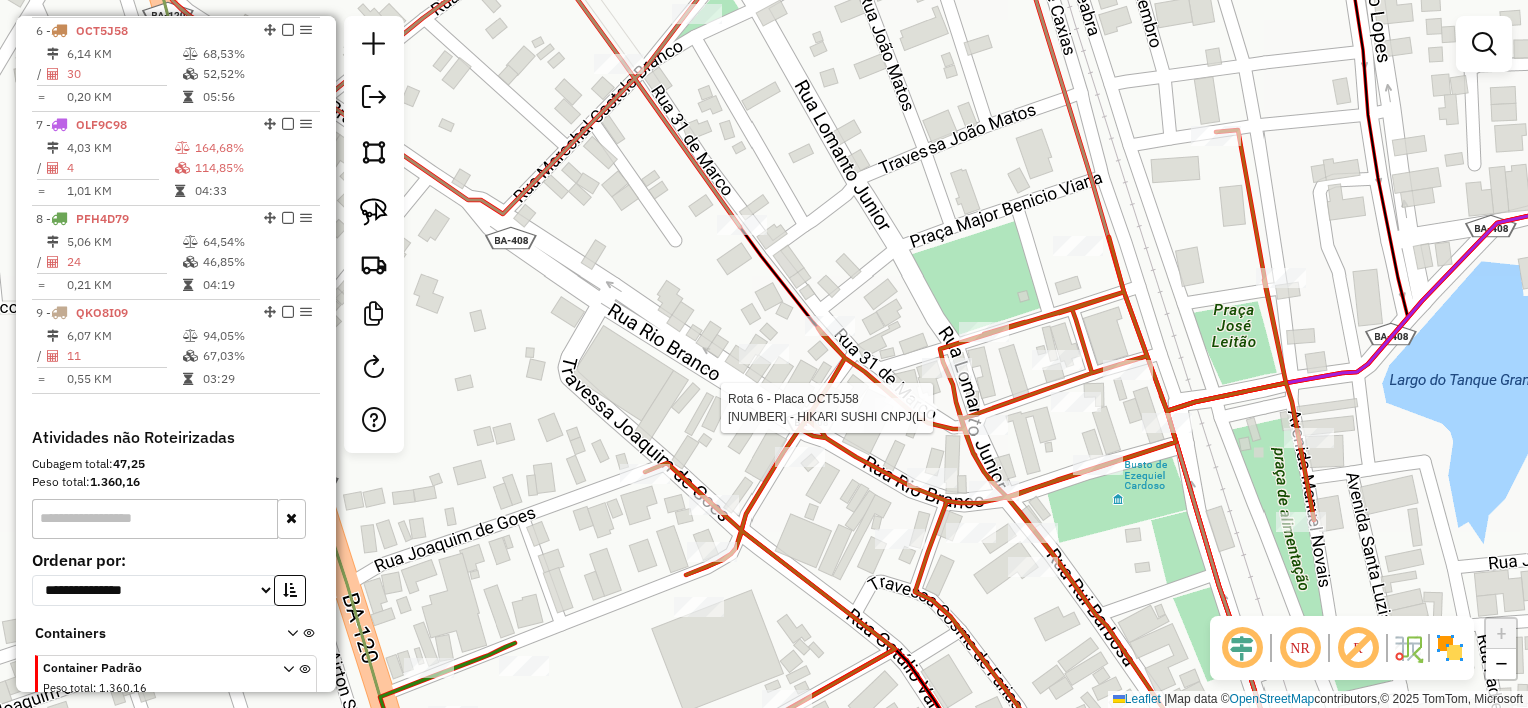 select on "*********" 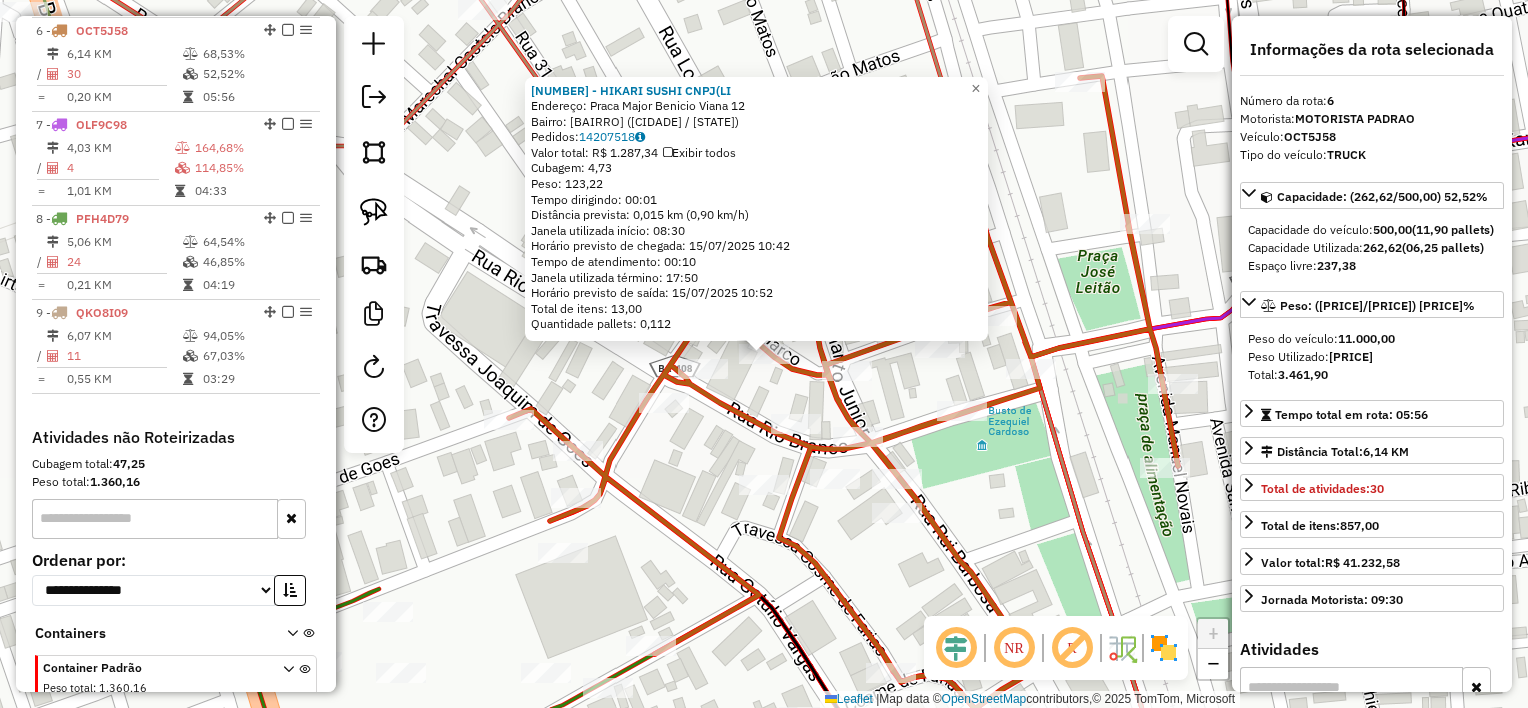 click on "[NUMBER] - [NAME] CNPJ(LI Endereço: Praca Major Benicio Viana [NUMBER] Bairro: [CITY] ([CITY] / [STATE]) Pedidos: [NUMBER] Valor total: R$ [NUMBER] Exibir todos Cubagem: [NUMBER] Peso: [NUMBER] Tempo dirigindo: [TIME] Distância prevista: [NUMBER] km ([NUMBER] km/h) Janela utilizada início: [TIME] Horário previsto de chegada: [DATE] [TIME] Tempo de atendimento: [TIME] Janela utilizada término: [TIME] Horário previsto de saída: [DATE] [TIME] Total de itens: [NUMBER] Quantidade pallets: [NUMBER] × Janela de atendimento Grade de atendimento Capacidade Transportadoras Veículos Cliente Pedidos Rotas Selecione os dias de semana para filtrar as janelas de atendimento Seg Ter Qua Qui Sex Sáb Dom Informe o período da janela de atendimento: De: Até: Filtrar exatamente a janela do cliente Considerar janela de atendimento padrão Selecione os dias de semana para filtrar as grades de atendimento Seg Ter Qua Qui Sex Sáb Dom Clientes fora do dia de atendimento selecionado" 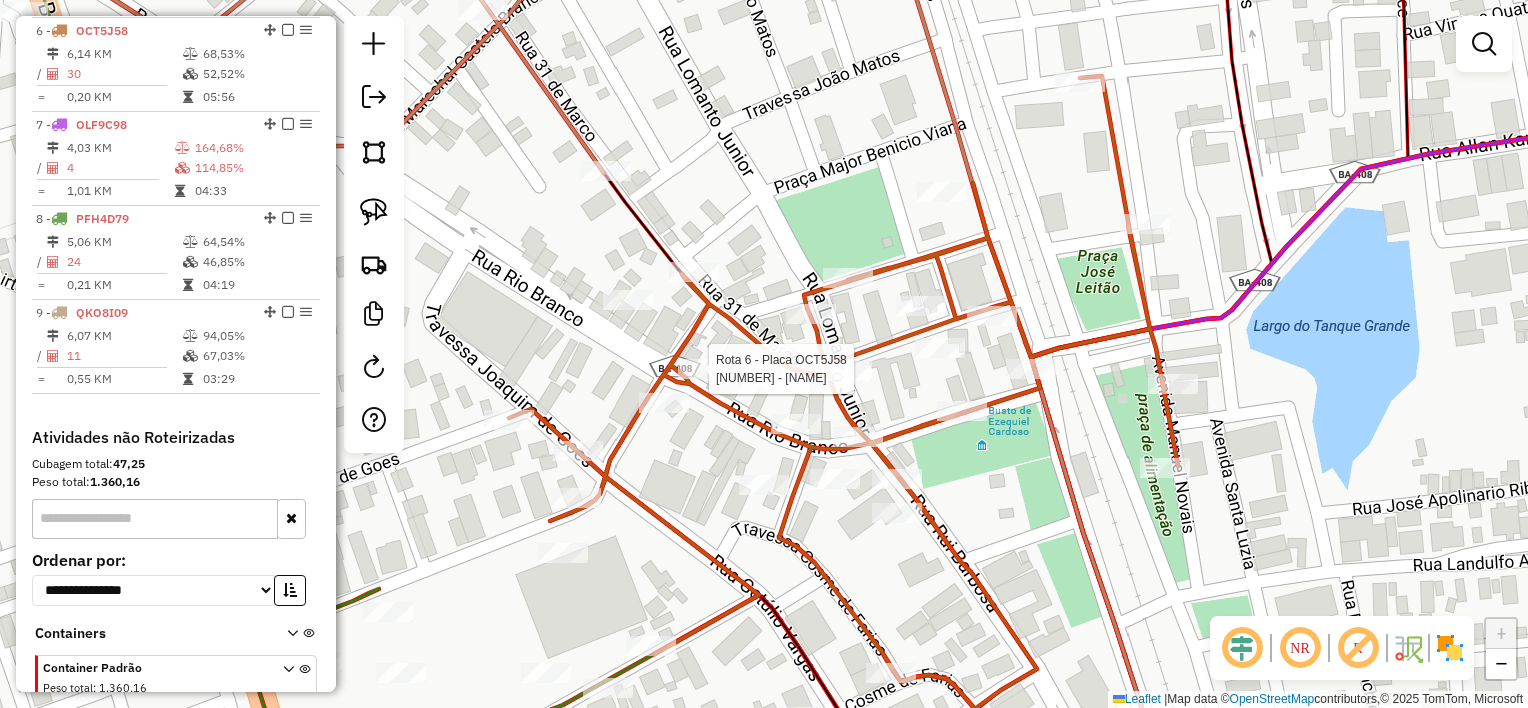 select on "*********" 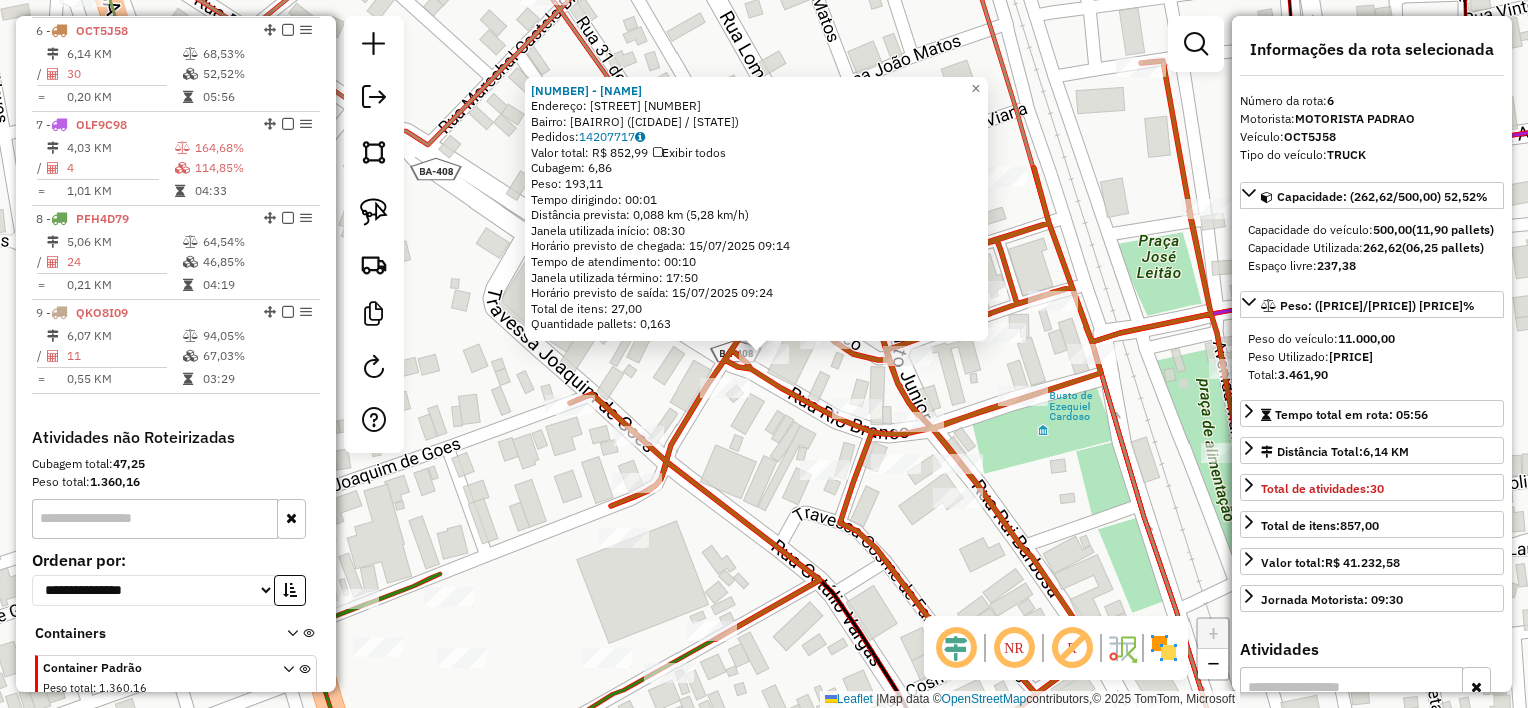 click on "[NUMBER] - [NAME] Endereço: [STREET] [NUMBER] Bairro: [NEIGHBORHOOD] ([CITY] / [STATE]) Pedidos: [NUMBER] Valor total: [CURRENCY] [PRICE] Exibir todos Cubagem: [PRICE] Peso: [PRICE] Tempo dirigindo: [TIME] Distância prevista: [PRICE] km ([PRICE] km/h) Janela utilizada início: [TIME] Horário previsto de chegada: [DATE] [TIME] Tempo de atendimento: [TIME] Janela utilizada término: [TIME] Horário previsto de saída: [DATE] [TIME] Total de itens: [PRICE] Quantidade pallets: [PRICE] × Janela de atendimento Grade de atendimento Capacidade Transportadoras Veículos Cliente Pedidos Rotas Selecione os dias de semana para filtrar as janelas de atendimento Seg Ter Qua Qui Sex Sáb Dom Informe o período da janela de atendimento: De: Até: Filtrar exatamente a janela do cliente Considerar janela de atendimento padrão Selecione os dias de semana para filtrar as grades de atendimento Seg Ter Qua Qui Sex Sáb Dom Considerar clientes sem dia de atendimento cadastrado De: De:" 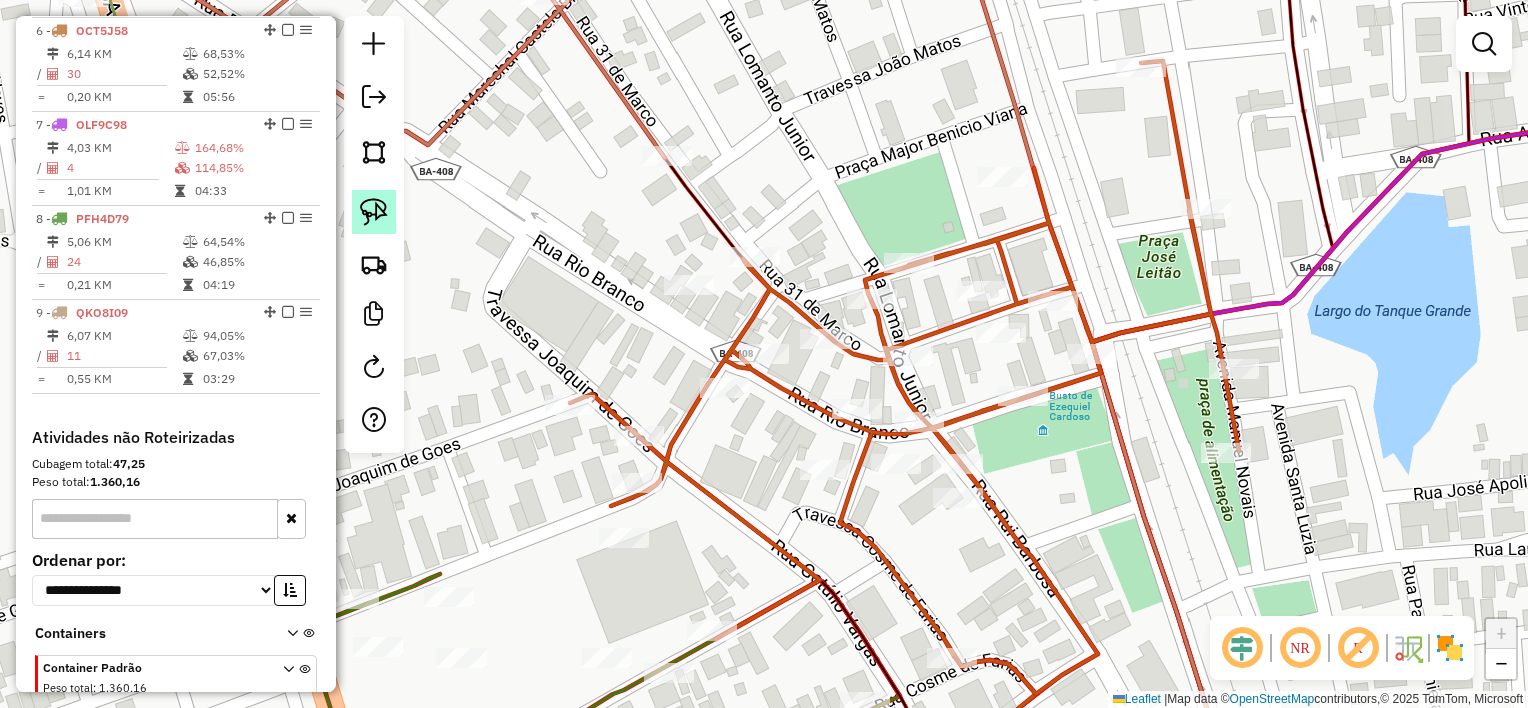 click 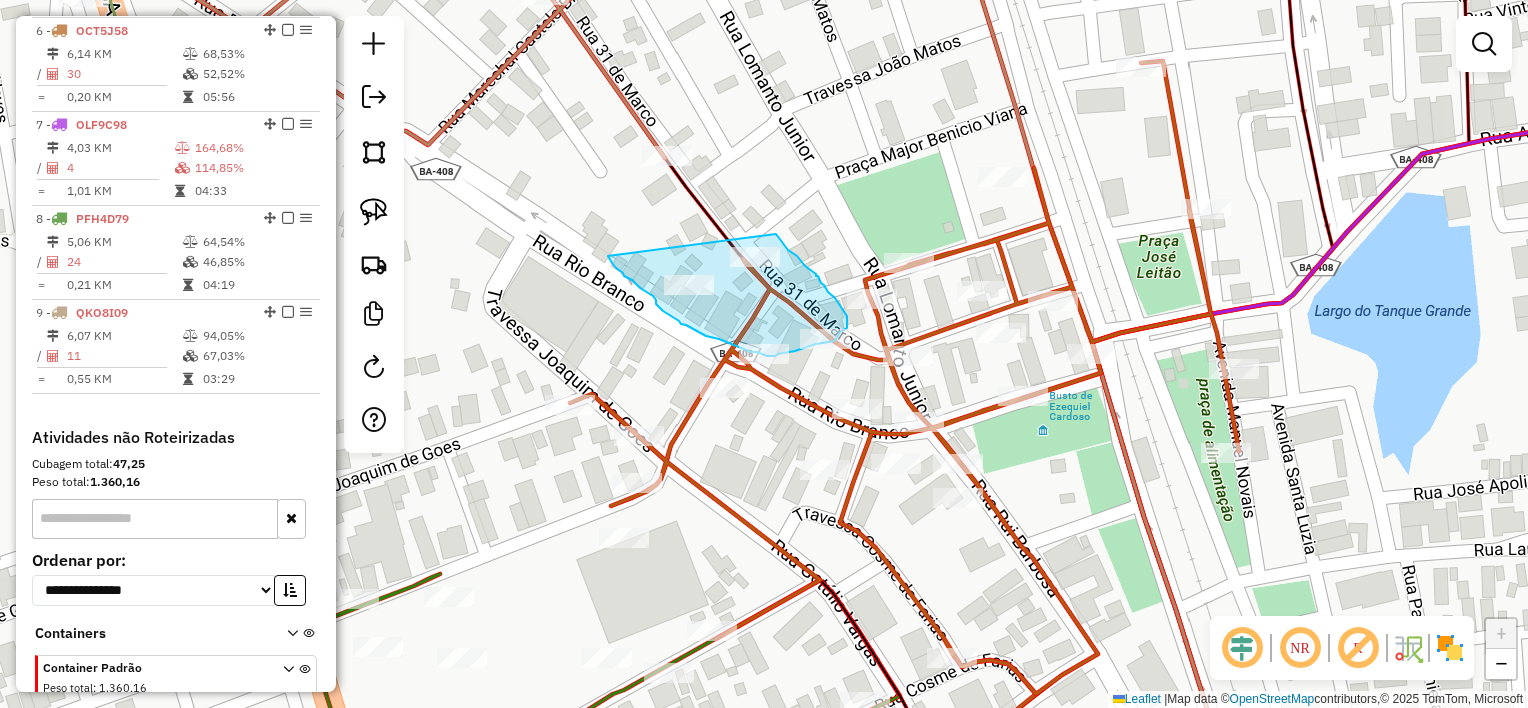 drag, startPoint x: 656, startPoint y: 300, endPoint x: 774, endPoint y: 233, distance: 135.6945 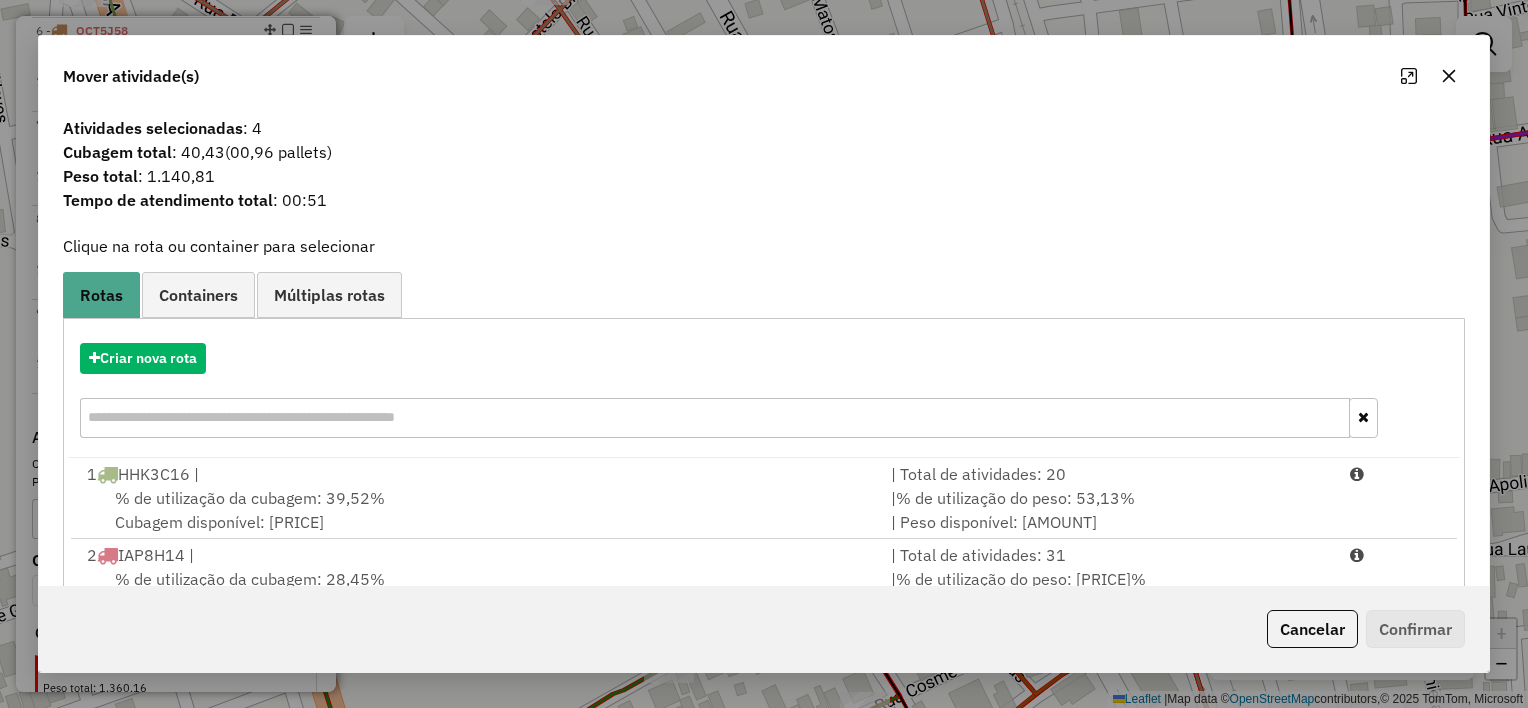 click 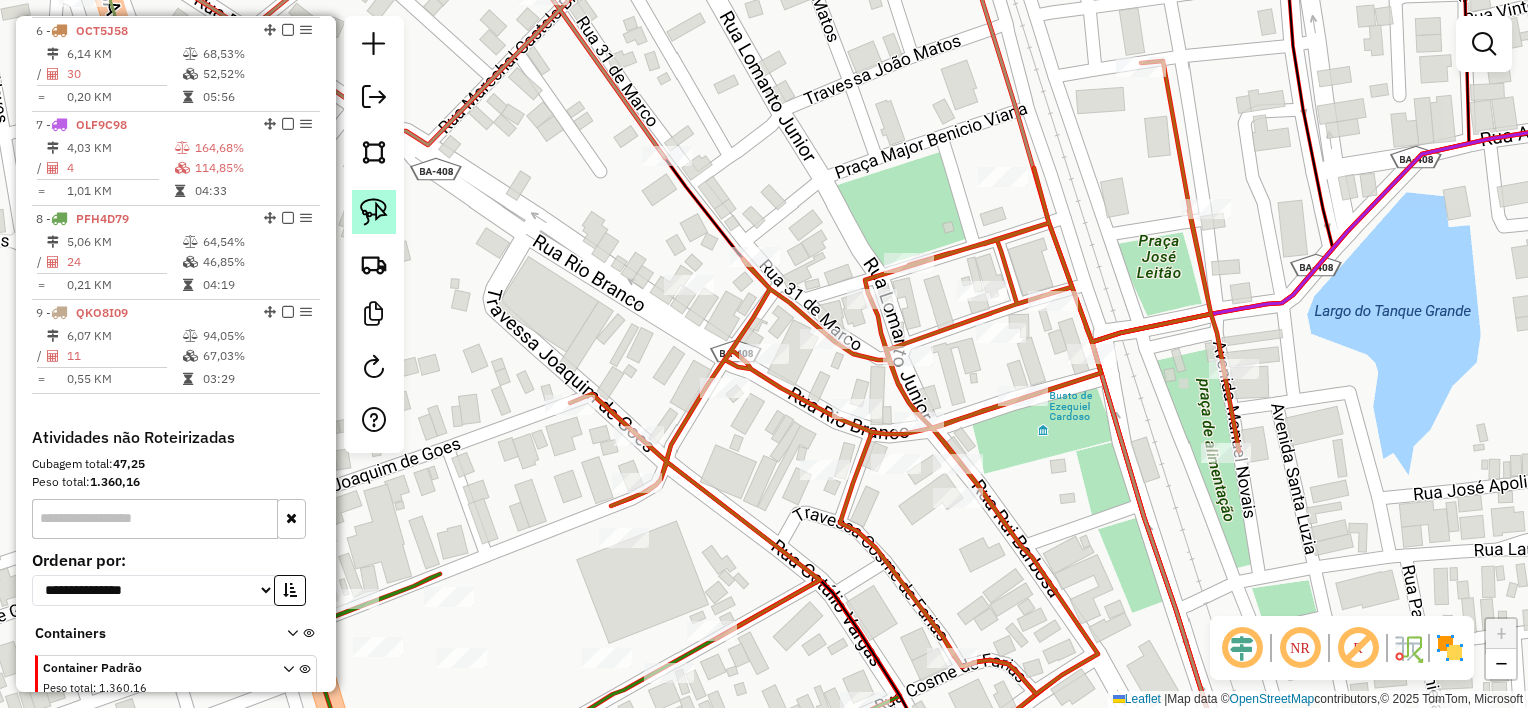click 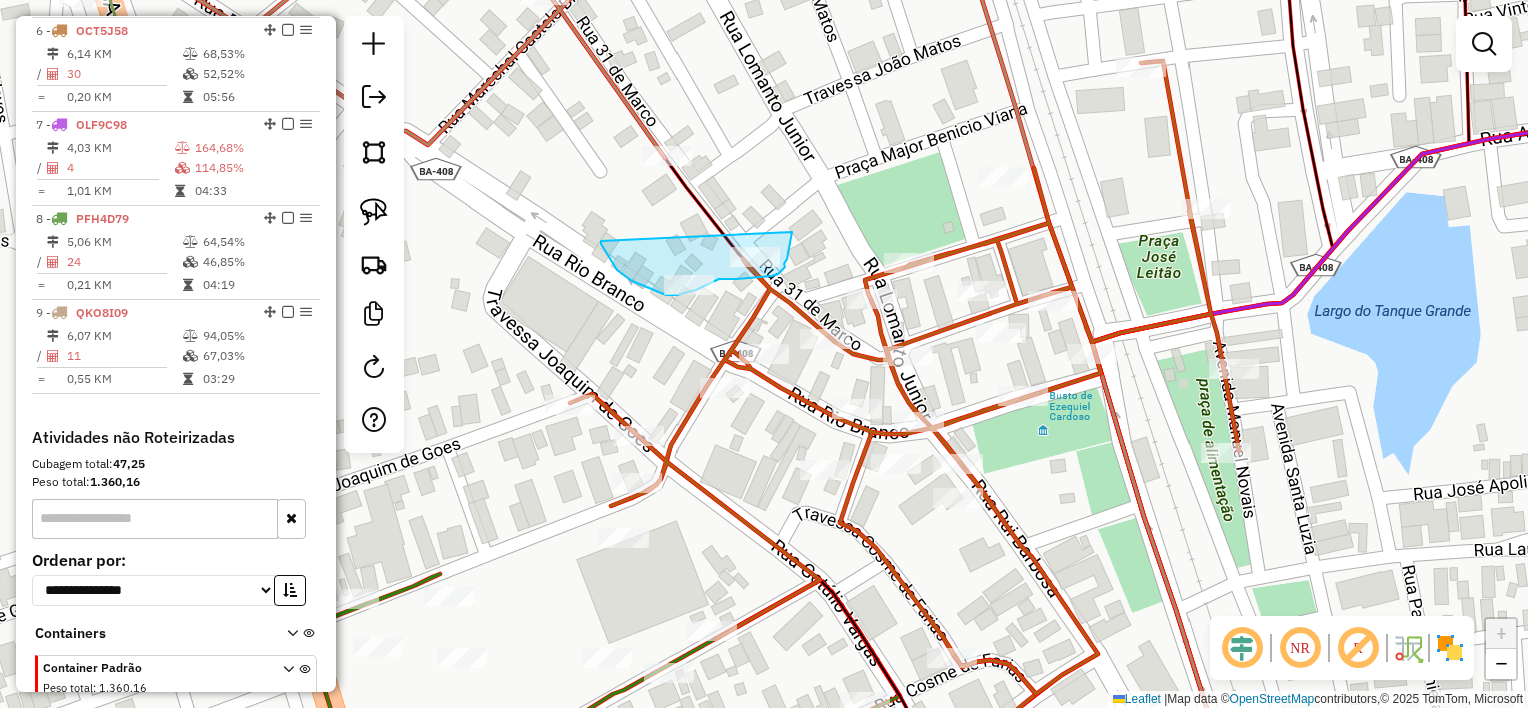 drag, startPoint x: 647, startPoint y: 288, endPoint x: 792, endPoint y: 232, distance: 155.4381 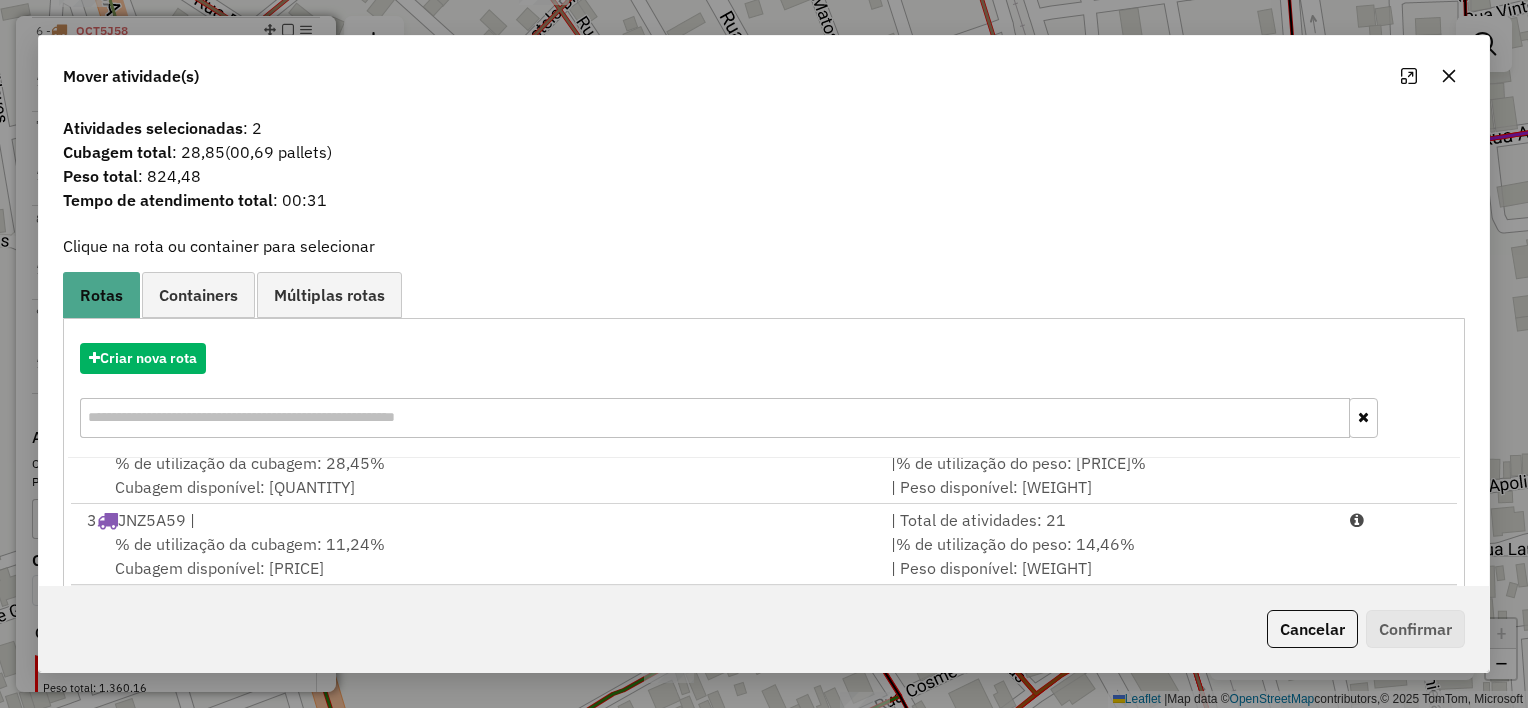 scroll, scrollTop: 246, scrollLeft: 0, axis: vertical 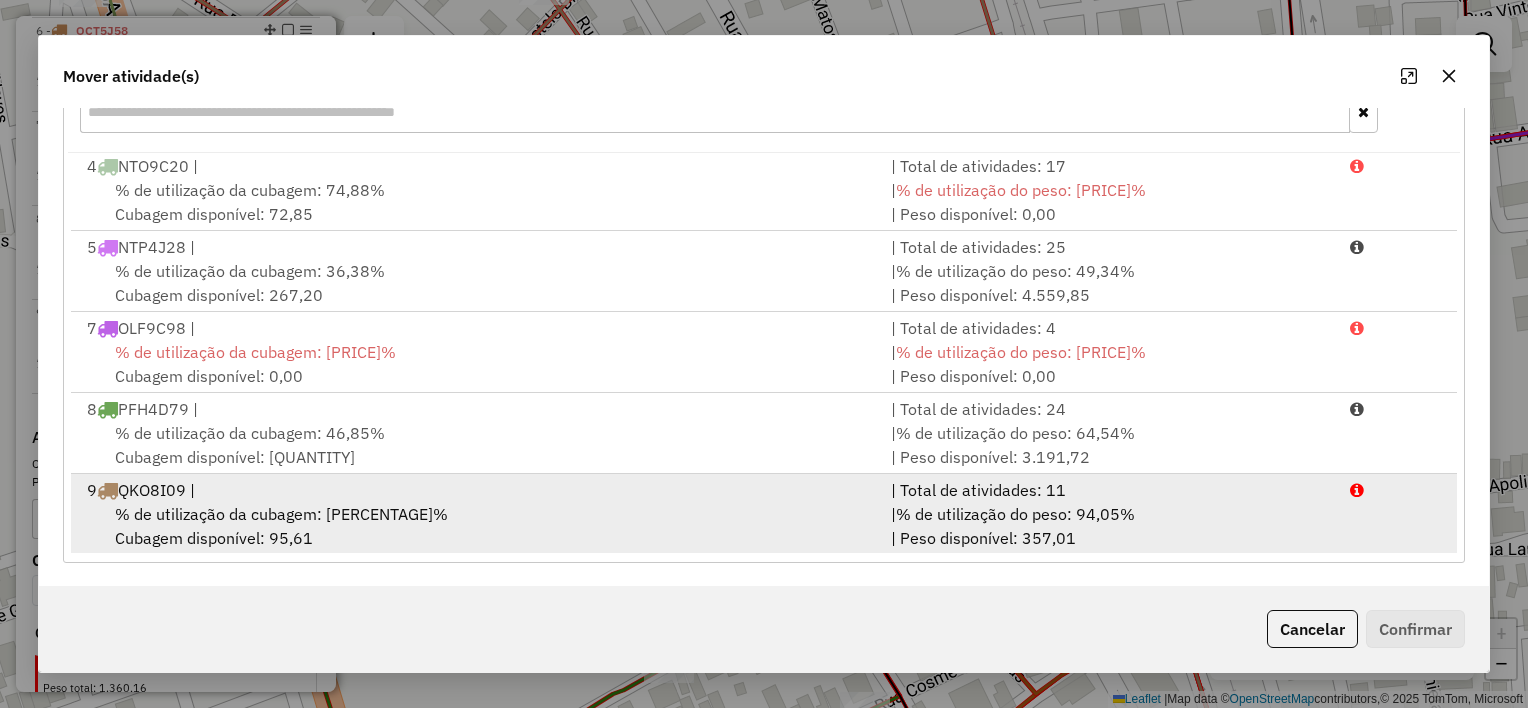 click on "9  QKO8I09 |" at bounding box center (477, 490) 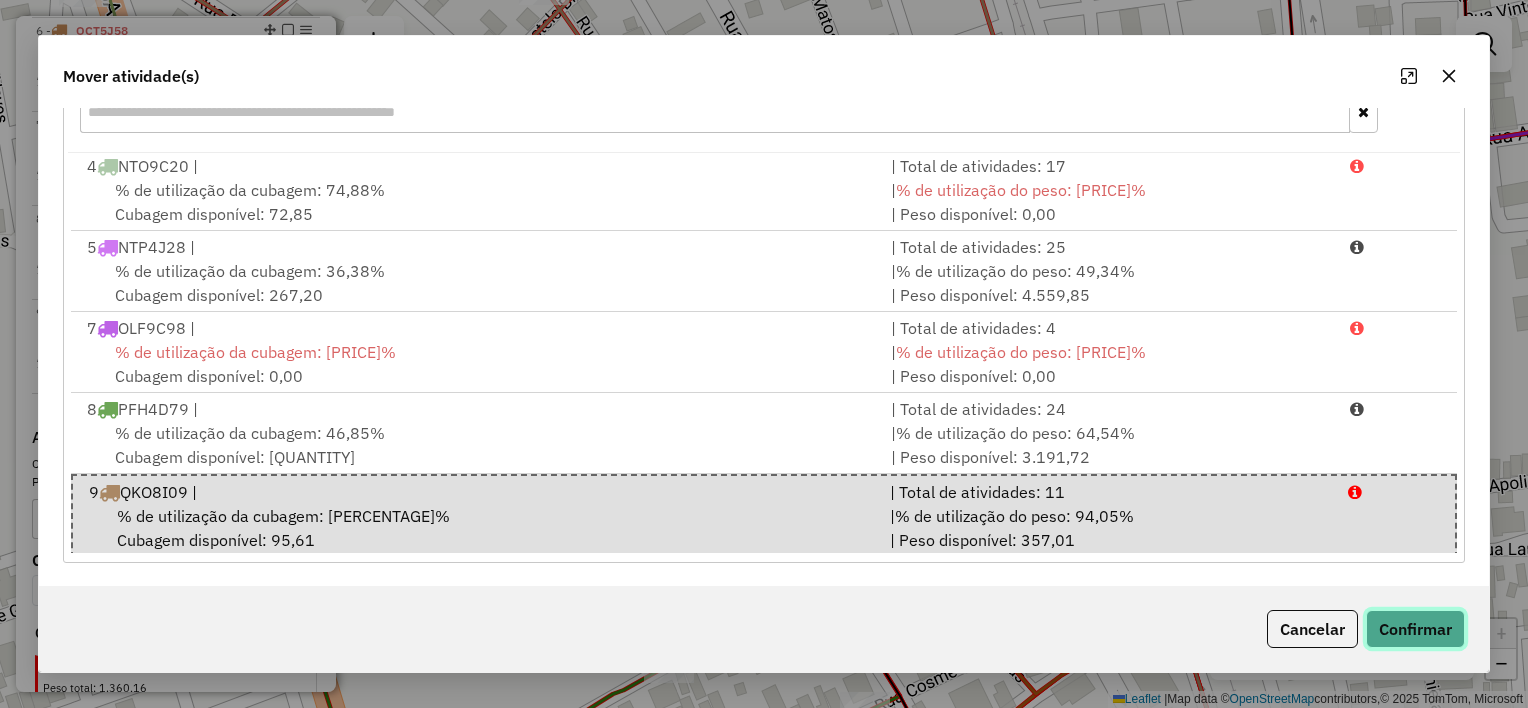 click on "Confirmar" 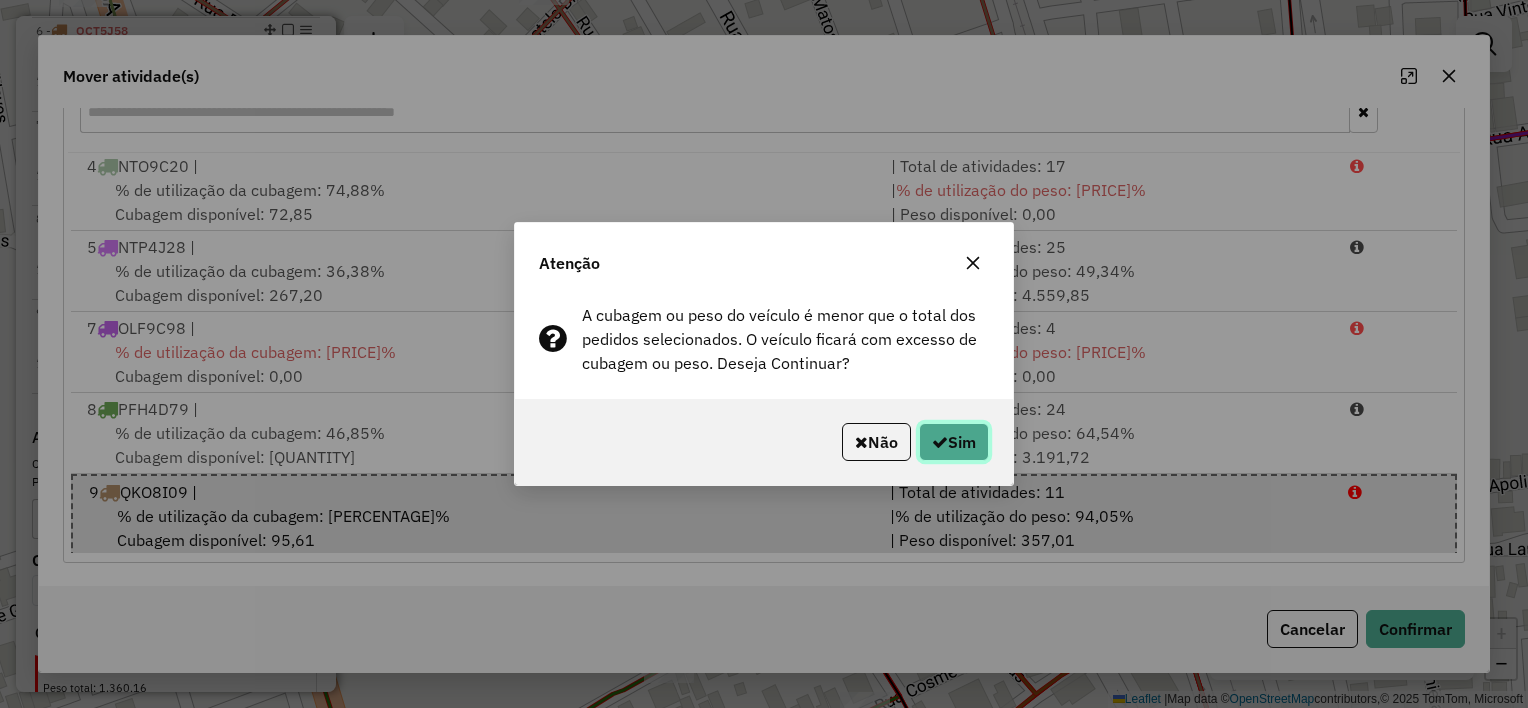click on "Sim" 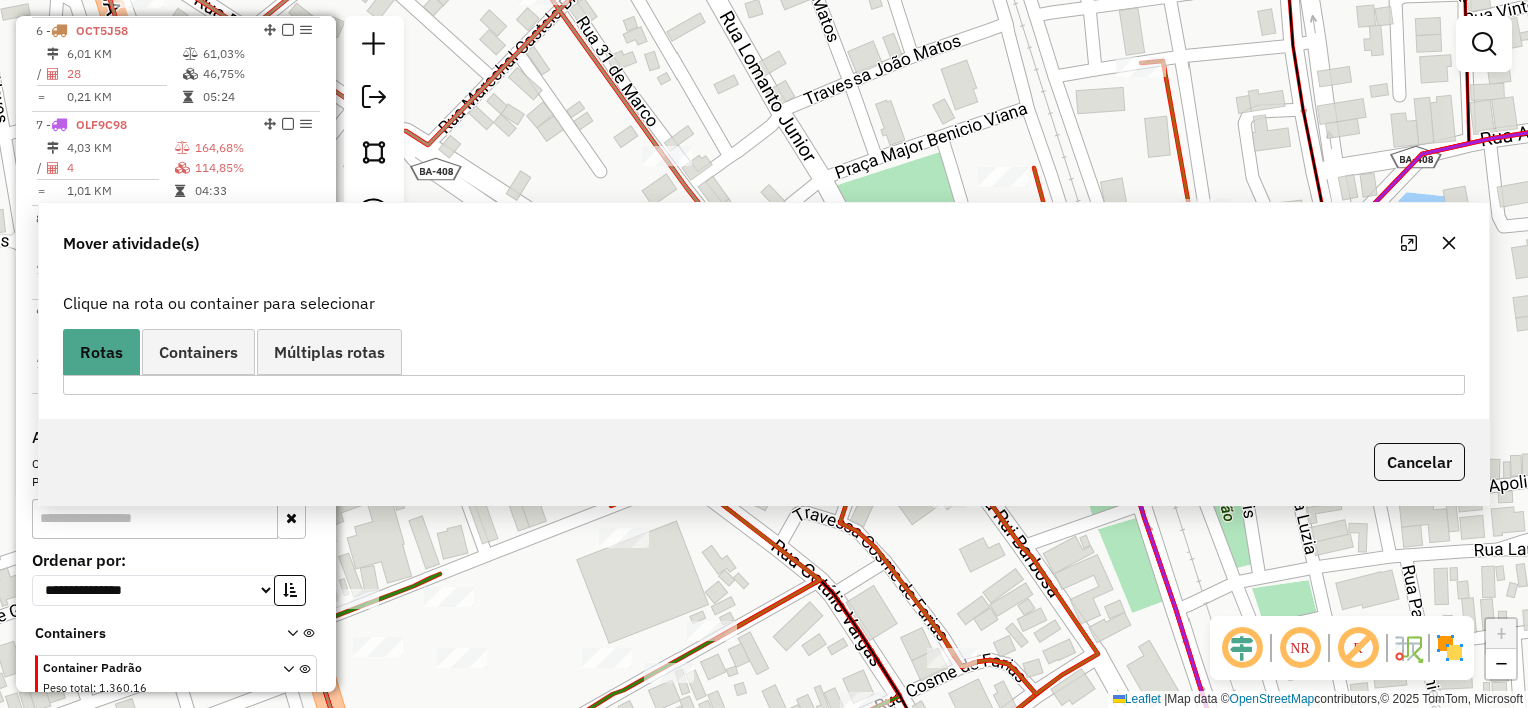 scroll, scrollTop: 0, scrollLeft: 0, axis: both 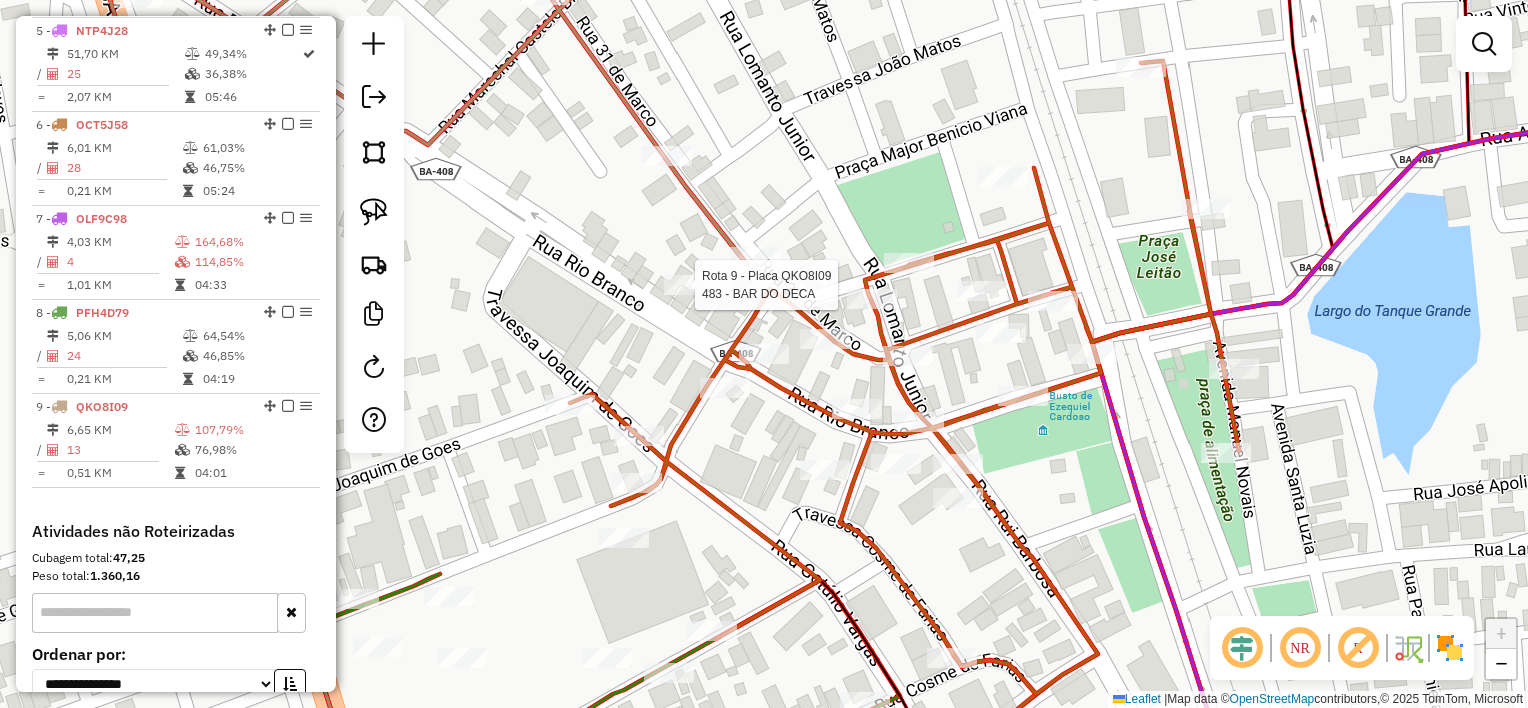 select on "*********" 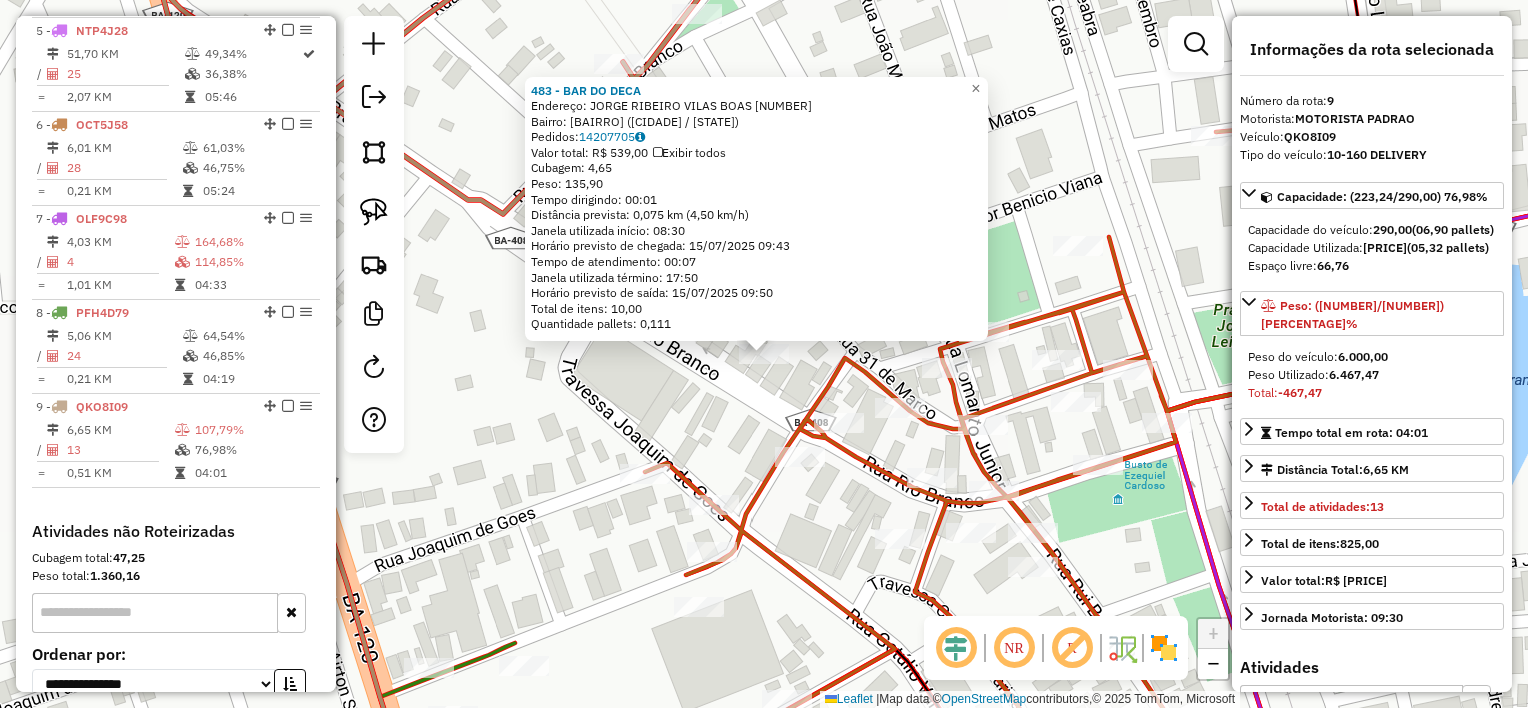 scroll, scrollTop: 1310, scrollLeft: 0, axis: vertical 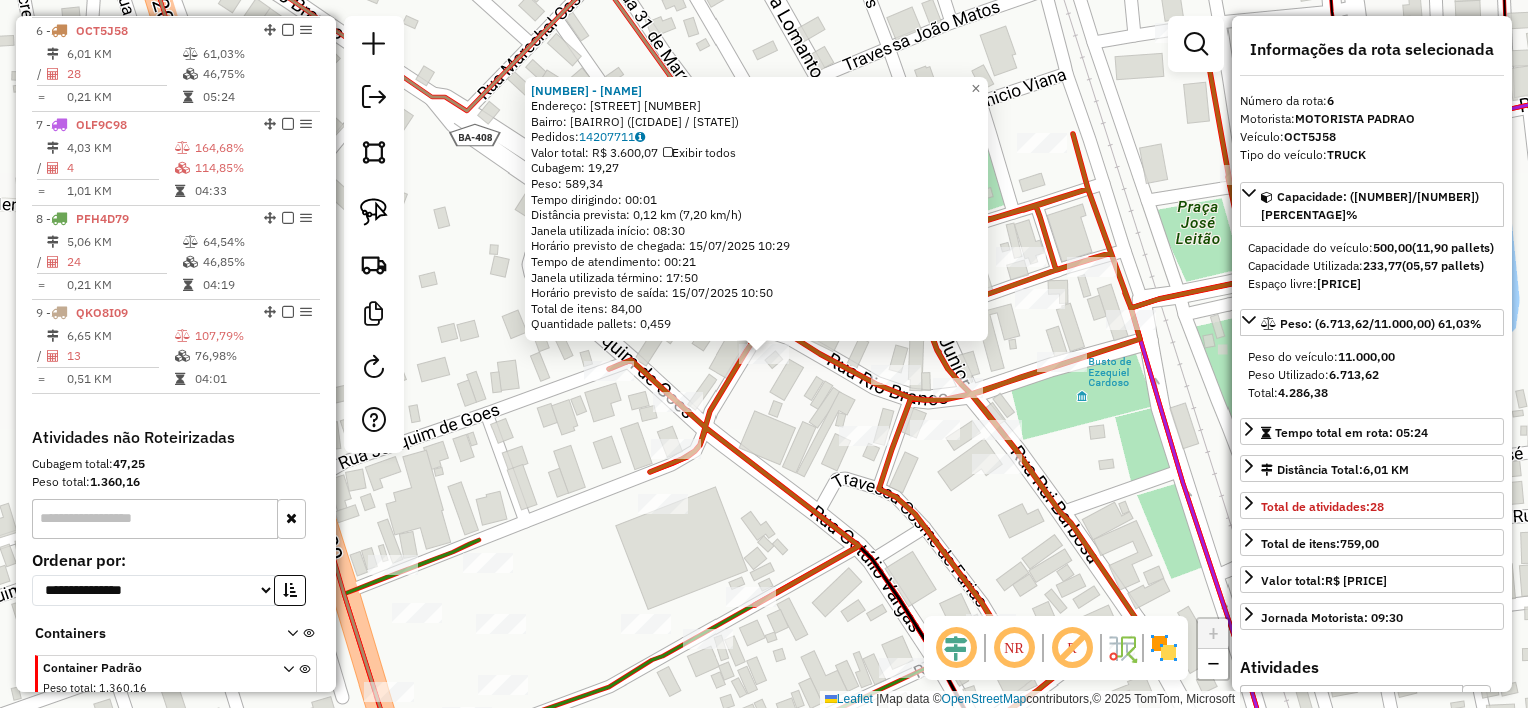 click on "[NUMBER] - [NAME] Endereço: [STREET] [NUMBER] Bairro: [NEIGHBORHOOD] ([CITY] / [STATE]) Pedidos: [NUMBER] Valor total: [CURRENCY] [PRICE] Exibir todos Cubagem: [PRICE] Peso: [PRICE] Tempo dirigindo: [TIME] Distância prevista: [PRICE] km ([PRICE] km/h) Janela utilizada início: [TIME] Horário previsto de chegada: [DATE] [TIME] Tempo de atendimento: [TIME] Janela utilizada término: [TIME] Horário previsto de saída: [DATE] [TIME] Total de itens: [PRICE] Quantidade pallets: [PRICE] × Janela de atendimento Grade de atendimento Capacidade Transportadoras Veículos Cliente Pedidos Rotas Selecione os dias de semana para filtrar as janelas de atendimento Seg Ter Qua Qui Sex Sáb Dom Informe o período da janela de atendimento: De: Até: Filtrar exatamente a janela do cliente Considerar janela de atendimento padrão Selecione os dias de semana para filtrar as grades de atendimento Seg Ter Qua Qui Sex Sáb Dom Considerar clientes sem dia de atendimento cadastrado +" 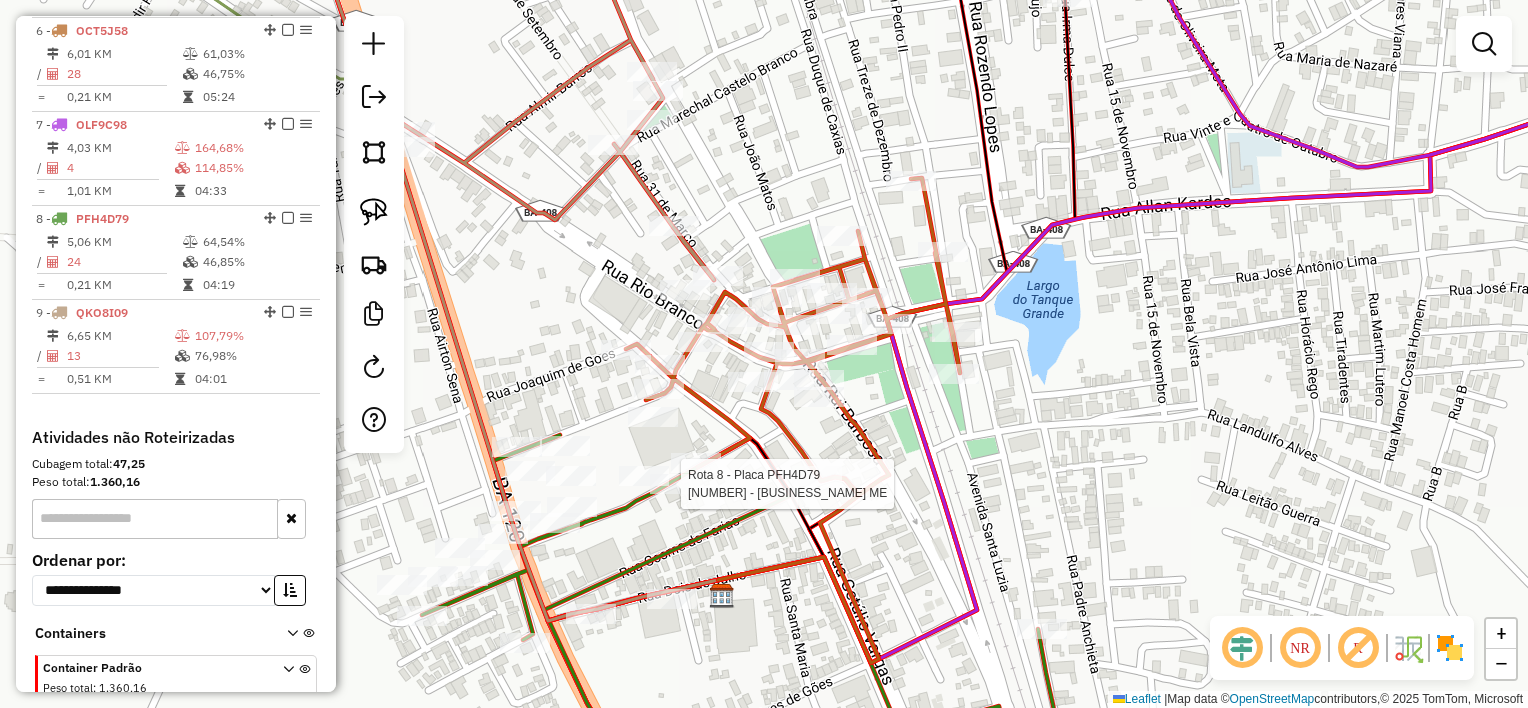 select on "*********" 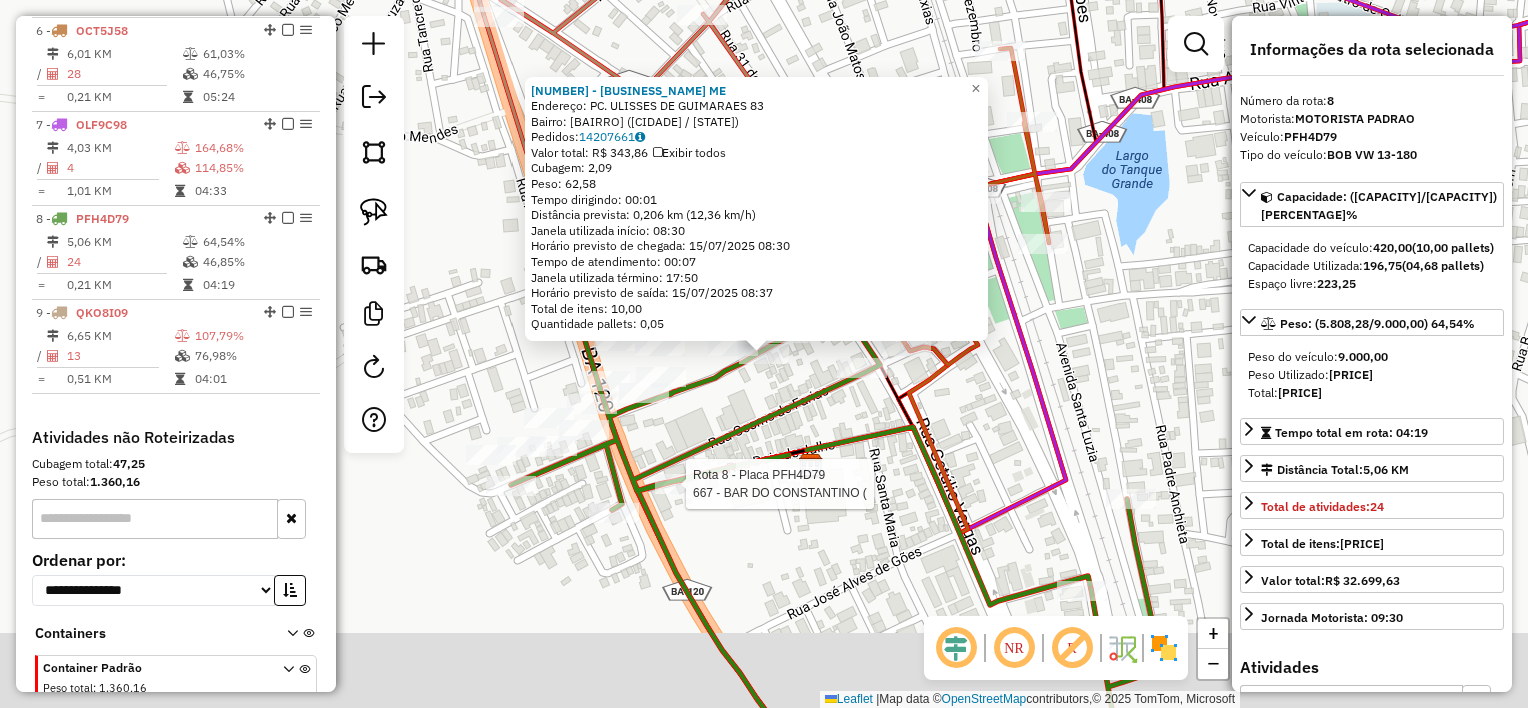 scroll, scrollTop: 1310, scrollLeft: 0, axis: vertical 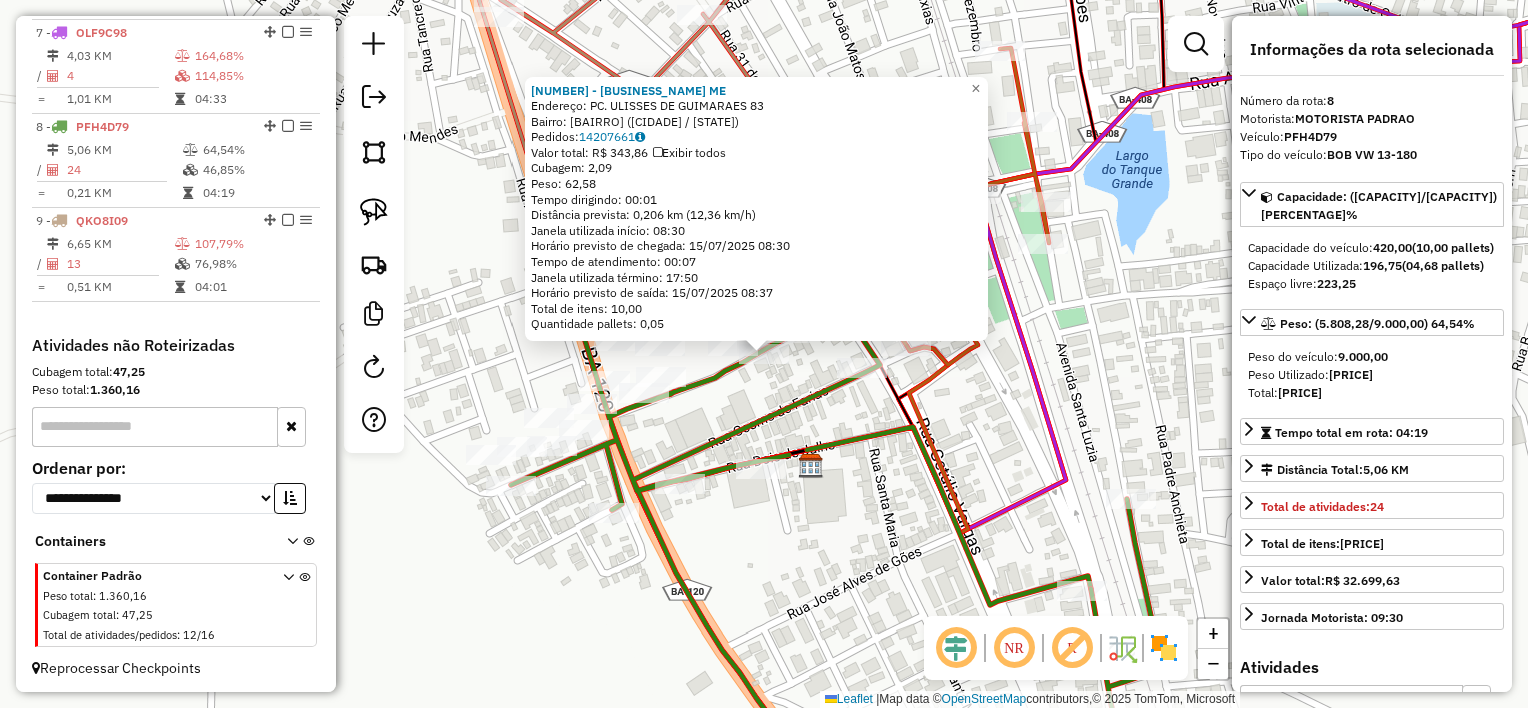 click on "Rotas Selecione os dias de semana para filtrar as janelas de atendimento  Seg   Ter   Qua   Qui   Sex   Sáb   Dom  Informe o período da janela de atendimento: De: Até:  Filtrar exatamente a janela do cliente  Considerar janela de atendimento padrão  Selecione os dias de semana para filtrar as grades de atendimento  Seg   Ter   Qua   Qui   Sex   Sáb   Dom   Considerar clientes sem dia de atendimento cadastrado +" 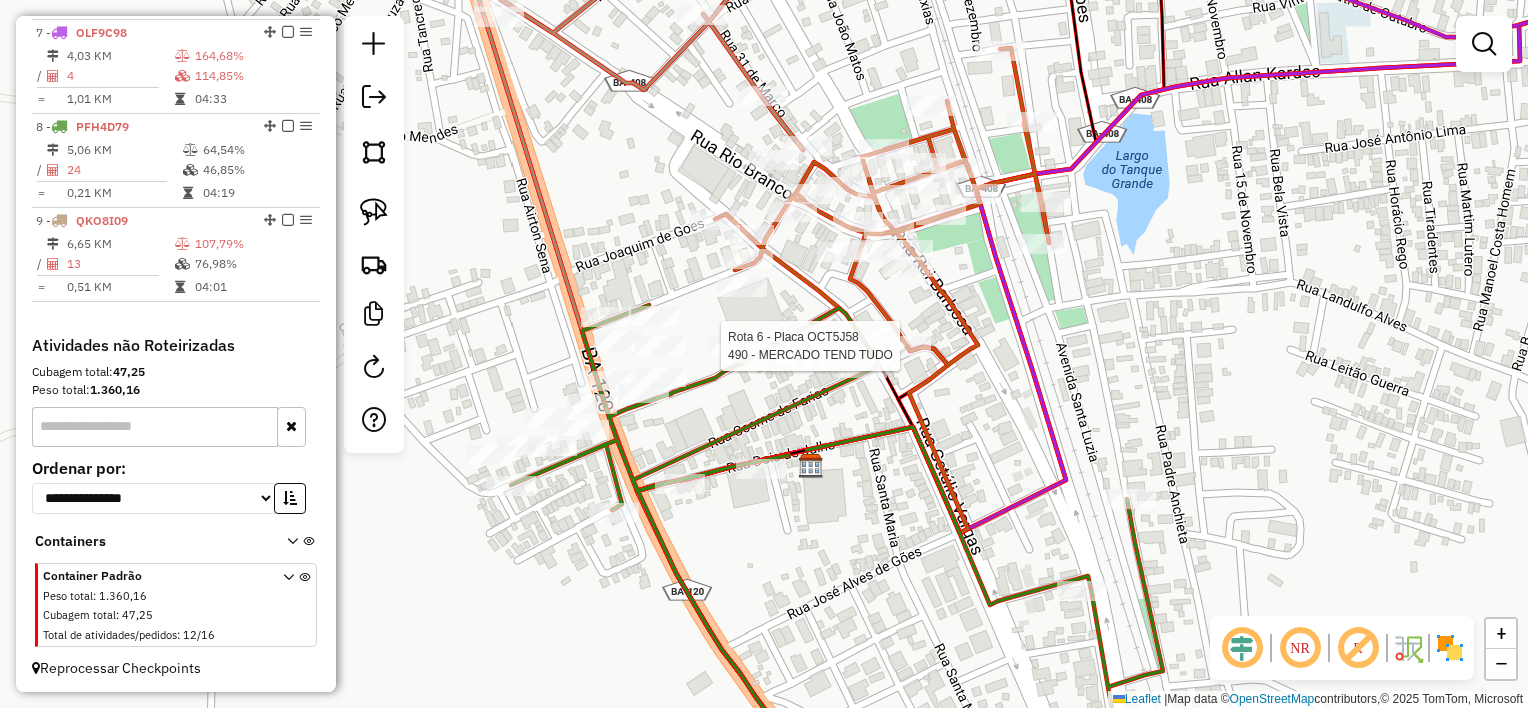select on "*********" 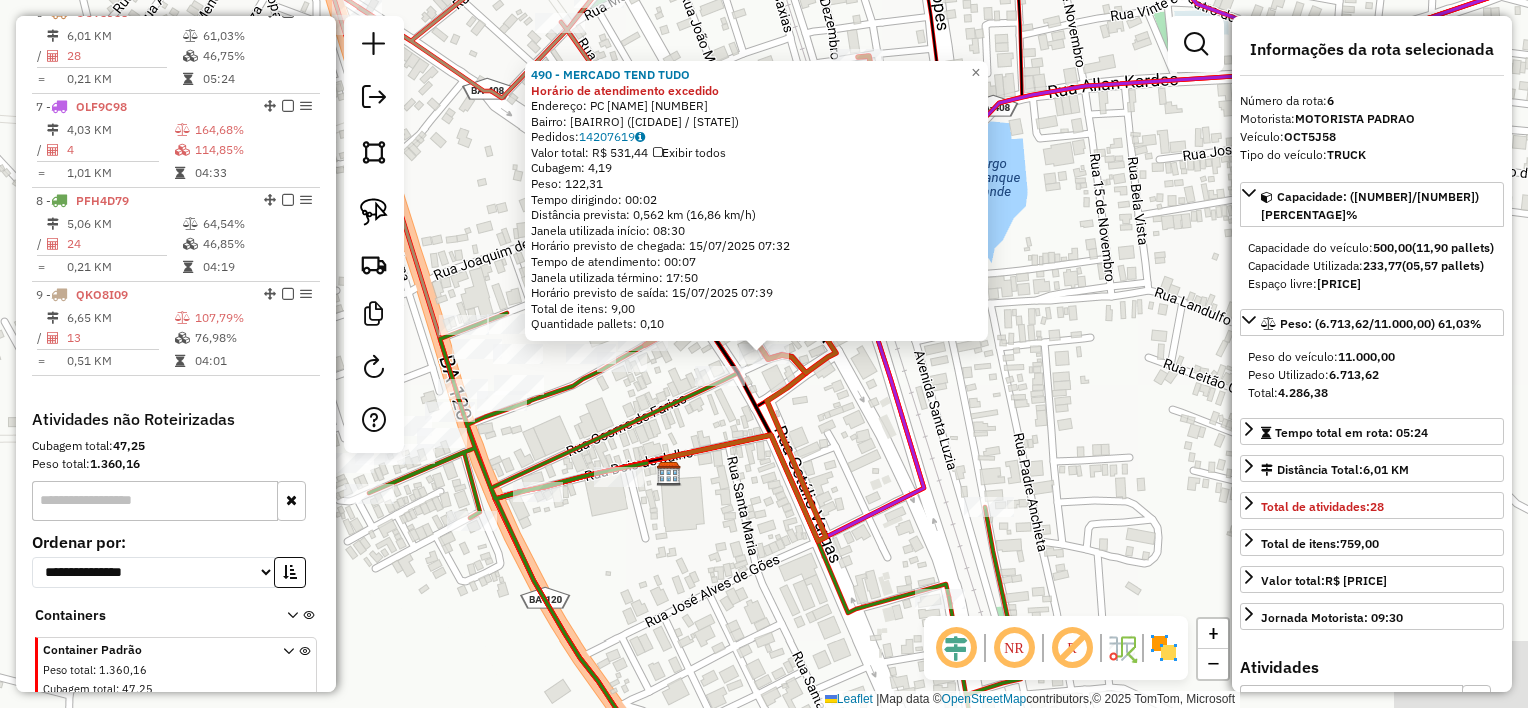 scroll, scrollTop: 1218, scrollLeft: 0, axis: vertical 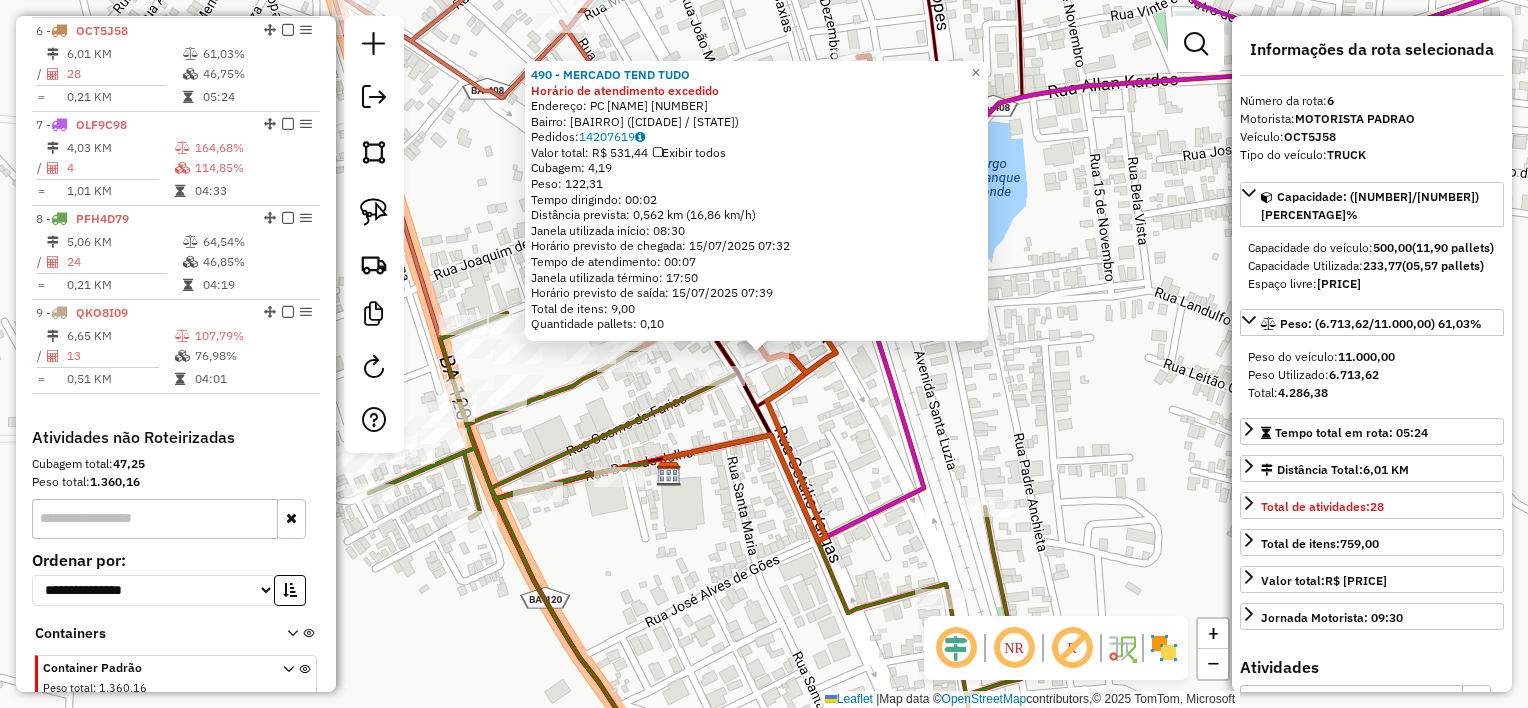 click on "[NUMBER] - [NAME] Horário de atendimento excedido Endereço: [STREET] [NUMBER] Bairro: [NEIGHBORHOOD] ([CITY] / [STATE]) Pedidos: [NUMBER] Valor total: [CURRENCY] [PRICE] Exibir todos Cubagem: [PRICE] Peso: [PRICE] Tempo dirigindo: [TIME] Distância prevista: [PRICE] km ([PRICE] km/h) Janela utilizada início: [TIME] Horário previsto de chegada: [DATE] [TIME] Tempo de atendimento: [TIME] Janela utilizada término: [TIME] Horário previsto de saída: [DATE] [TIME] Total de itens: [PRICE] Quantidade pallets: [PRICE] × Janela de atendimento Grade de atendimento Capacidade Transportadoras Veículos Cliente Pedidos Rotas Selecione os dias de semana para filtrar as janelas de atendimento Seg Ter Qua Qui Sex Sáb Dom Informe o período da janela de atendimento: De: Até: Filtrar exatamente a janela do cliente Considerar janela de atendimento padrão Selecione os dias de semana para filtrar as grades de atendimento Seg Ter Qua Qui Sex Sáb Dom Peso mínimo: De: De:" 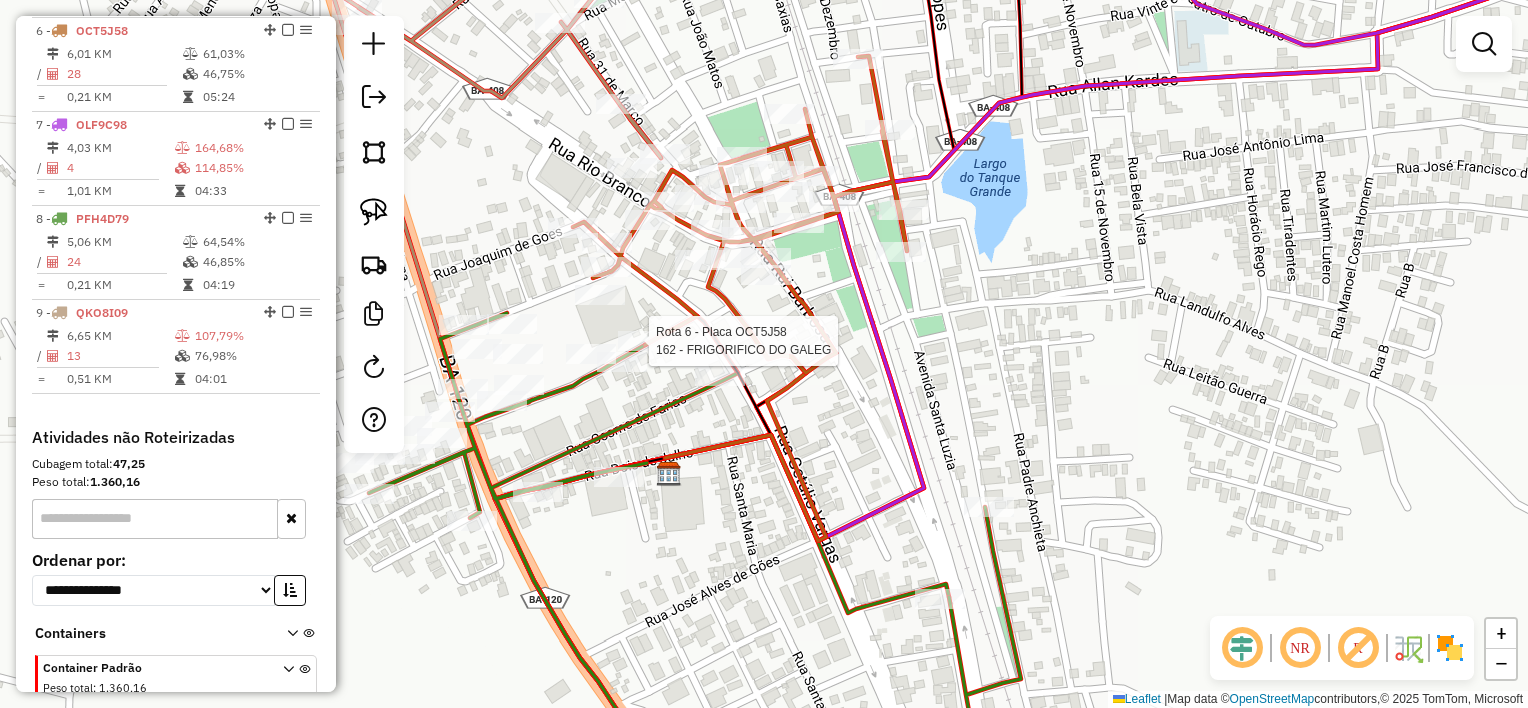 select on "*********" 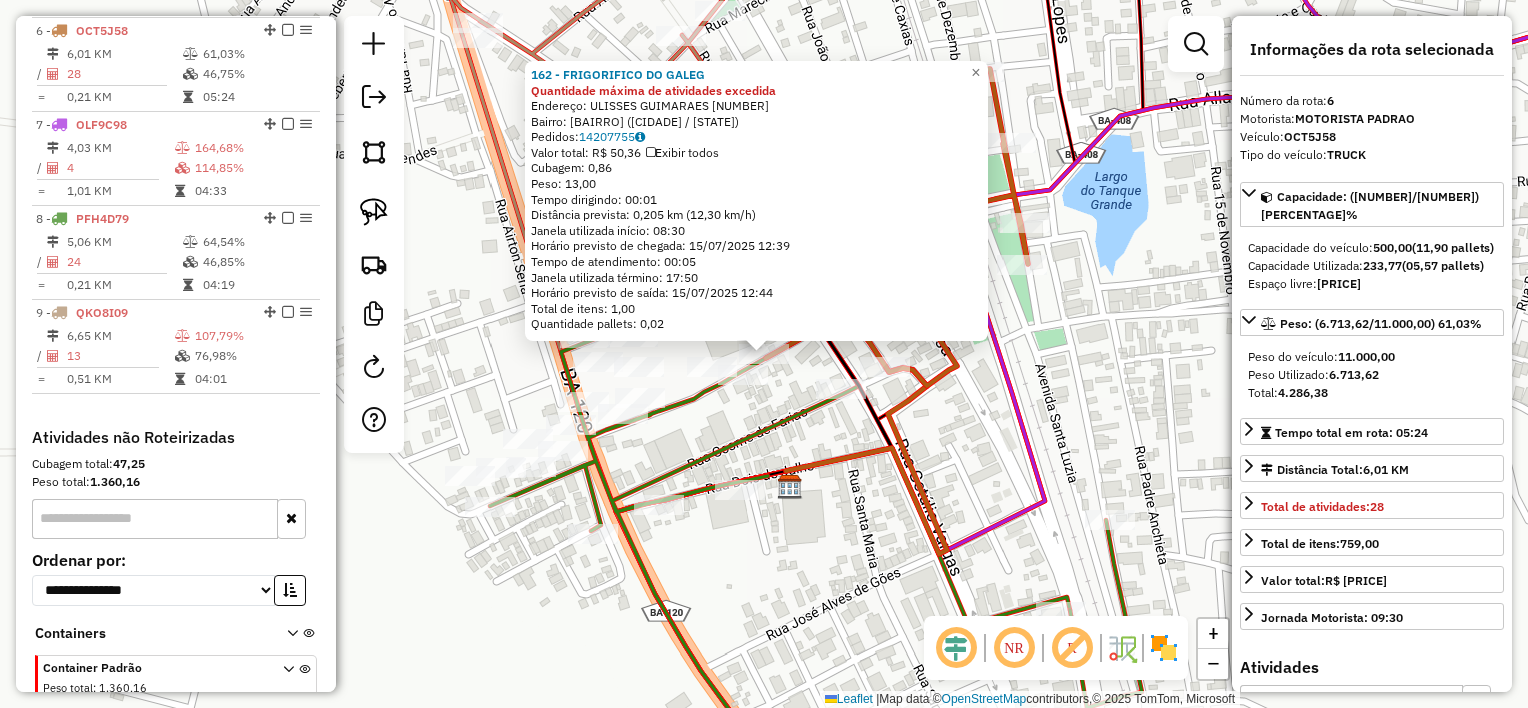 click 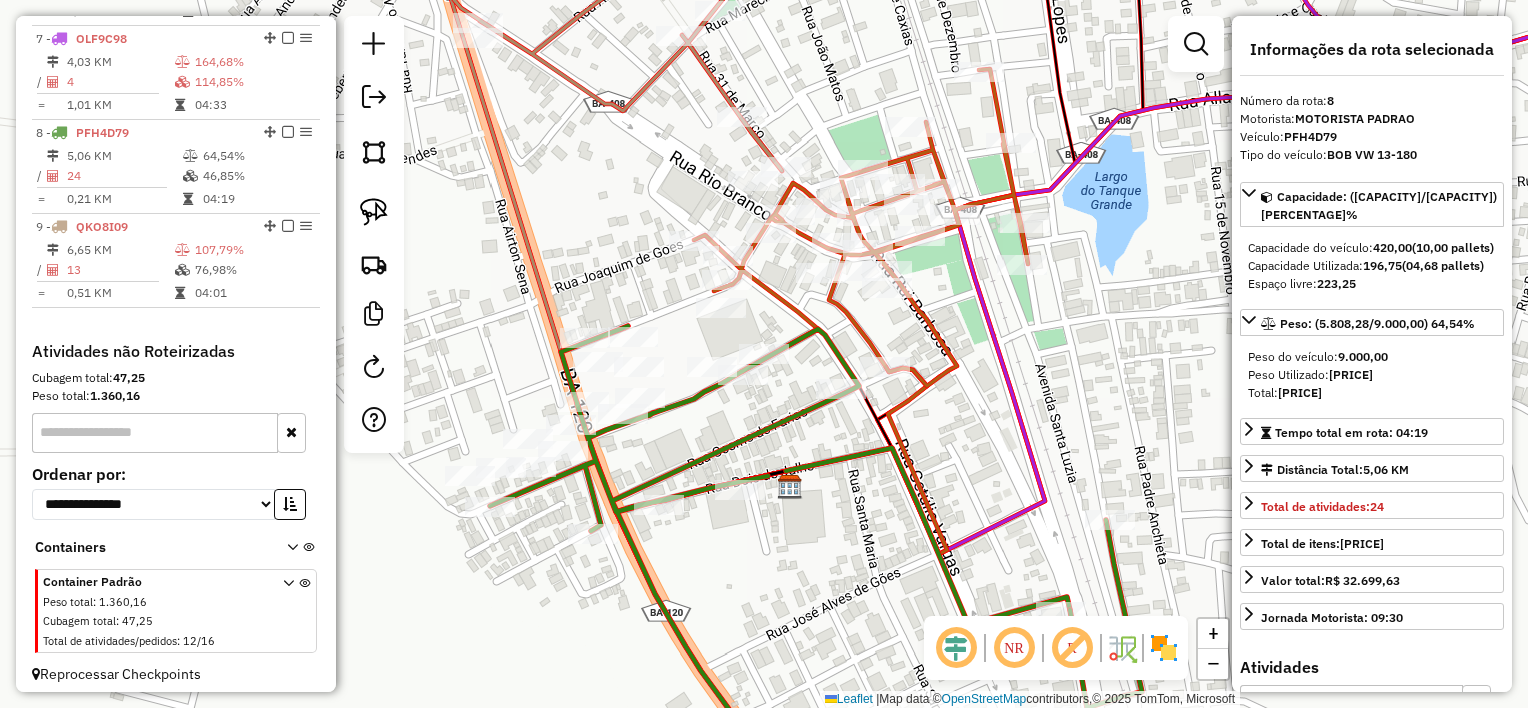scroll, scrollTop: 1310, scrollLeft: 0, axis: vertical 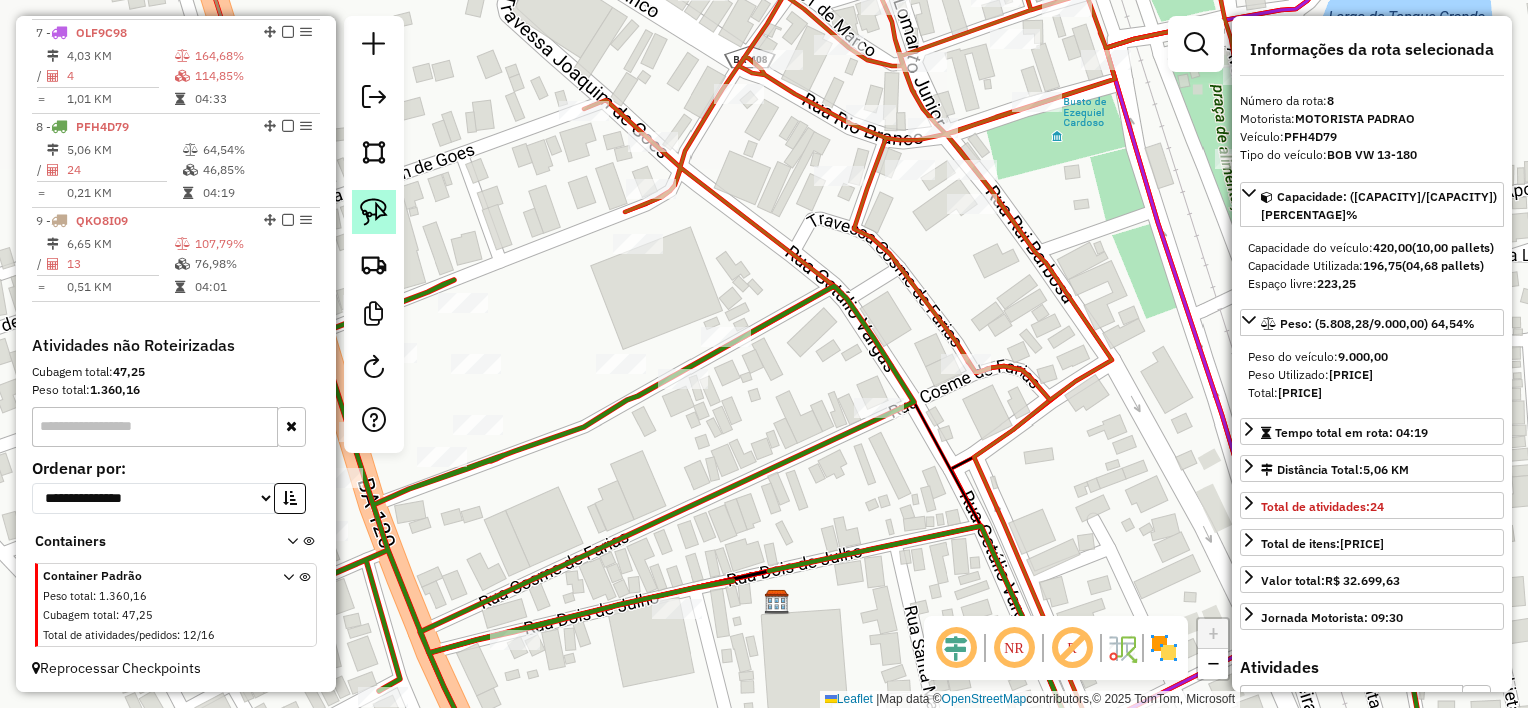 click 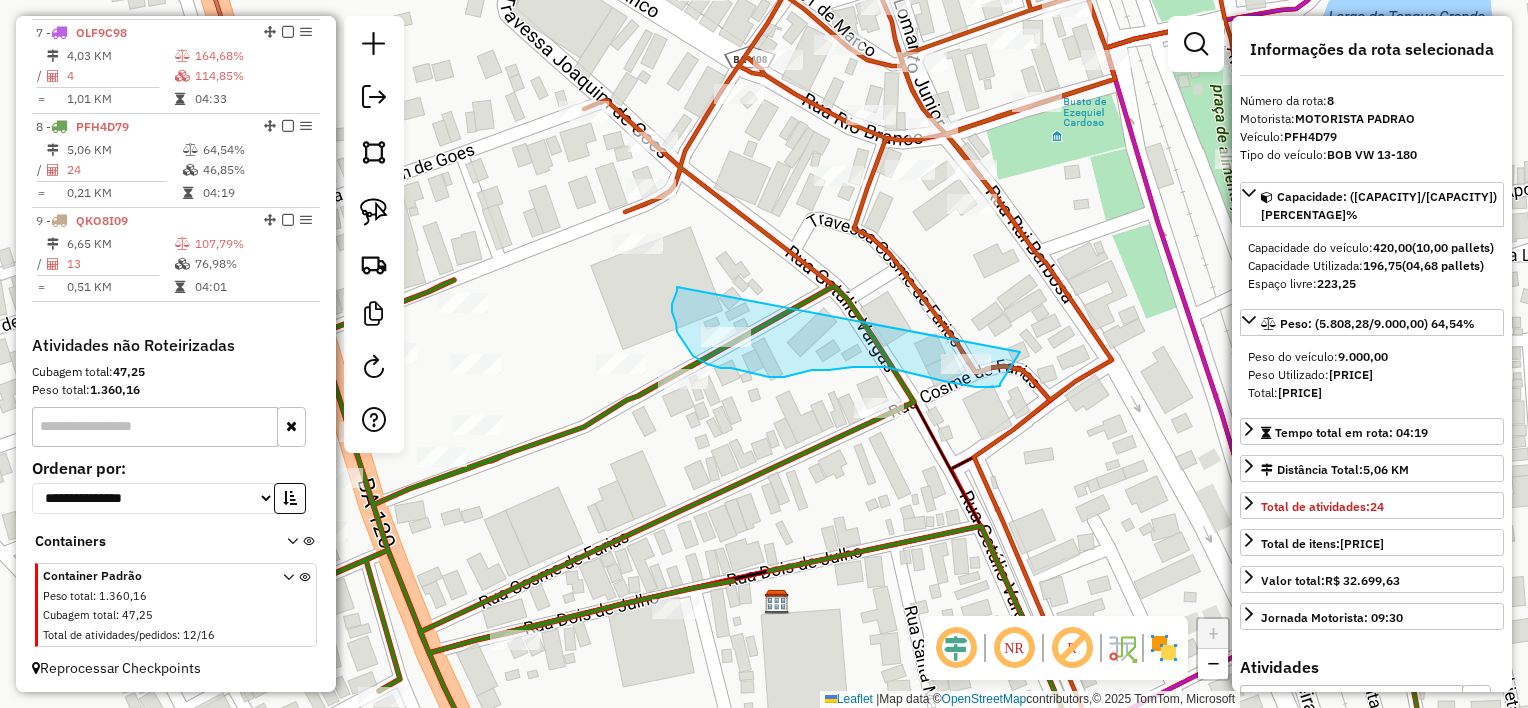 drag, startPoint x: 676, startPoint y: 325, endPoint x: 1020, endPoint y: 352, distance: 345.05795 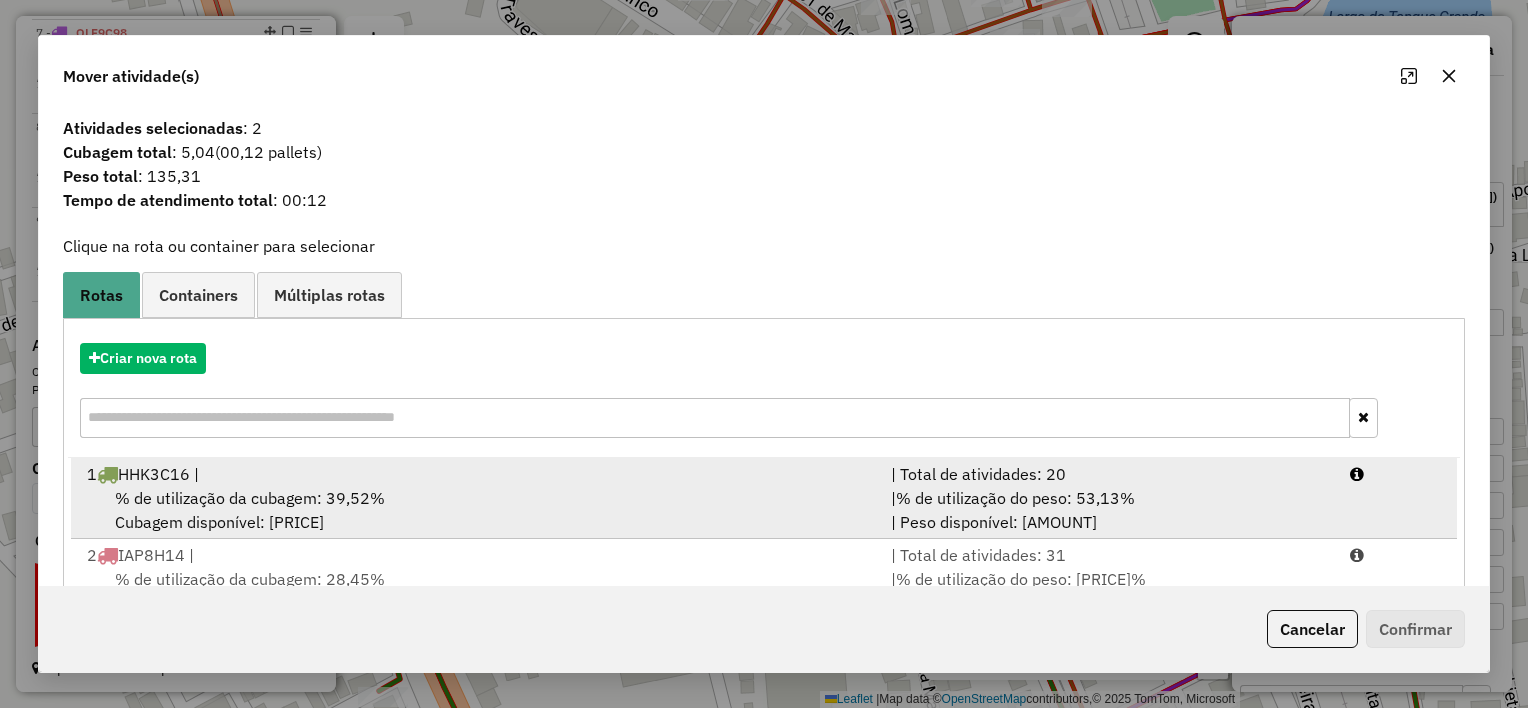 click on "1  HHK3C16 |" at bounding box center [477, 474] 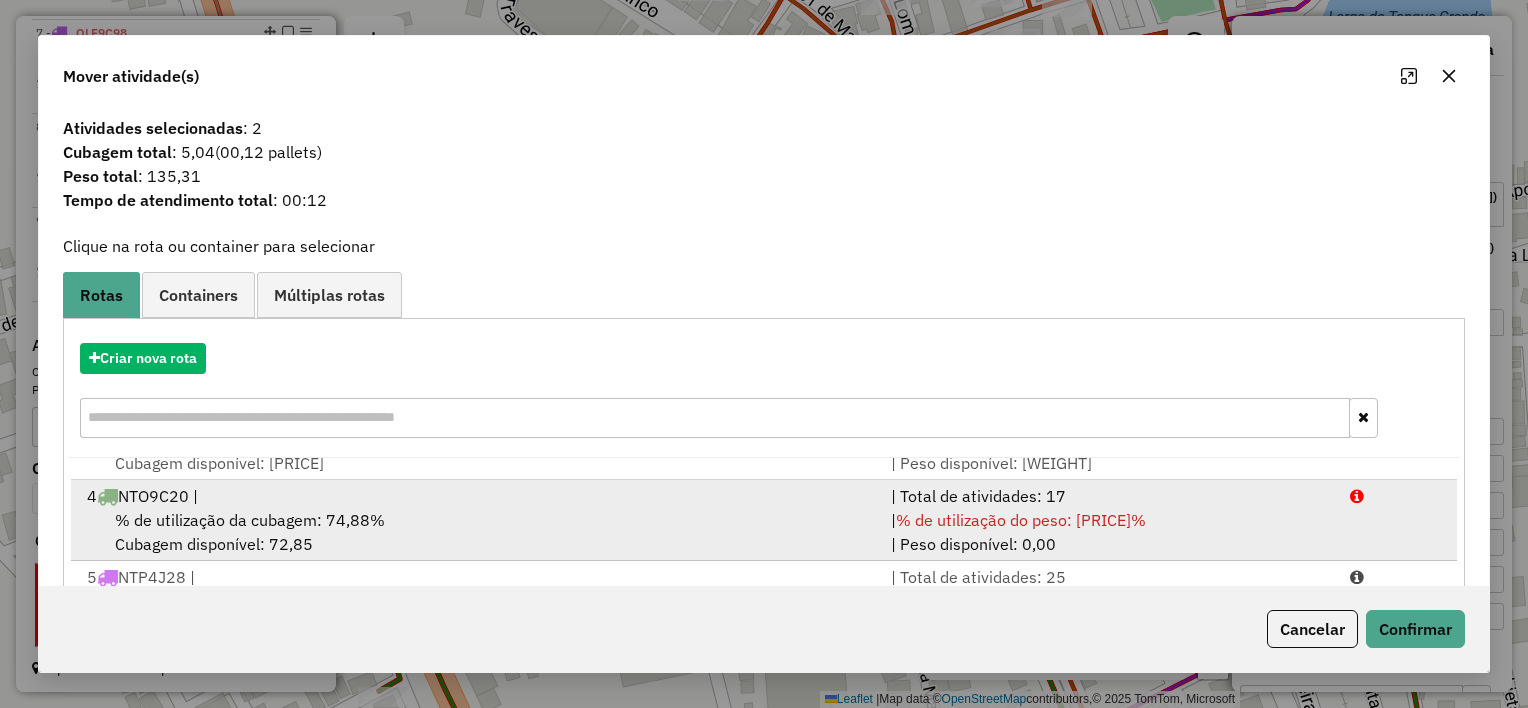 scroll, scrollTop: 248, scrollLeft: 0, axis: vertical 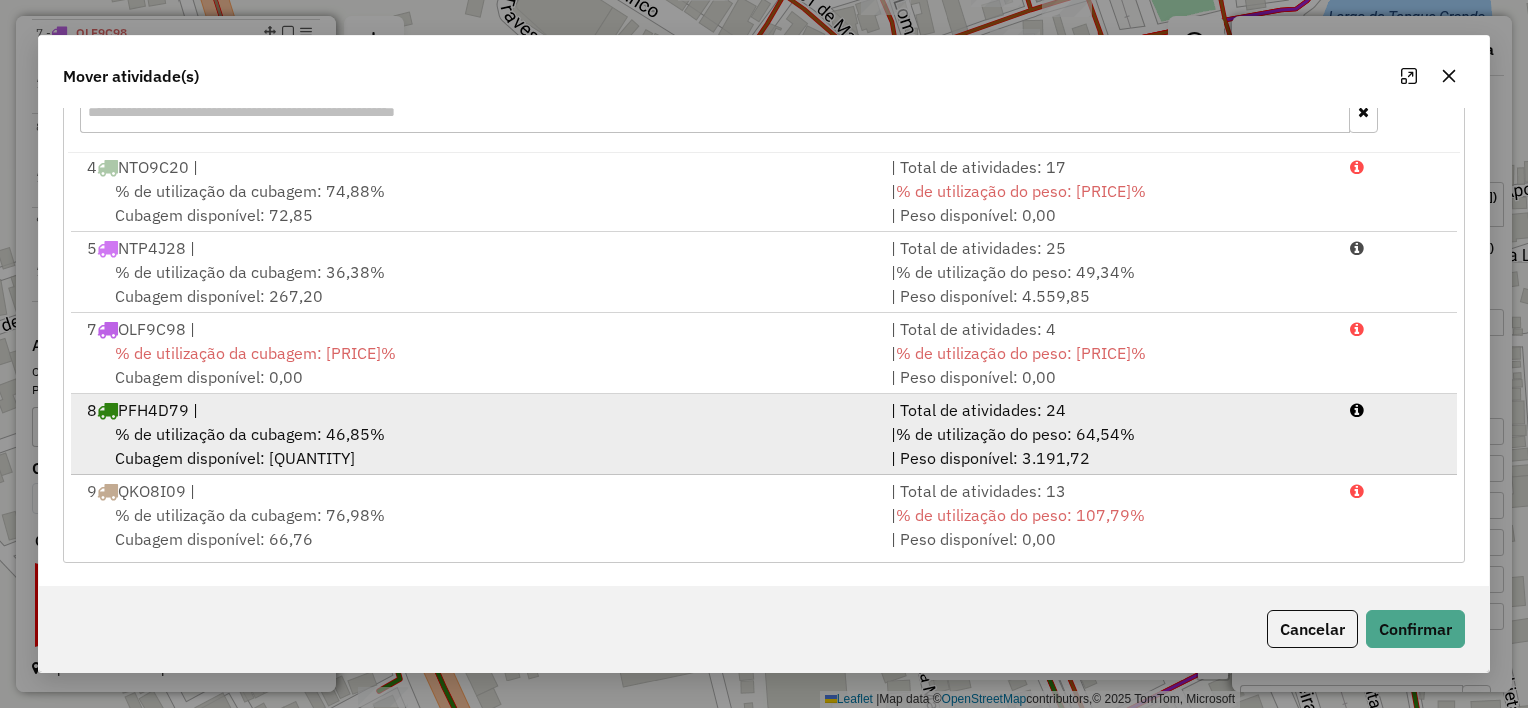 click on "% de utilização da cubagem: [PRICE]% Cubagem disponível: [PRICE]" at bounding box center [477, 446] 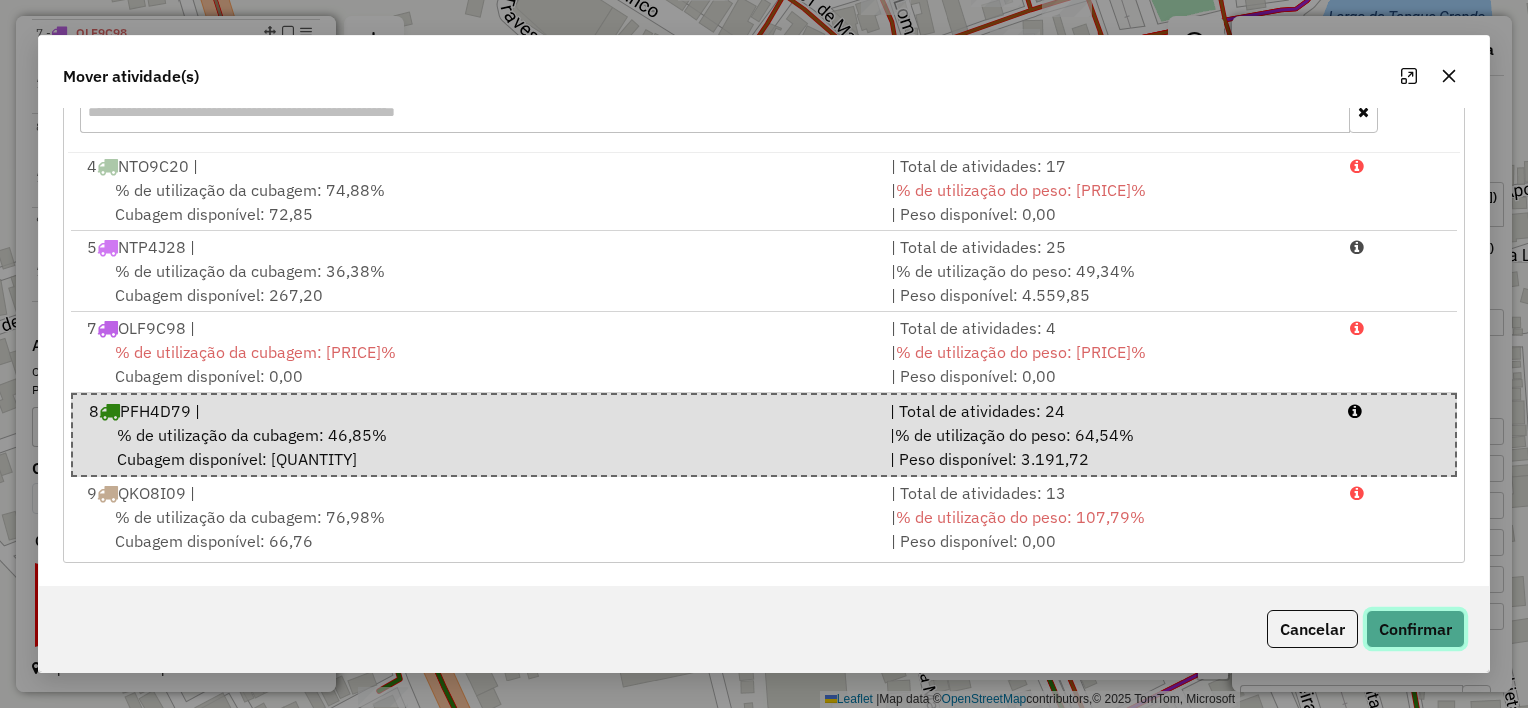 click on "Confirmar" 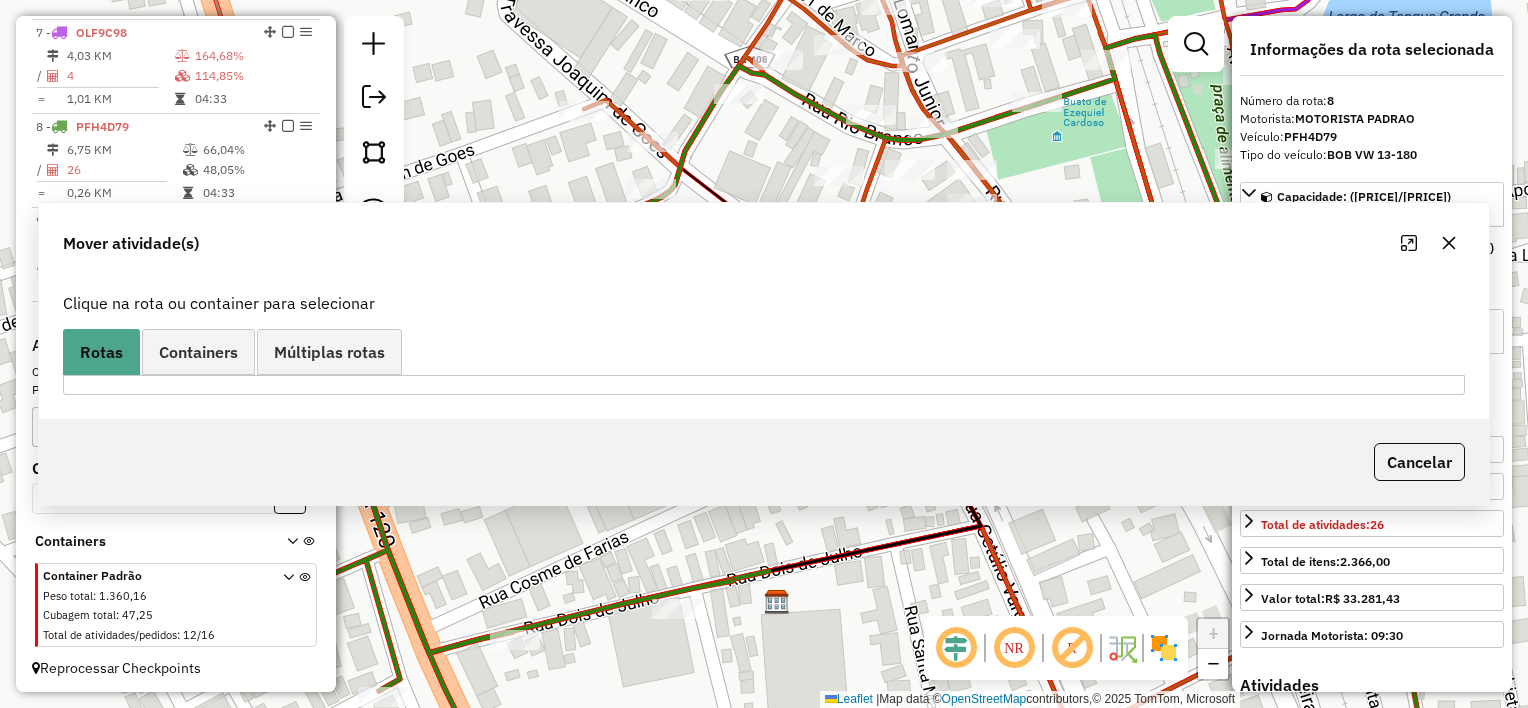 scroll, scrollTop: 0, scrollLeft: 0, axis: both 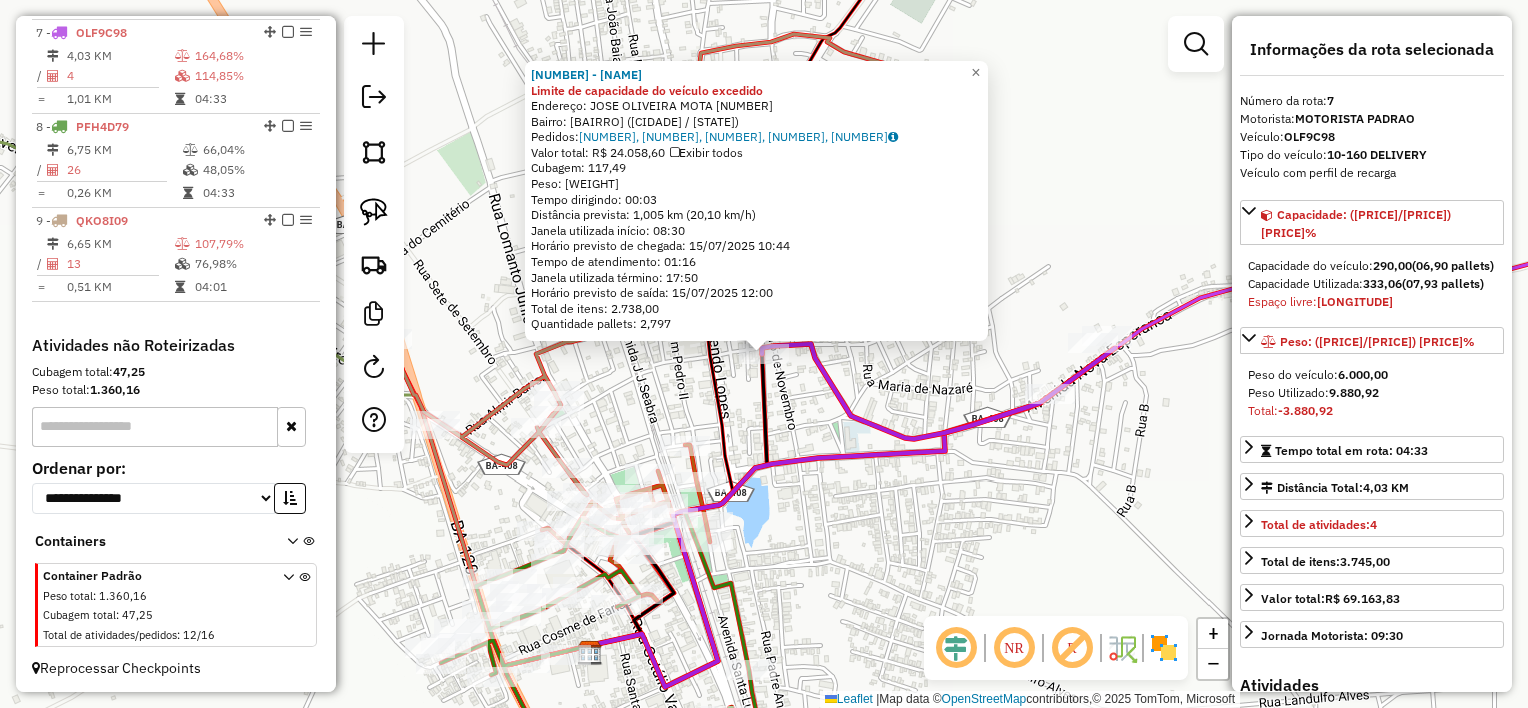 click on "[NUMBER] - [BUSINESS_NAME] Limite de capacidade do veículo excedido  Endereço:  [NAME] [NUMBER]   Bairro: [BAIRRO] ([CIDADE] / [STATE])   Pedidos:  [ORDER_ID], [ORDER_ID], [ORDER_ID], [ORDER_ID], [ORDER_ID]   Valor total: R$ [PRICE]   Exibir todos   Cubagem: [QUANTITY]  Peso: [WEIGHT]  Tempo dirigindo: [TIME]   Distância prevista: [DISTANCE] km ([SPEED] km/h)   Janela utilizada início: [TIME]   Horário previsto de chegada: [DATE] [TIME]   Tempo de atendimento: [TIME]   Janela utilizada término: [TIME]   Horário previsto de saída: [DATE] [TIME]   Total de itens: [QUANTITY]   Quantidade pallets: [QUANTITY]  × Janela de atendimento Grade de atendimento Capacidade Transportadoras Veículos Cliente Pedidos  Rotas Selecione os dias de semana para filtrar as janelas de atendimento  Seg   Ter   Qua   Qui   Sex   Sáb   Dom  Informe o período da janela de atendimento: De: [TIME] Até: [TIME]  Filtrar exatamente a janela do cliente  Considerar janela de atendimento padrão  Selecione os dias de semana para filtrar as grades de atendimento  Seg   Ter" 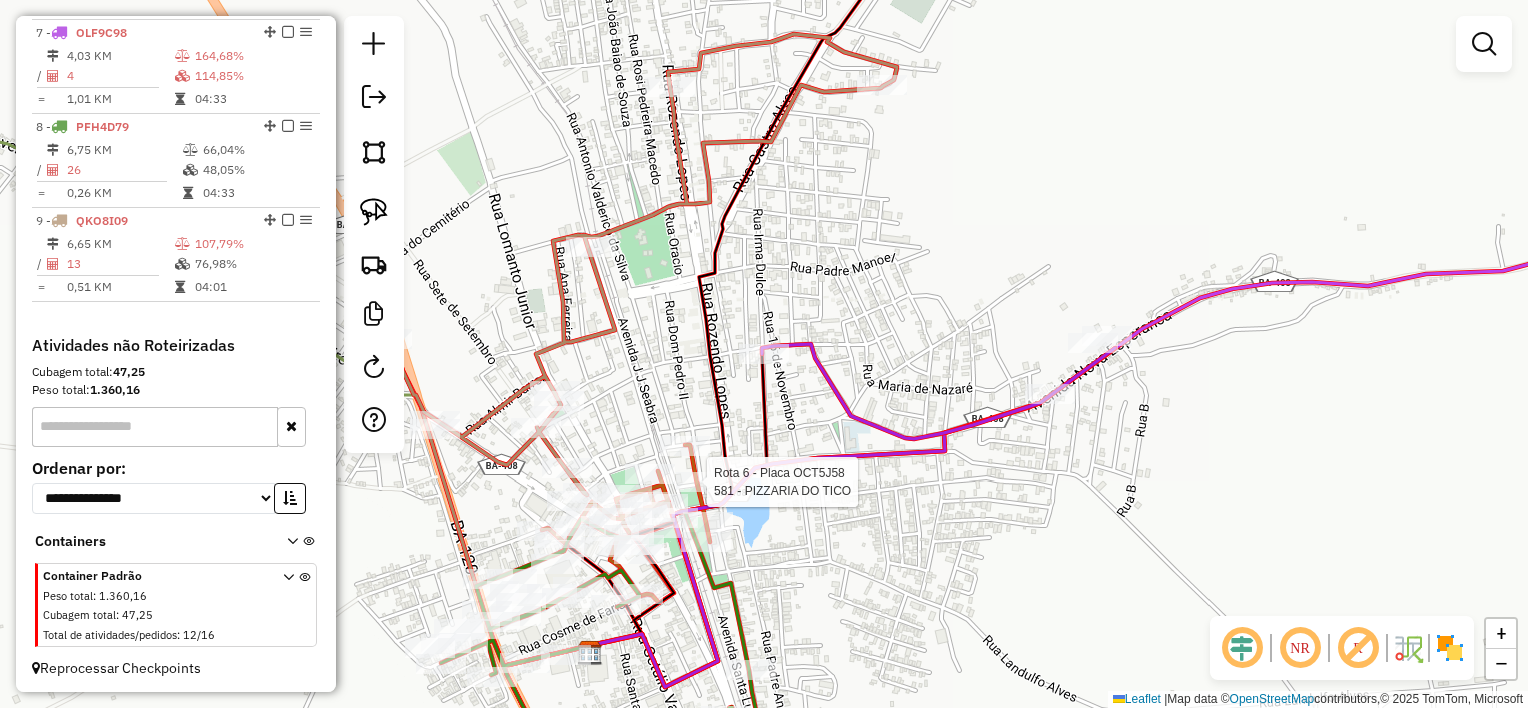 select on "*********" 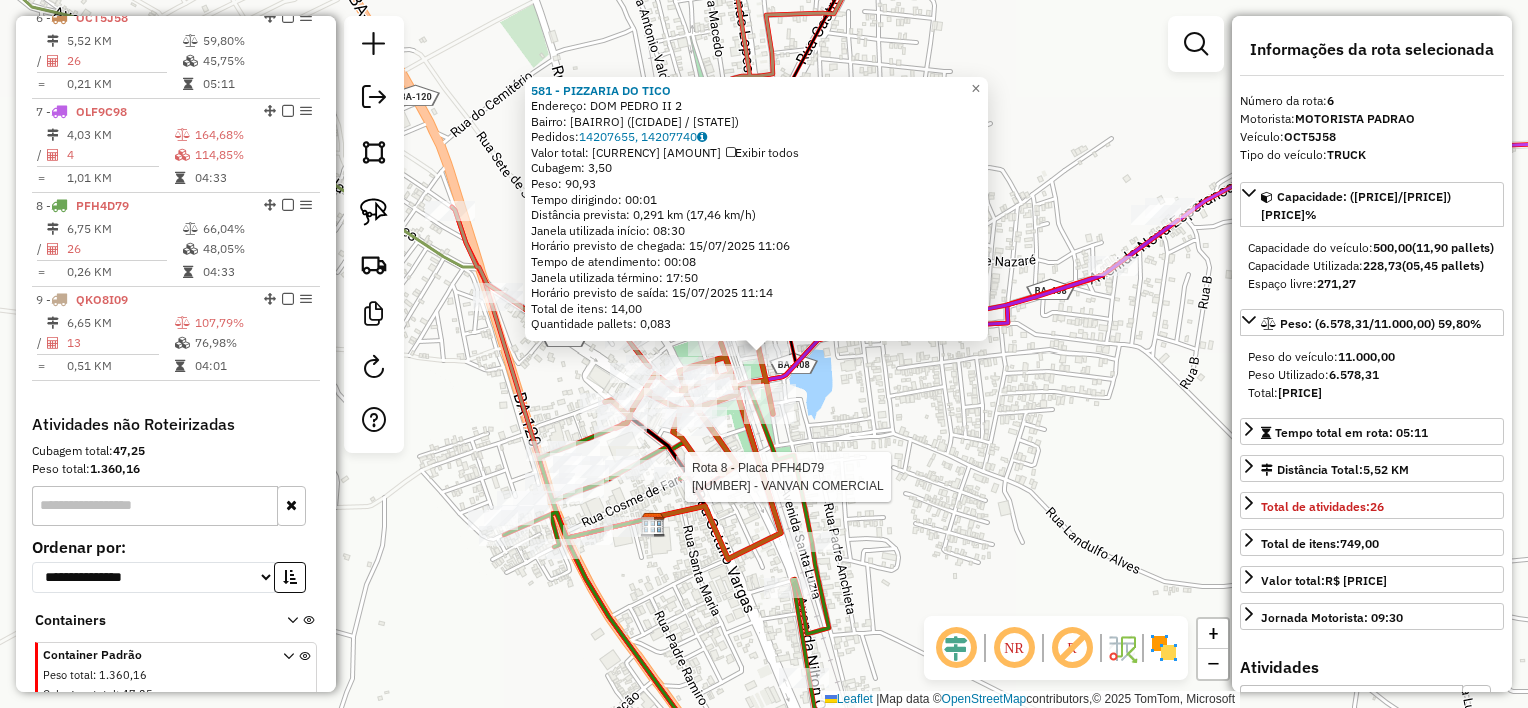 scroll, scrollTop: 1218, scrollLeft: 0, axis: vertical 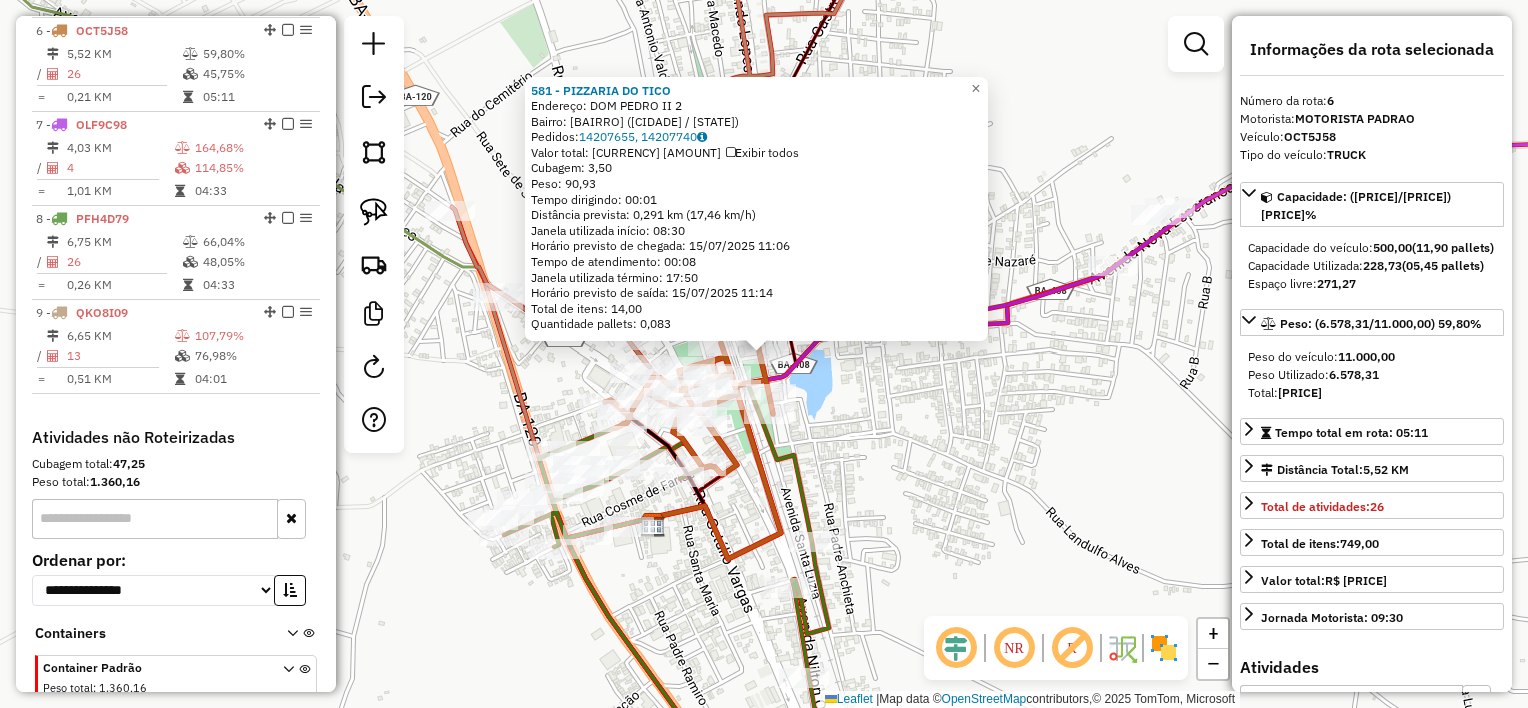 click on "Rotas Selecione os dias de semana para filtrar as janelas de atendimento  Seg   Ter   Qua   Qui   Sex   Sáb   Dom  Informe o período da janela de atendimento: De: Até:  Filtrar exatamente a janela do cliente  Considerar janela de atendimento padrão  Selecione os dias de semana para filtrar as grades de atendimento  Seg   Ter   Qua   Qui   Sex   Sáb   Dom   Considerar clientes sem dia de atendimento cadastrado De:" 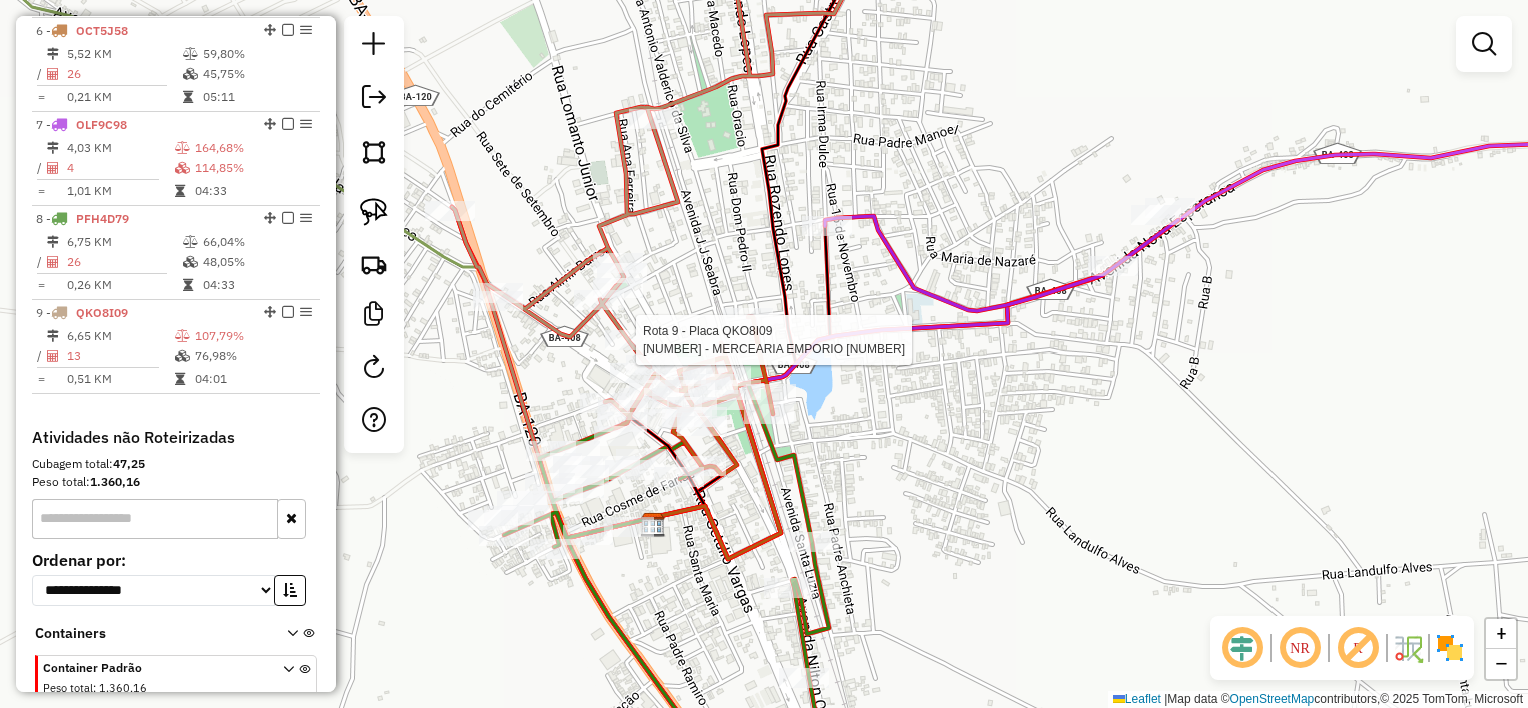 select on "*********" 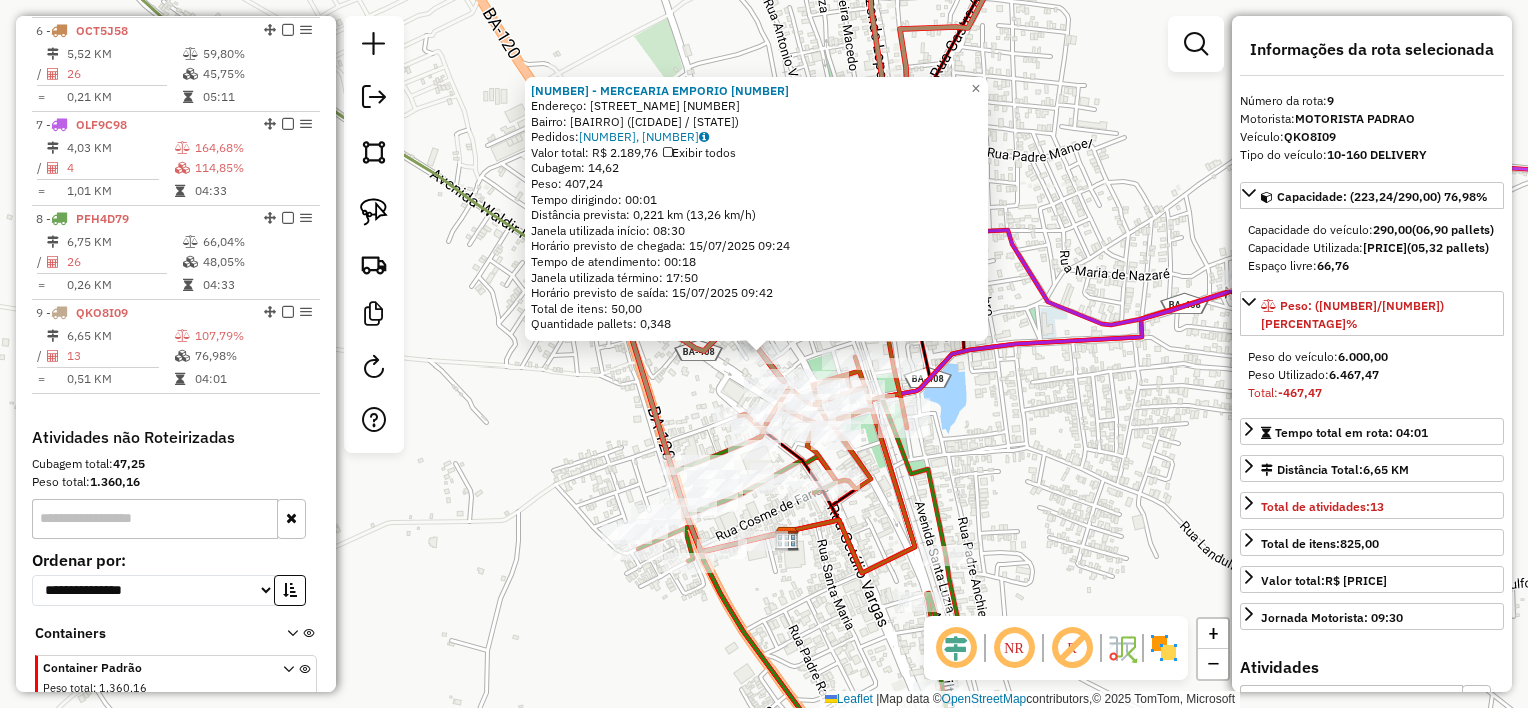 scroll, scrollTop: 1310, scrollLeft: 0, axis: vertical 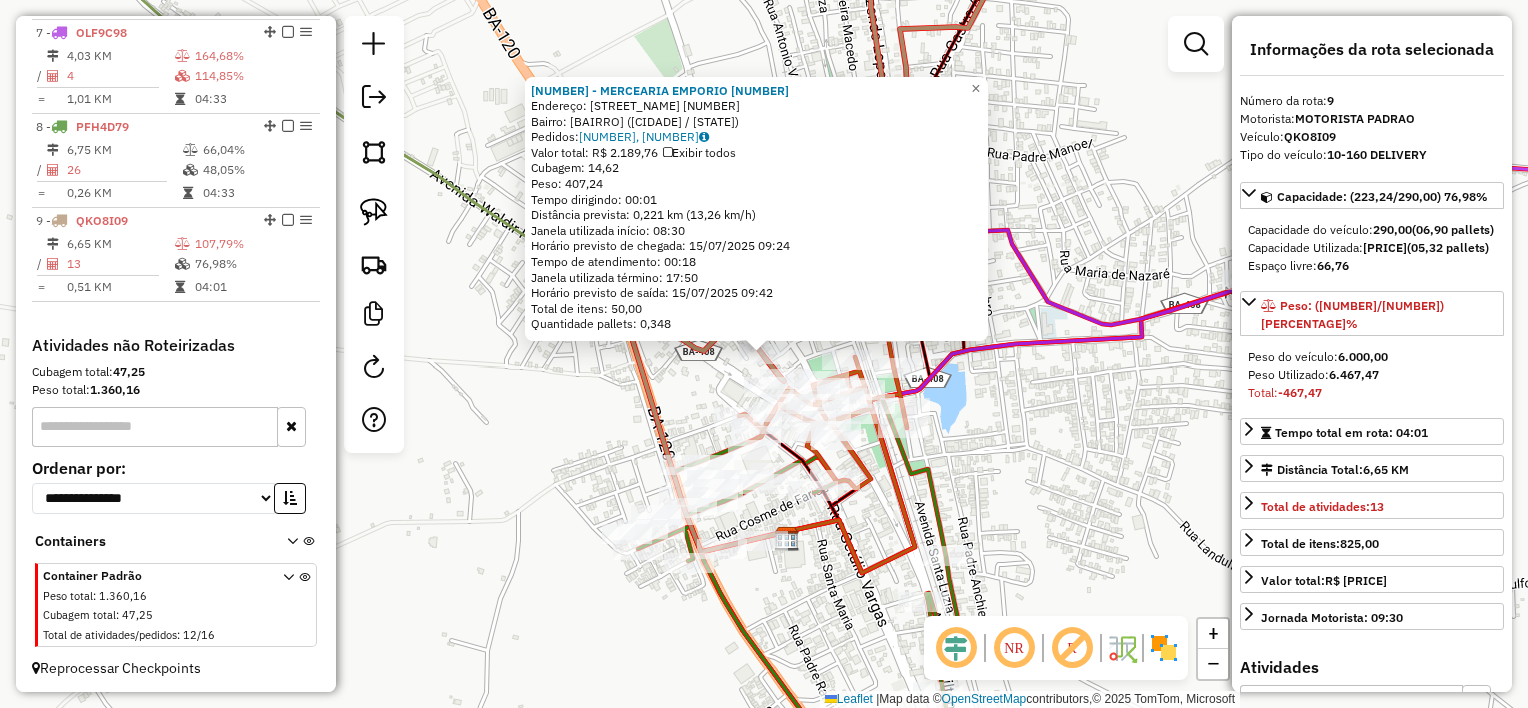 click on "511 - MERCEARIA EMPORIO 97 Endereço: 31 DE MARCO [NUMBER] Bairro: CENTRO ([CITY] / [STATE]) Pedidos: 14207733, 14207734 Valor total: R$ 2.189,76 Exibir todos Cubagem: 14,62 Peso: 407,24 Tempo dirigindo: 00:01 Distância prevista: 0,221 km (13,26 km/h) Janela utilizada início: 08:30 Horário previsto de chegada: [DATE] [TIME] Tempo de atendimento: 00:18 Janela utilizada término: 17:50 Horário previsto de saída: [DATE] [TIME] Total de itens: 50,00 Quantidade pallets: 0,348 × Janela de atendimento Grade de atendimento Capacidade Transportadoras Veículos Cliente Pedidos Rotas Selecione os dias de semana para filtrar as janelas de atendimento Seg Ter Qua Qui Sex Sáb Dom Informe o período da janela de atendimento: De: Até: Filtrar exatamente a janela do cliente Considerar janela de atendimento padrão Selecione os dias de semana para filtrar as grades de atendimento Seg Ter Qua Qui Sex Sáb Dom Clientes fora do dia de atendimento selecionado +" 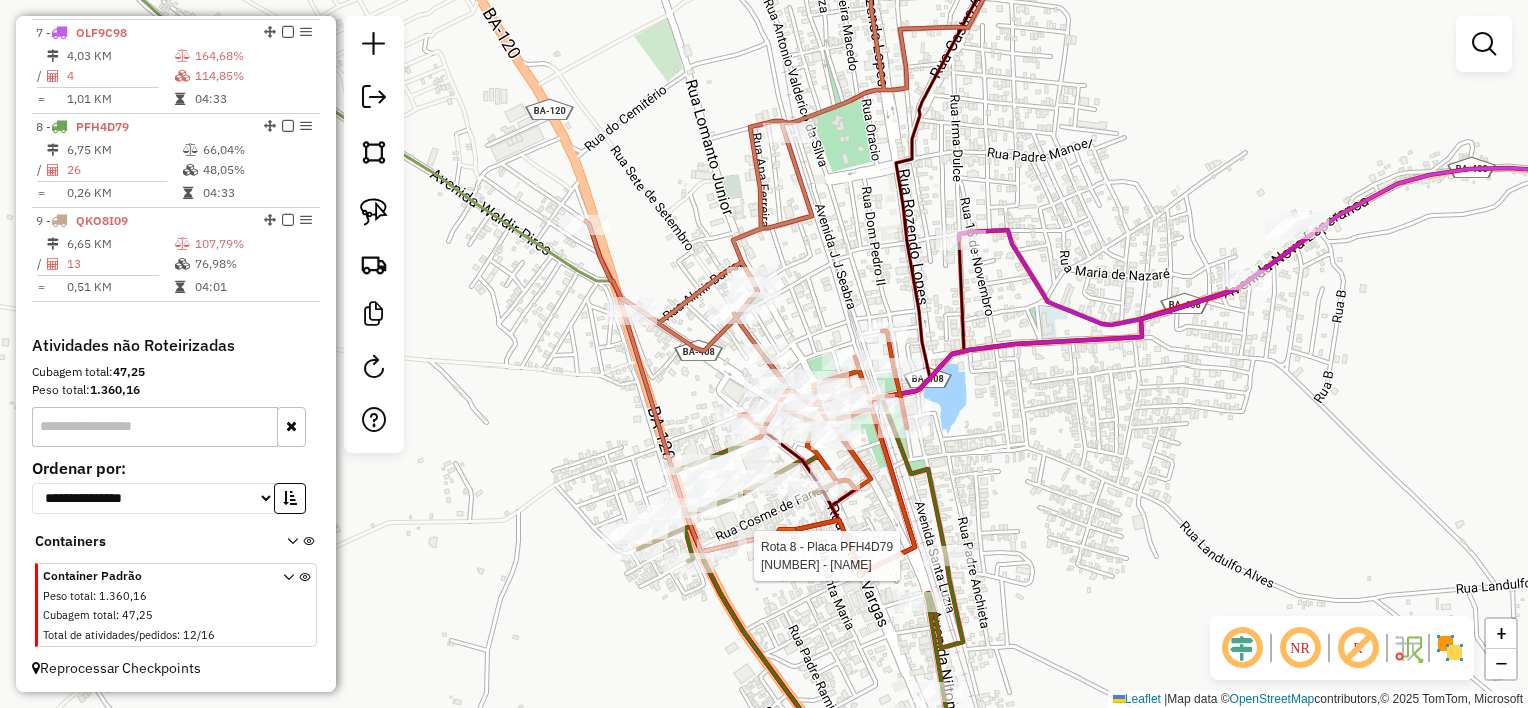 select on "*********" 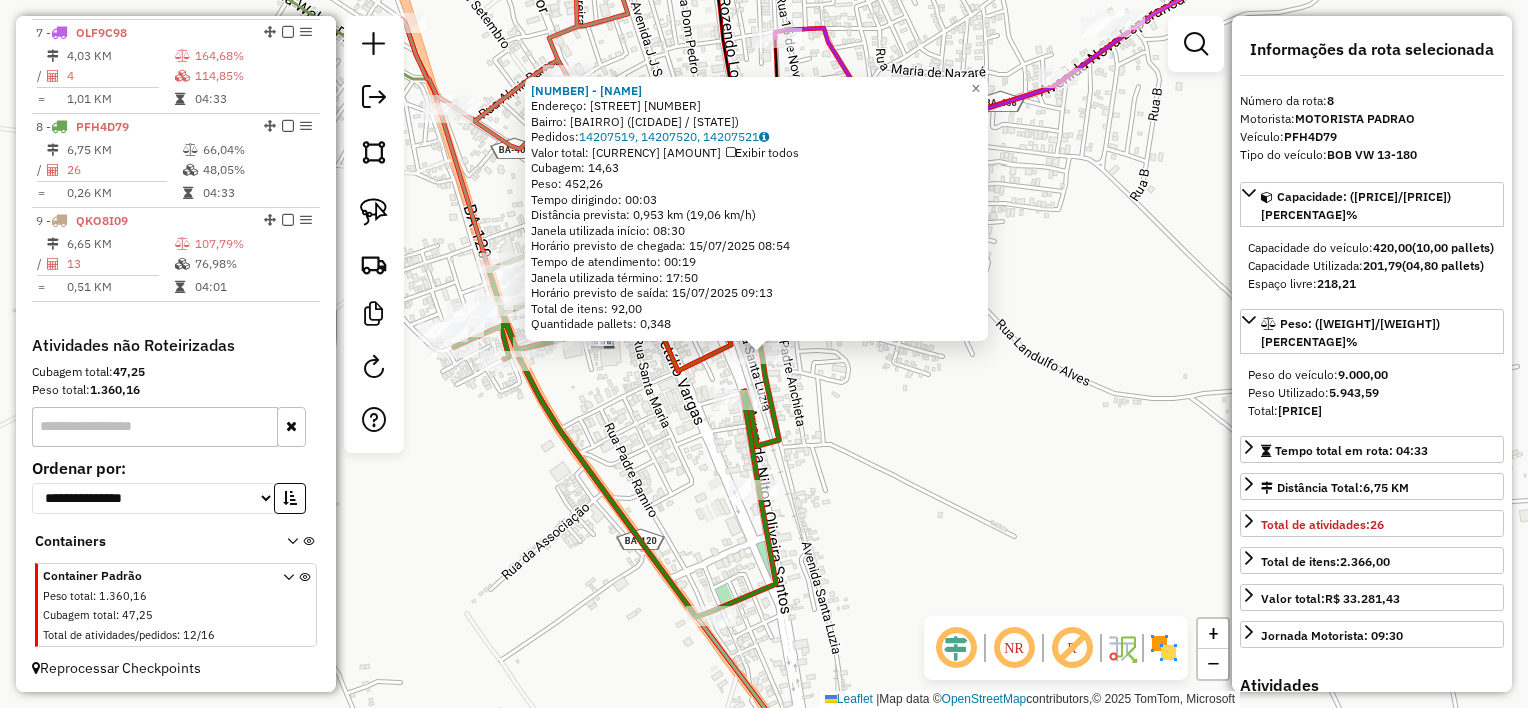 click on "Rotas Selecione os dias de semana para filtrar as janelas de atendimento  Seg   Ter   Qua   Qui   Sex   Sáb   Dom  Informe o período da janela de atendimento: De: Até:  Filtrar exatamente a janela do cliente  Considerar janela de atendimento padrão  Selecione os dias de semana para filtrar as grades de atendimento  Seg   Ter   Qua   Qui   Sex   Sáb   Dom   Peso mínimo:   Peso máximo:" 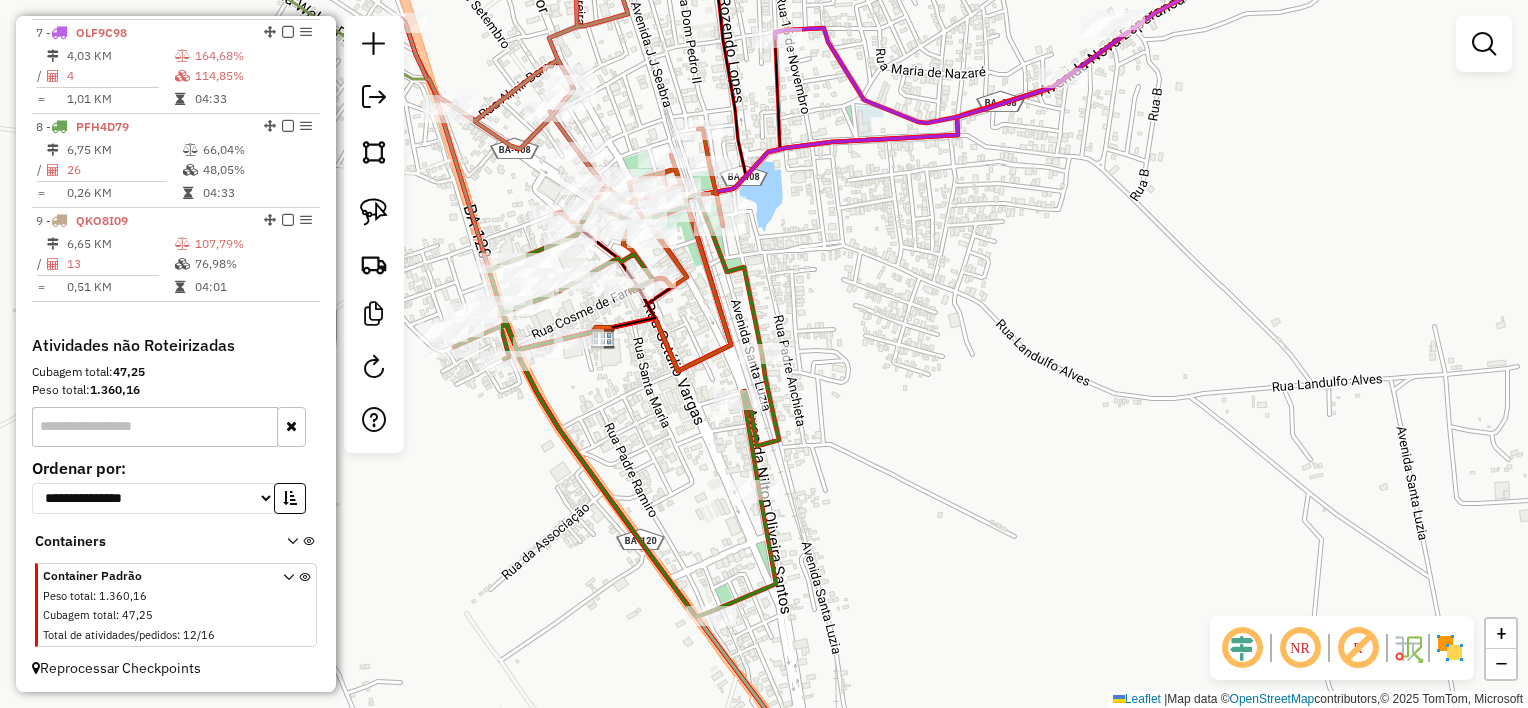 click 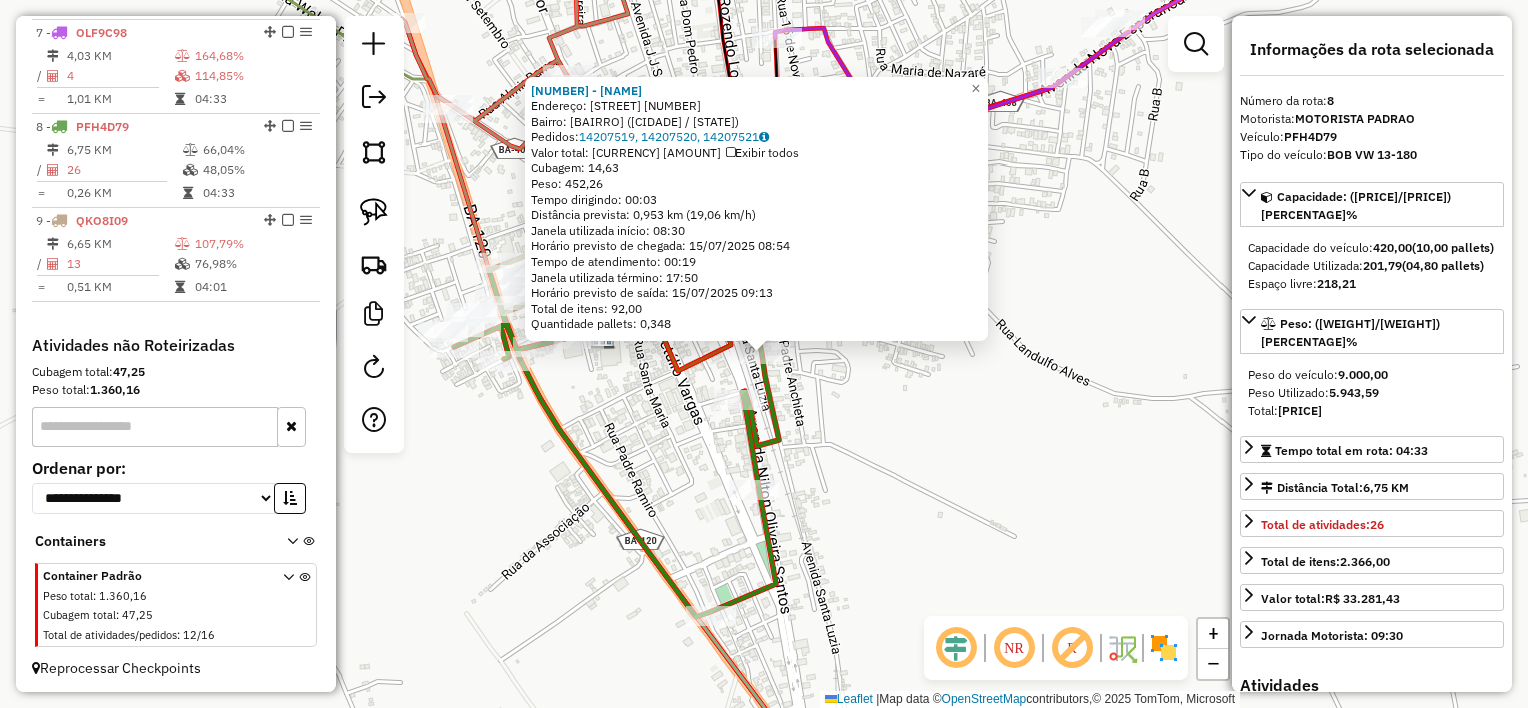 click on "Rotas Selecione os dias de semana para filtrar as janelas de atendimento  Seg   Ter   Qua   Qui   Sex   Sáb   Dom  Informe o período da janela de atendimento: De: Até:  Filtrar exatamente a janela do cliente  Considerar janela de atendimento padrão  Selecione os dias de semana para filtrar as grades de atendimento  Seg   Ter   Qua   Qui   Sex   Sáb   Dom   Peso mínimo:   Peso máximo:" 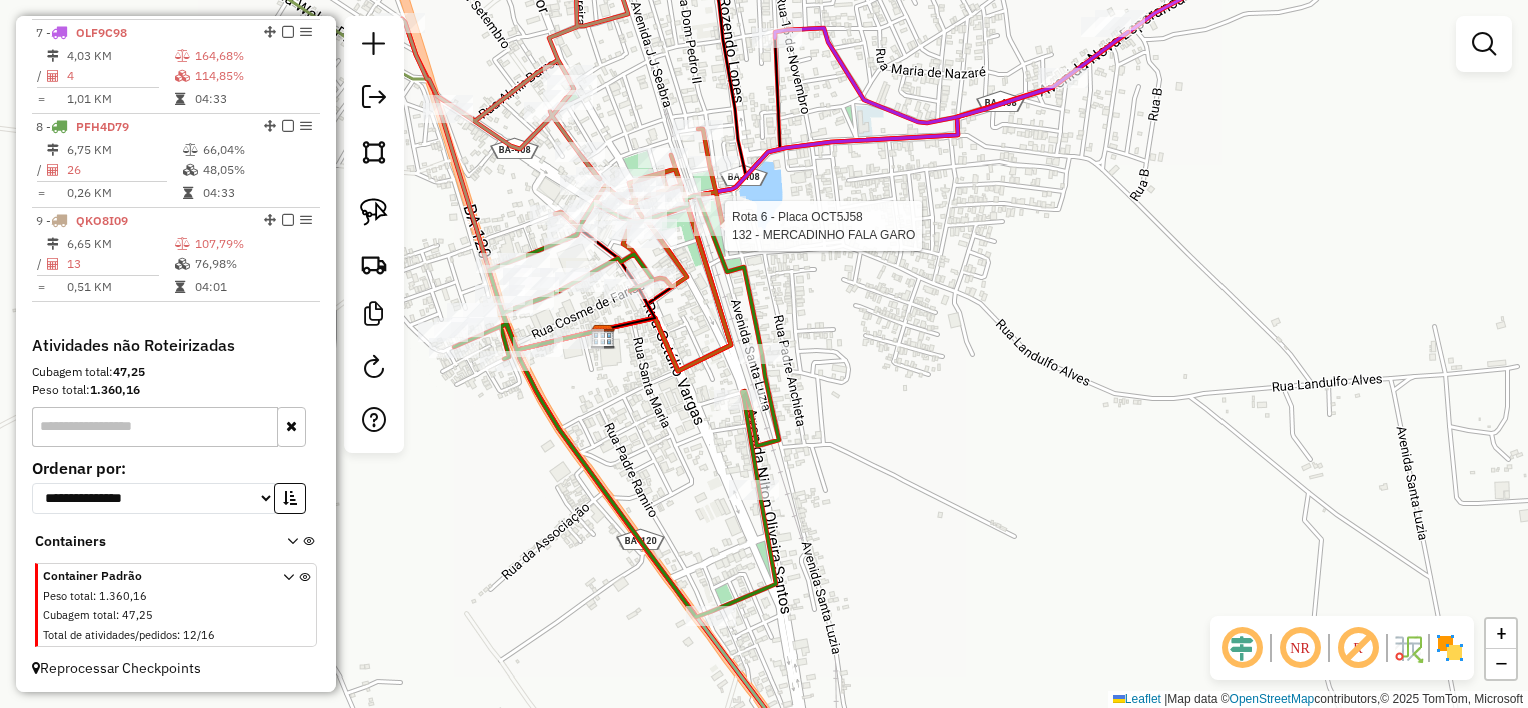 click 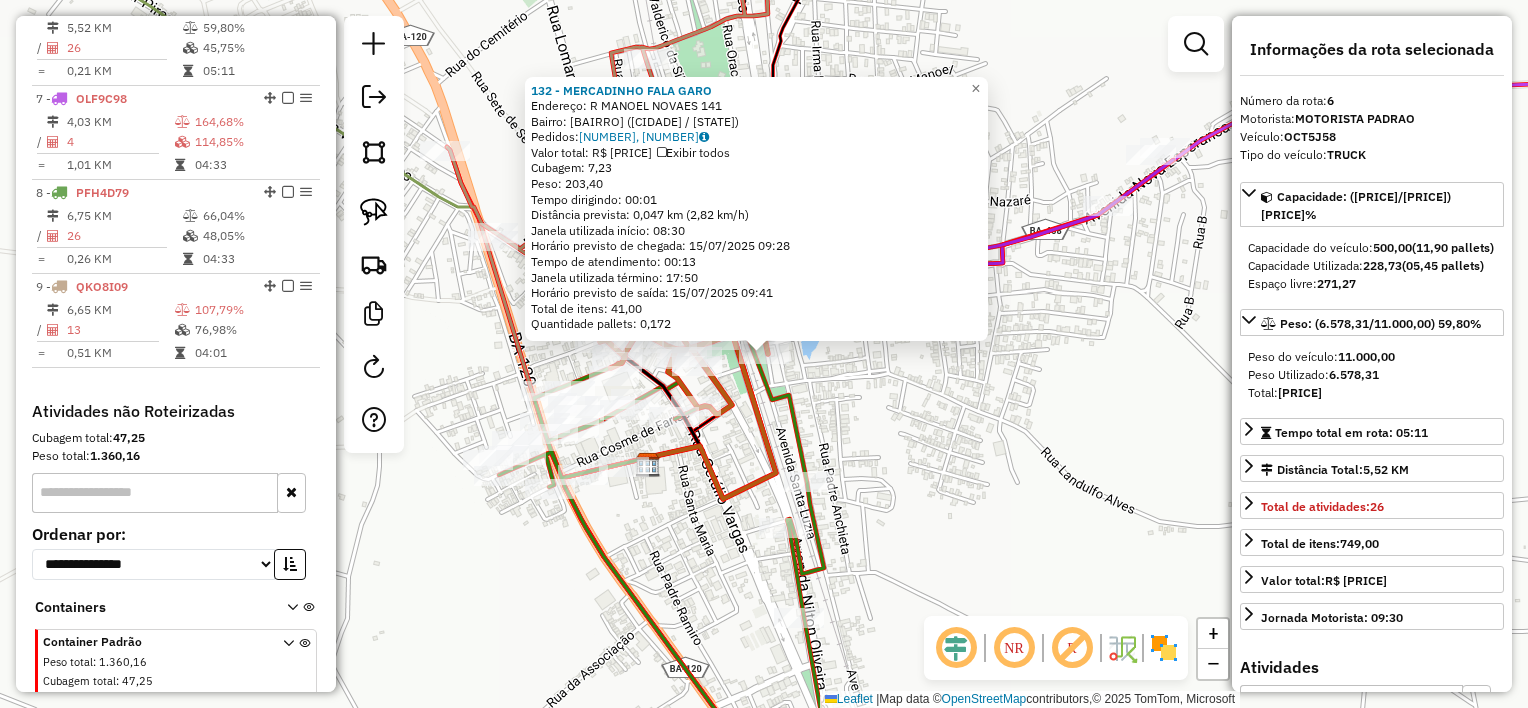 scroll, scrollTop: 1218, scrollLeft: 0, axis: vertical 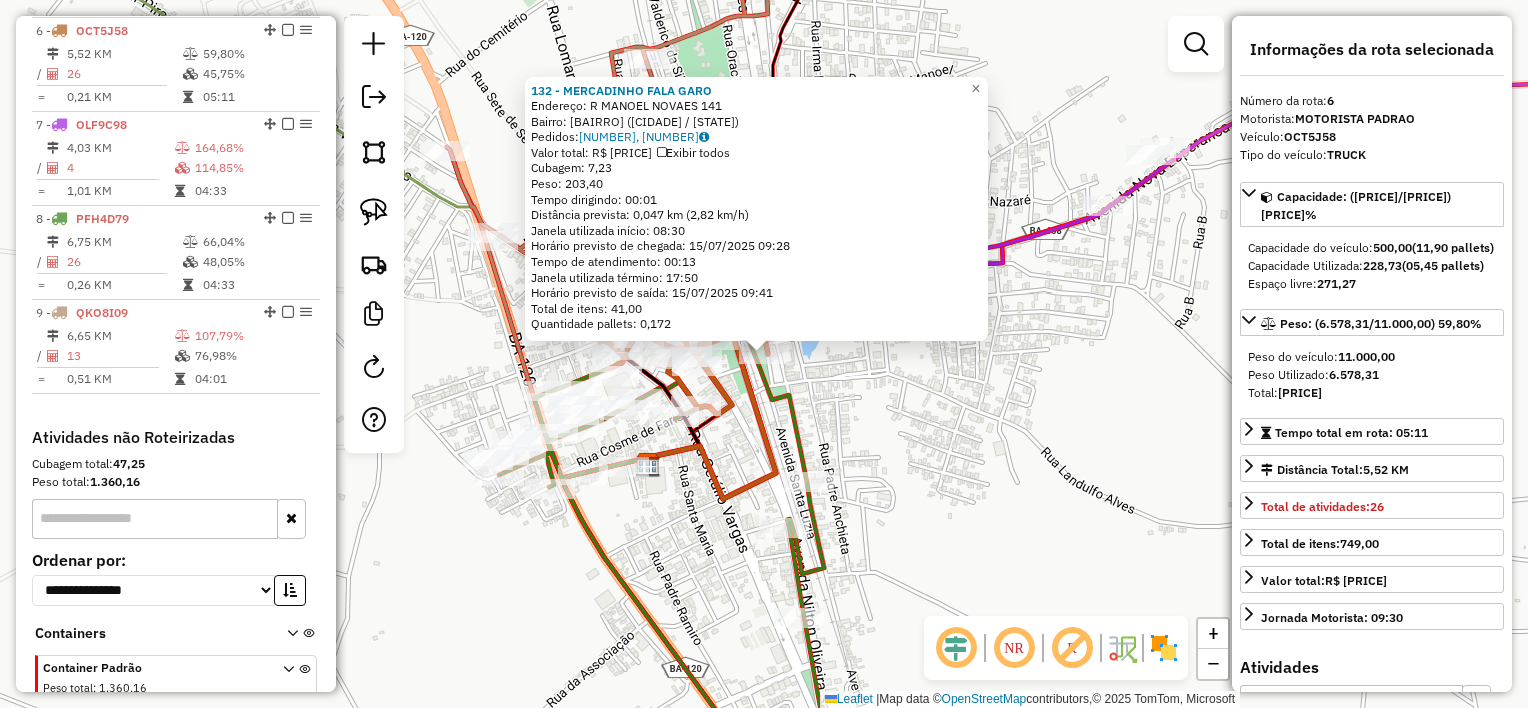click on "[NUMBER] - [NAME] [COMPANY] Endereço: R [NAME] [NUMBER] Bairro: [CITY] ([CITY] / [STATE]) Pedidos: [NUMBER], [NUMBER] Valor total: R$ [NUMBER] Exibir todos Cubagem: [NUMBER] Peso: [NUMBER] Tempo dirigindo: [TIME] Distância prevista: [NUMBER] km ([NUMBER] km/h) Janela utilizada início: [TIME] Horário previsto de chegada: [DATE] [TIME] Tempo de atendimento: [TIME] Janela utilizada término: [TIME] Horário previsto de saída: [DATE] [TIME] Total de itens: [NUMBER] Quantidade pallets: [NUMBER] × Janela de atendimento Grade de atendimento Capacidade Transportadoras Veículos Cliente Pedidos Rotas Selecione os dias de semana para filtrar as janelas de atendimento Seg Ter Qua Qui Sex Sáb Dom Informe o período da janela de atendimento: De: Até: Filtrar exatamente a janela do cliente Considerar janela de atendimento padrão Selecione os dias de semana para filtrar as grades de atendimento Seg Ter Qua Qui Sex Sáb Dom Clientes fora do dia de atendimento selecionado" 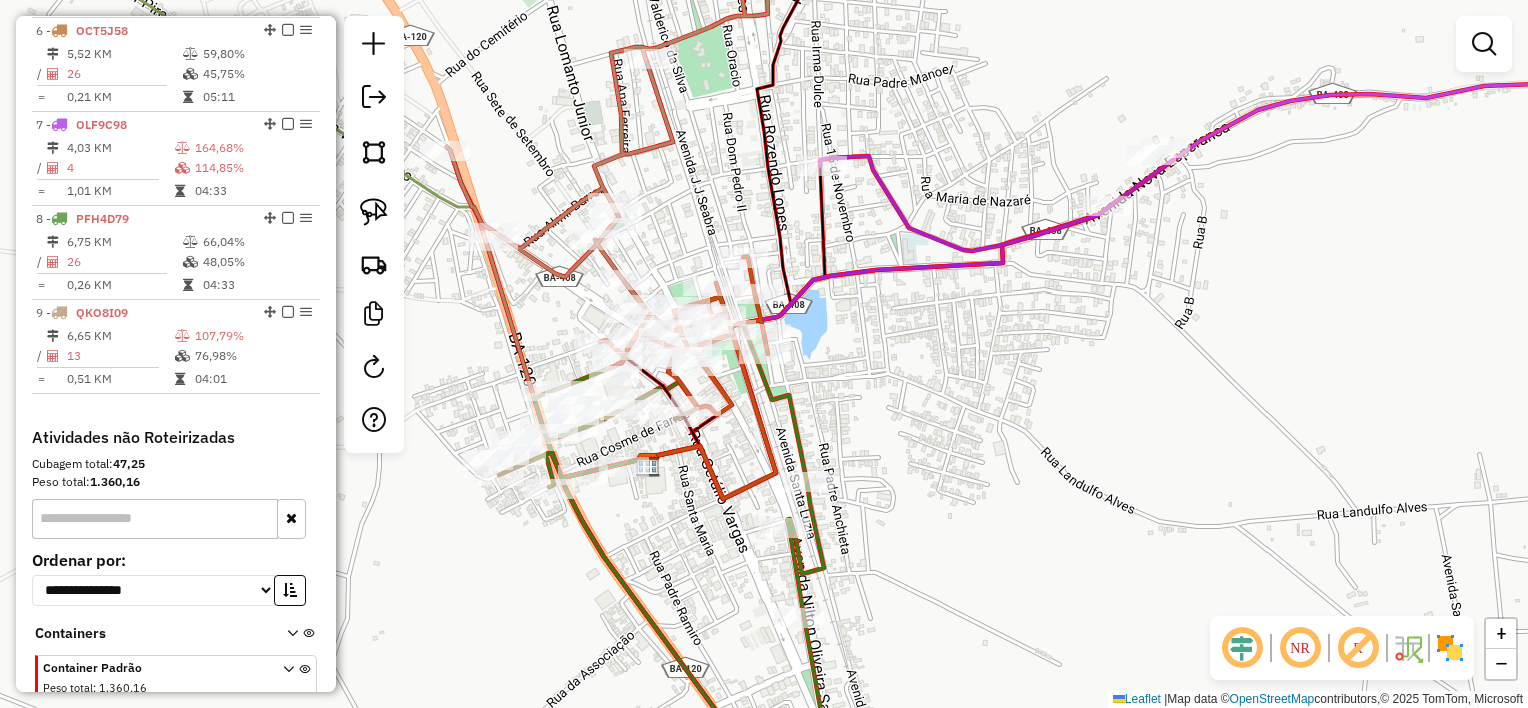 click 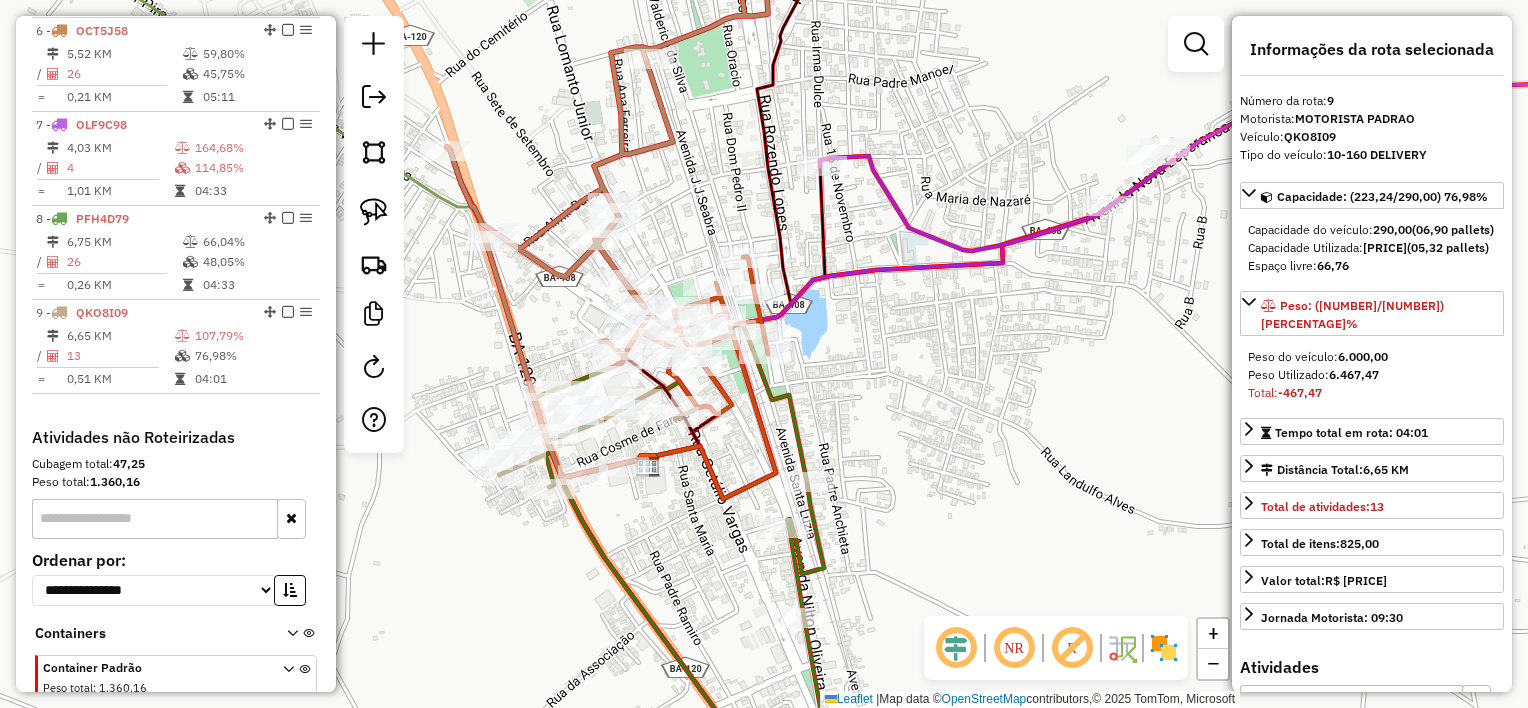 scroll, scrollTop: 1310, scrollLeft: 0, axis: vertical 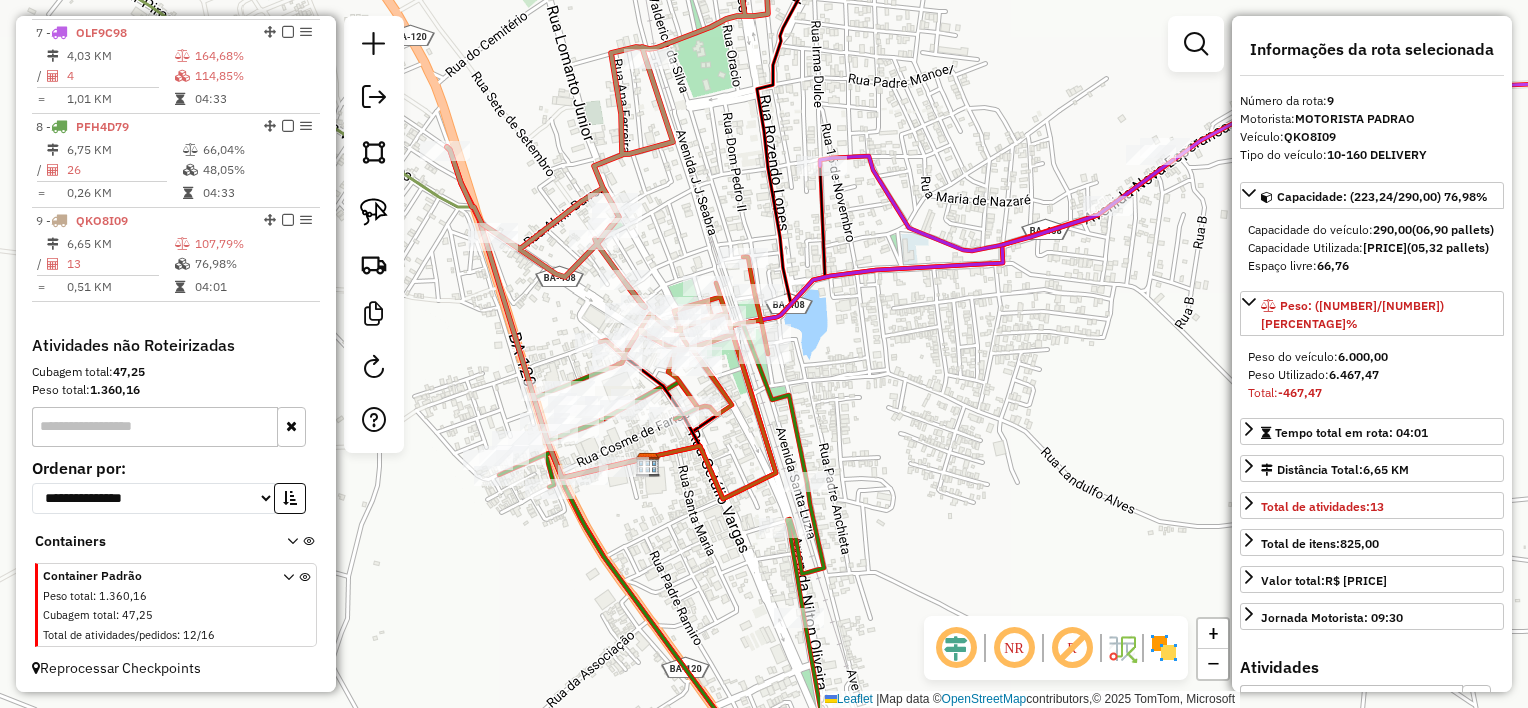 click on "Janela de atendimento Grade de atendimento Capacidade Transportadoras Veículos Cliente Pedidos  Rotas Selecione os dias de semana para filtrar as janelas de atendimento  Seg   Ter   Qua   Qui   Sex   Sáb   Dom  Informe o período da janela de atendimento: De: Até:  Filtrar exatamente a janela do cliente  Considerar janela de atendimento padrão  Selecione os dias de semana para filtrar as grades de atendimento  Seg   Ter   Qua   Qui   Sex   Sáb   Dom   Considerar clientes sem dia de atendimento cadastrado  Clientes fora do dia de atendimento selecionado Filtrar as atividades entre os valores definidos abaixo:  Peso mínimo:   Peso máximo:   Cubagem mínima:   Cubagem máxima:   De:   Até:  Filtrar as atividades entre o tempo de atendimento definido abaixo:  De:   Até:   Considerar capacidade total dos clientes não roteirizados Transportadora: Selecione um ou mais itens Tipo de veículo: Selecione um ou mais itens Veículo: Selecione um ou mais itens Motorista: Selecione um ou mais itens Nome: Rótulo:" 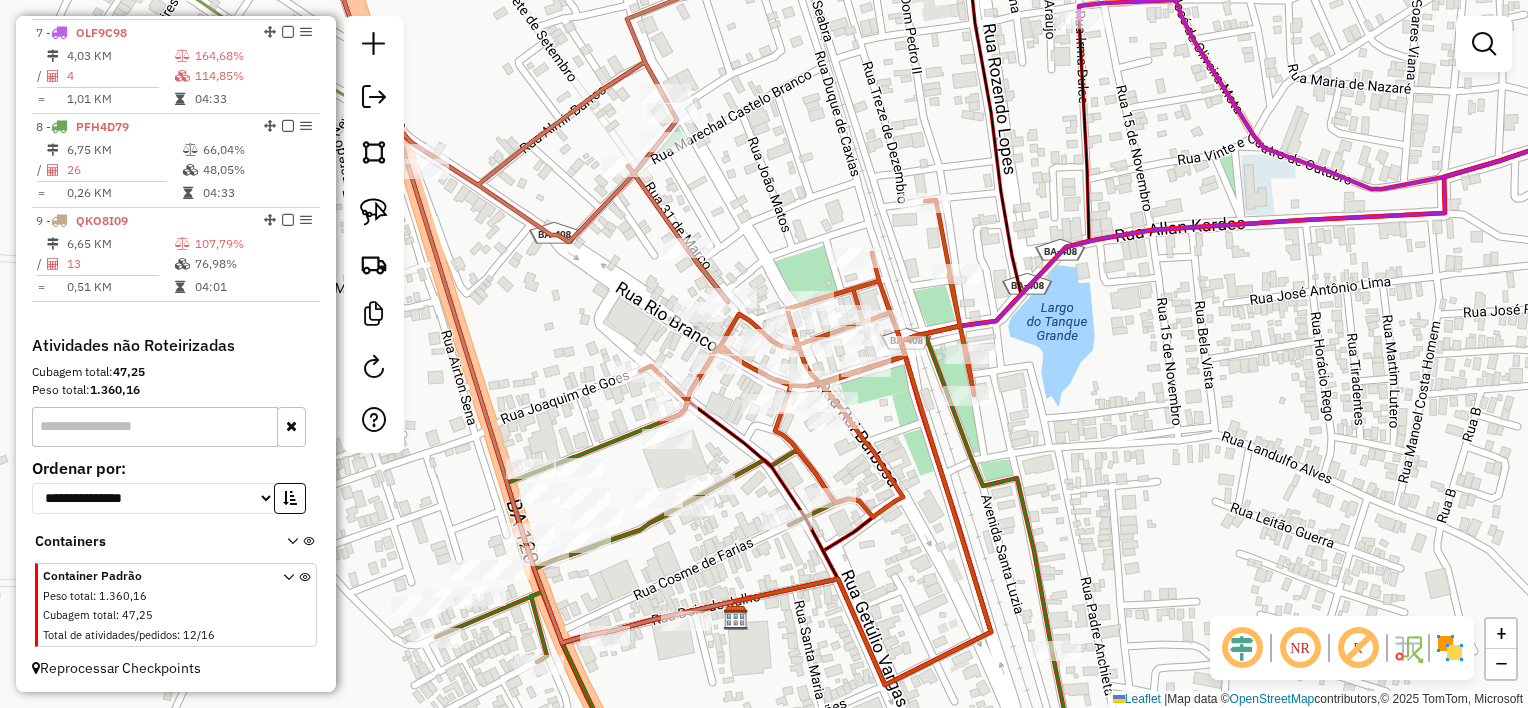 drag, startPoint x: 543, startPoint y: 387, endPoint x: 692, endPoint y: 341, distance: 155.93909 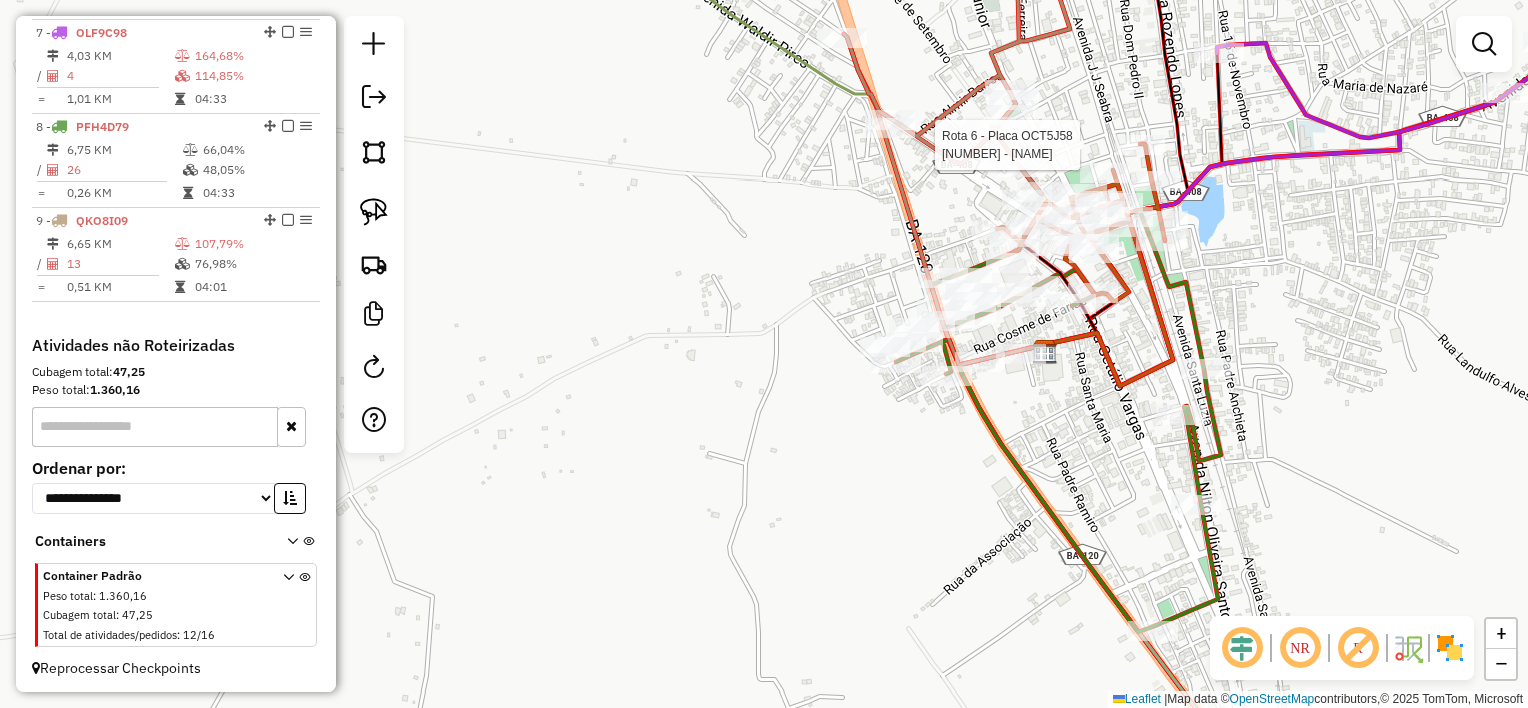 select on "*********" 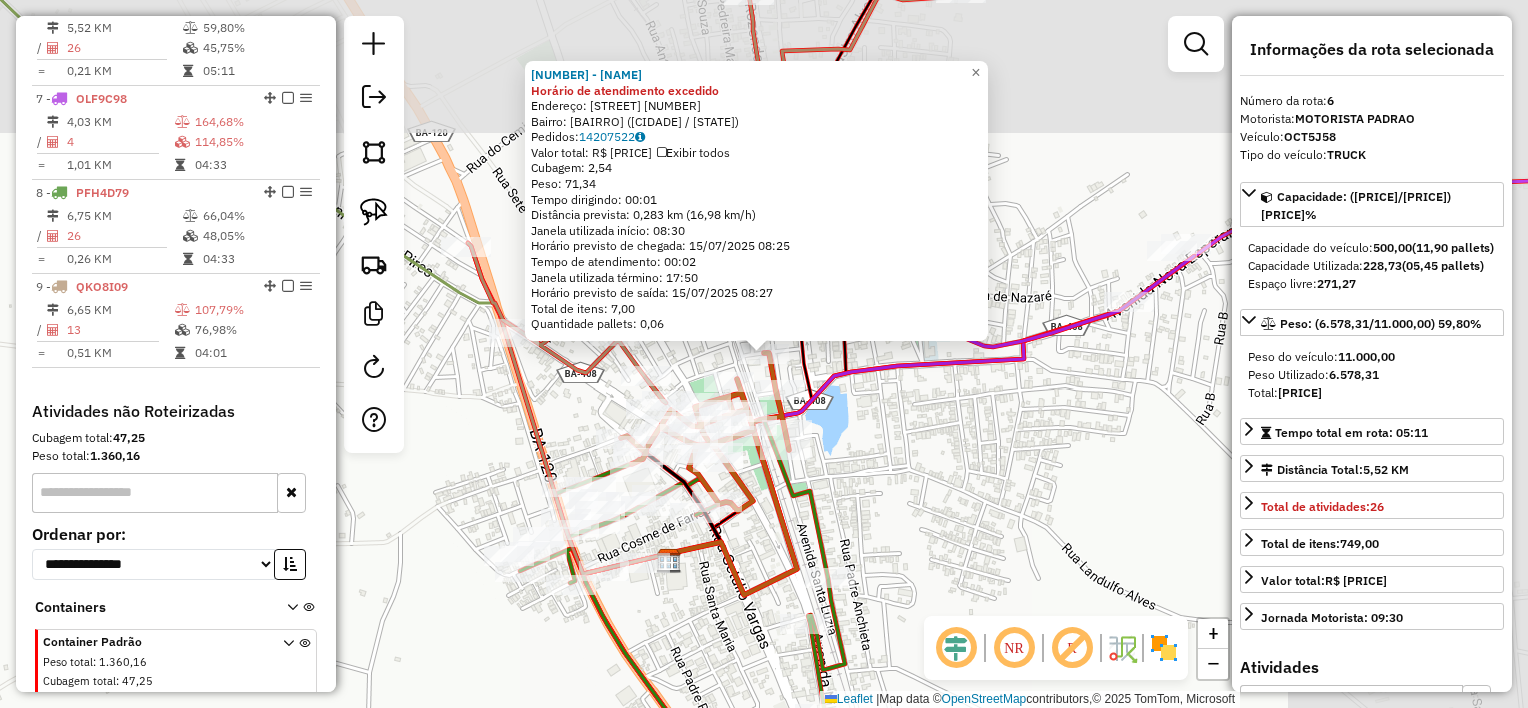 scroll, scrollTop: 1218, scrollLeft: 0, axis: vertical 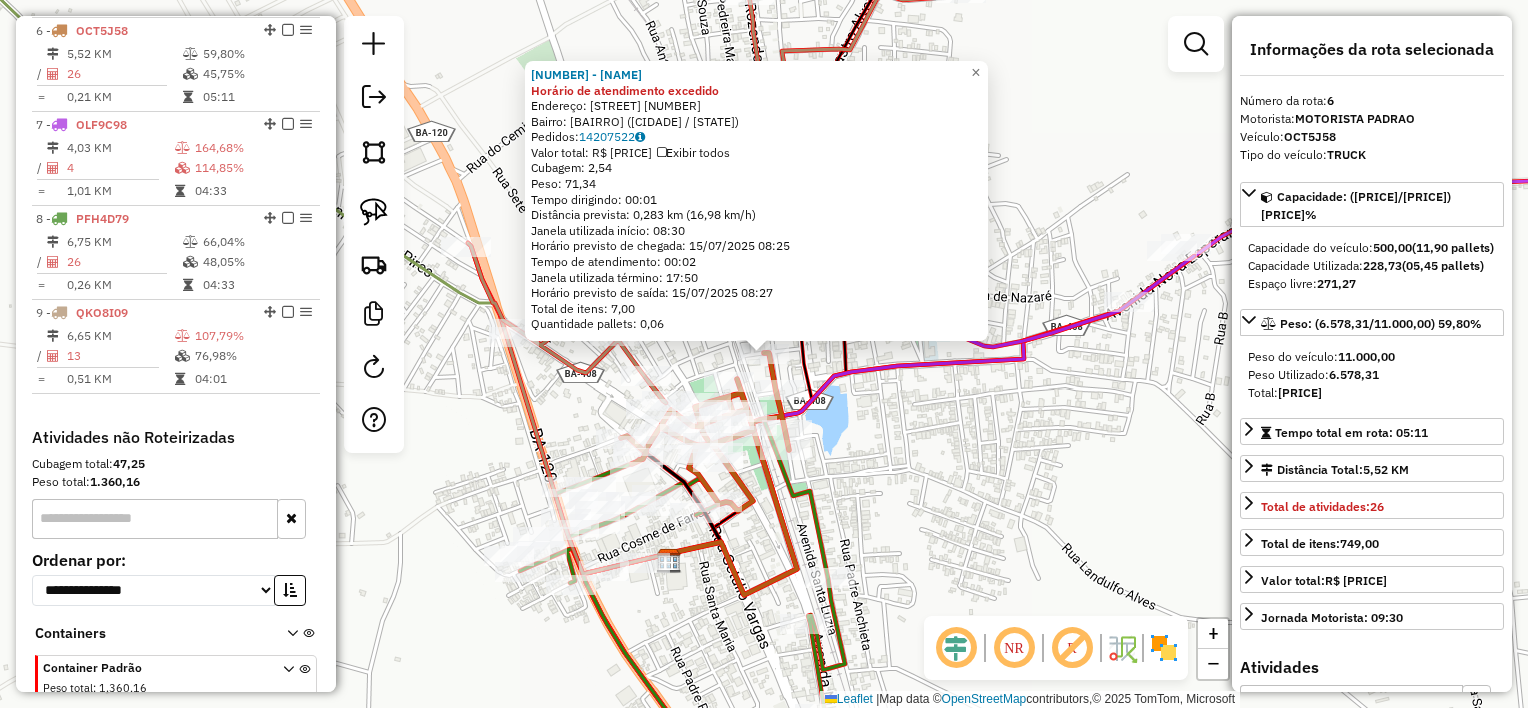 click on "[NUMBER] - [NAME] FALC Horário de atendimento excedido  Endereço:  Rua marechal de odoro 45   Bairro: CENTRO (SANTALUZ / BA)   Pedidos:  [NUMBER]   Valor total: [PRICE]   Exibir todos   Cubagem: [NUMBER]  Peso: [NUMBER]  Tempo dirigindo: [TIME]   Distância prevista: [DISTANCE] km ([SPEED] km/h)   Janela utilizada início: [TIME]   Horário previsto de chegada: [DATE] [TIME]   Tempo de atendimento: [TIME]   Janela utilizada término: [TIME]   Horário previsto de saída: [DATE] [TIME]   Total de itens: [NUMBER]   Quantidade pallets: [NUMBER]  × Janela de atendimento Grade de atendimento Capacidade Transportadoras Veículos Cliente Pedidos  Rotas Selecione os dias de semana para filtrar as janelas de atendimento  Seg   Ter   Qua   Qui   Sex   Sáb   Dom  Informe o período da janela de atendimento: De: [TIME] Até: [TIME]  Filtrar exatamente a janela do cliente  Considerar janela de atendimento padrão  Selecione os dias de semana para filtrar as grades de atendimento  Seg   Ter   Qua   Qui   Sex   Sáb   Dom   Peso mínimo:   De: [NUMBER]" 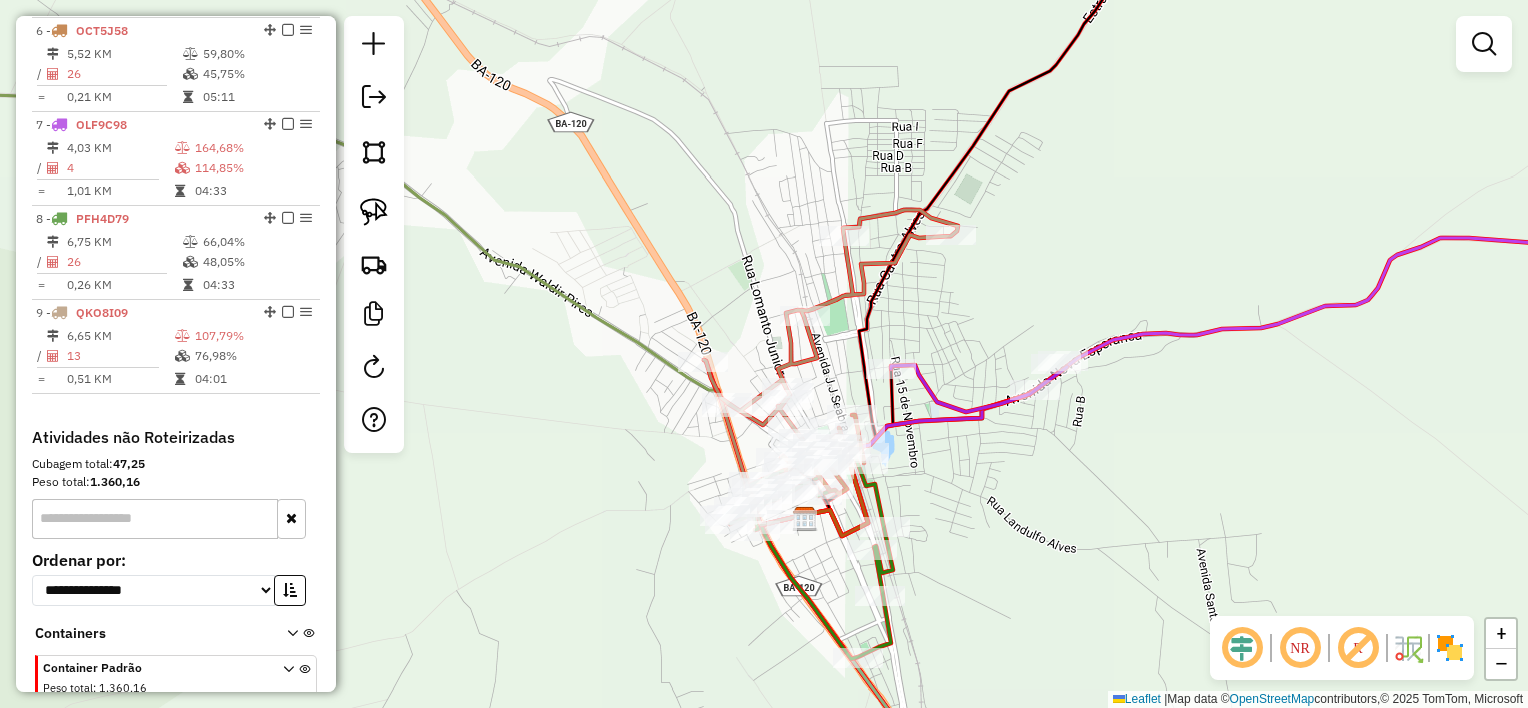 click on "Janela de atendimento Grade de atendimento Capacidade Transportadoras Veículos Cliente Pedidos  Rotas Selecione os dias de semana para filtrar as janelas de atendimento  Seg   Ter   Qua   Qui   Sex   Sáb   Dom  Informe o período da janela de atendimento: De: Até:  Filtrar exatamente a janela do cliente  Considerar janela de atendimento padrão  Selecione os dias de semana para filtrar as grades de atendimento  Seg   Ter   Qua   Qui   Sex   Sáb   Dom   Considerar clientes sem dia de atendimento cadastrado  Clientes fora do dia de atendimento selecionado Filtrar as atividades entre os valores definidos abaixo:  Peso mínimo:   Peso máximo:   Cubagem mínima:   Cubagem máxima:   De:   Até:  Filtrar as atividades entre o tempo de atendimento definido abaixo:  De:   Até:   Considerar capacidade total dos clientes não roteirizados Transportadora: Selecione um ou mais itens Tipo de veículo: Selecione um ou mais itens Veículo: Selecione um ou mais itens Motorista: Selecione um ou mais itens Nome: Rótulo:" 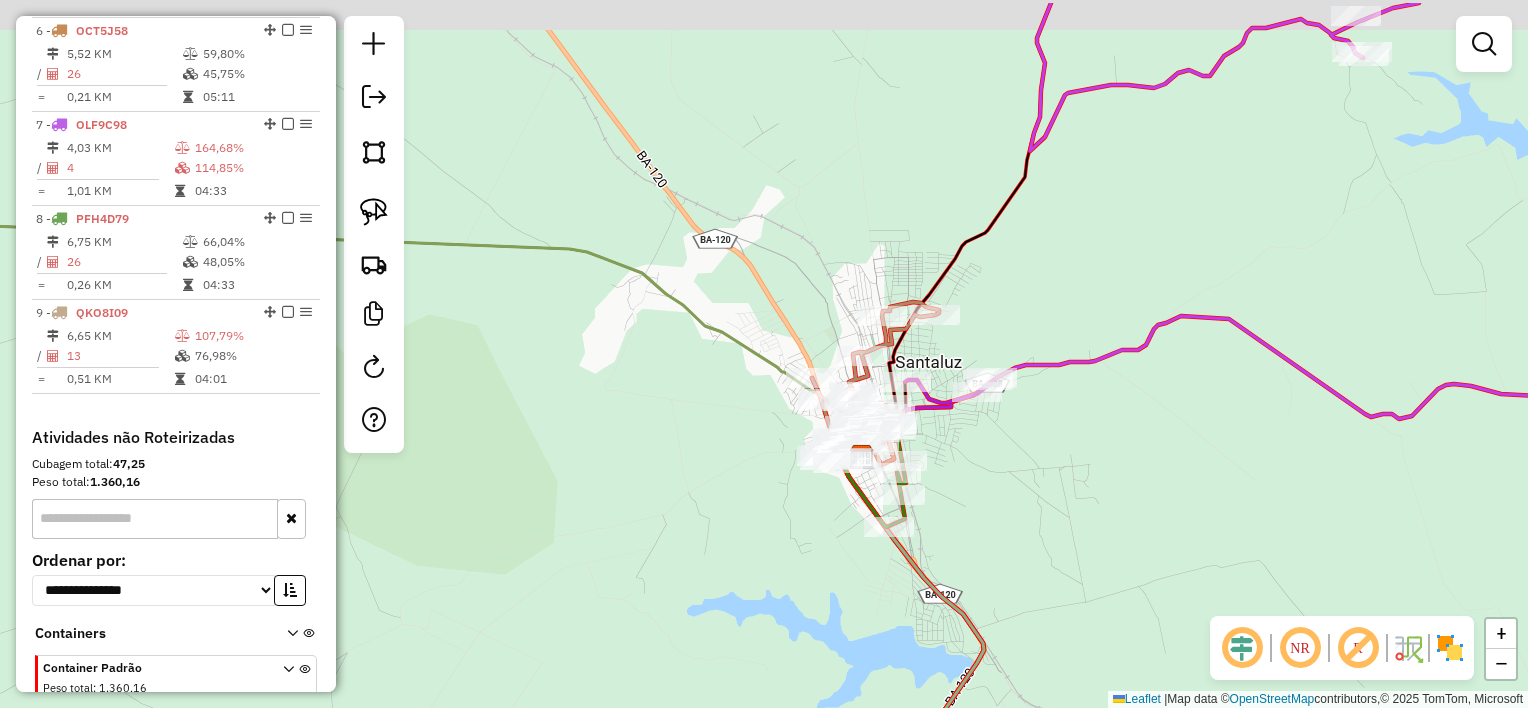 drag, startPoint x: 960, startPoint y: 380, endPoint x: 959, endPoint y: 444, distance: 64.00781 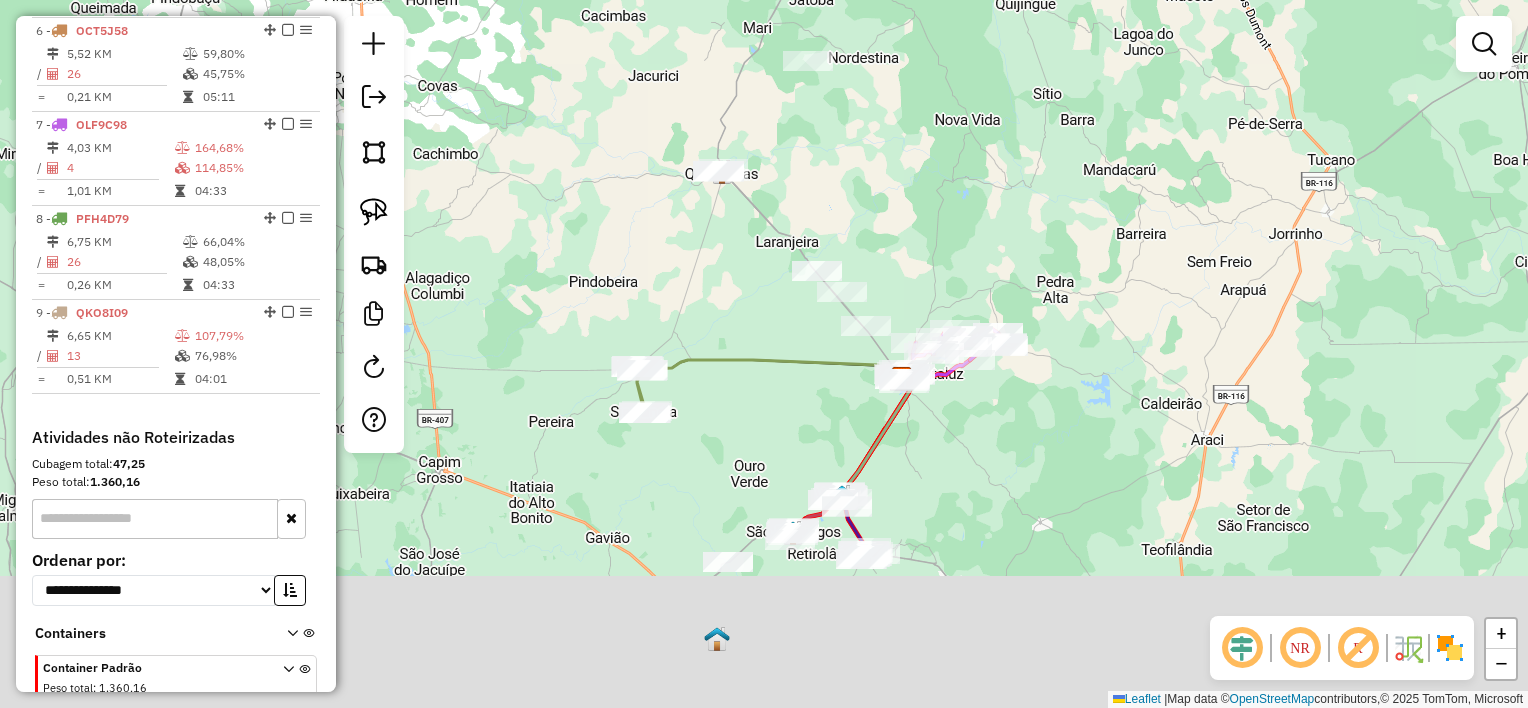 drag, startPoint x: 786, startPoint y: 583, endPoint x: 788, endPoint y: 448, distance: 135.01482 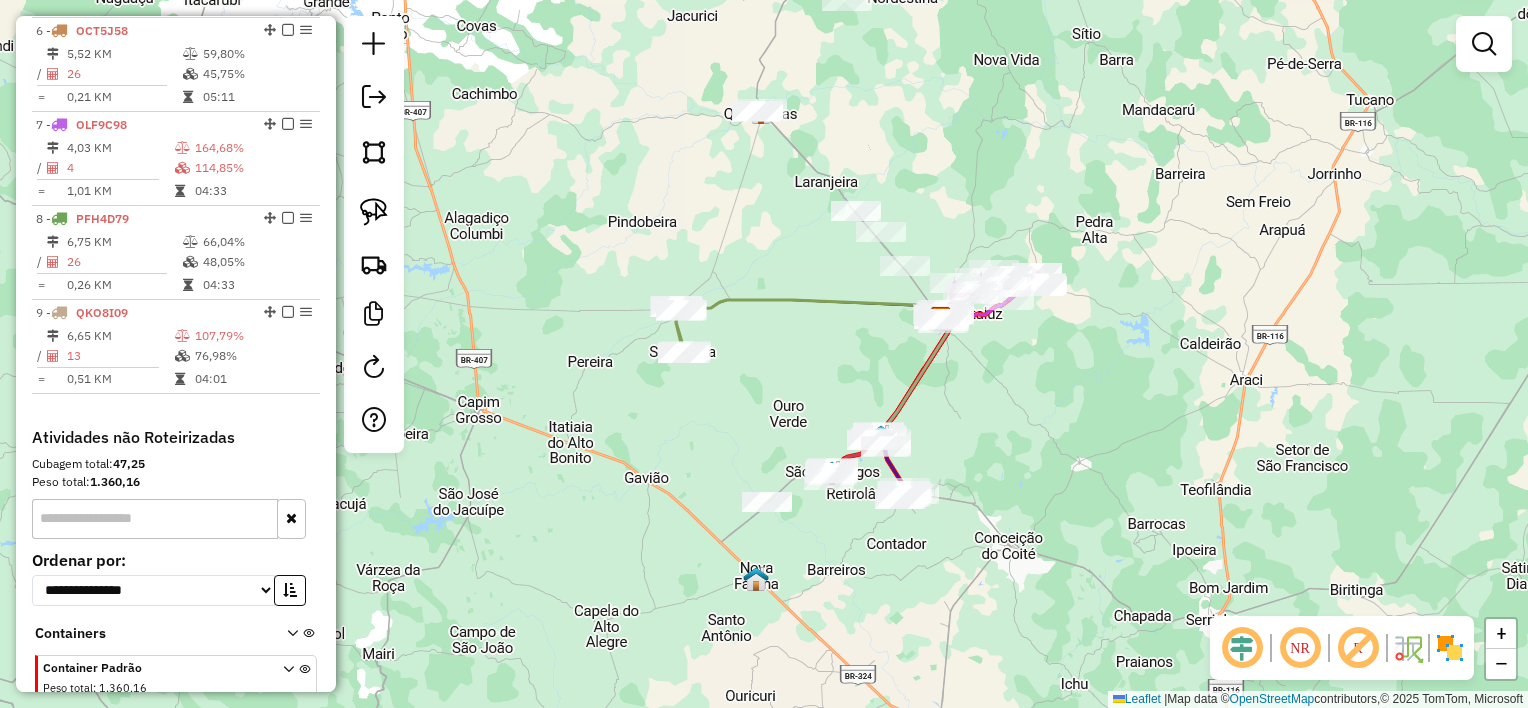 drag, startPoint x: 778, startPoint y: 463, endPoint x: 824, endPoint y: 401, distance: 77.201035 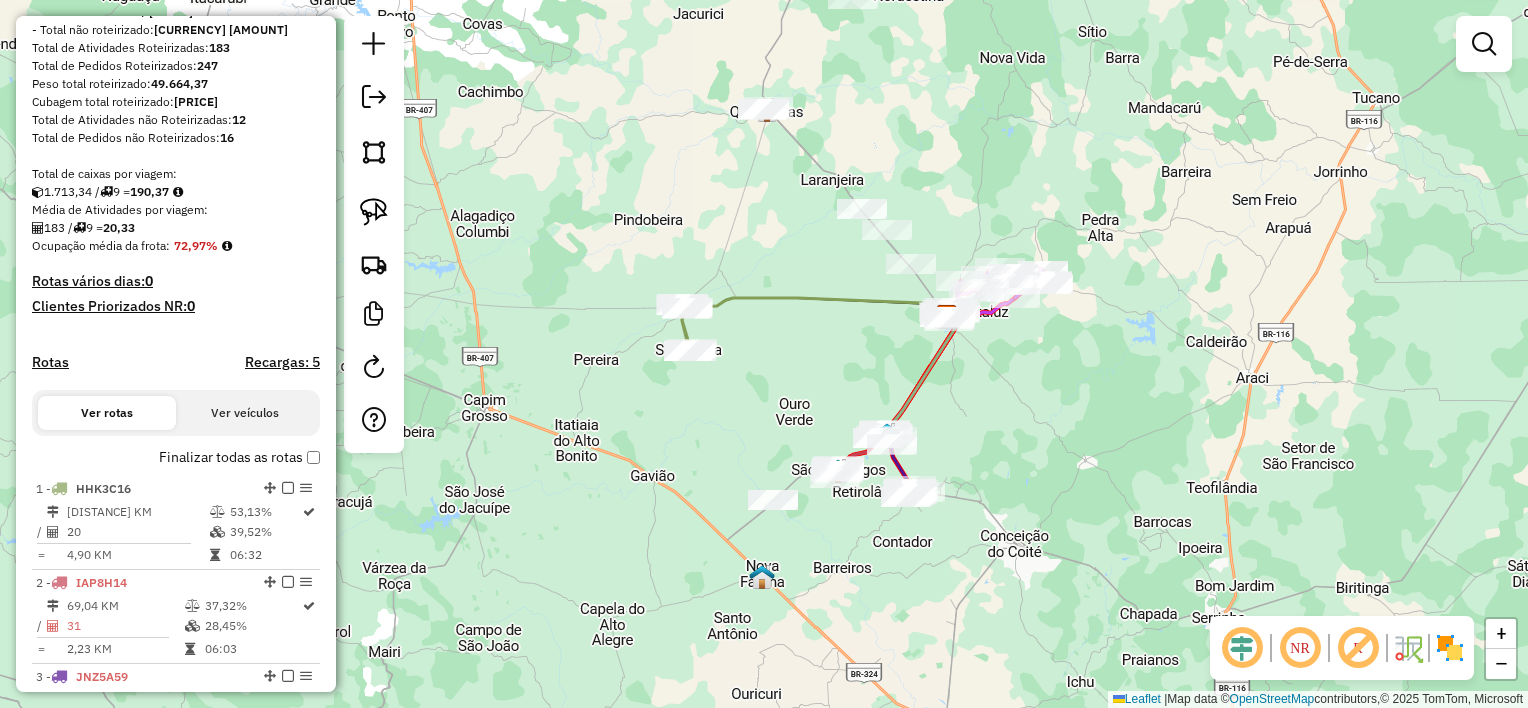 scroll, scrollTop: 518, scrollLeft: 0, axis: vertical 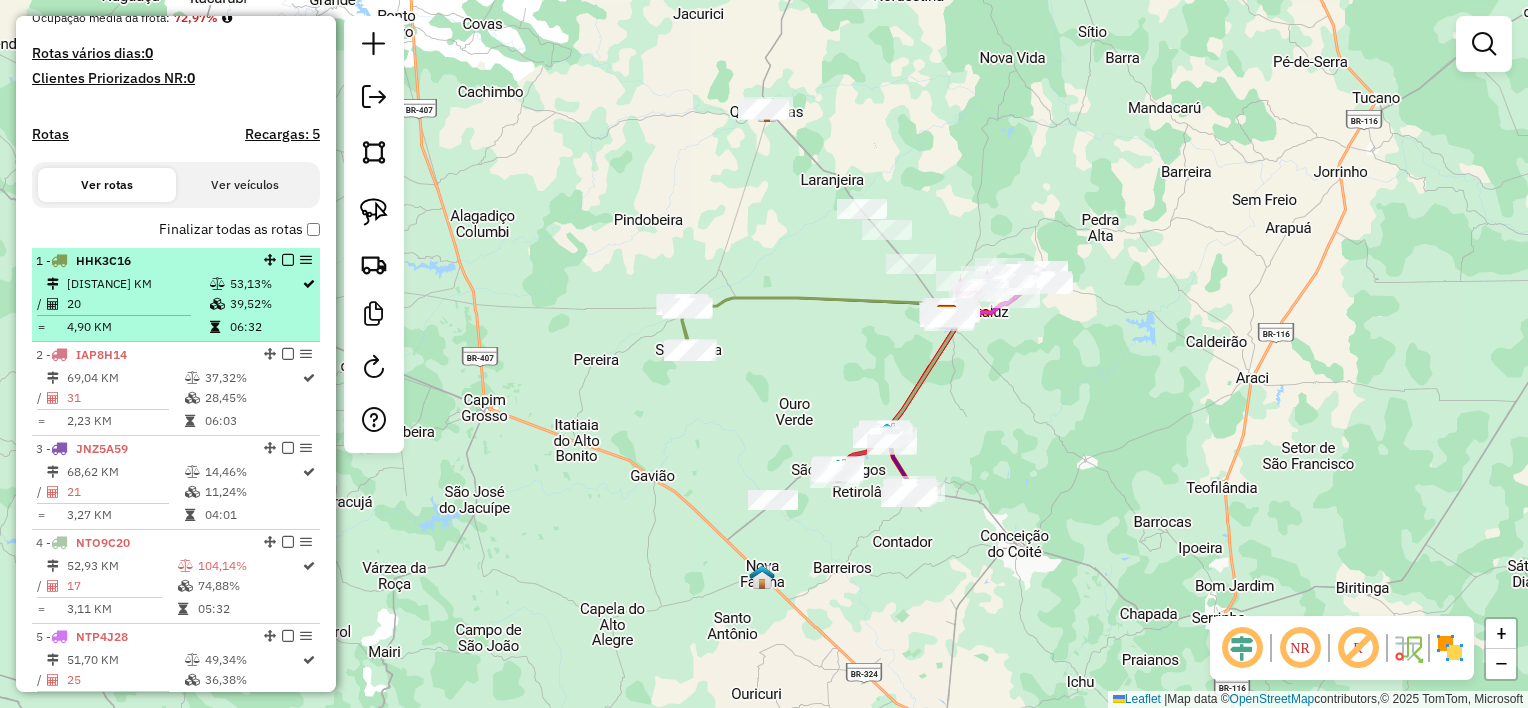 click on "4,90 KM" at bounding box center [137, 327] 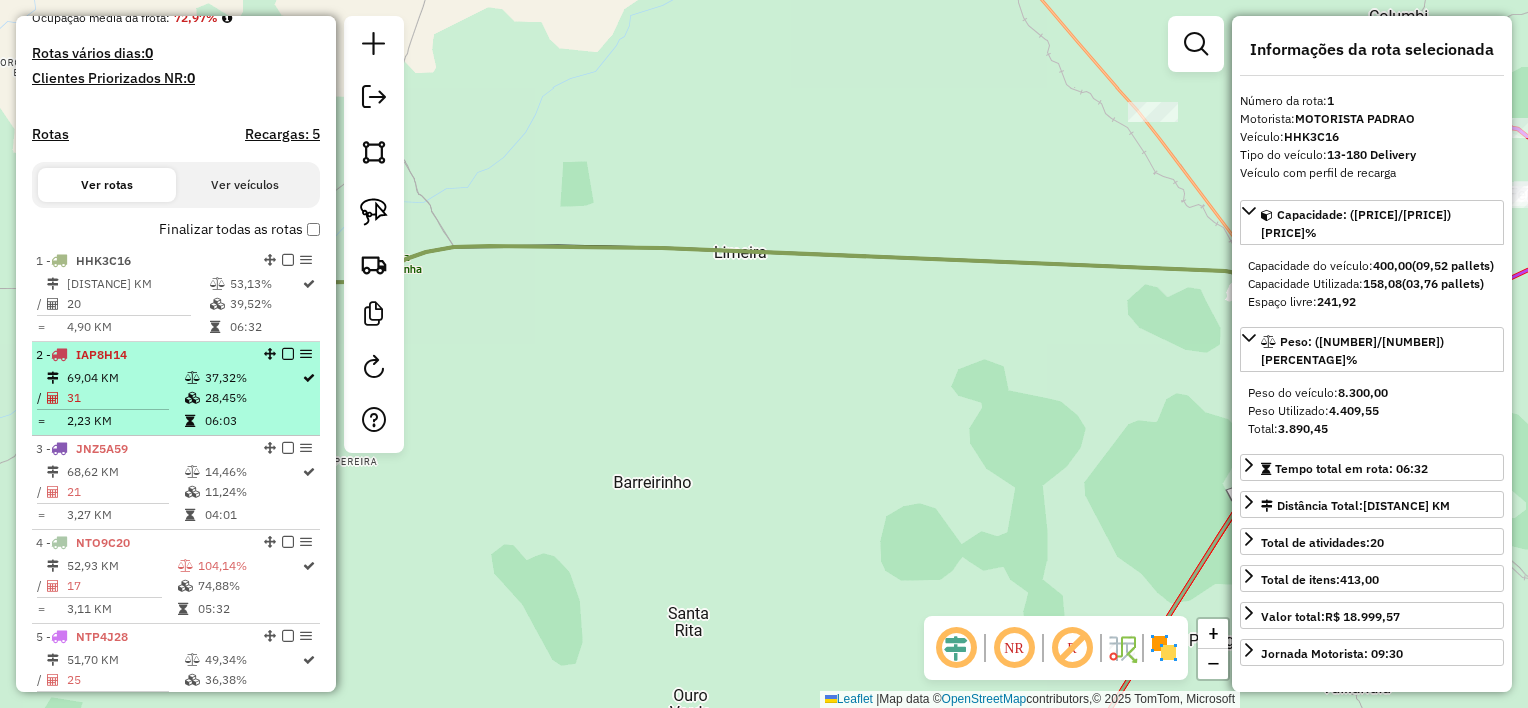 click on "31" at bounding box center (125, 398) 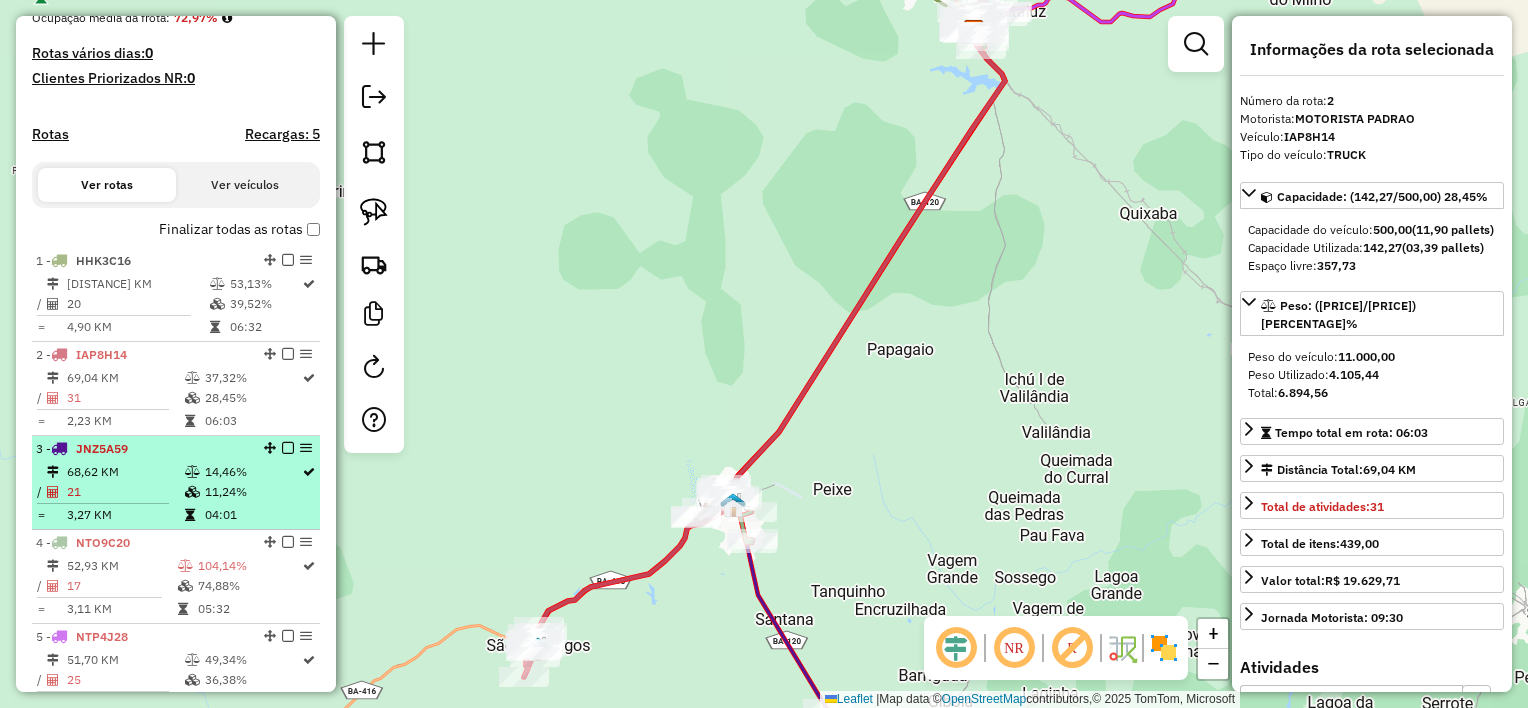 click on "21" at bounding box center [125, 492] 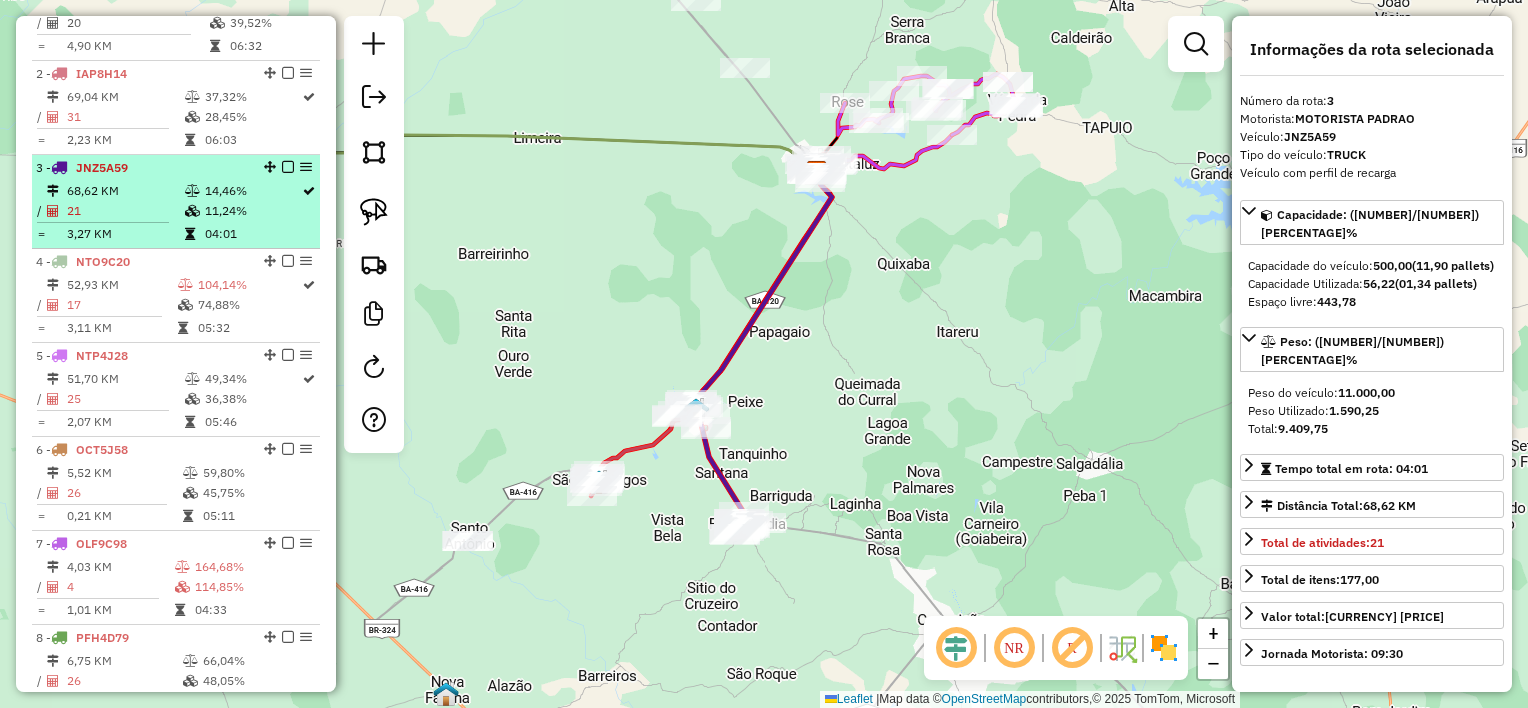 scroll, scrollTop: 818, scrollLeft: 0, axis: vertical 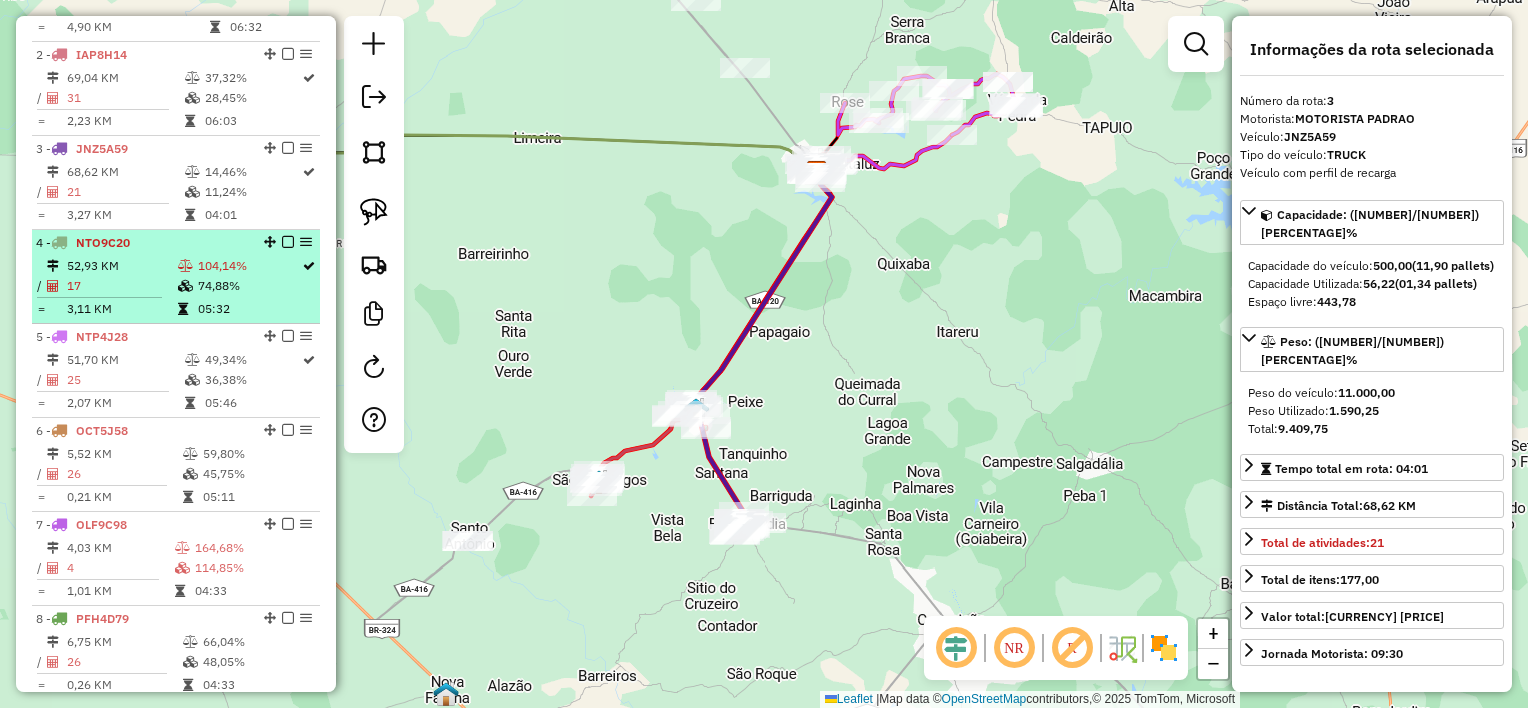 click at bounding box center (99, 297) 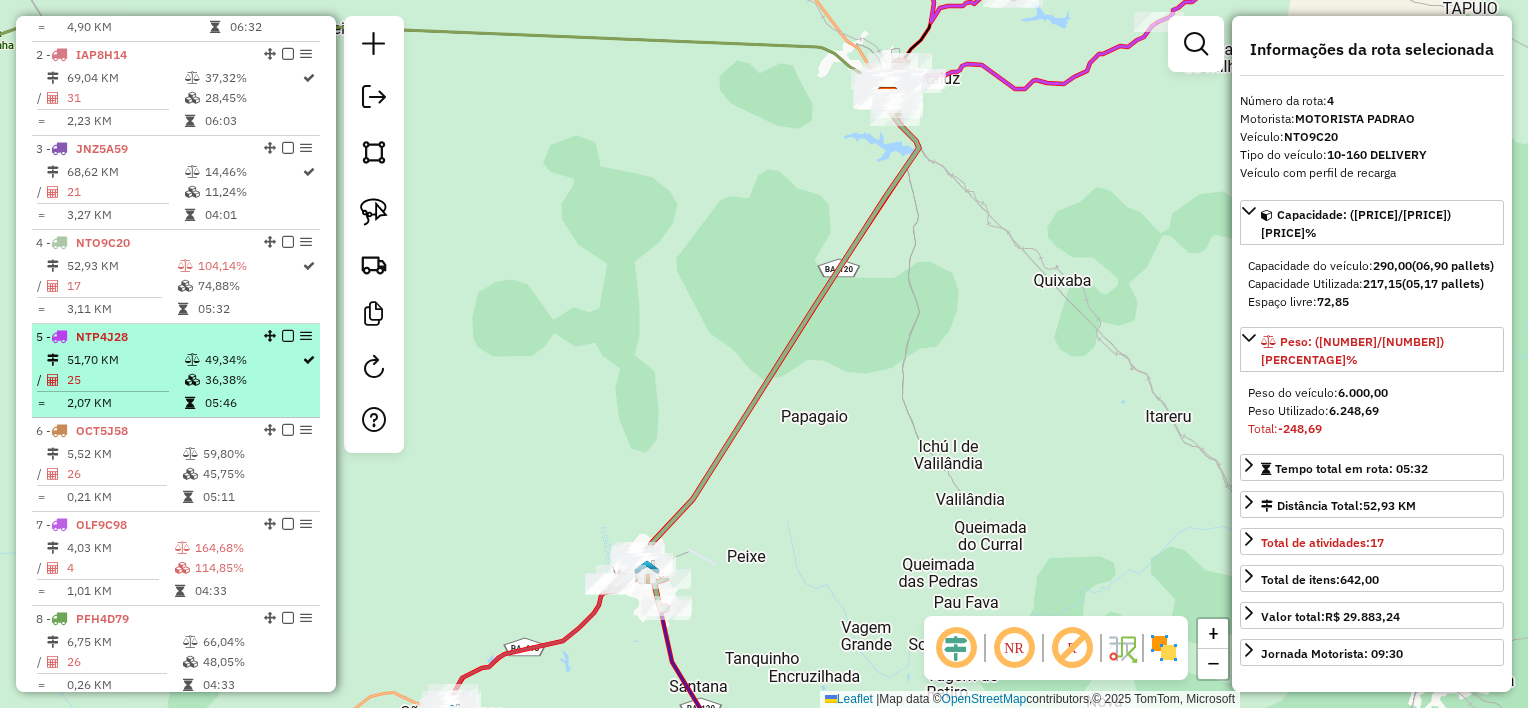 click on "25" at bounding box center (125, 380) 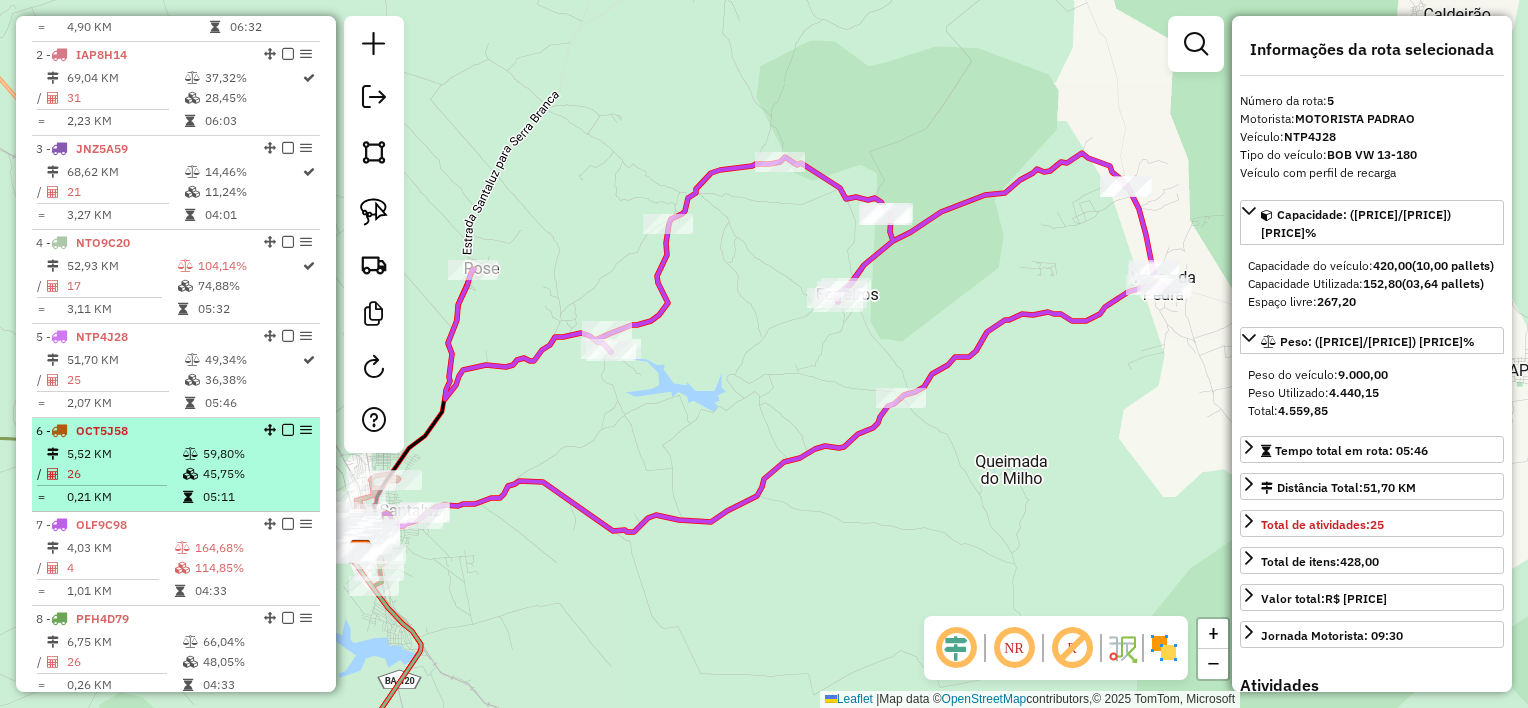 click on "26" at bounding box center [124, 474] 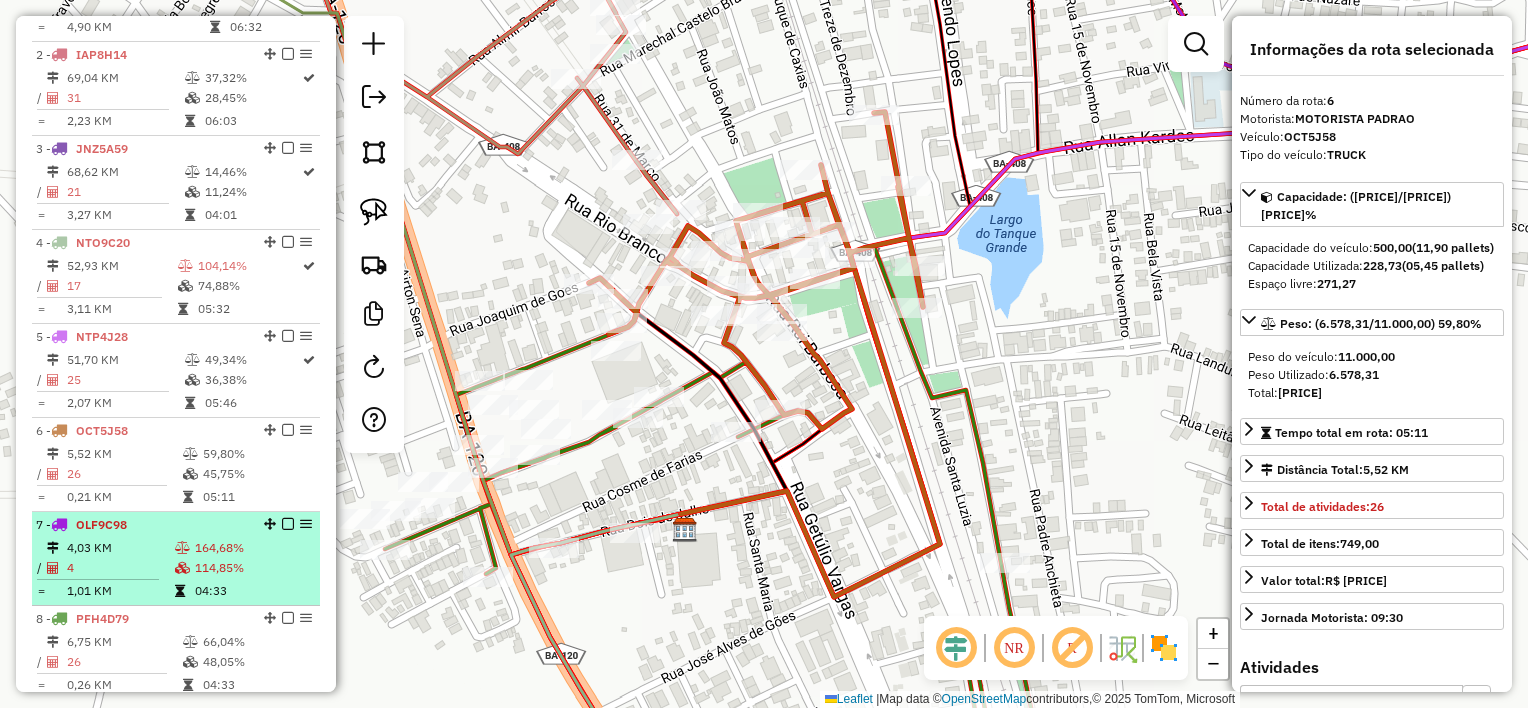 click on "4" at bounding box center (120, 568) 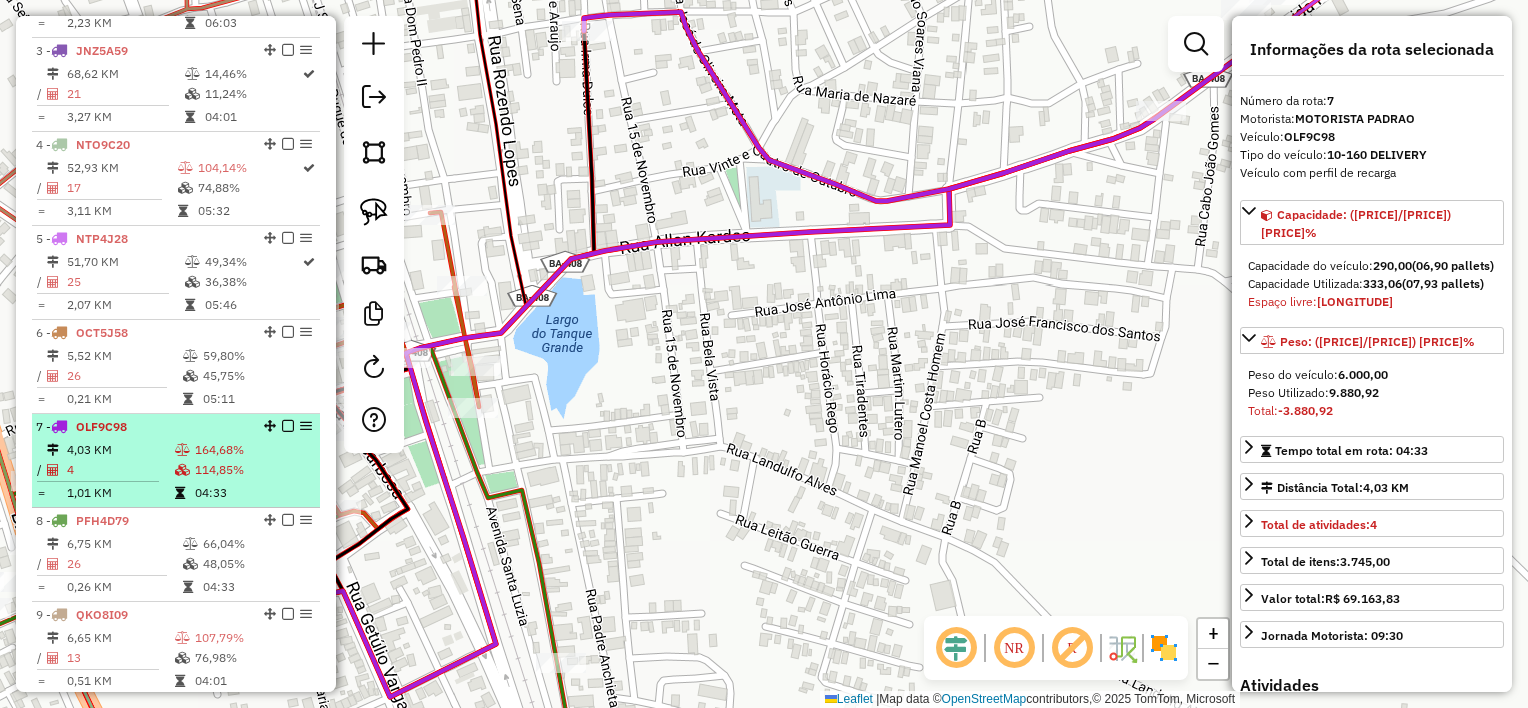 scroll, scrollTop: 918, scrollLeft: 0, axis: vertical 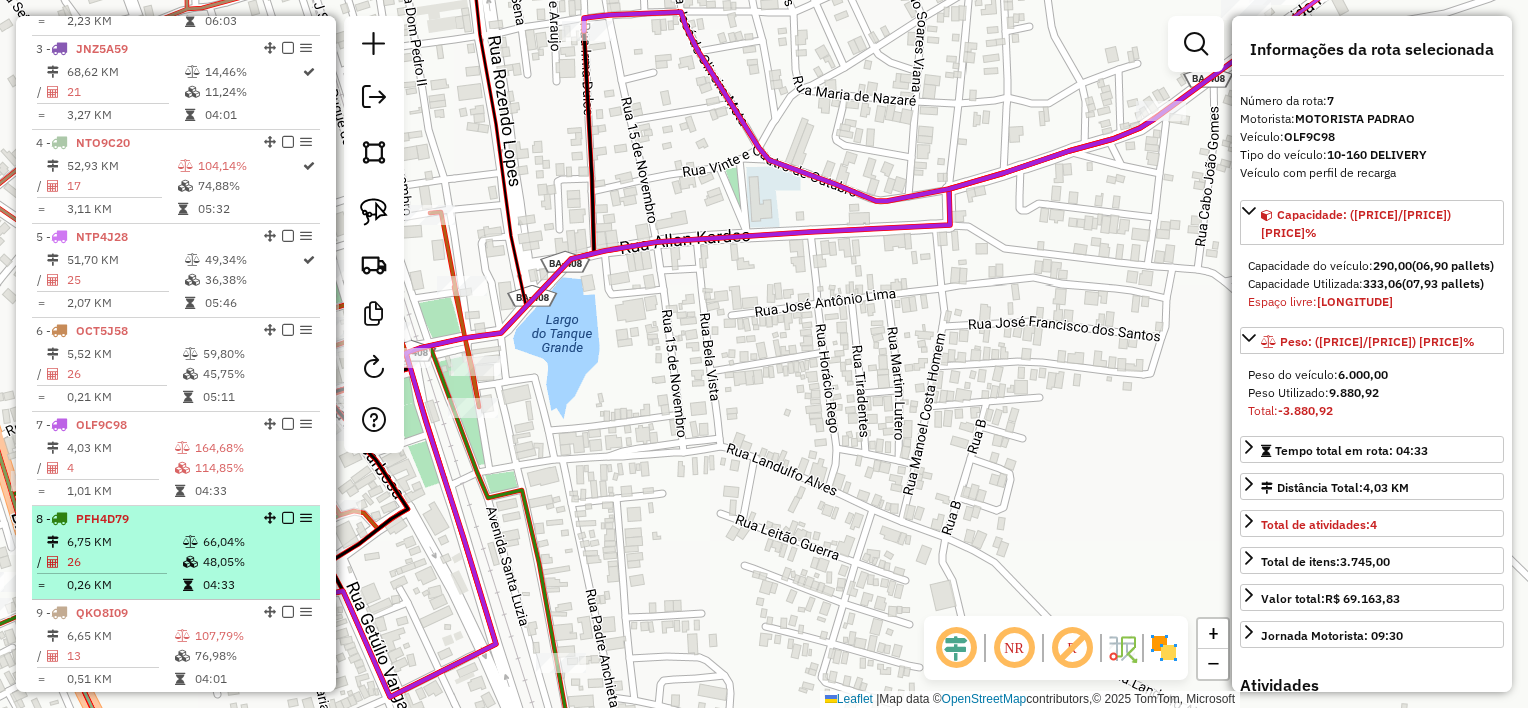 click on "26" at bounding box center [124, 562] 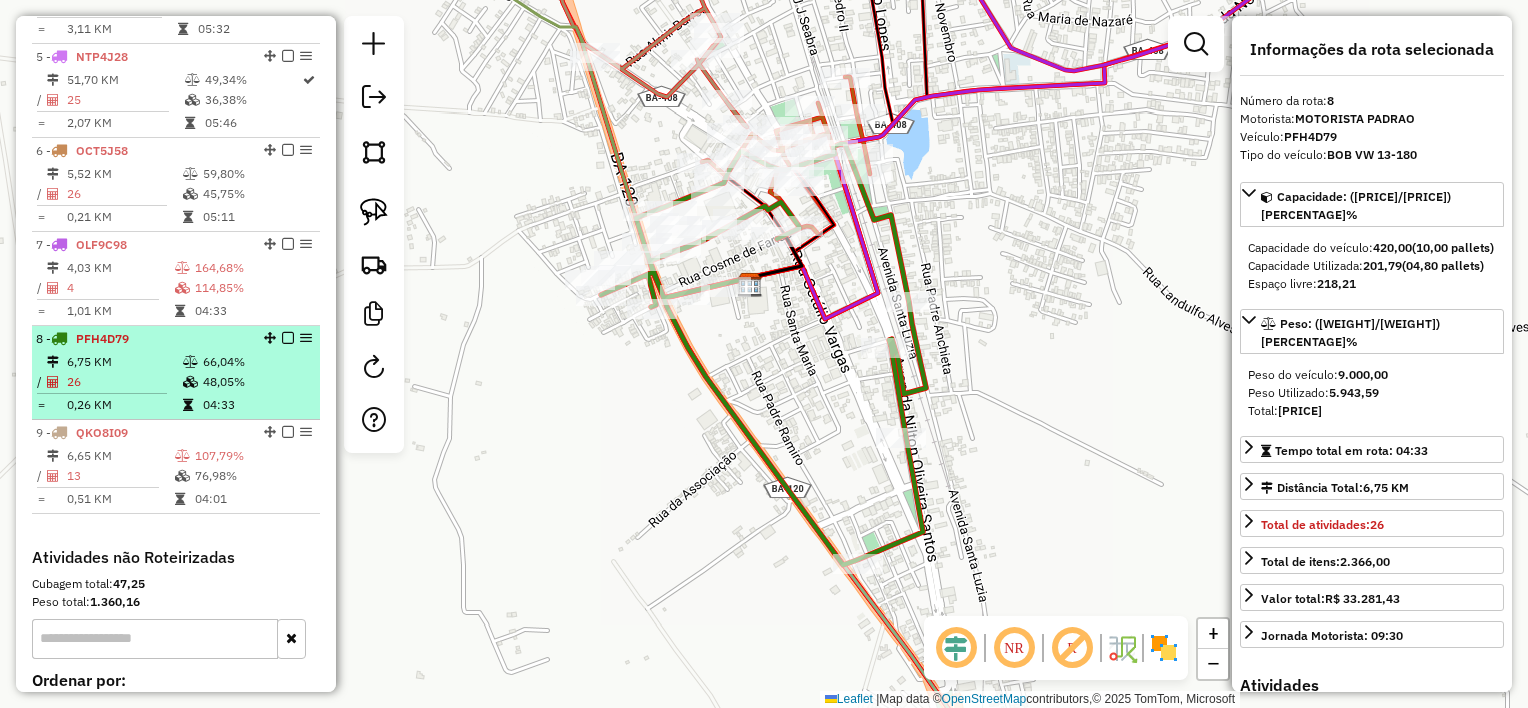 scroll, scrollTop: 1118, scrollLeft: 0, axis: vertical 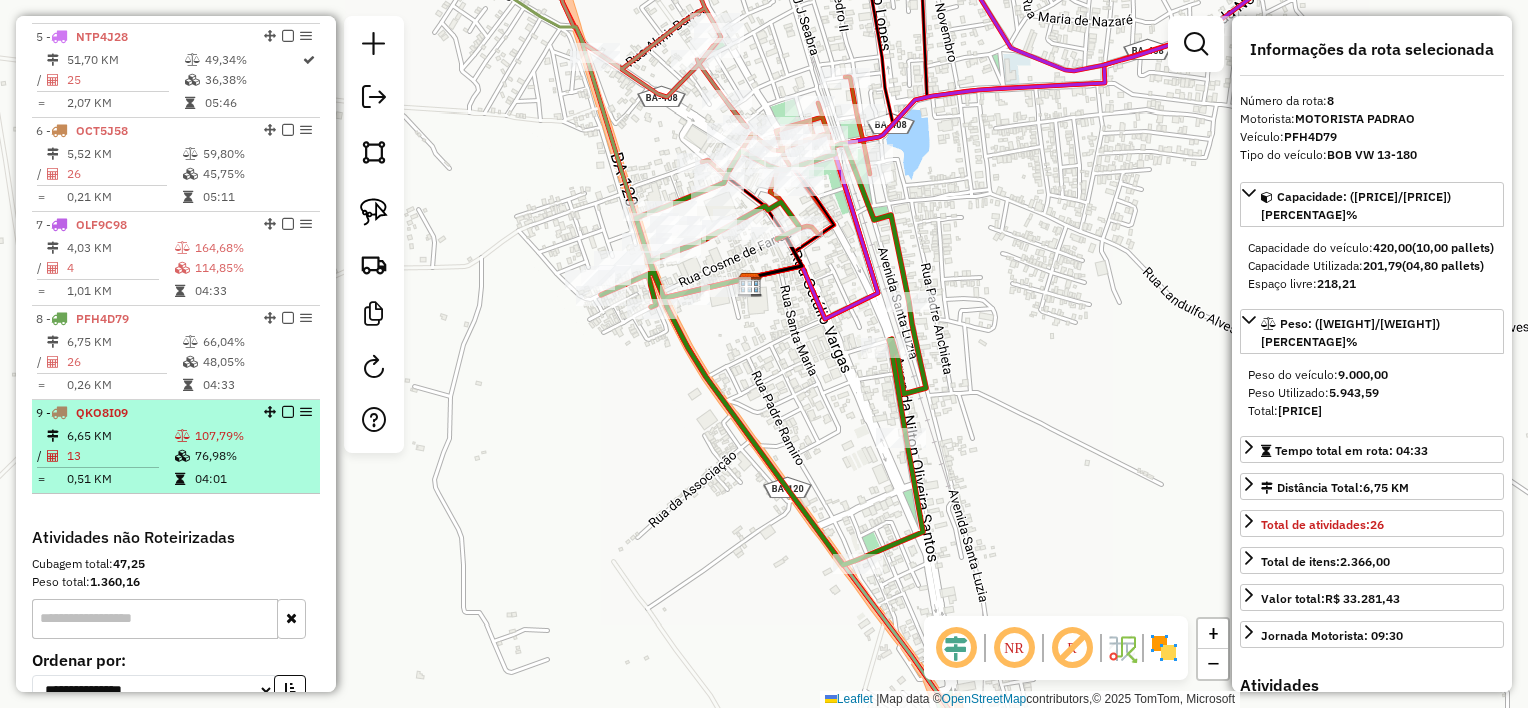 click on "13" at bounding box center [120, 456] 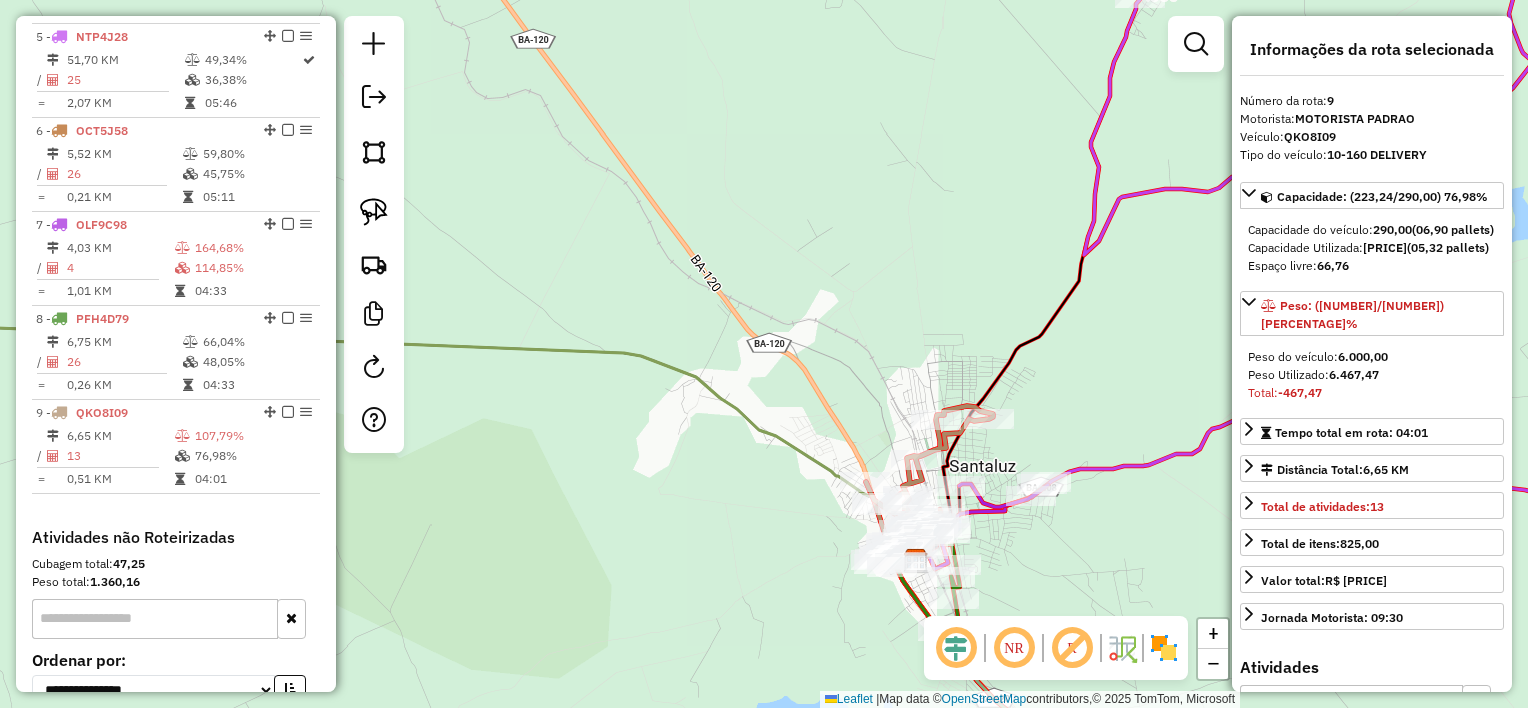 drag, startPoint x: 1036, startPoint y: 557, endPoint x: 948, endPoint y: 380, distance: 197.66891 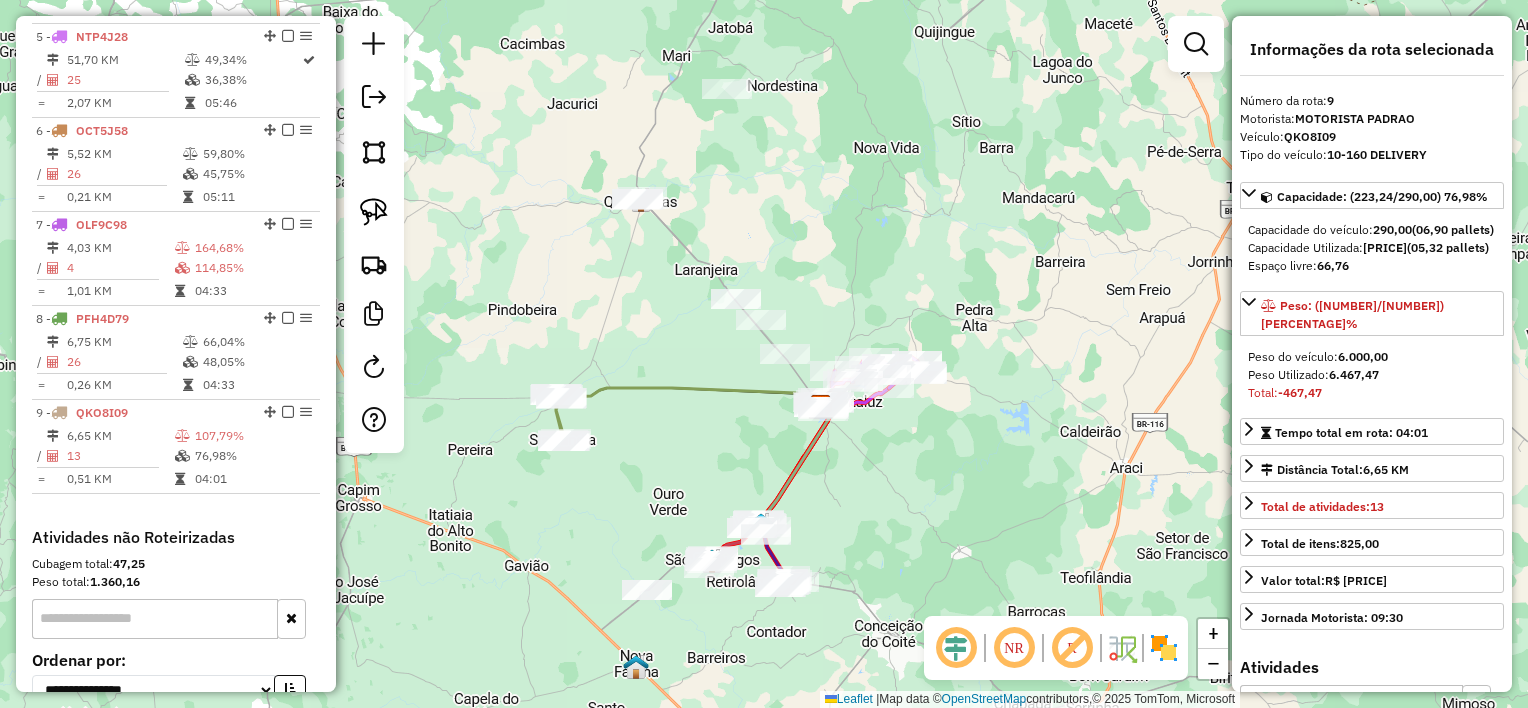 drag, startPoint x: 756, startPoint y: 458, endPoint x: 747, endPoint y: 364, distance: 94.42987 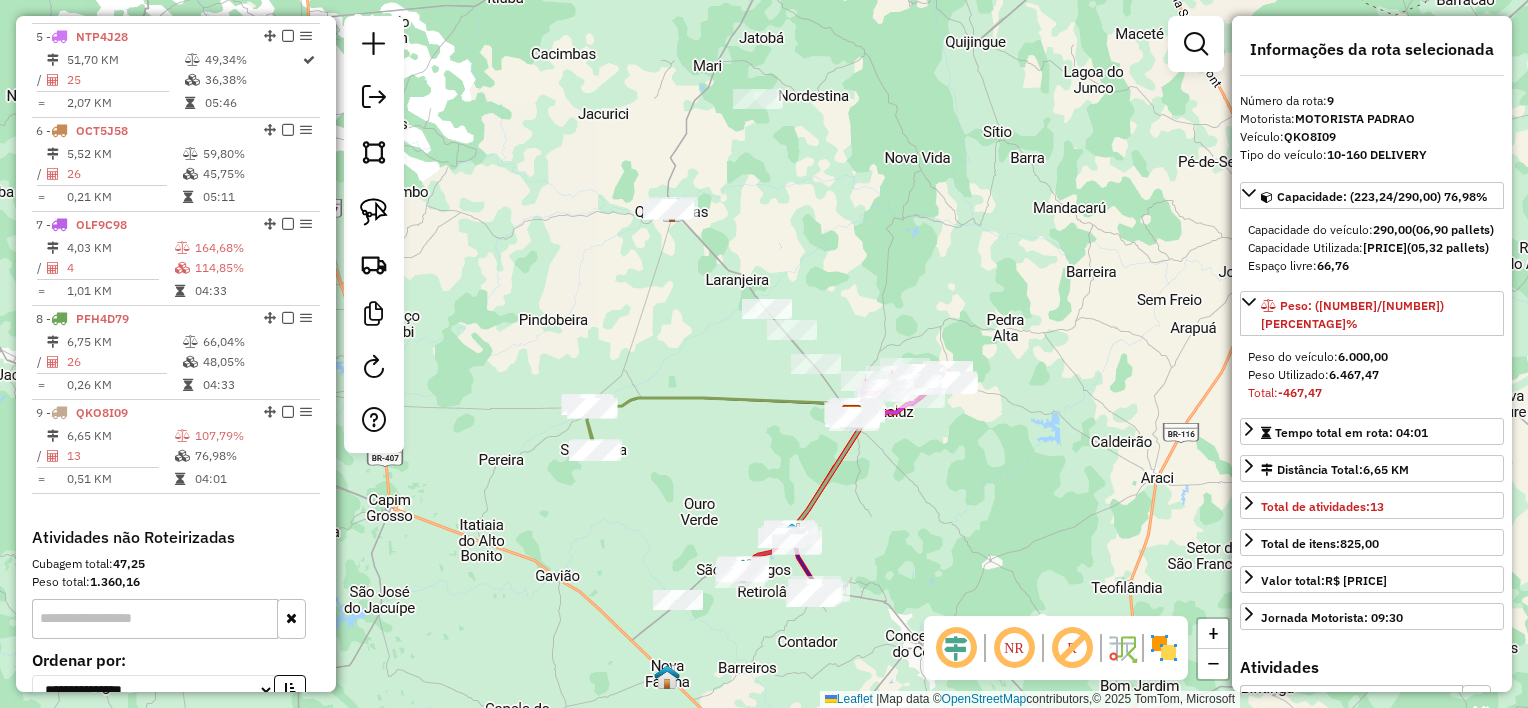 drag, startPoint x: 754, startPoint y: 424, endPoint x: 782, endPoint y: 484, distance: 66.211784 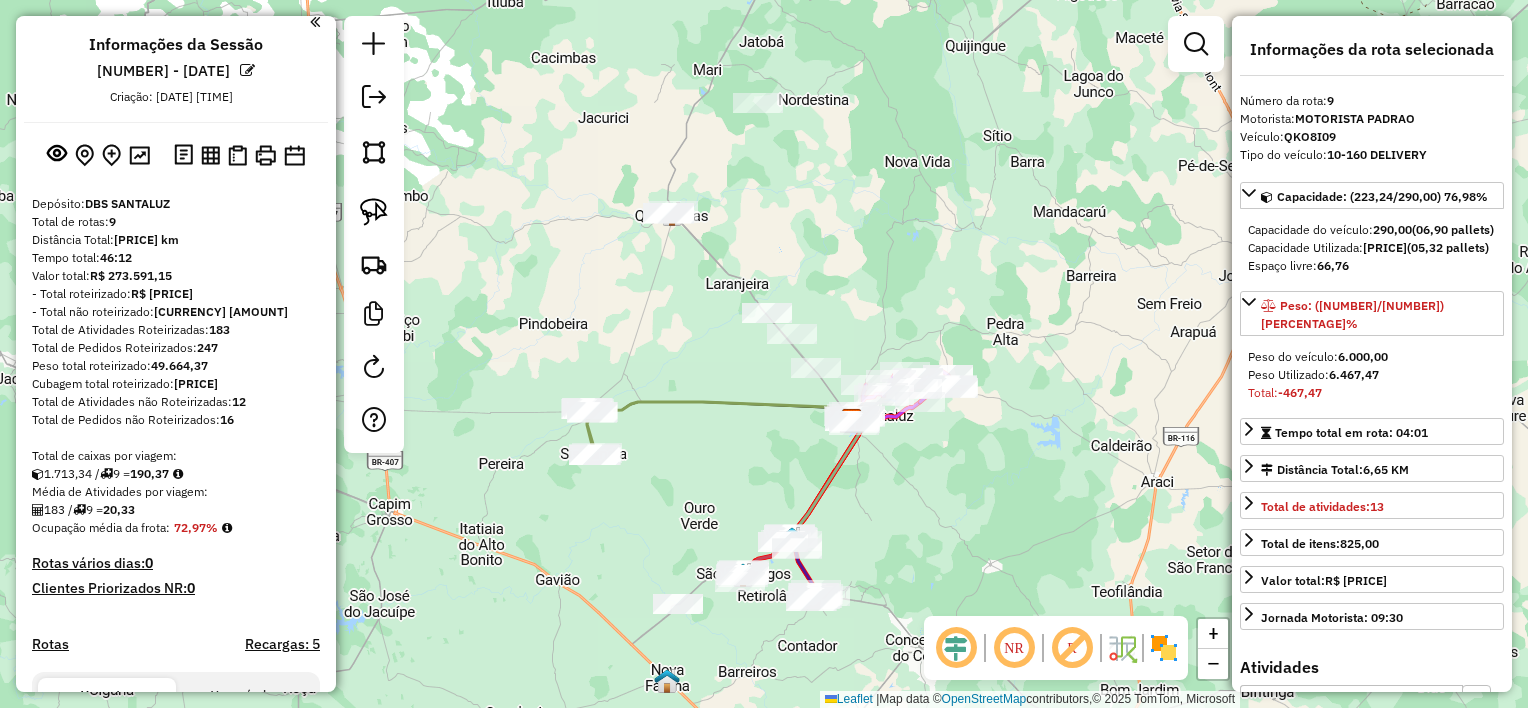 scroll, scrollTop: 0, scrollLeft: 0, axis: both 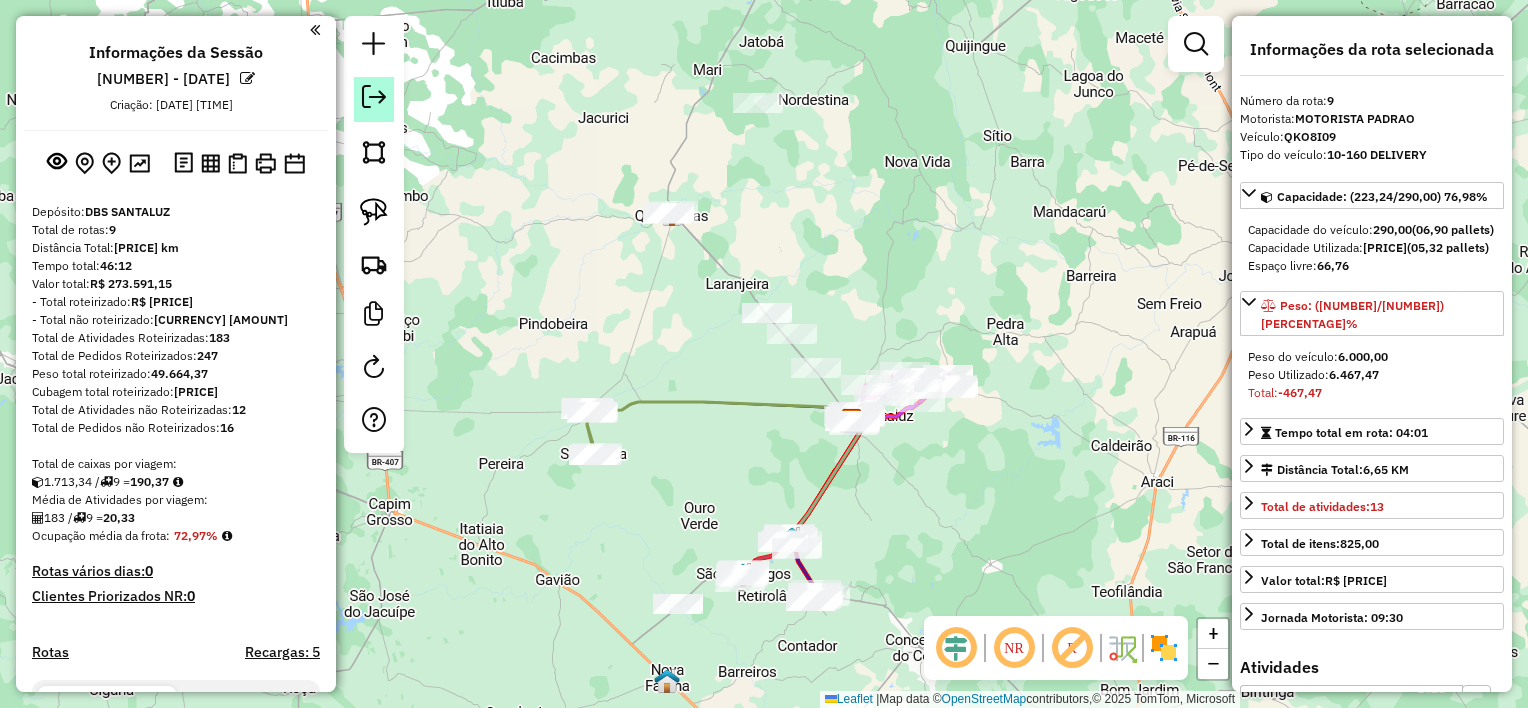 click 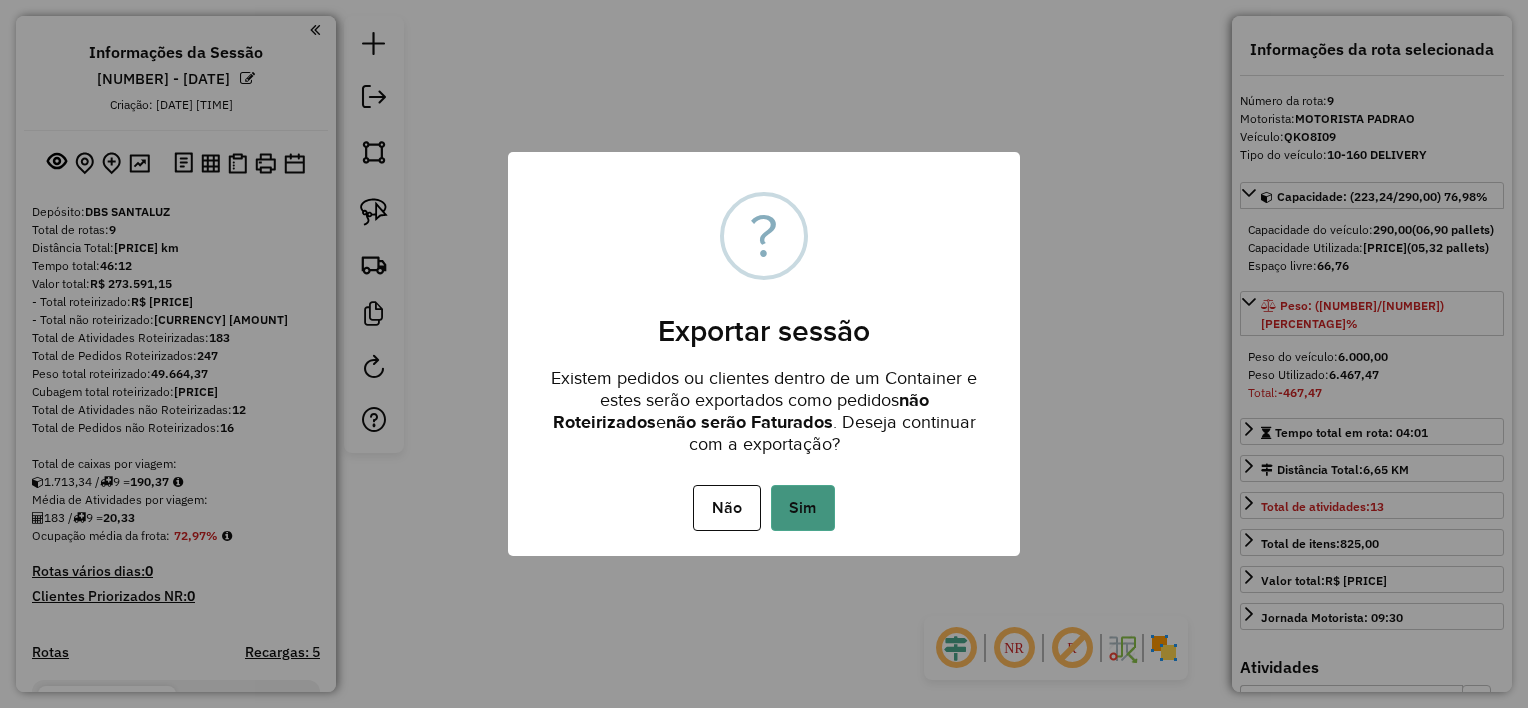 click on "Sim" at bounding box center (803, 508) 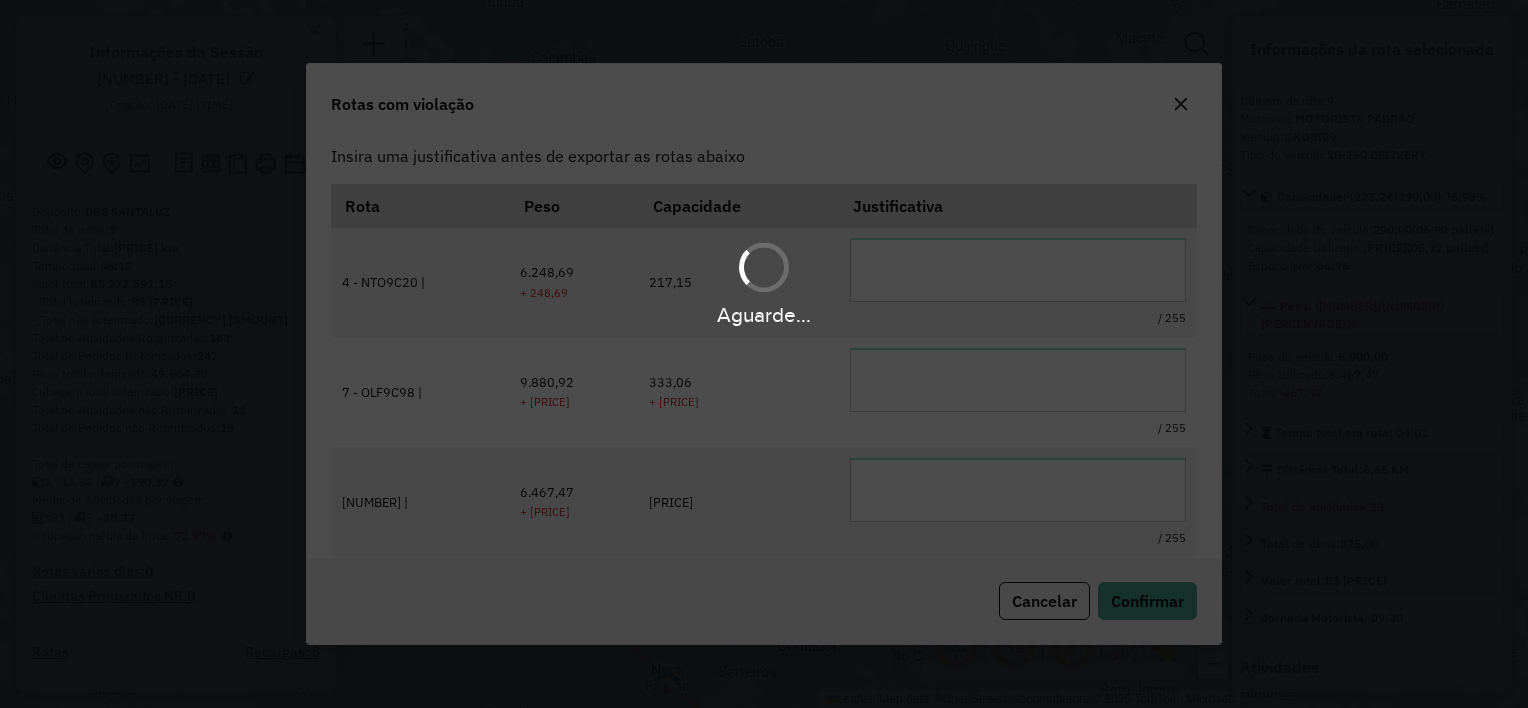 scroll, scrollTop: 0, scrollLeft: 0, axis: both 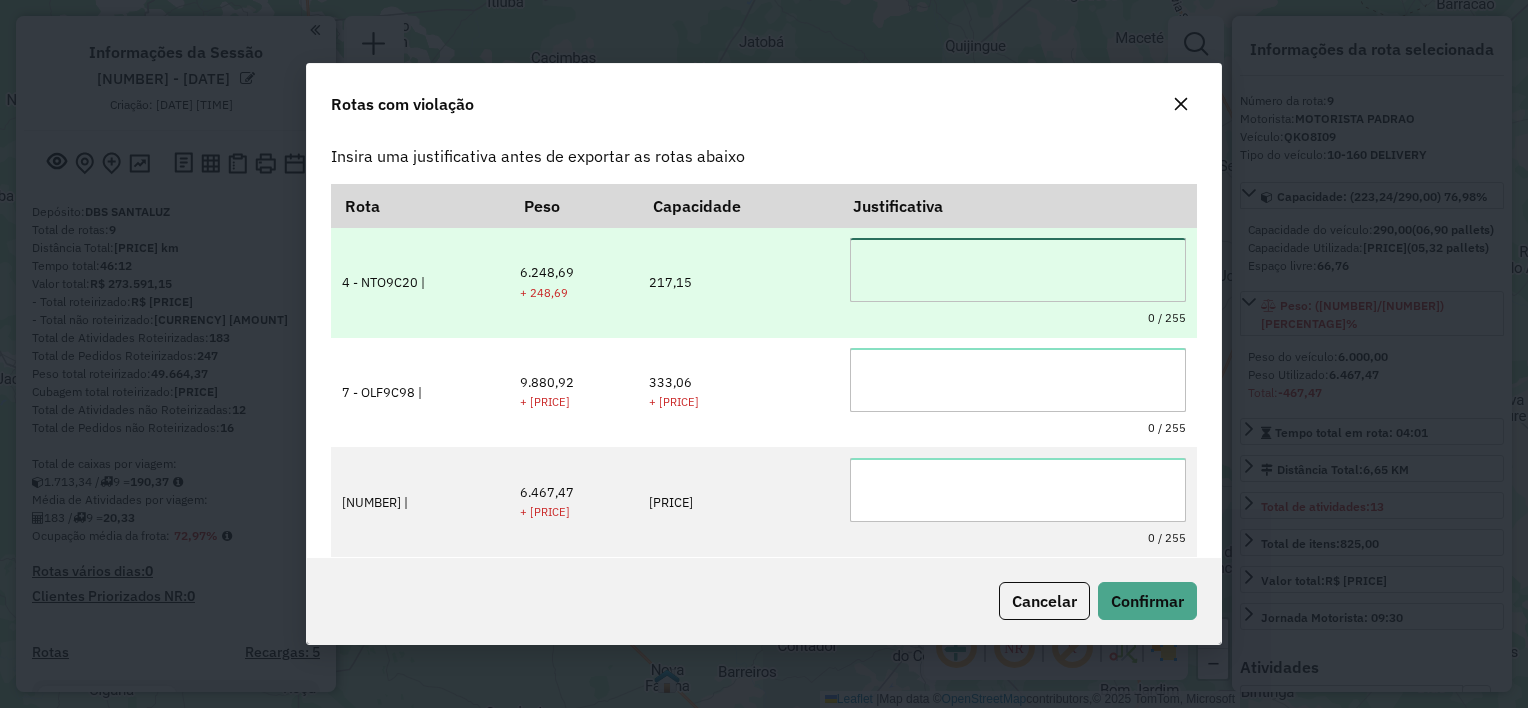 click at bounding box center (1018, 270) 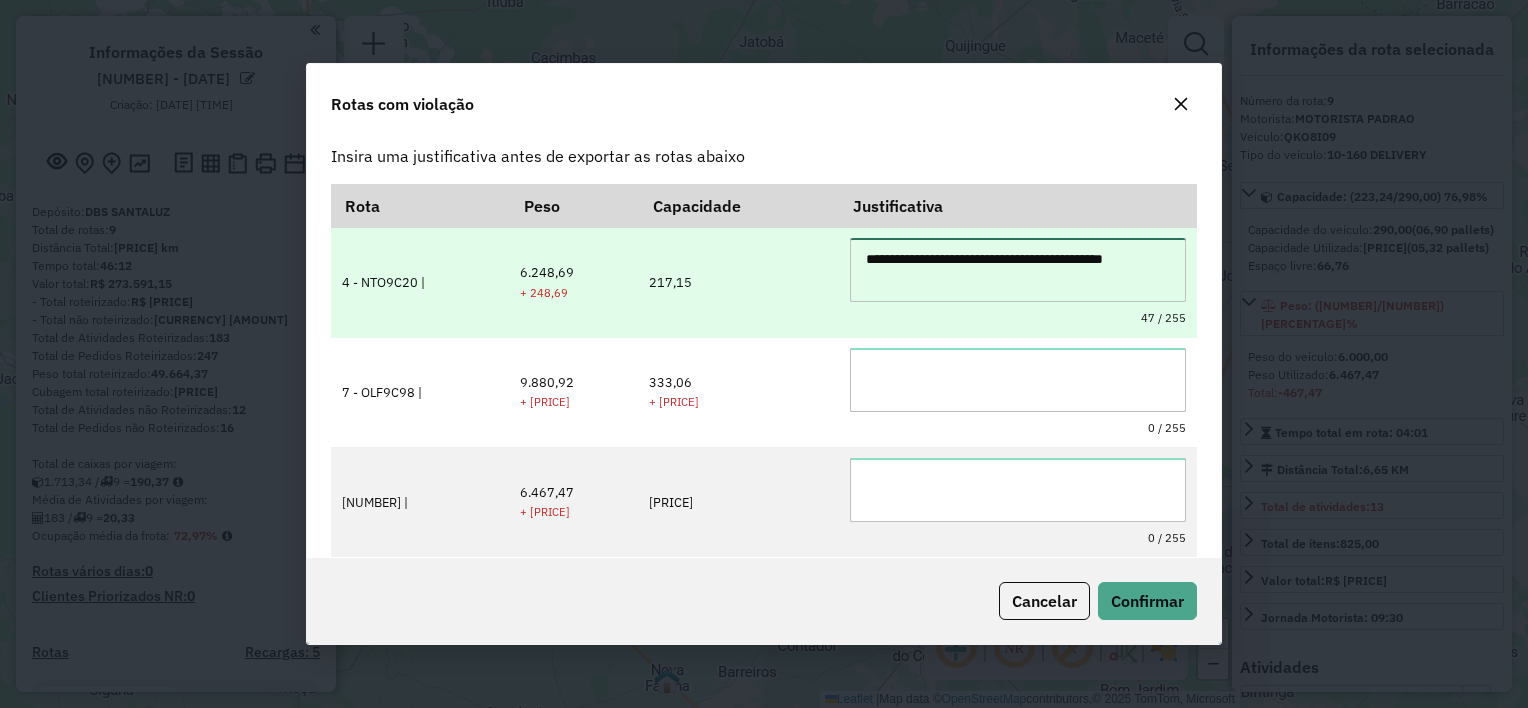 drag, startPoint x: 860, startPoint y: 259, endPoint x: 988, endPoint y: 285, distance: 130.61394 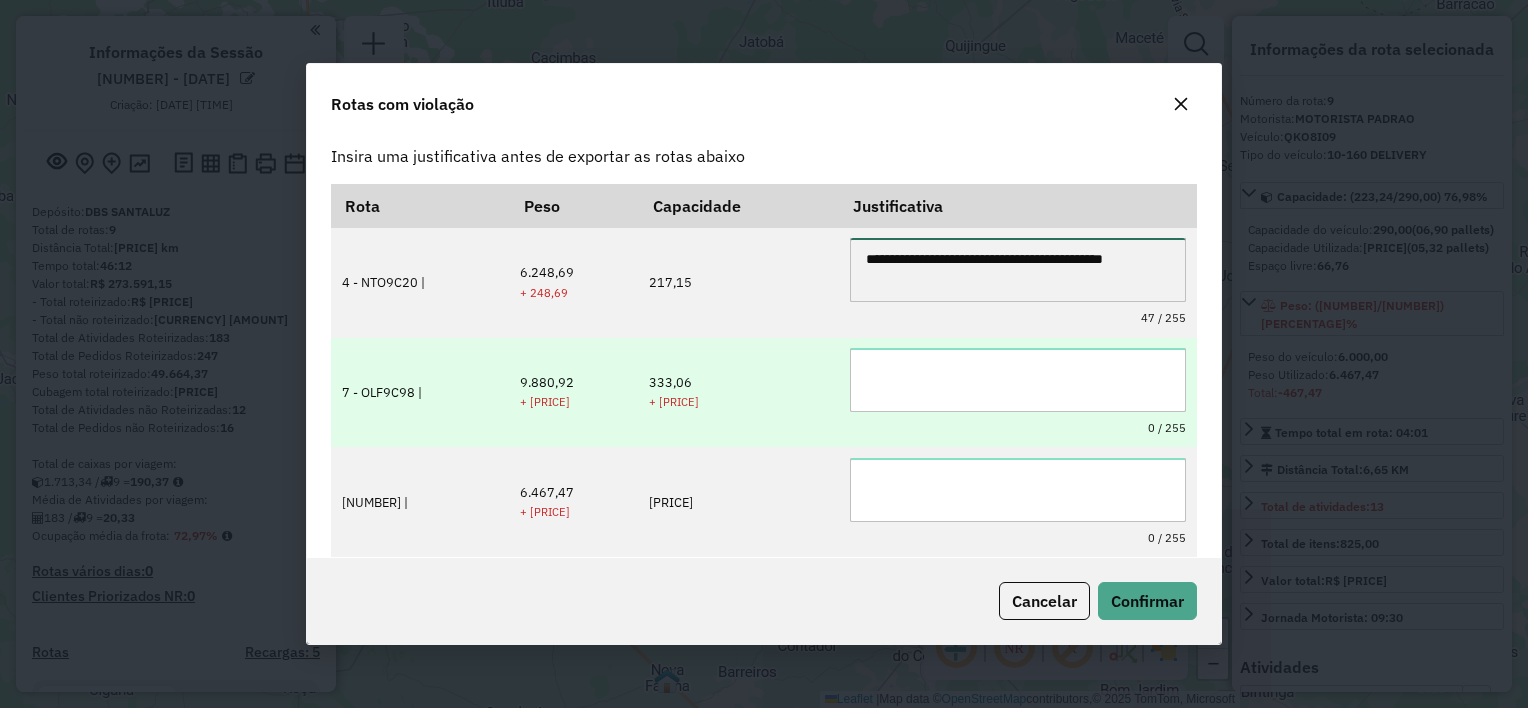 type on "**********" 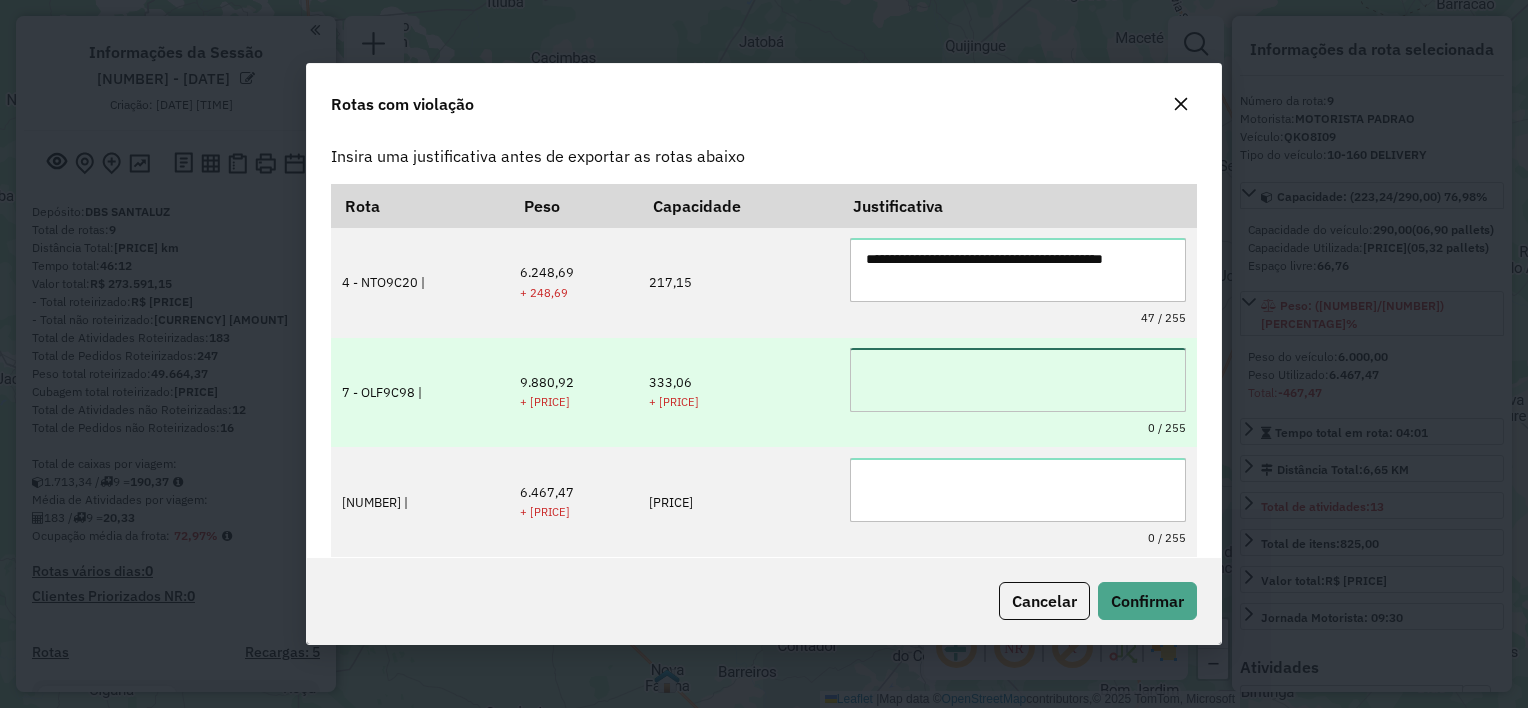 click at bounding box center [1018, 380] 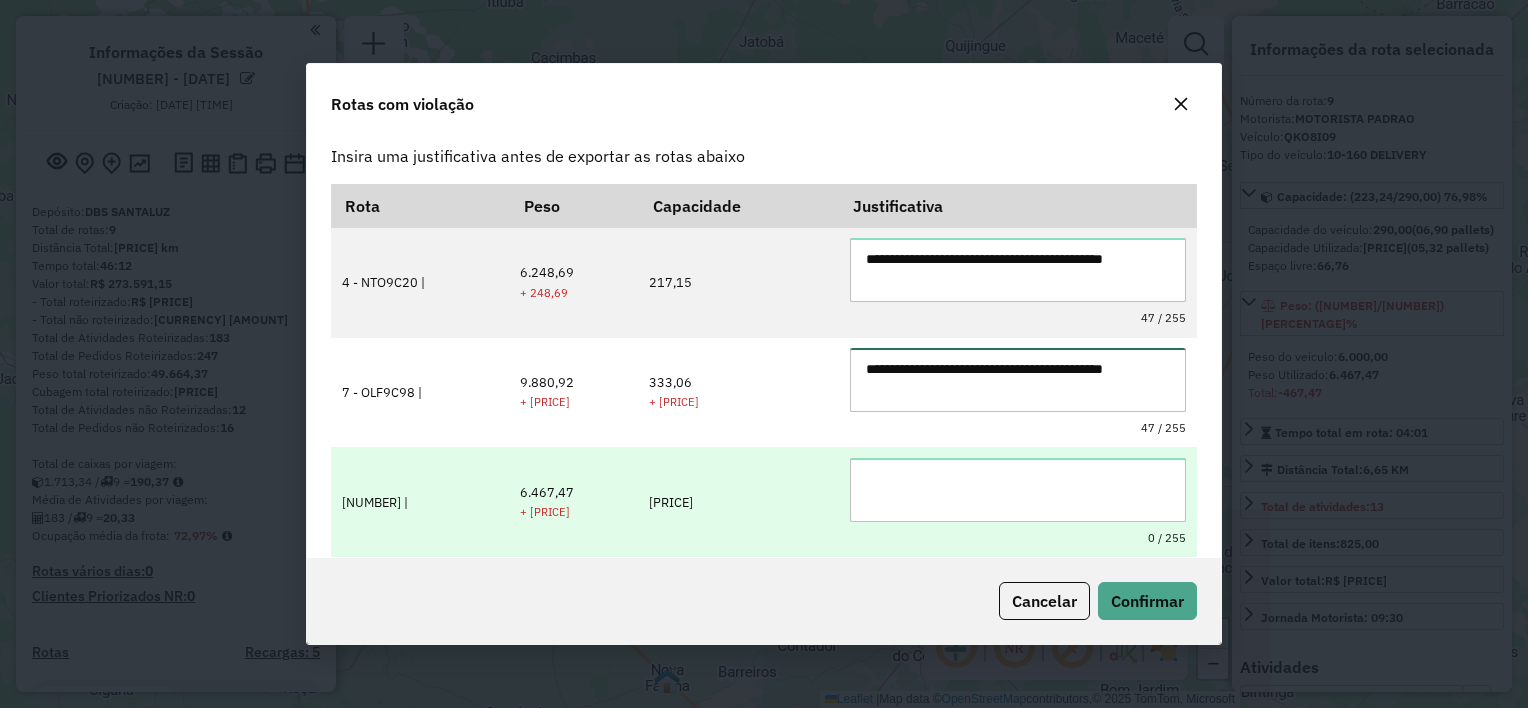 type on "**********" 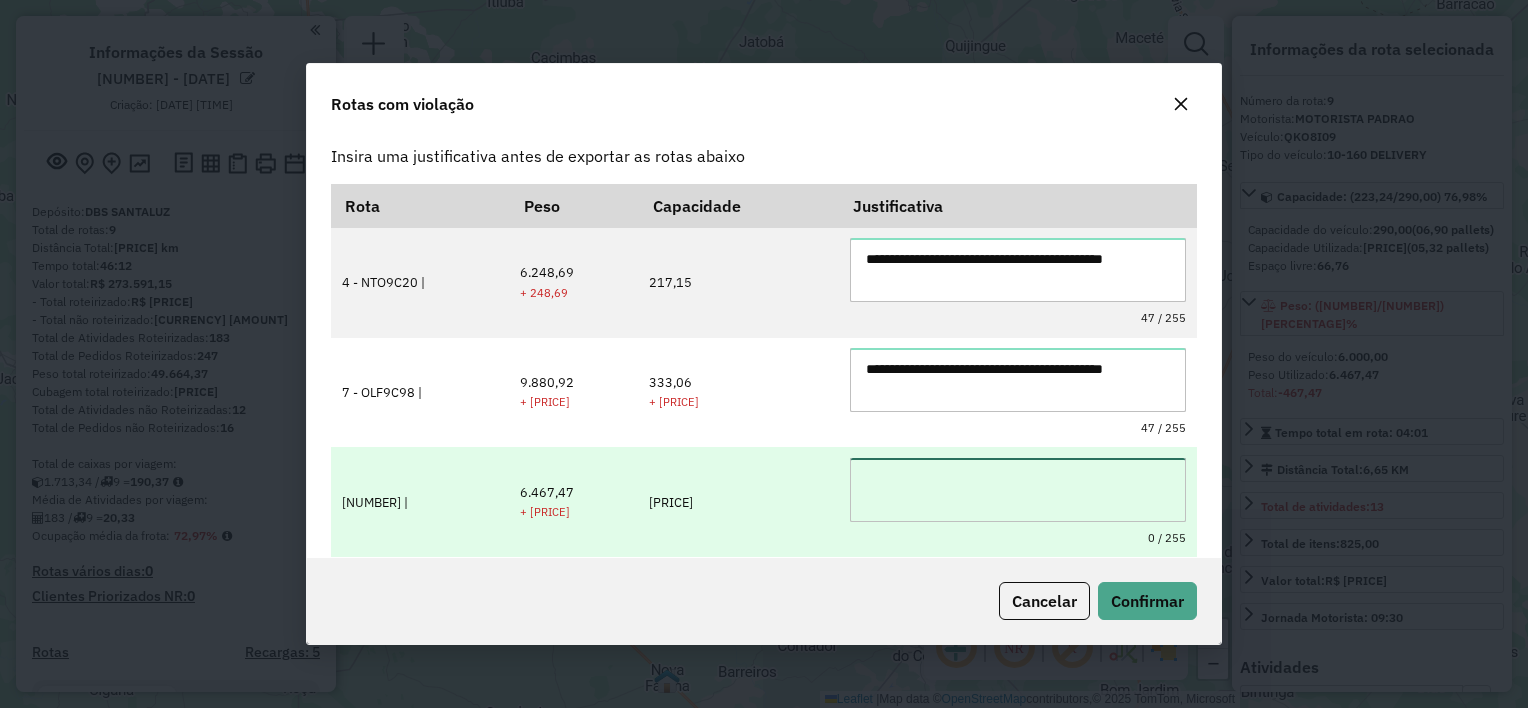 click at bounding box center [1018, 490] 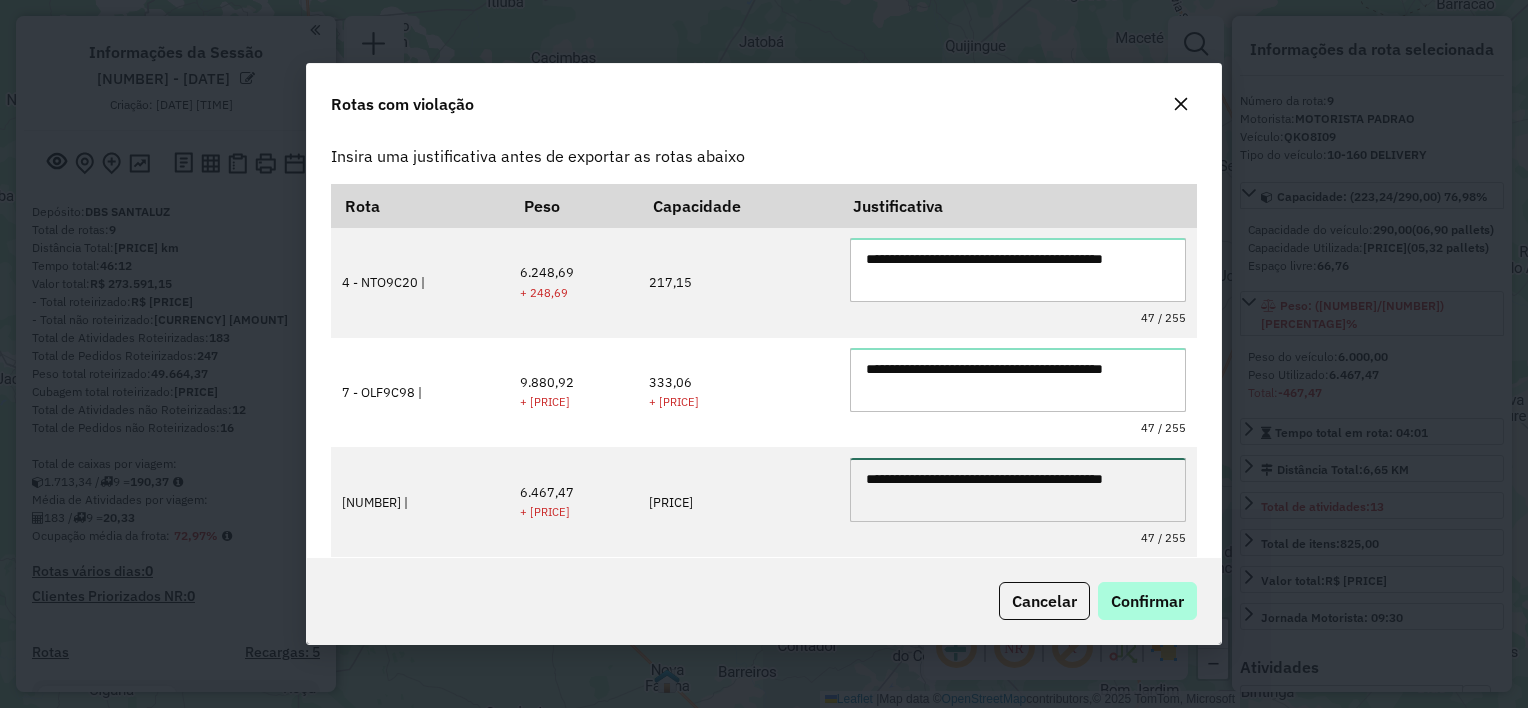 type on "**********" 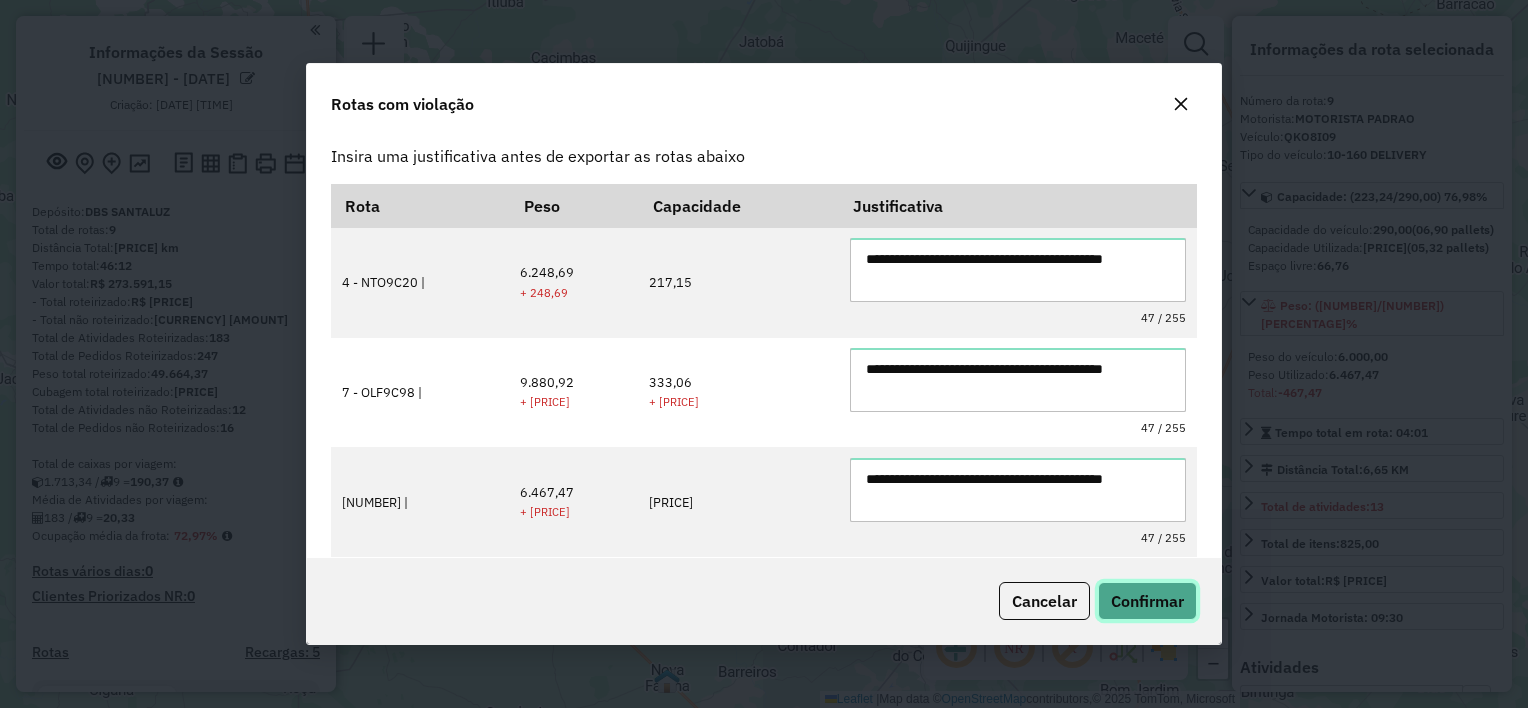 click on "Confirmar" 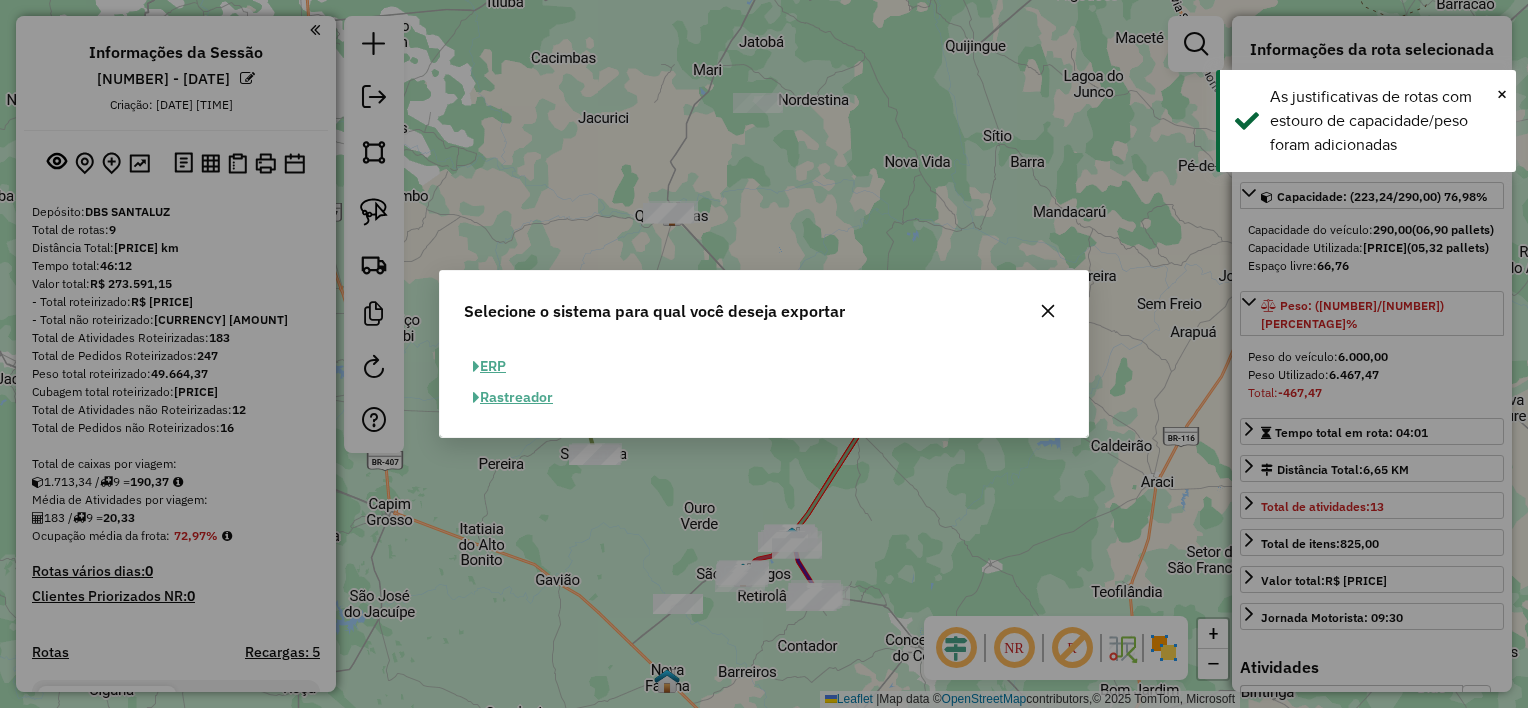 click on "ERP" 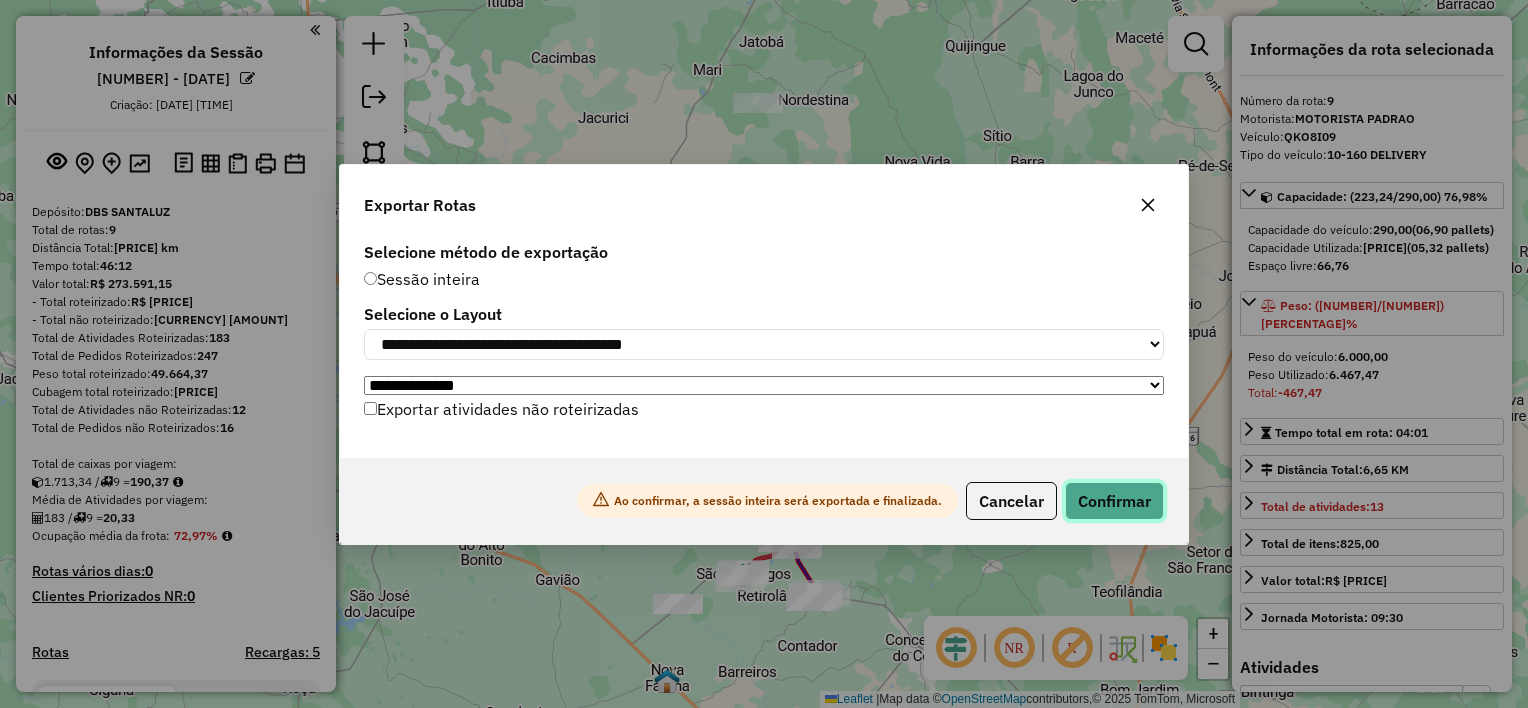 click on "Confirmar" 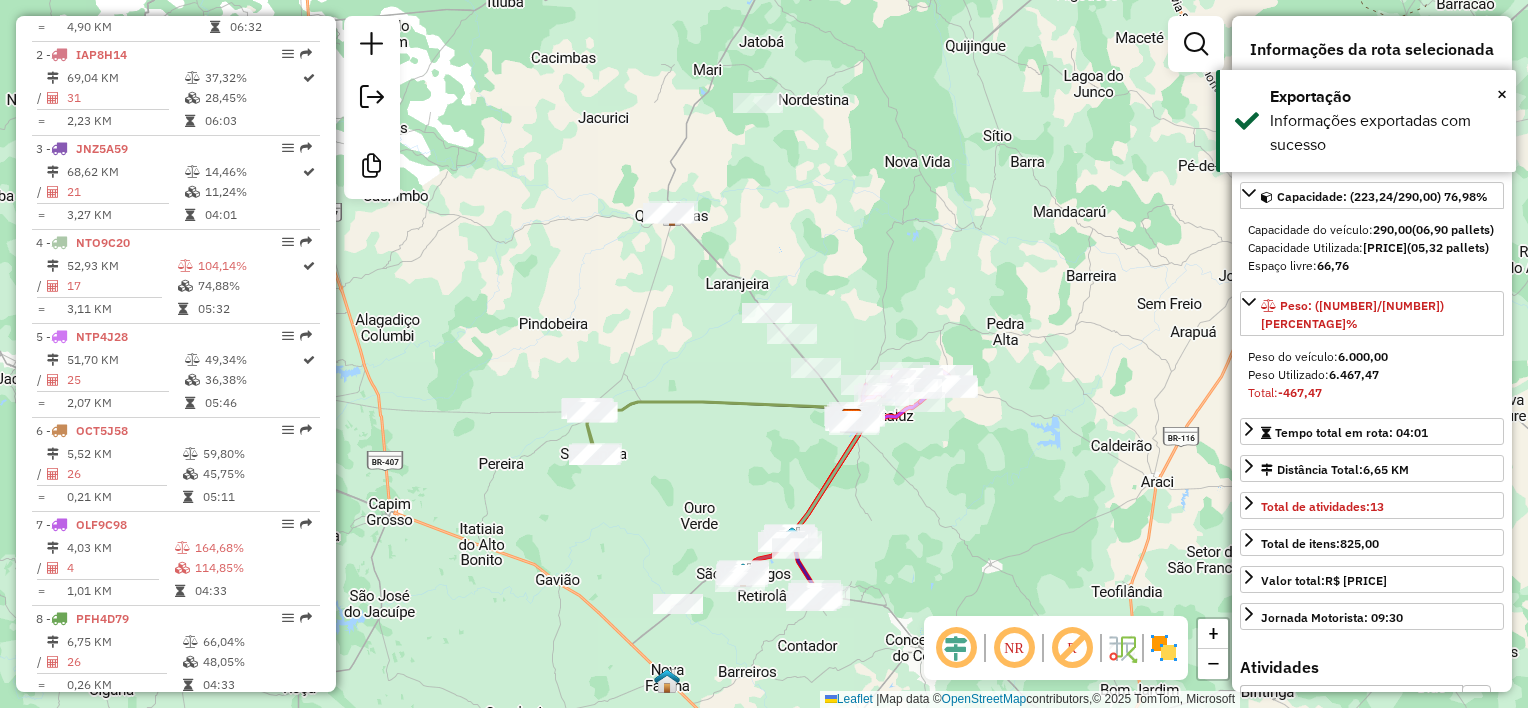 scroll, scrollTop: 1279, scrollLeft: 0, axis: vertical 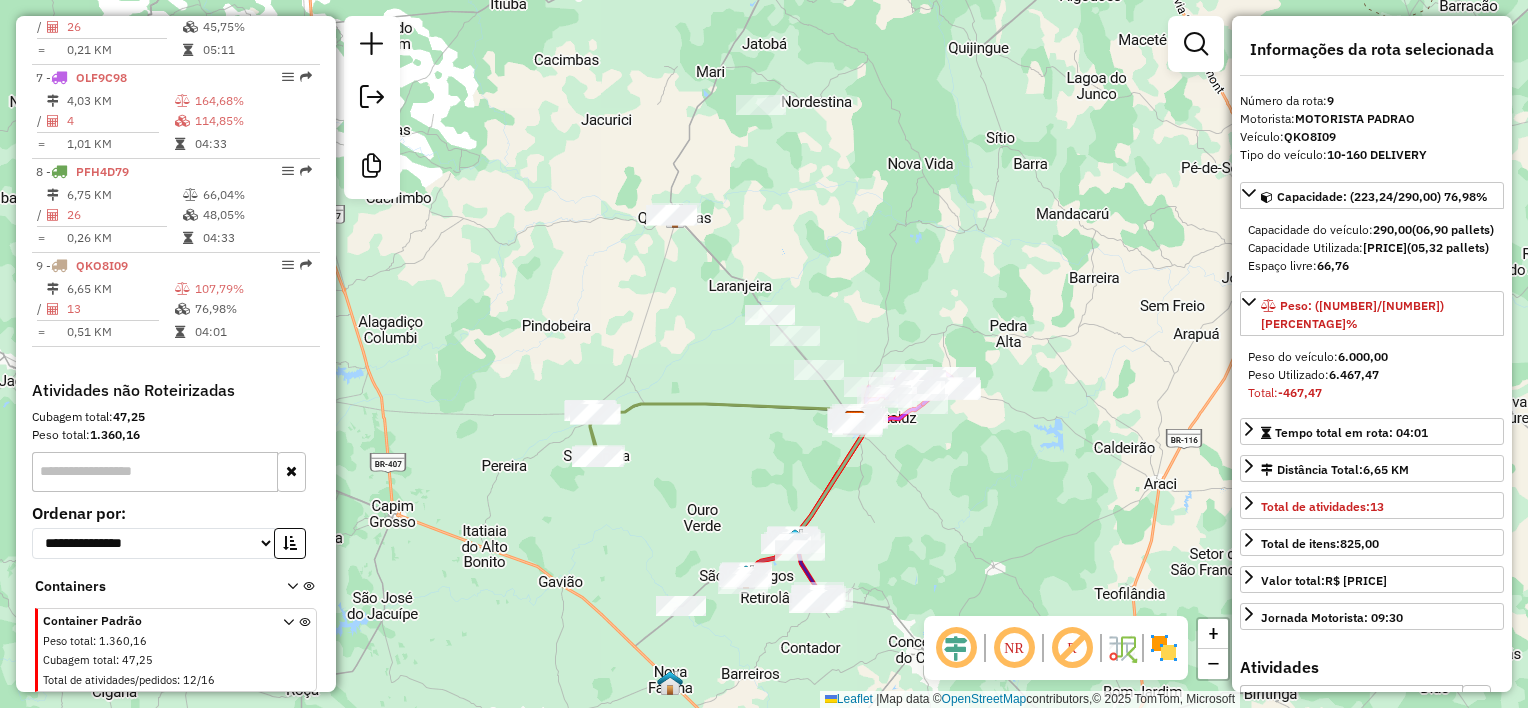 click on "Janela de atendimento Grade de atendimento Capacidade Transportadoras Veículos Cliente Pedidos  Rotas Selecione os dias de semana para filtrar as janelas de atendimento  Seg   Ter   Qua   Qui   Sex   Sáb   Dom  Informe o período da janela de atendimento: De: Até:  Filtrar exatamente a janela do cliente  Considerar janela de atendimento padrão  Selecione os dias de semana para filtrar as grades de atendimento  Seg   Ter   Qua   Qui   Sex   Sáb   Dom   Considerar clientes sem dia de atendimento cadastrado  Clientes fora do dia de atendimento selecionado Filtrar as atividades entre os valores definidos abaixo:  Peso mínimo:   Peso máximo:   Cubagem mínima:   Cubagem máxima:   De:   Até:  Filtrar as atividades entre o tempo de atendimento definido abaixo:  De:   Até:   Considerar capacidade total dos clientes não roteirizados Transportadora: Selecione um ou mais itens Tipo de veículo: Selecione um ou mais itens Veículo: Selecione um ou mais itens Motorista: Selecione um ou mais itens Nome: Rótulo:" 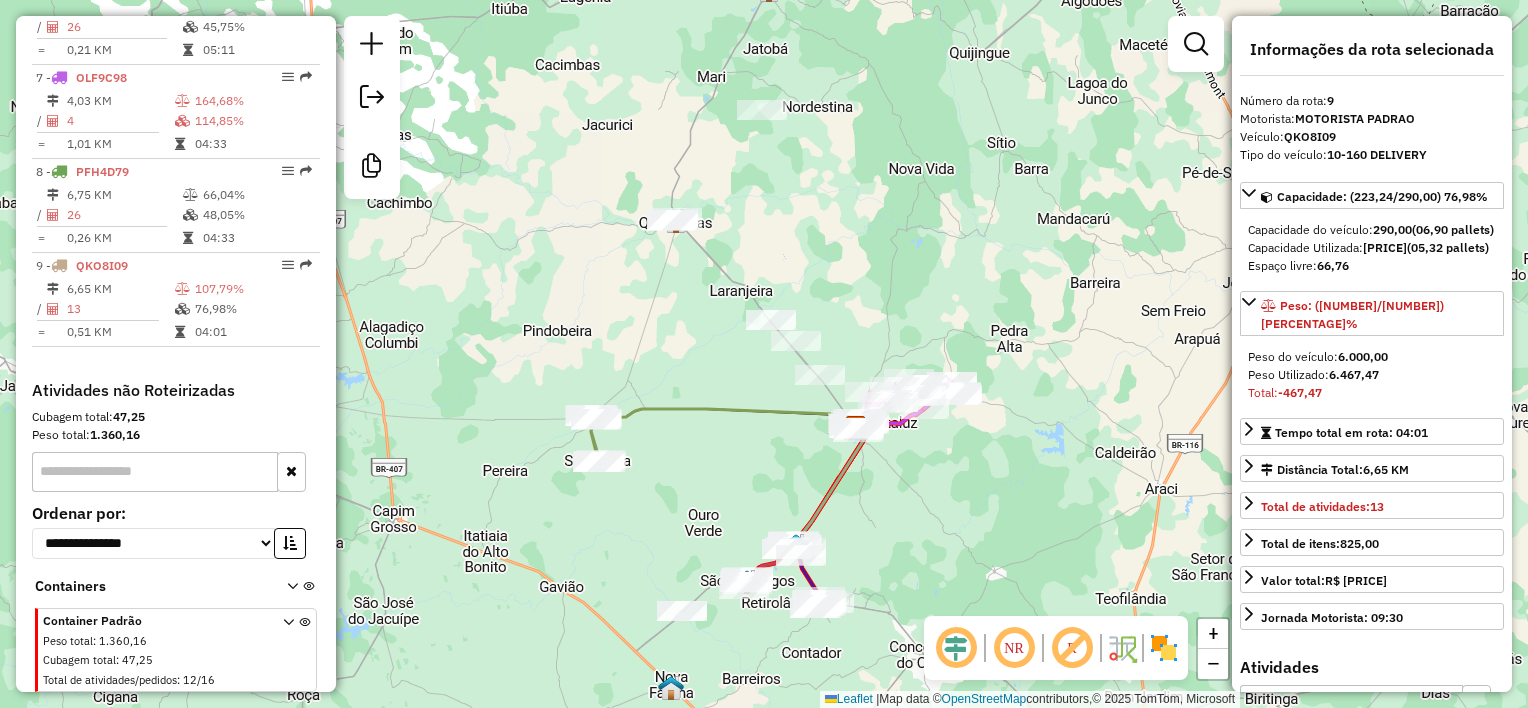 click on "Janela de atendimento Grade de atendimento Capacidade Transportadoras Veículos Cliente Pedidos  Rotas Selecione os dias de semana para filtrar as janelas de atendimento  Seg   Ter   Qua   Qui   Sex   Sáb   Dom  Informe o período da janela de atendimento: De: Até:  Filtrar exatamente a janela do cliente  Considerar janela de atendimento padrão  Selecione os dias de semana para filtrar as grades de atendimento  Seg   Ter   Qua   Qui   Sex   Sáb   Dom   Considerar clientes sem dia de atendimento cadastrado  Clientes fora do dia de atendimento selecionado Filtrar as atividades entre os valores definidos abaixo:  Peso mínimo:   Peso máximo:   Cubagem mínima:   Cubagem máxima:   De:   Até:  Filtrar as atividades entre o tempo de atendimento definido abaixo:  De:   Até:   Considerar capacidade total dos clientes não roteirizados Transportadora: Selecione um ou mais itens Tipo de veículo: Selecione um ou mais itens Veículo: Selecione um ou mais itens Motorista: Selecione um ou mais itens Nome: Rótulo:" 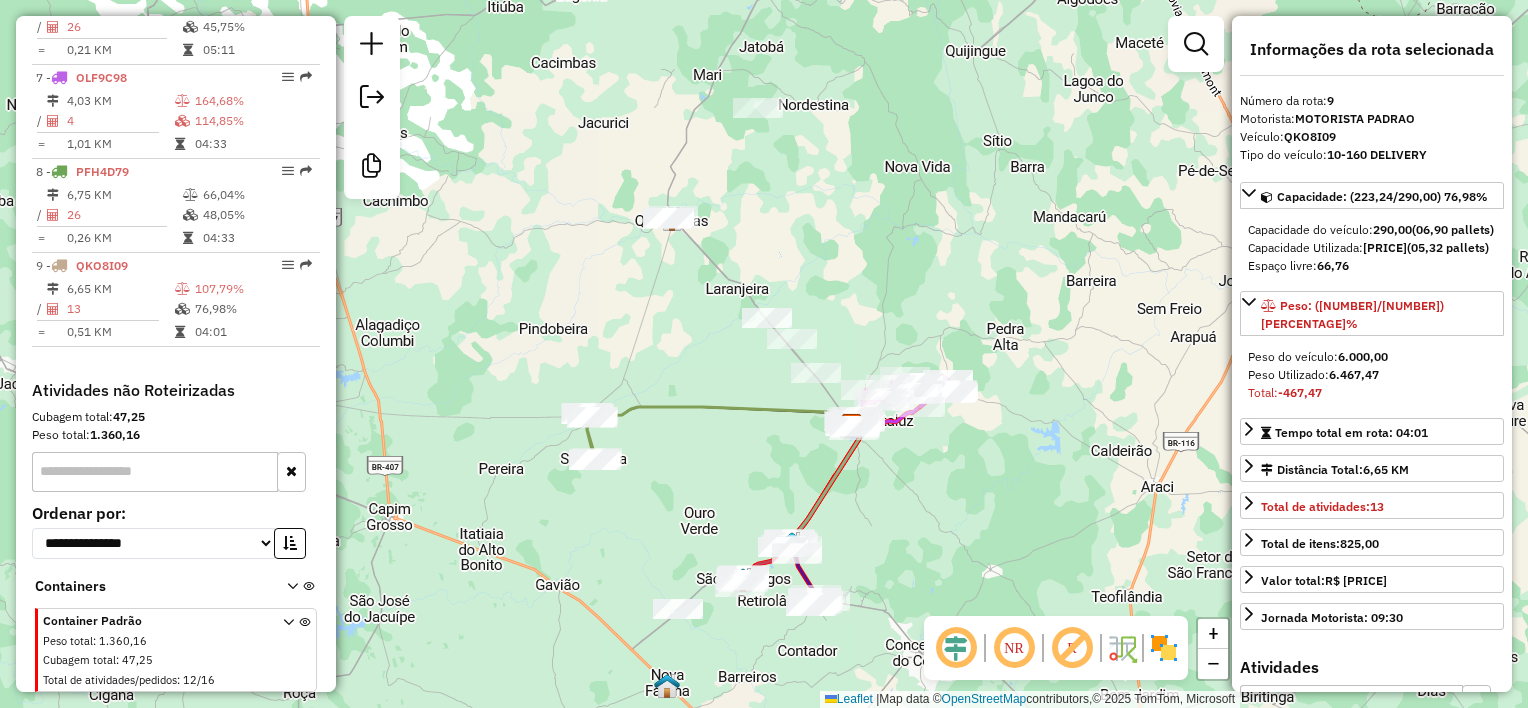 click on "Janela de atendimento Grade de atendimento Capacidade Transportadoras Veículos Cliente Pedidos  Rotas Selecione os dias de semana para filtrar as janelas de atendimento  Seg   Ter   Qua   Qui   Sex   Sáb   Dom  Informe o período da janela de atendimento: De: Até:  Filtrar exatamente a janela do cliente  Considerar janela de atendimento padrão  Selecione os dias de semana para filtrar as grades de atendimento  Seg   Ter   Qua   Qui   Sex   Sáb   Dom   Considerar clientes sem dia de atendimento cadastrado  Clientes fora do dia de atendimento selecionado Filtrar as atividades entre os valores definidos abaixo:  Peso mínimo:   Peso máximo:   Cubagem mínima:   Cubagem máxima:   De:   Até:  Filtrar as atividades entre o tempo de atendimento definido abaixo:  De:   Até:   Considerar capacidade total dos clientes não roteirizados Transportadora: Selecione um ou mais itens Tipo de veículo: Selecione um ou mais itens Veículo: Selecione um ou mais itens Motorista: Selecione um ou mais itens Nome: Rótulo:" 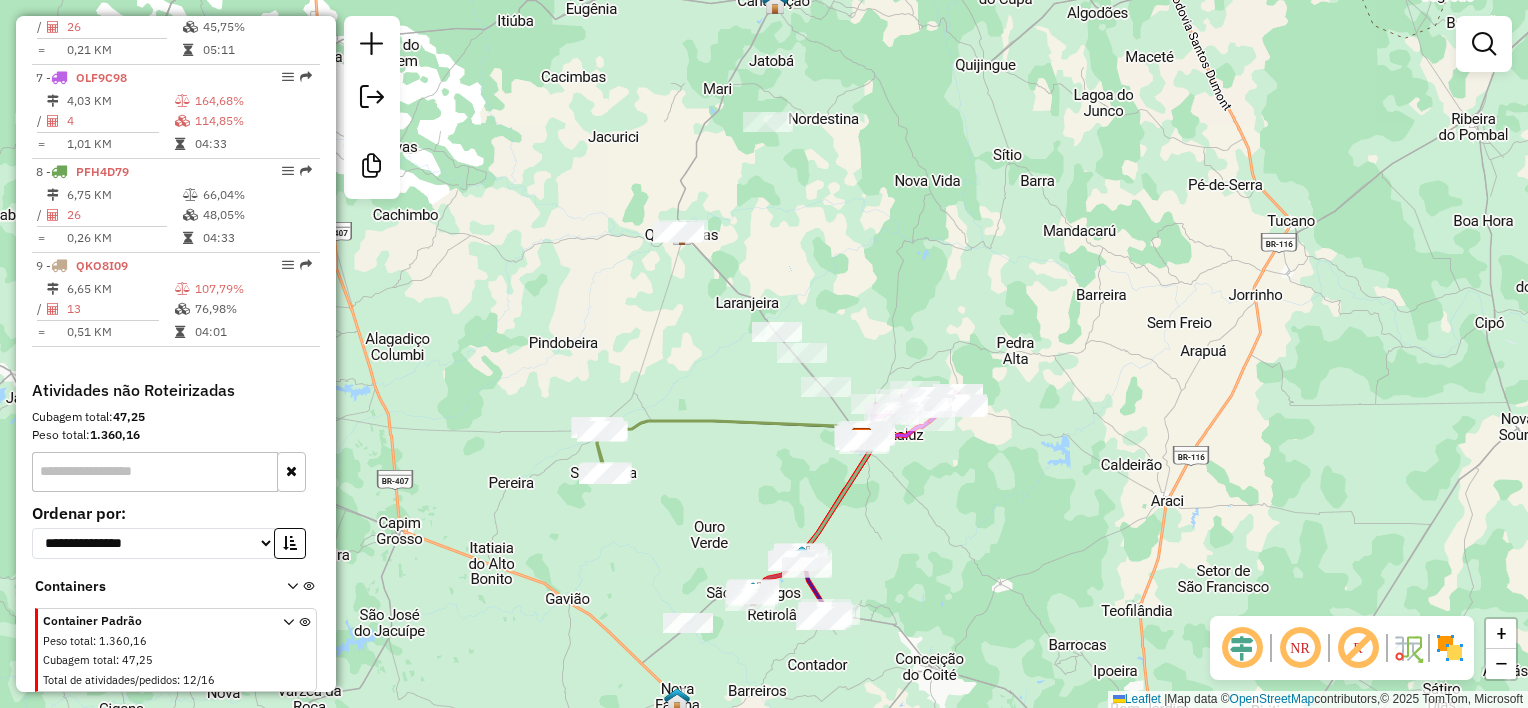 drag, startPoint x: 766, startPoint y: 250, endPoint x: 776, endPoint y: 264, distance: 17.20465 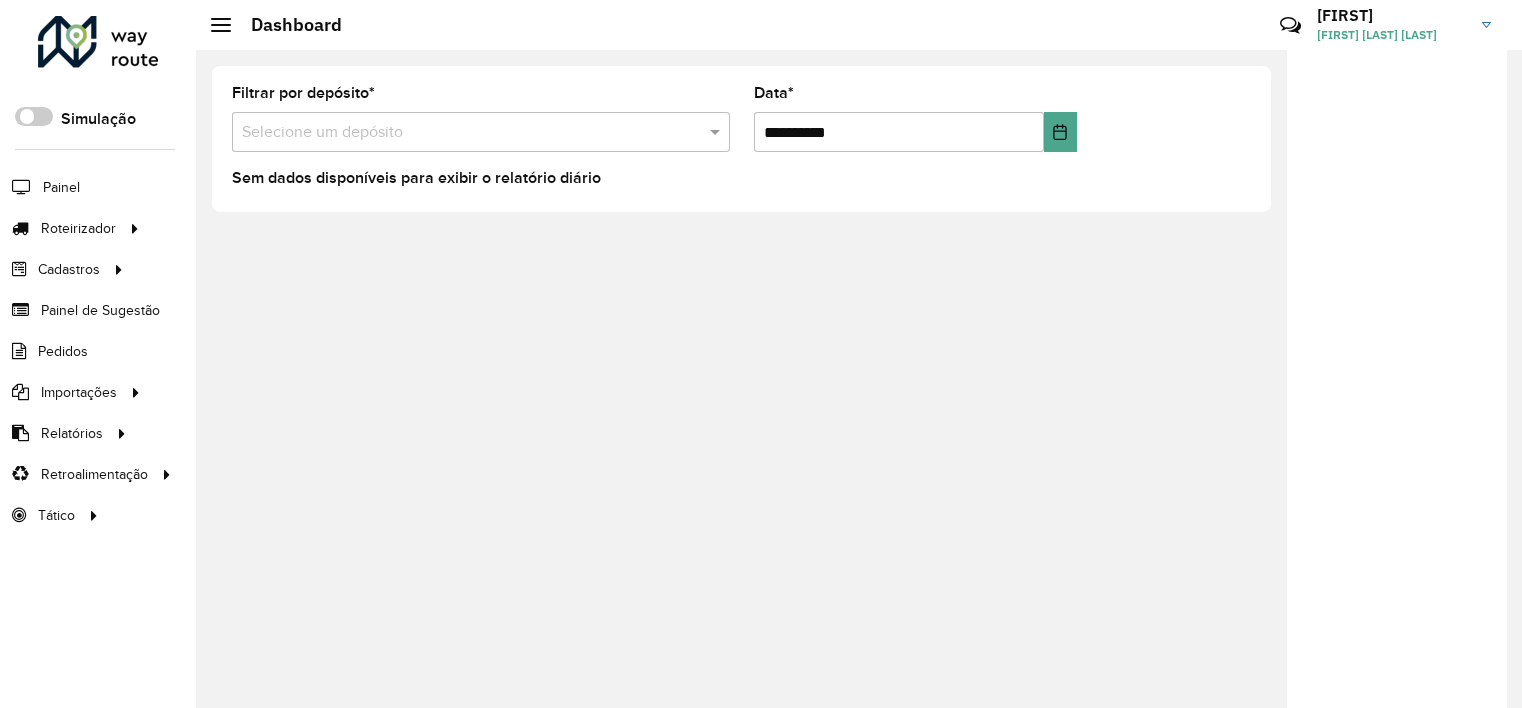 scroll, scrollTop: 0, scrollLeft: 0, axis: both 